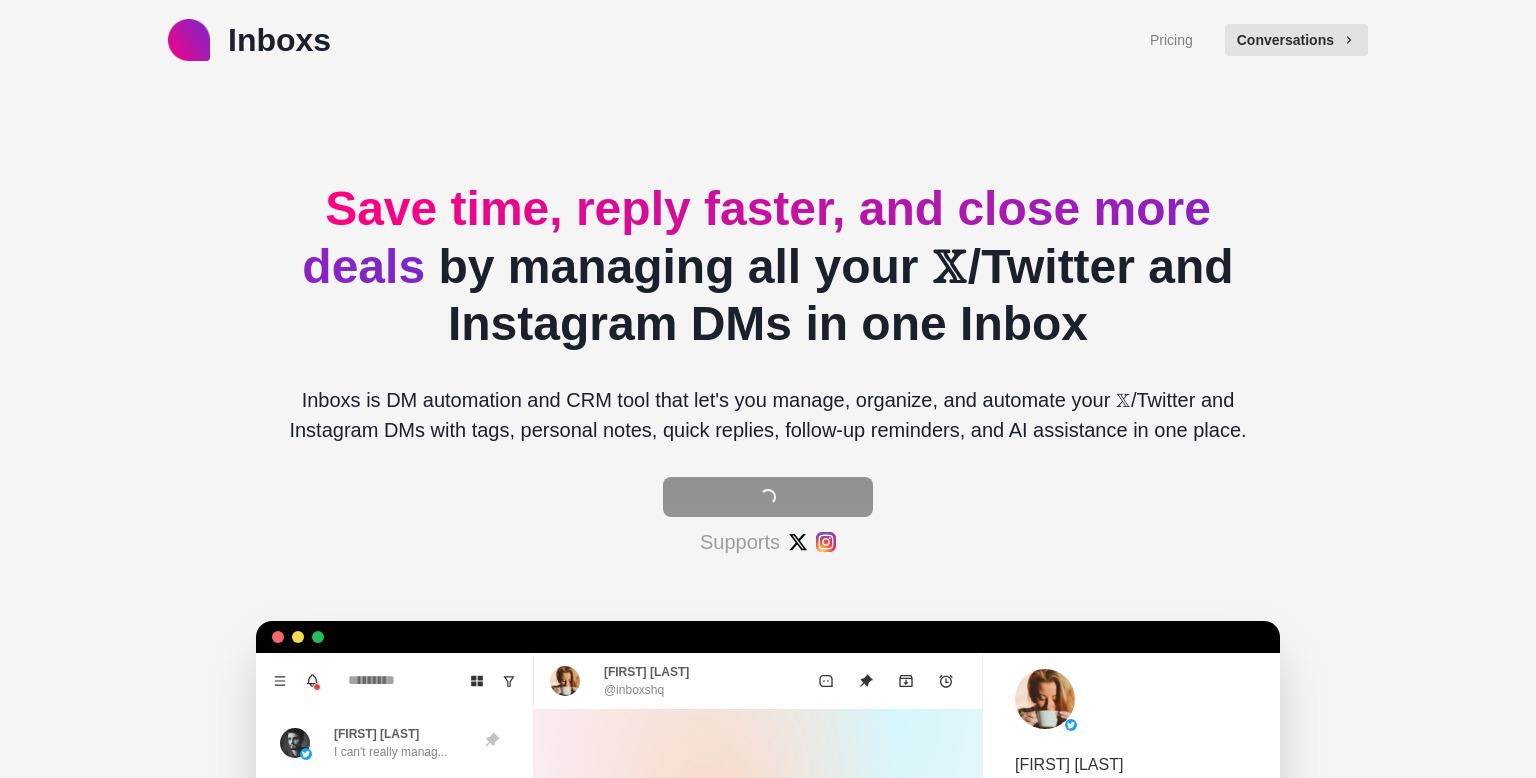 scroll, scrollTop: 0, scrollLeft: 0, axis: both 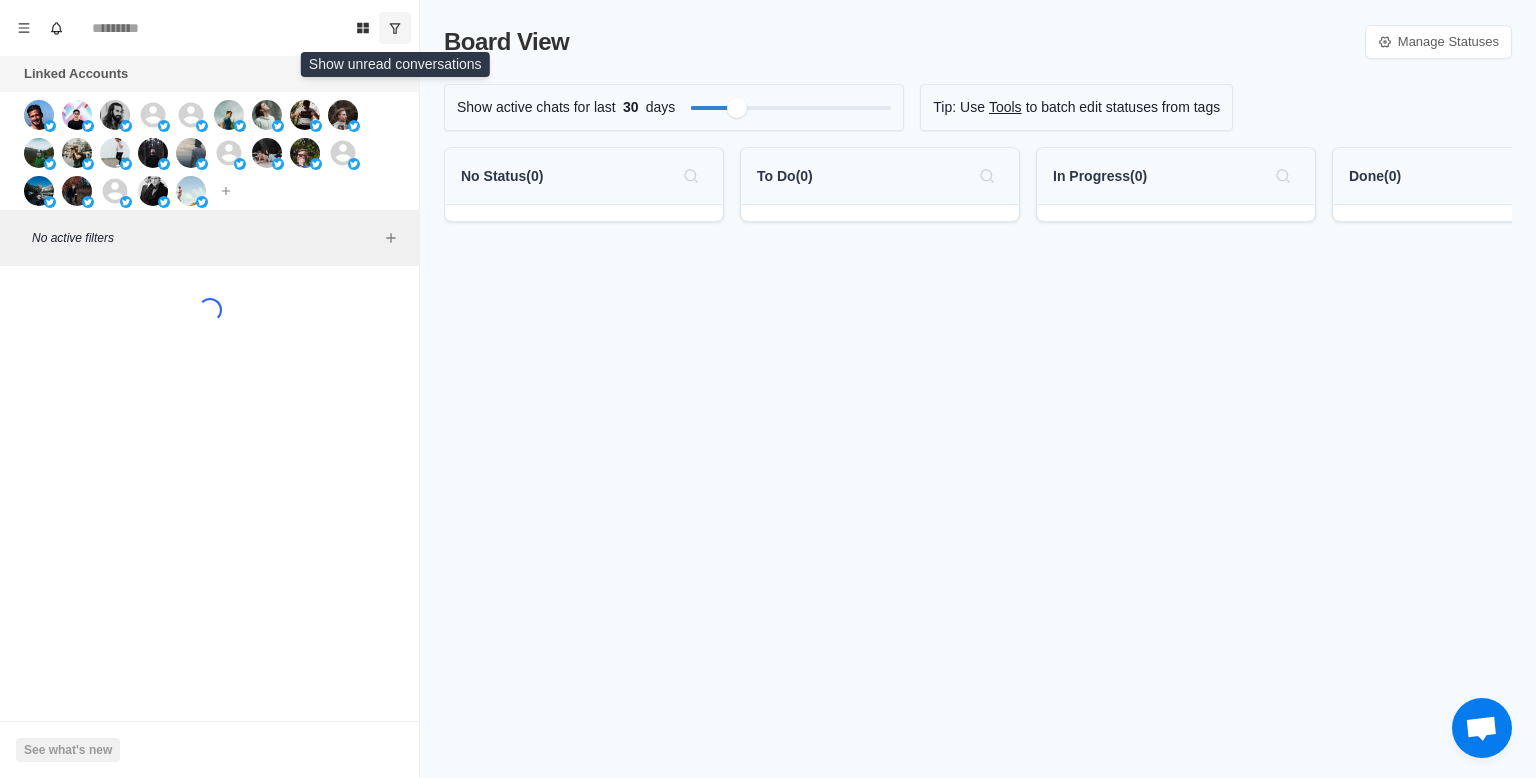 click at bounding box center (395, 28) 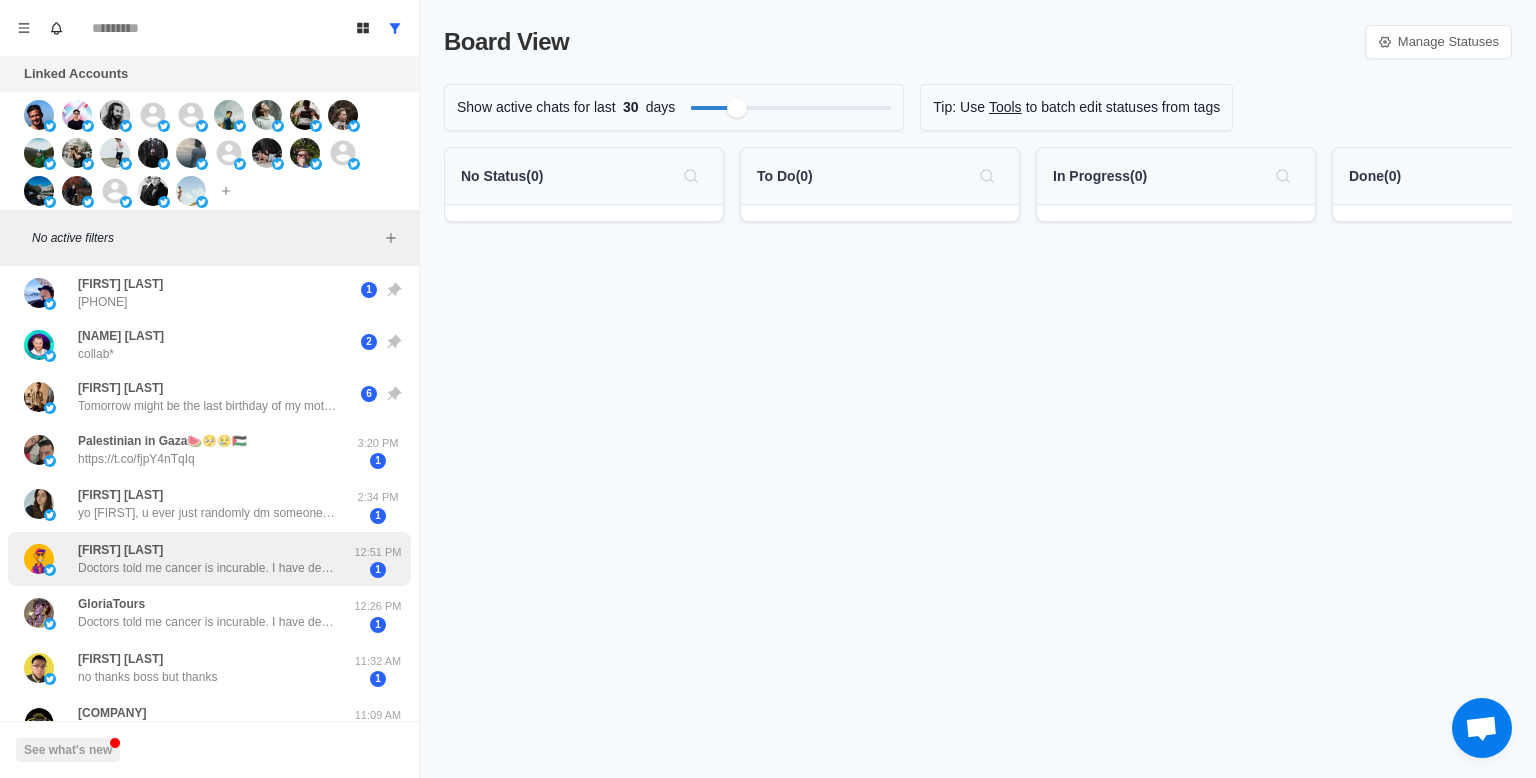 scroll, scrollTop: 492, scrollLeft: 0, axis: vertical 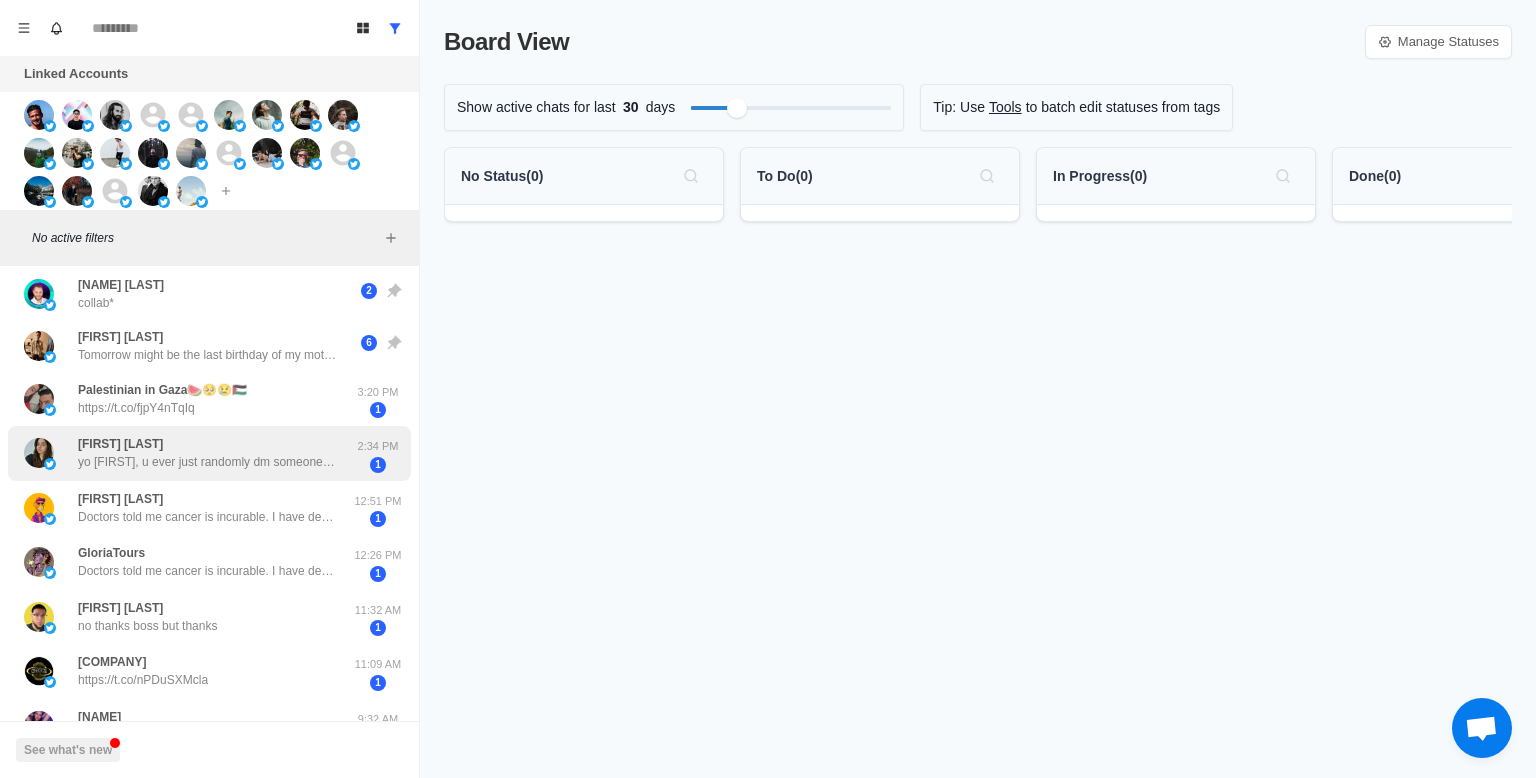 click on "yo [FIRST], u ever just randomly dm someone? hi 😄" at bounding box center (208, 462) 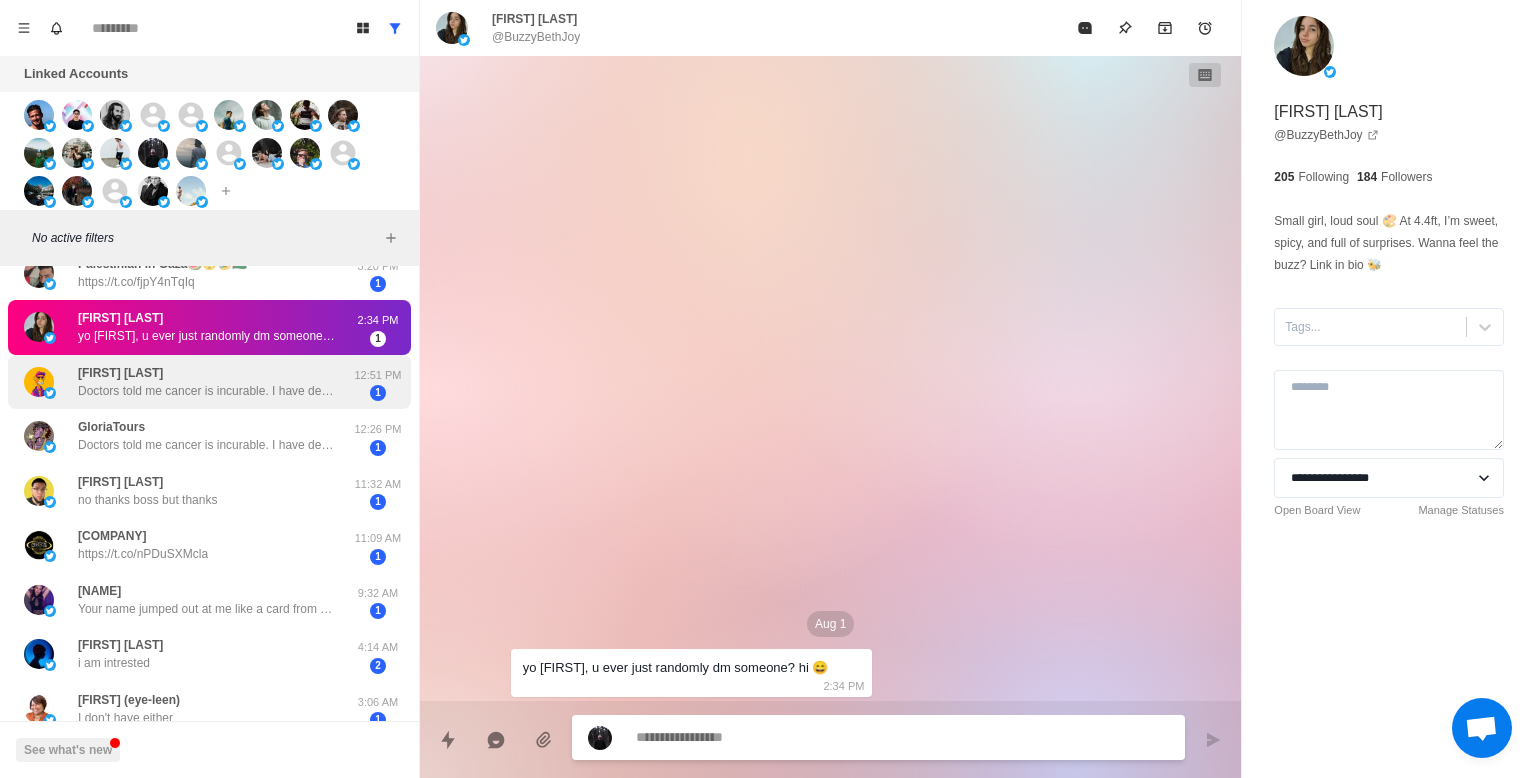 scroll, scrollTop: 656, scrollLeft: 0, axis: vertical 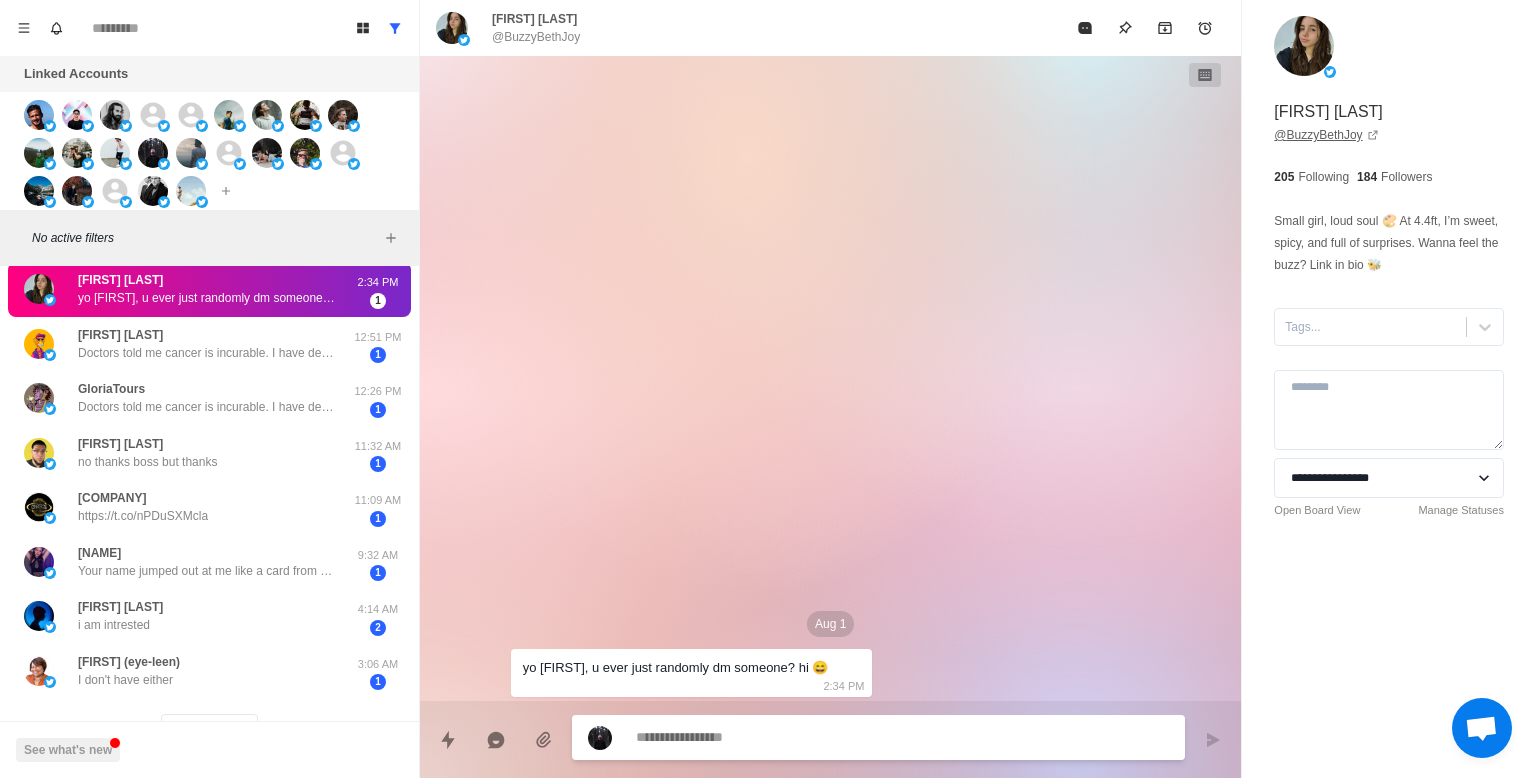 click on "@ [USERNAME]" at bounding box center (1326, 135) 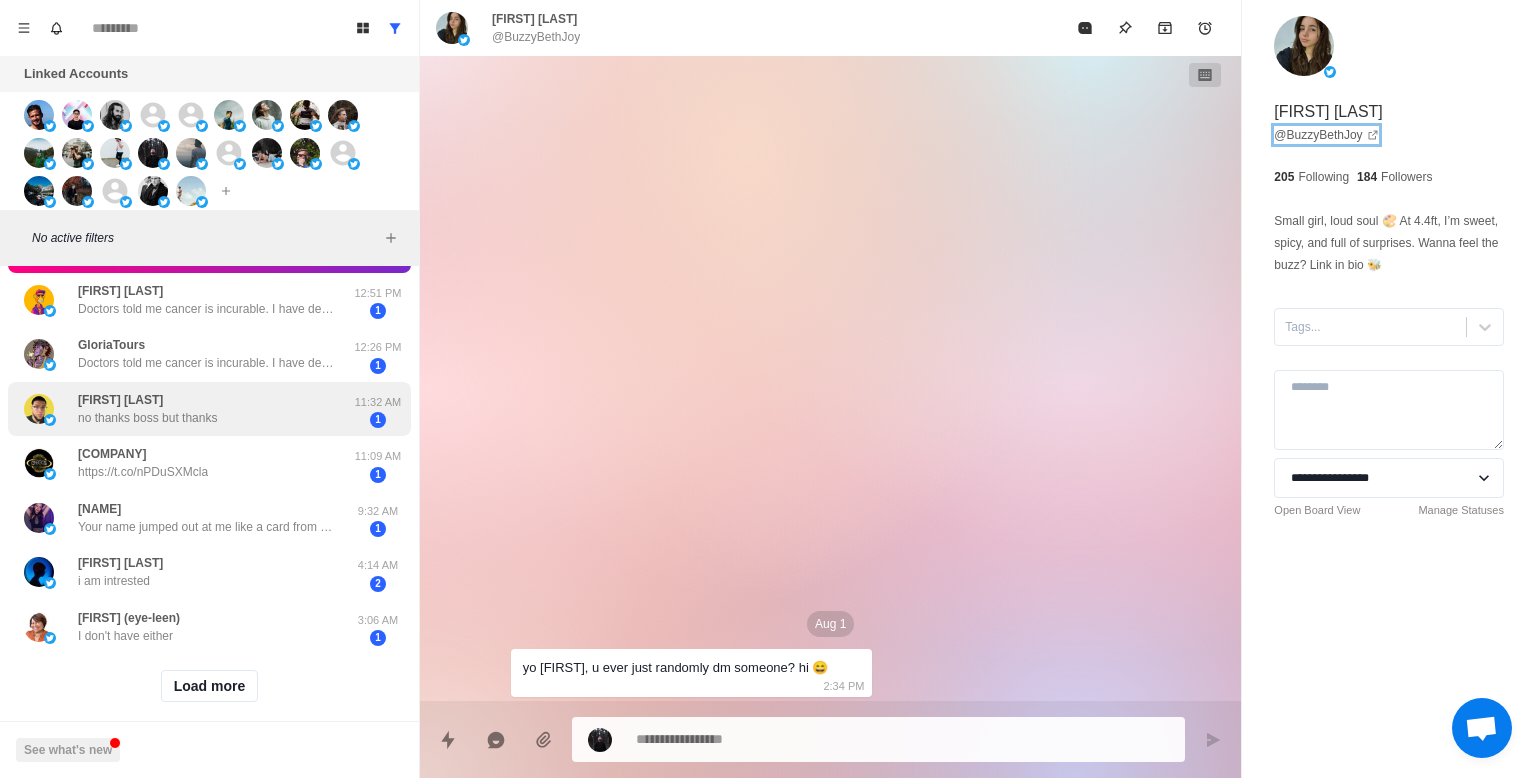 scroll, scrollTop: 720, scrollLeft: 0, axis: vertical 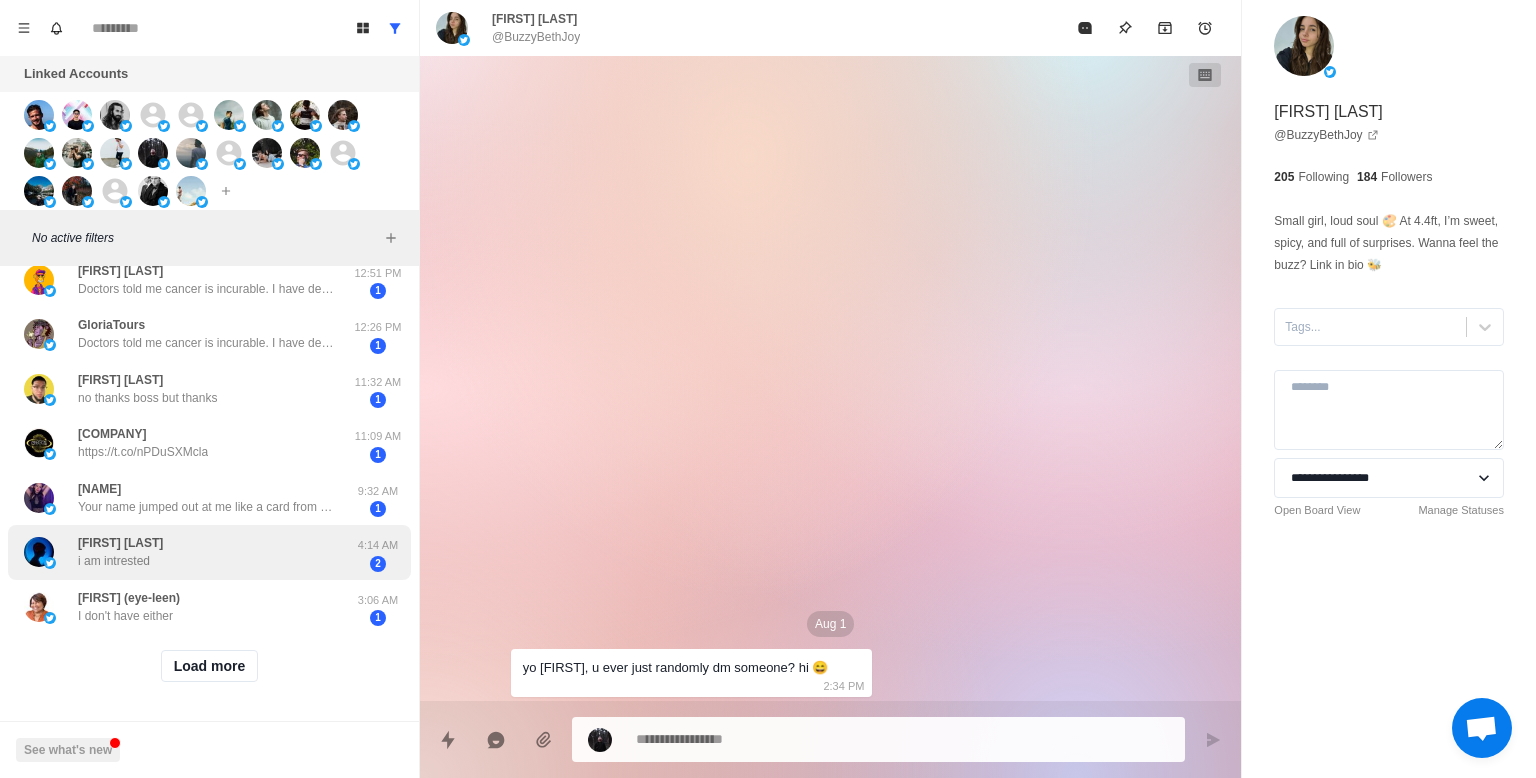 click on "[NAME] i am intrested" at bounding box center [188, 552] 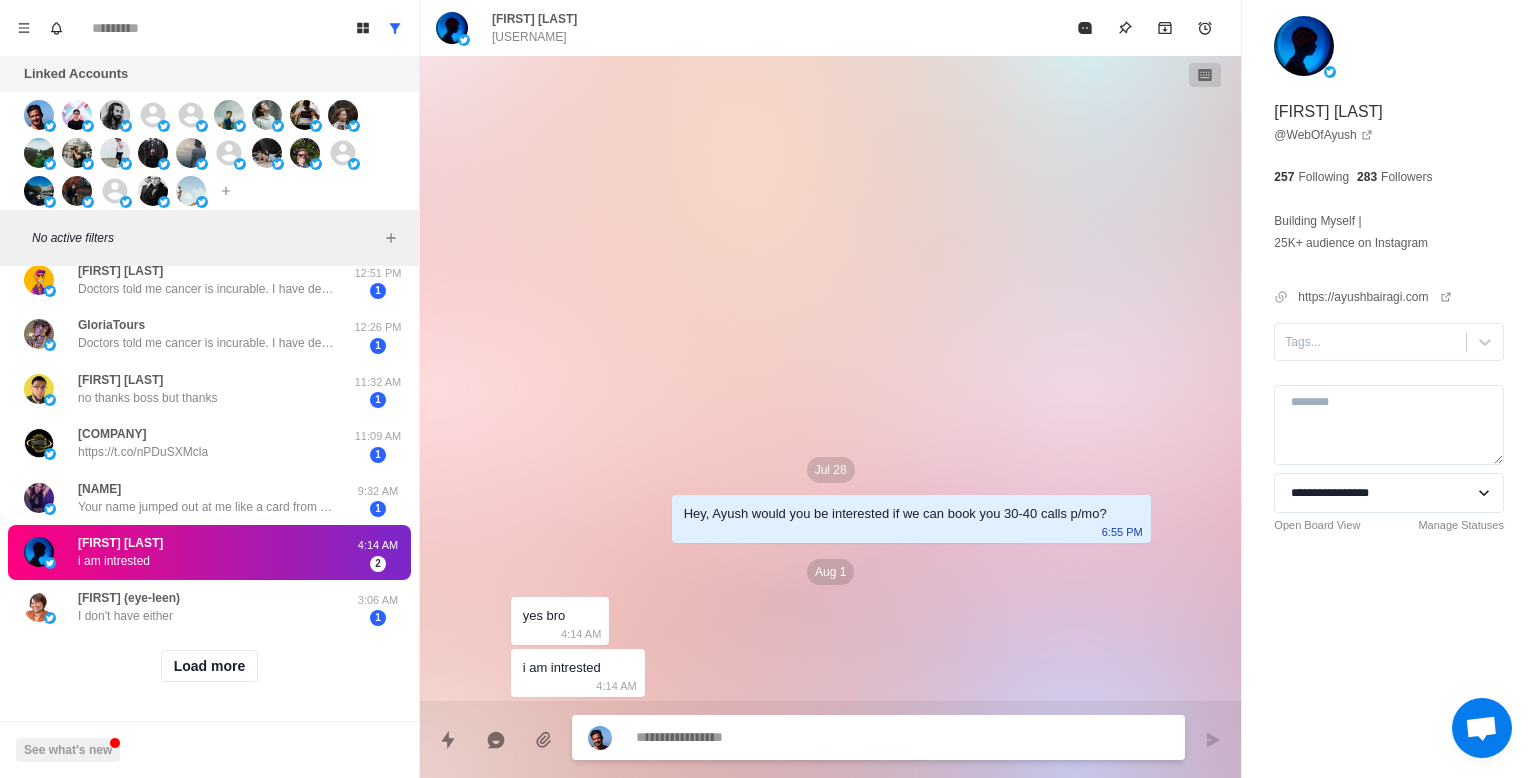 scroll, scrollTop: 0, scrollLeft: 0, axis: both 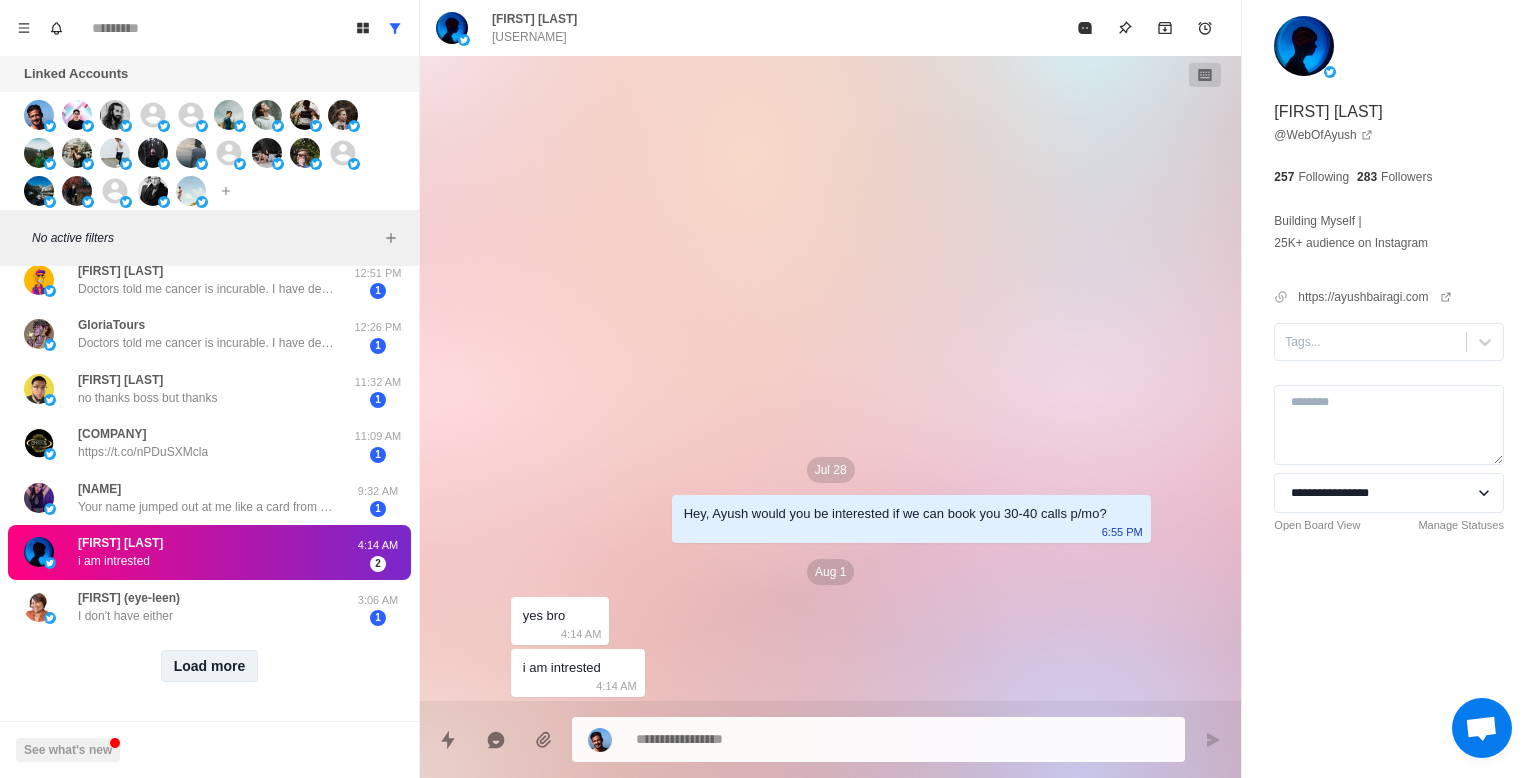 click on "Load more" at bounding box center [210, 666] 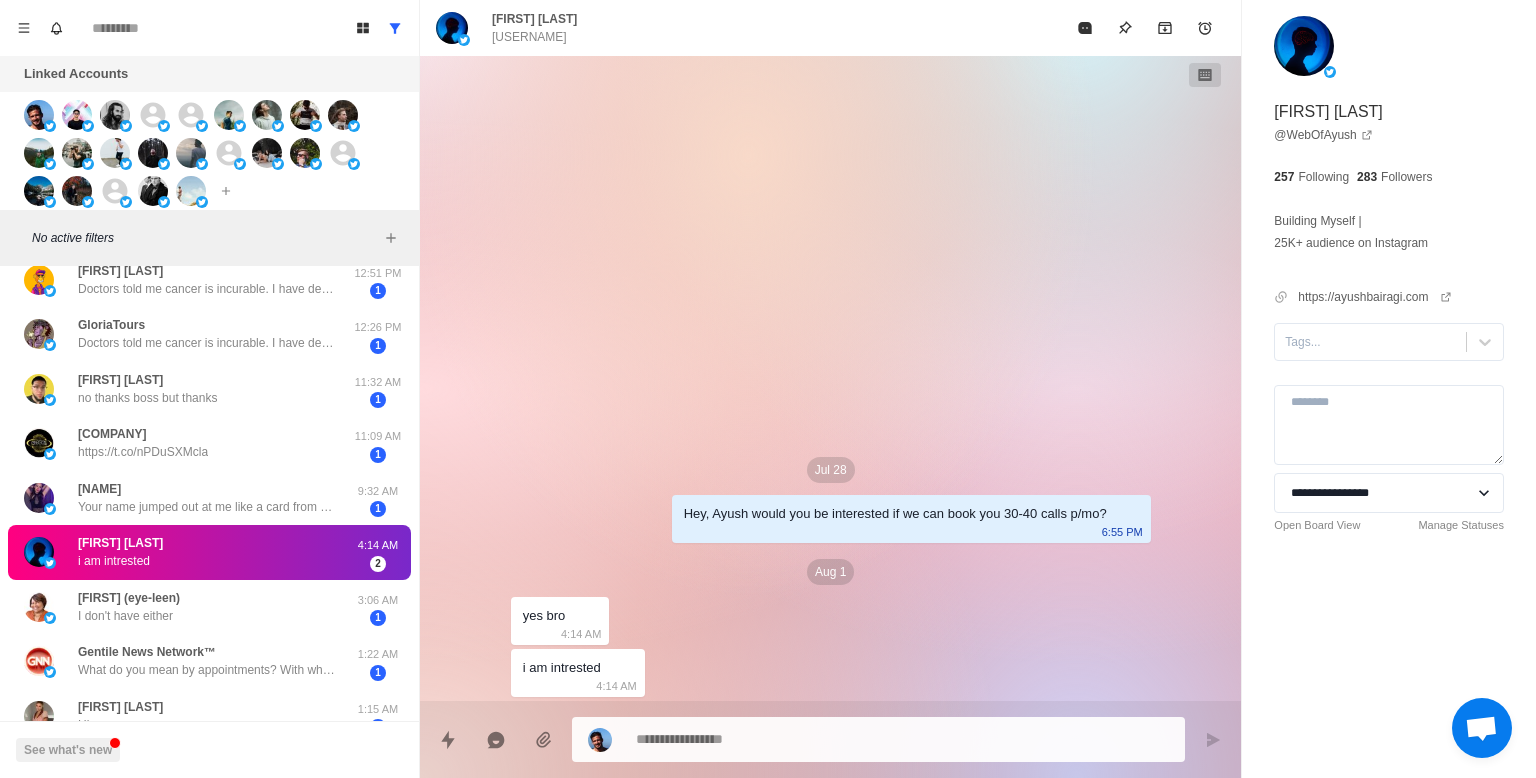 scroll, scrollTop: 904, scrollLeft: 0, axis: vertical 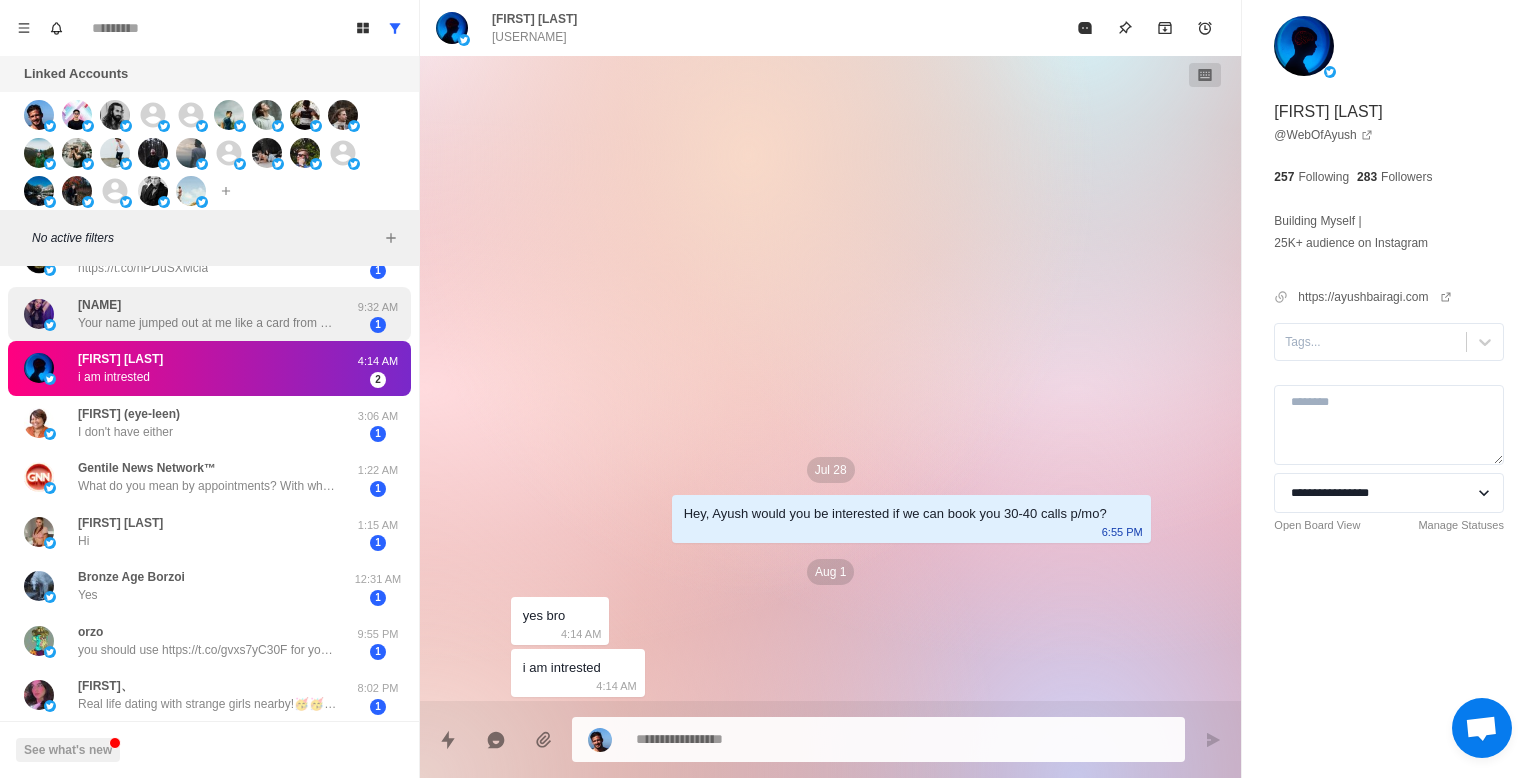 click on "[NAME] Your name jumped out at me like a card from a shuffled deck — coincidence or cosmic message? 👁✨ I do tarot, so naturally… I have to investigate 😌🔮" at bounding box center (188, 314) 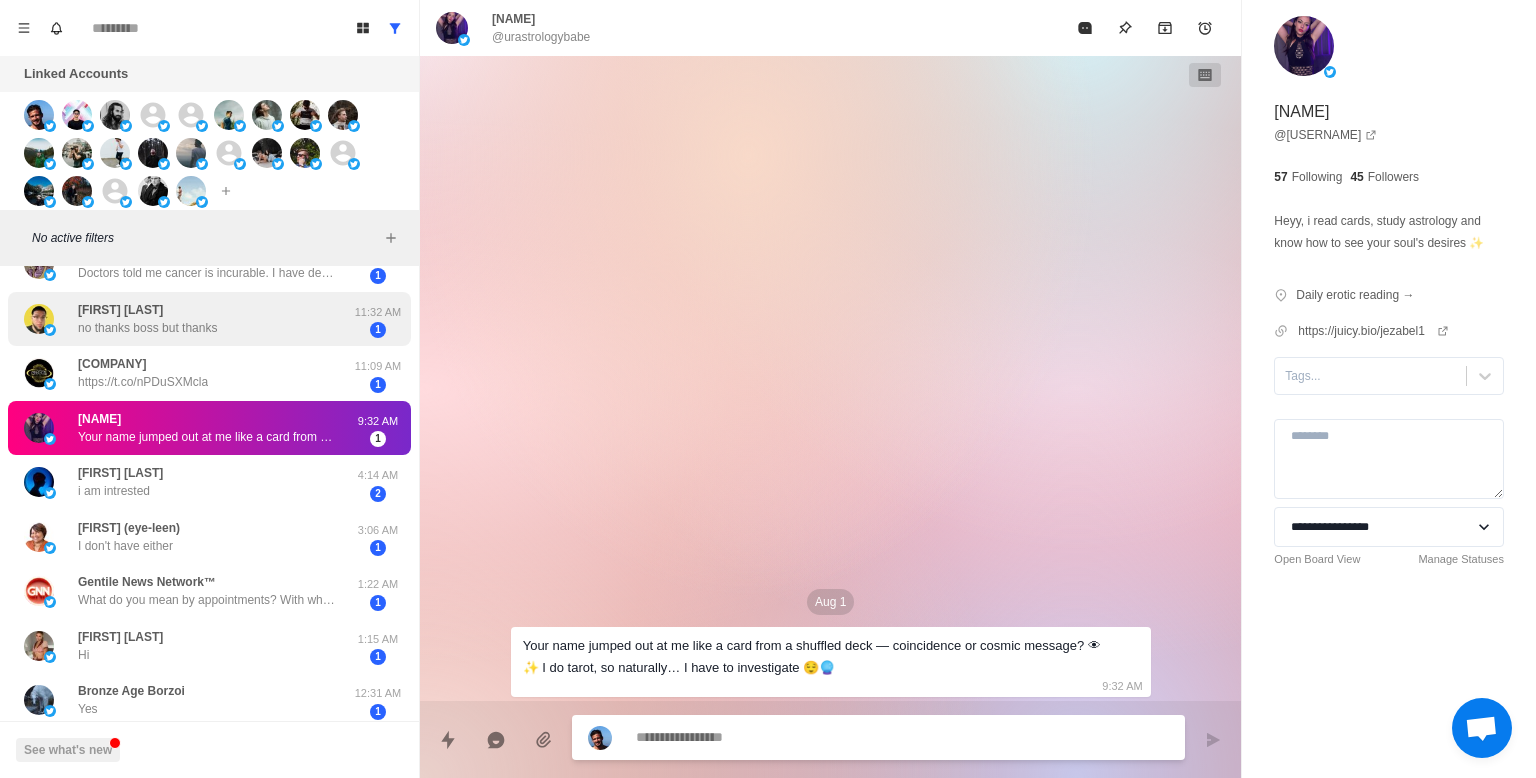 scroll, scrollTop: 740, scrollLeft: 0, axis: vertical 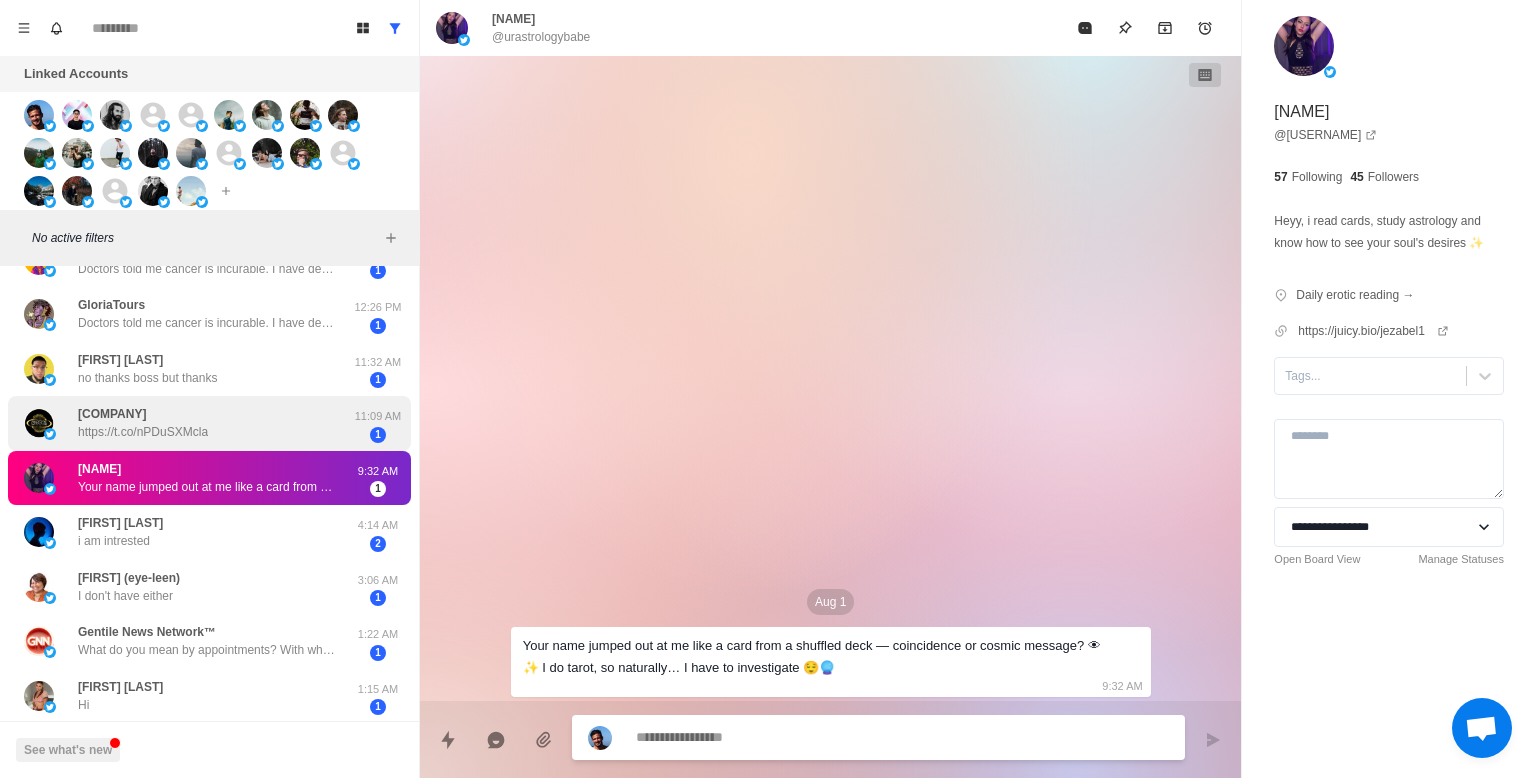 click on "Disability Enterprise https://t.co/nPDuSXMcla" at bounding box center [188, 423] 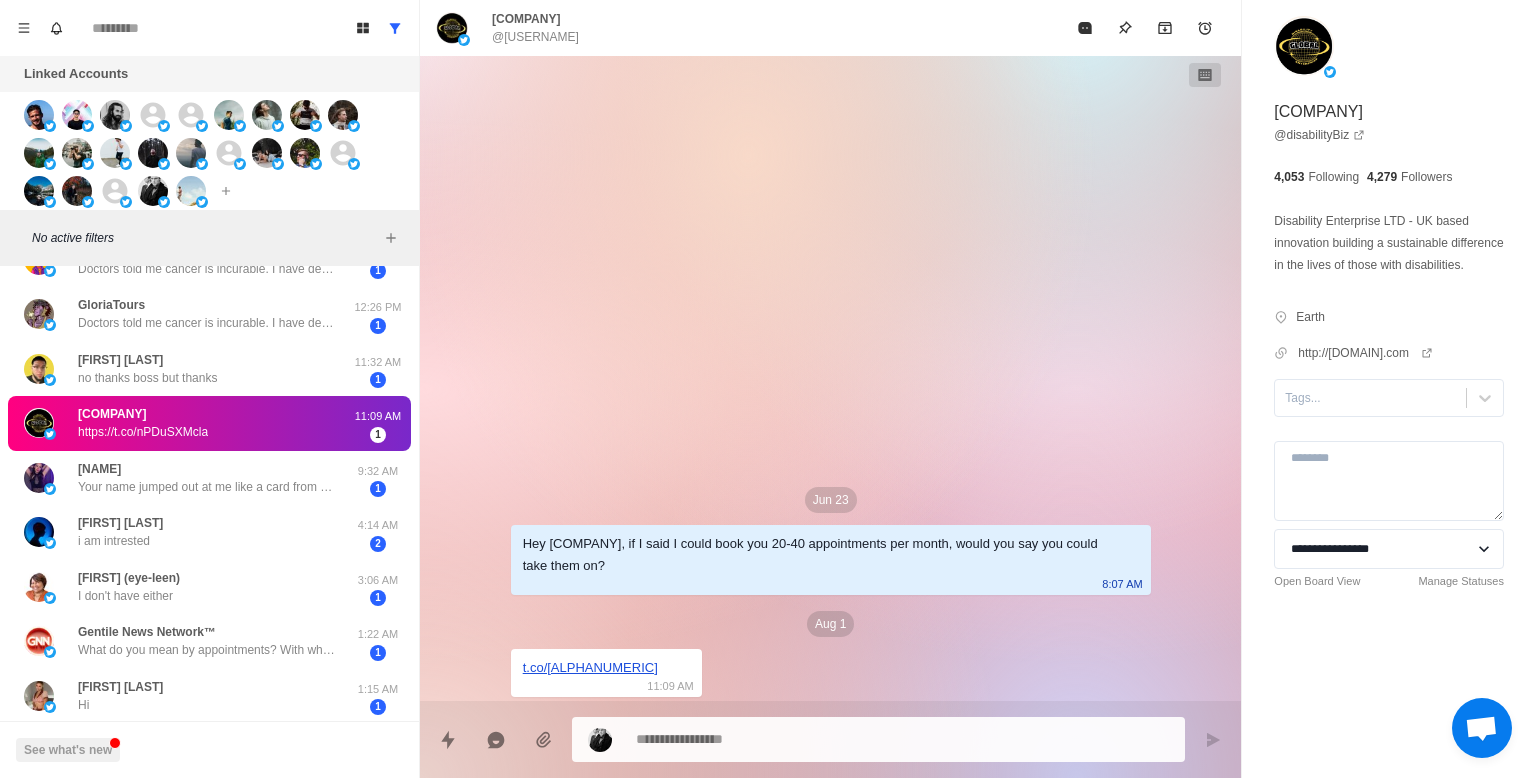 click on "t.co/nPDuSXMcla 11:09 AM" at bounding box center [606, 673] 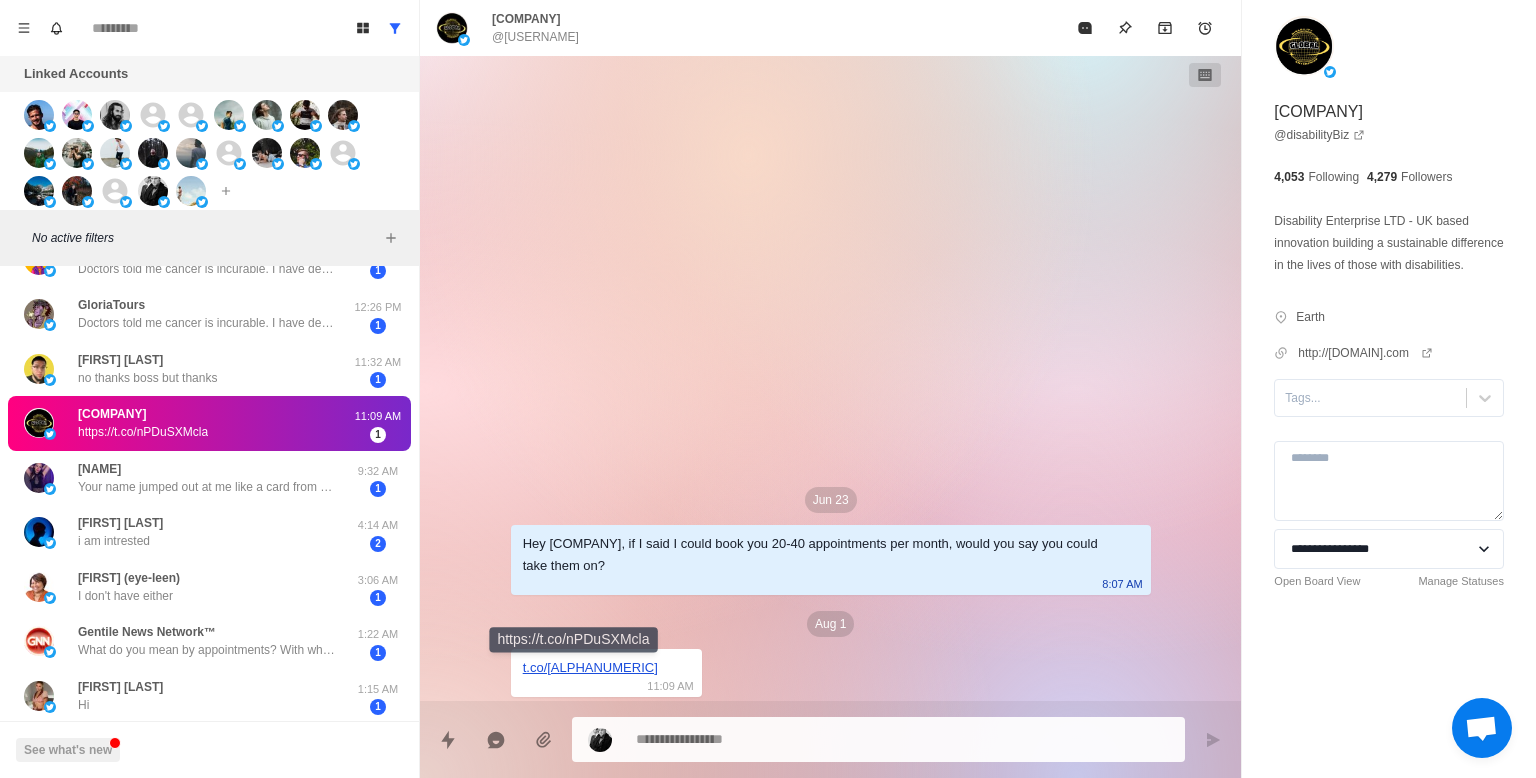 click on "t.co/[ALPHANUMERIC]" at bounding box center [590, 667] 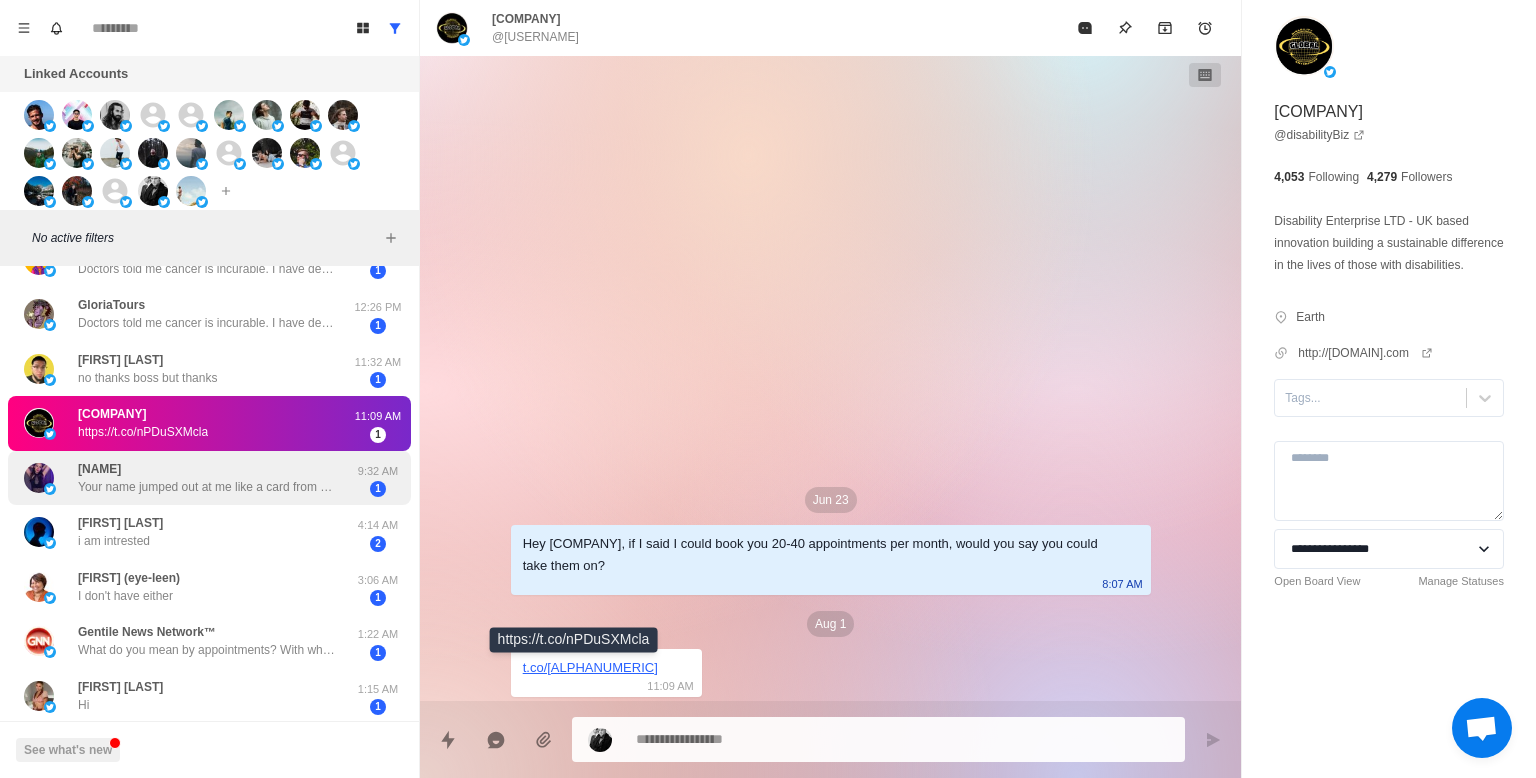 click on "[NAME] Your name jumped out at me like a card from a shuffled deck — coincidence or cosmic message? 👁✨ I do tarot, so naturally… I have to investigate 😌🔮" at bounding box center (208, 478) 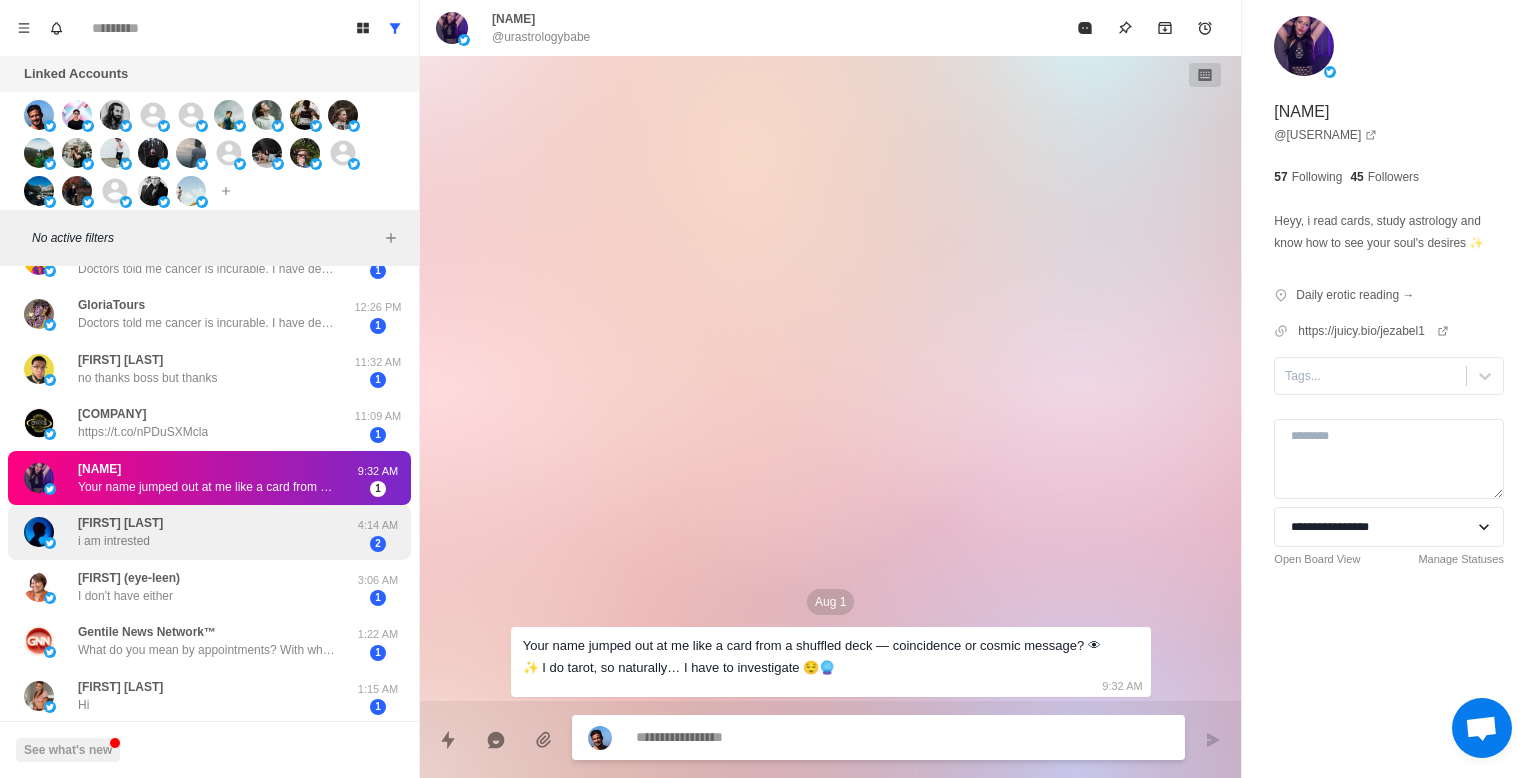 click on "[NAME] i am intrested" at bounding box center [188, 532] 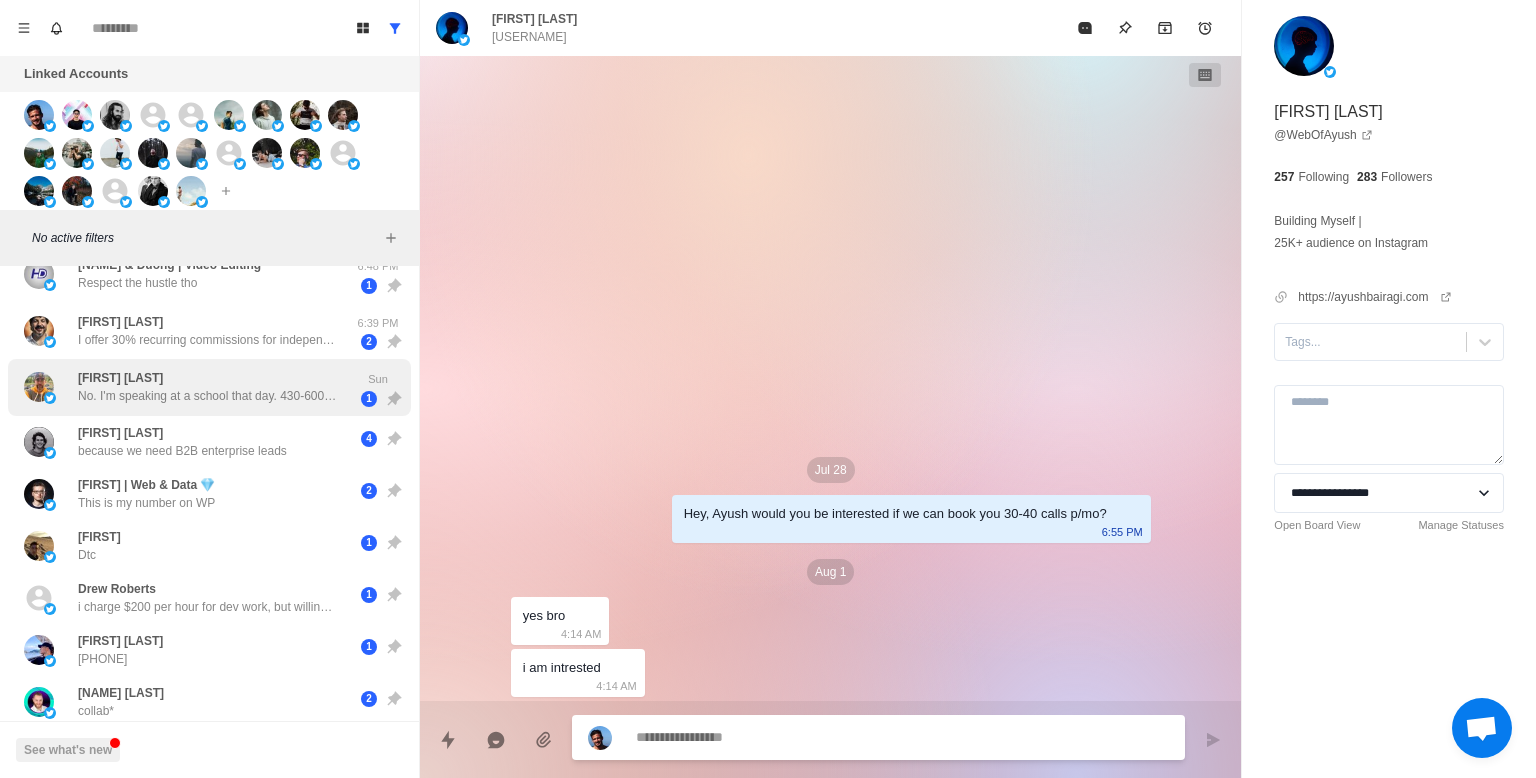 scroll, scrollTop: 0, scrollLeft: 0, axis: both 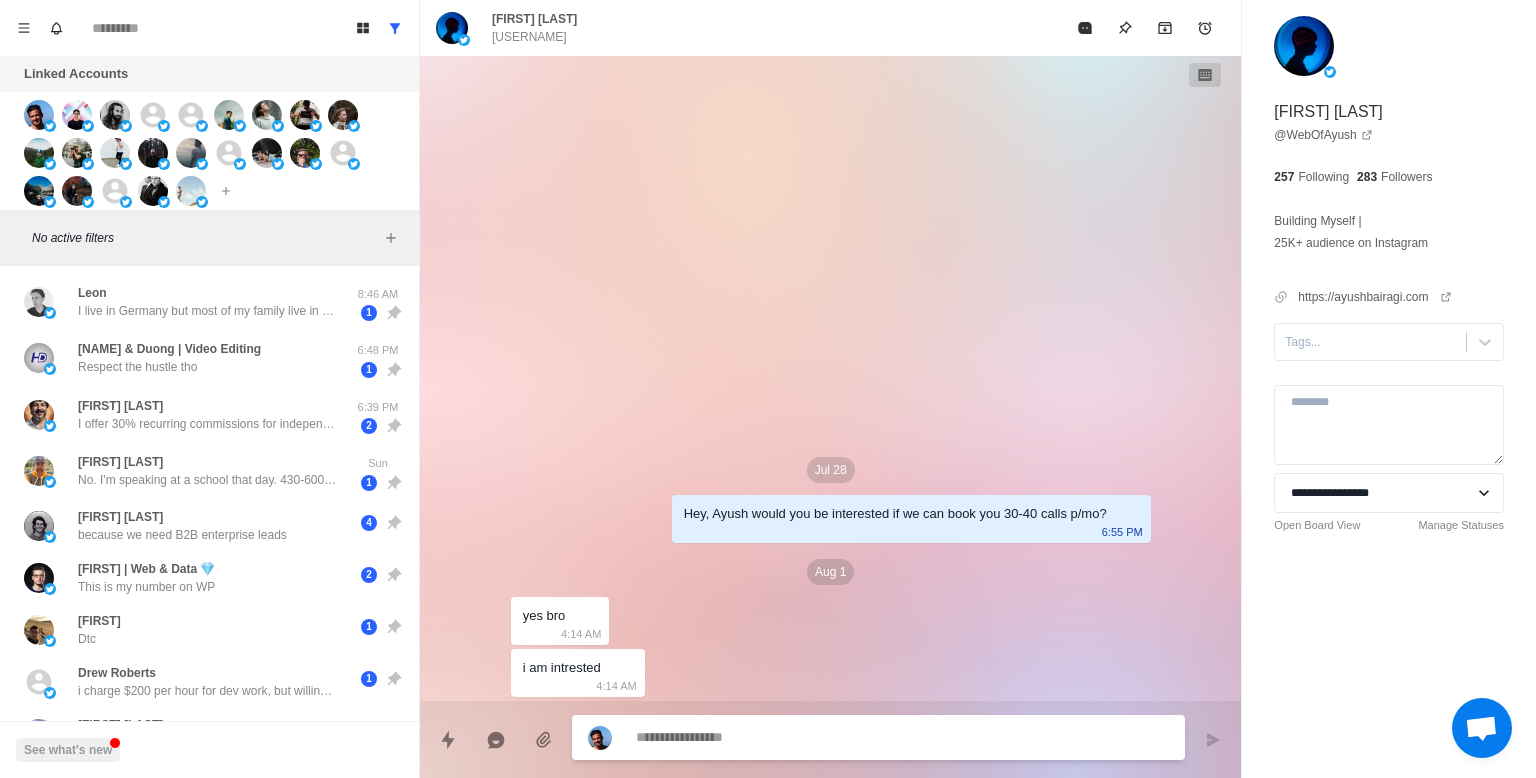 click at bounding box center [902, 737] 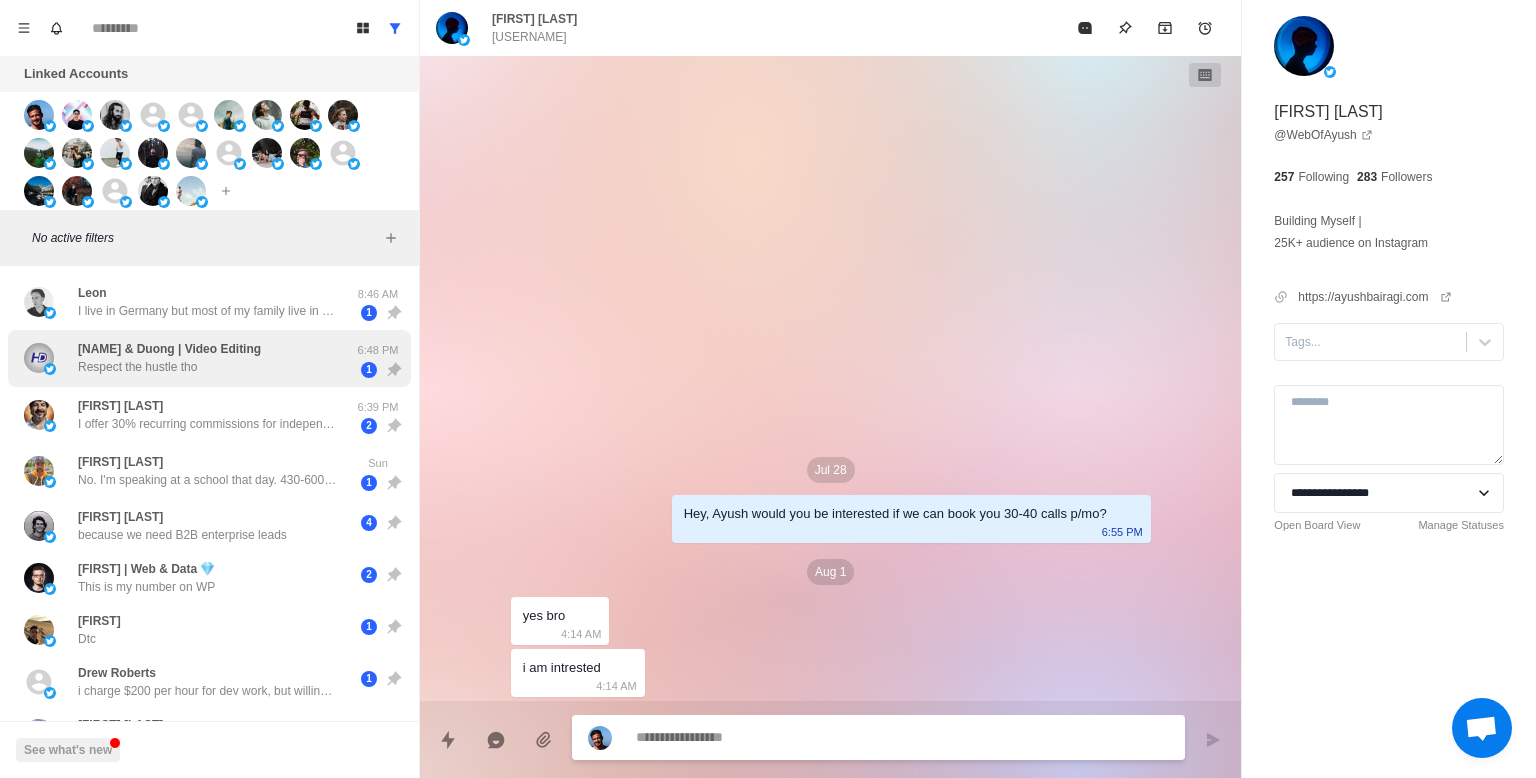 click on "[FIRST] & [LAST] | Video Editing Respect the hustle tho 6:48 PM 1" at bounding box center (209, 358) 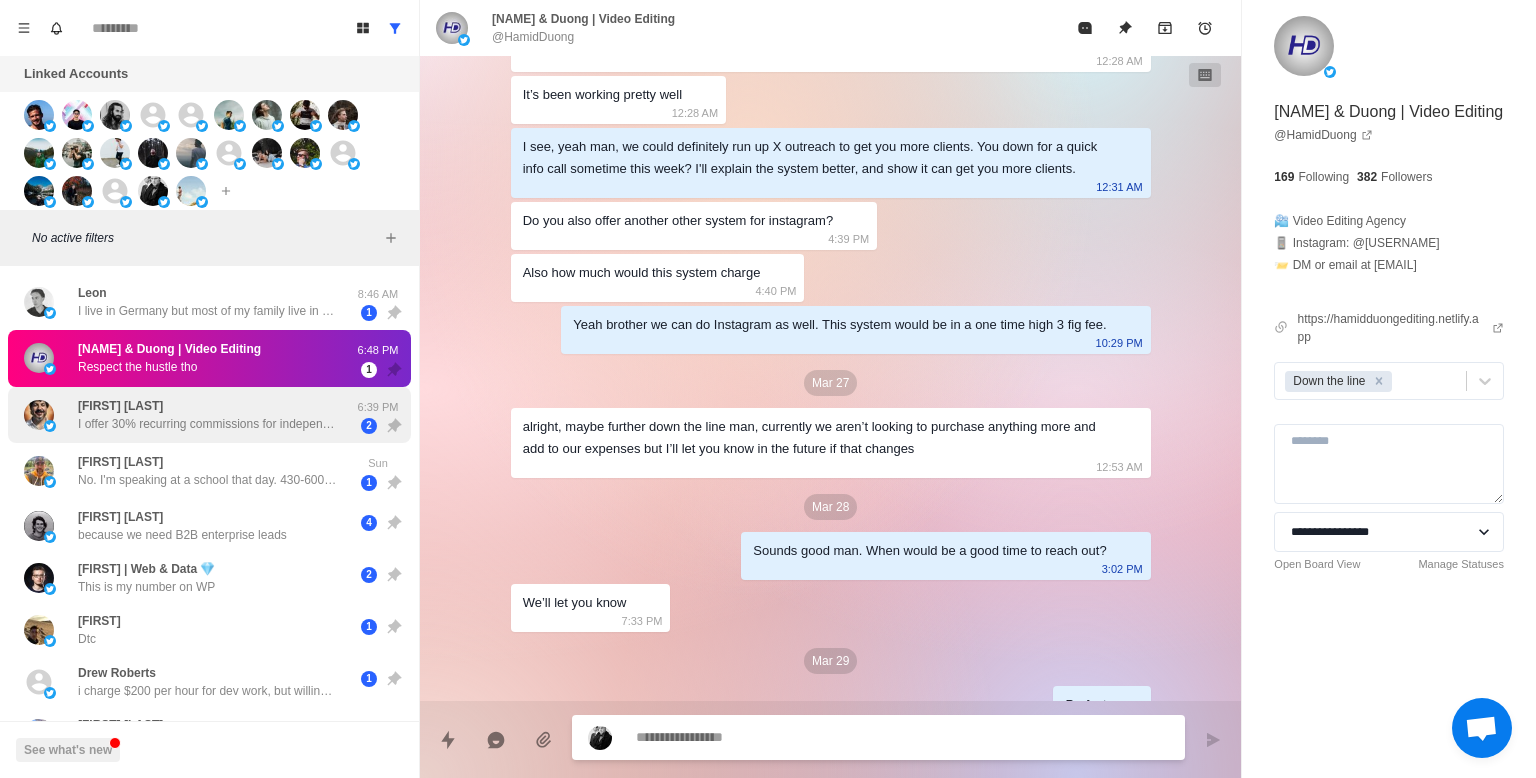 scroll, scrollTop: 820, scrollLeft: 0, axis: vertical 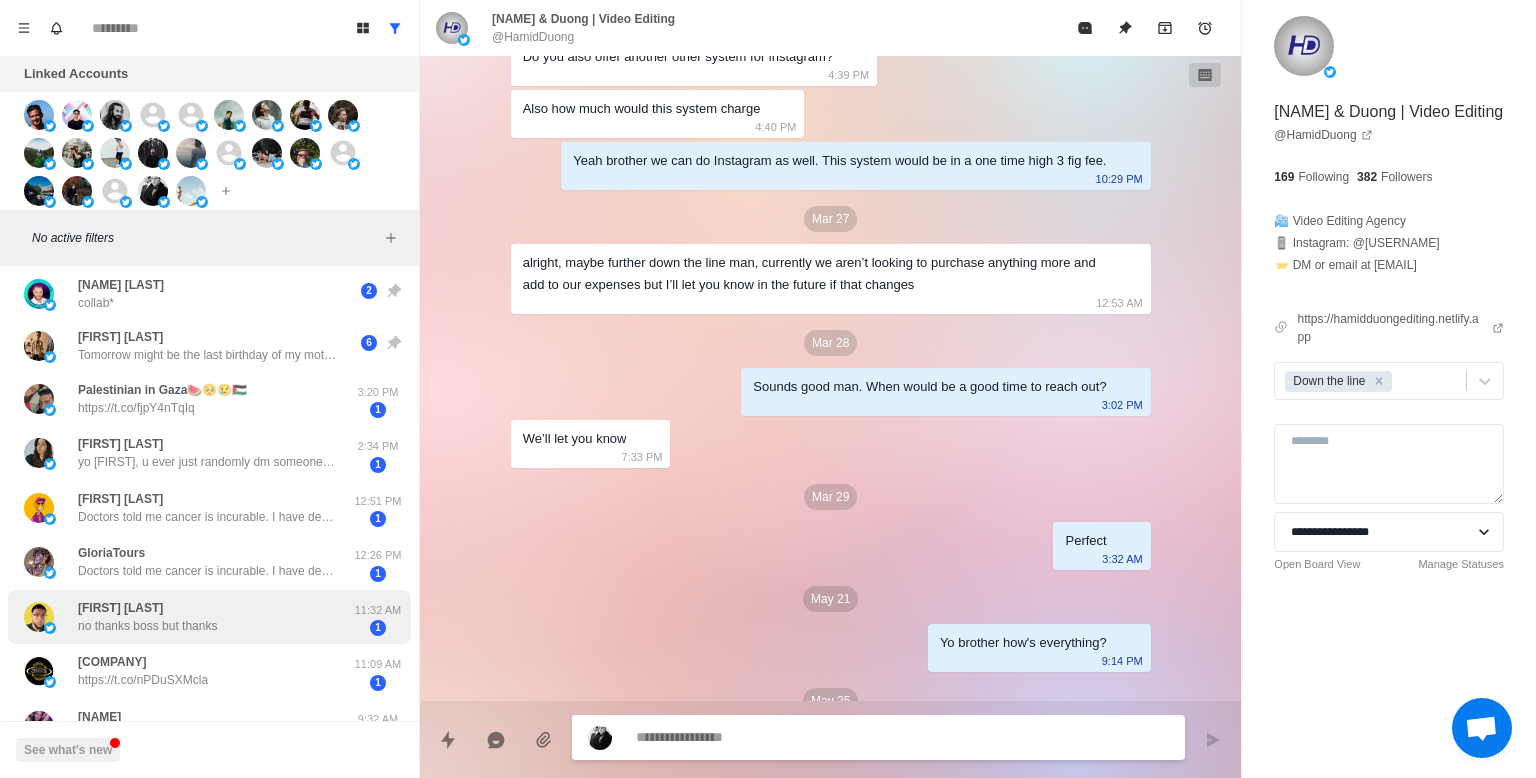 click on "[FIRST] [LAST] no thanks boss but thanks" at bounding box center [188, 617] 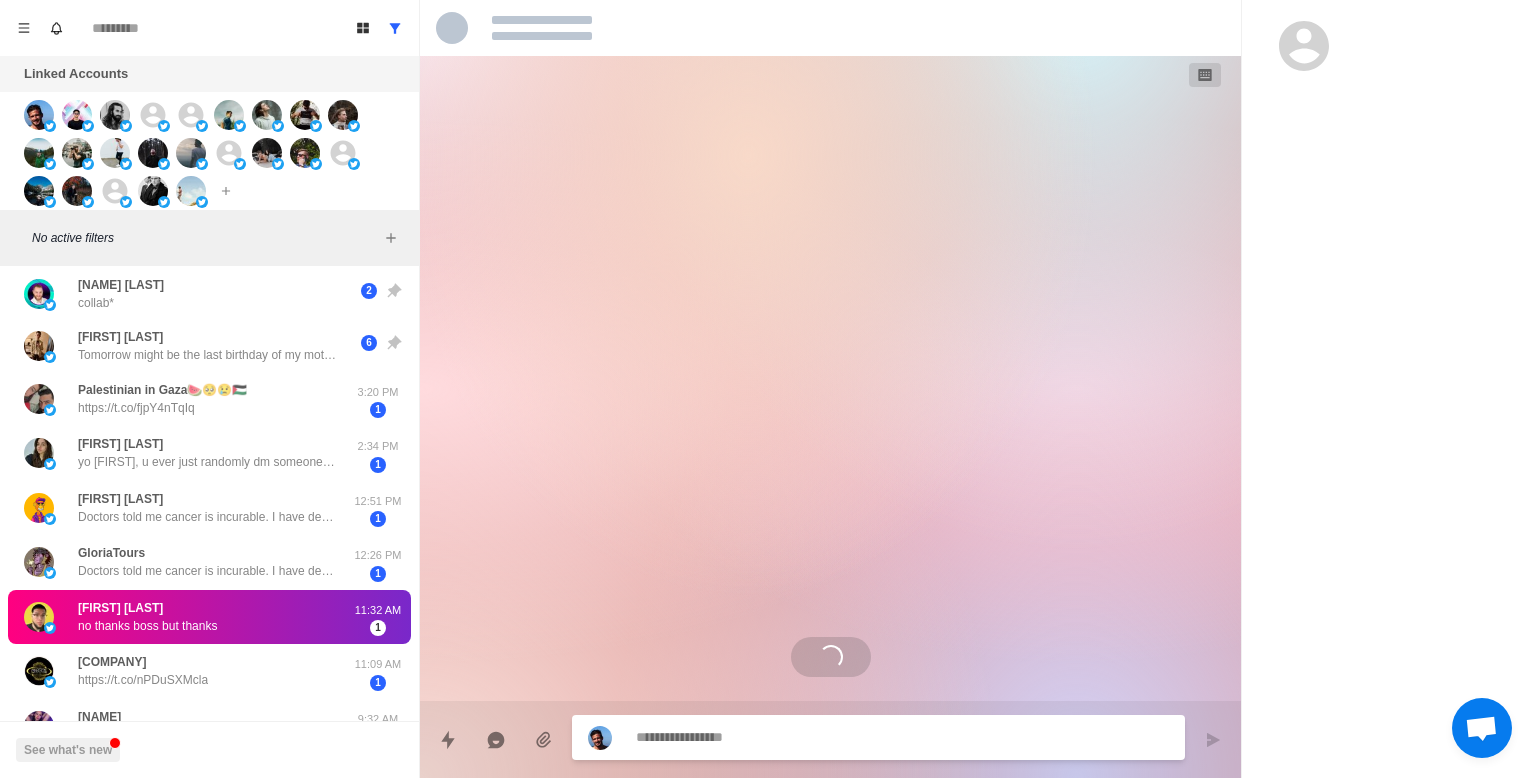 scroll, scrollTop: 0, scrollLeft: 0, axis: both 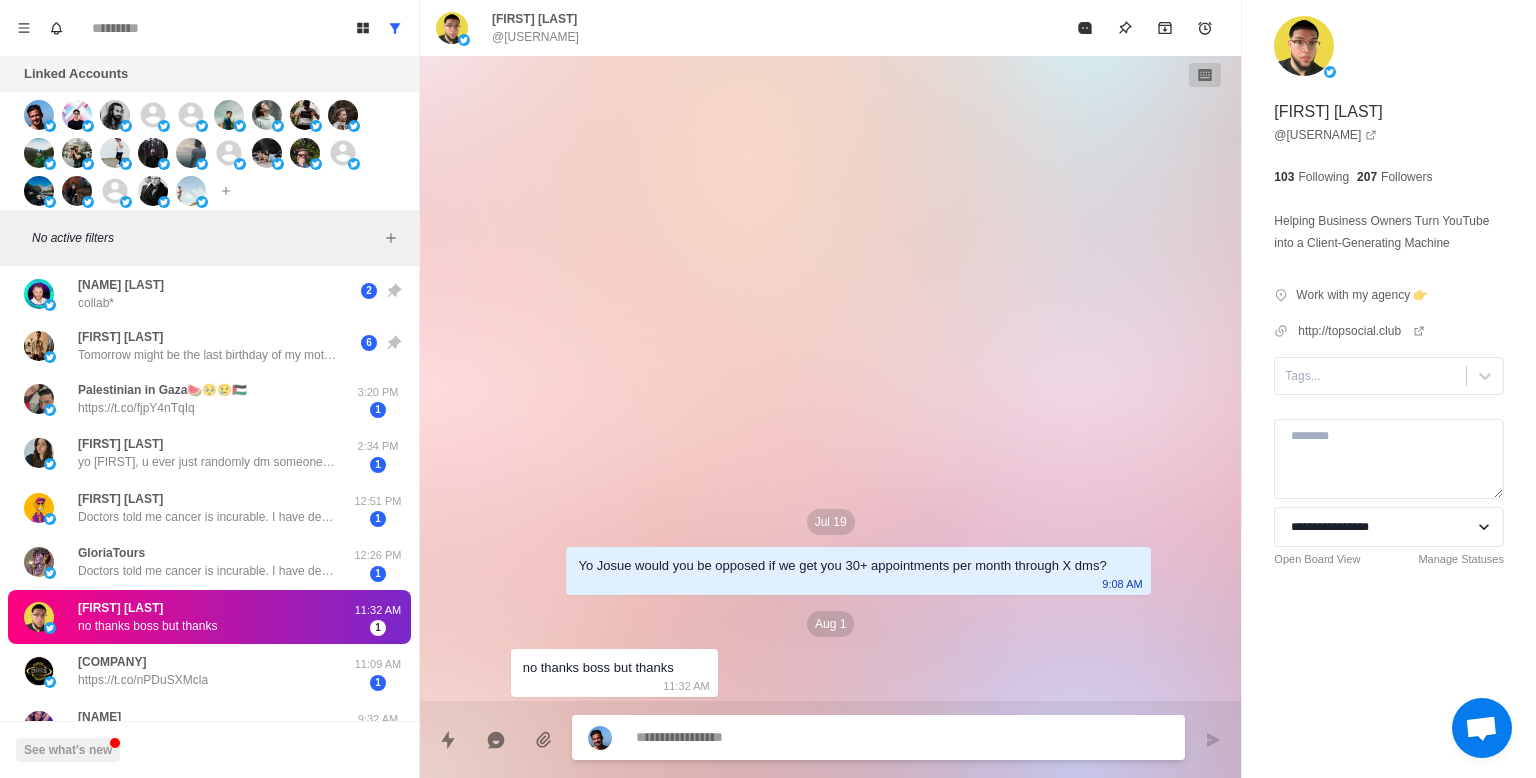 click at bounding box center (902, 737) 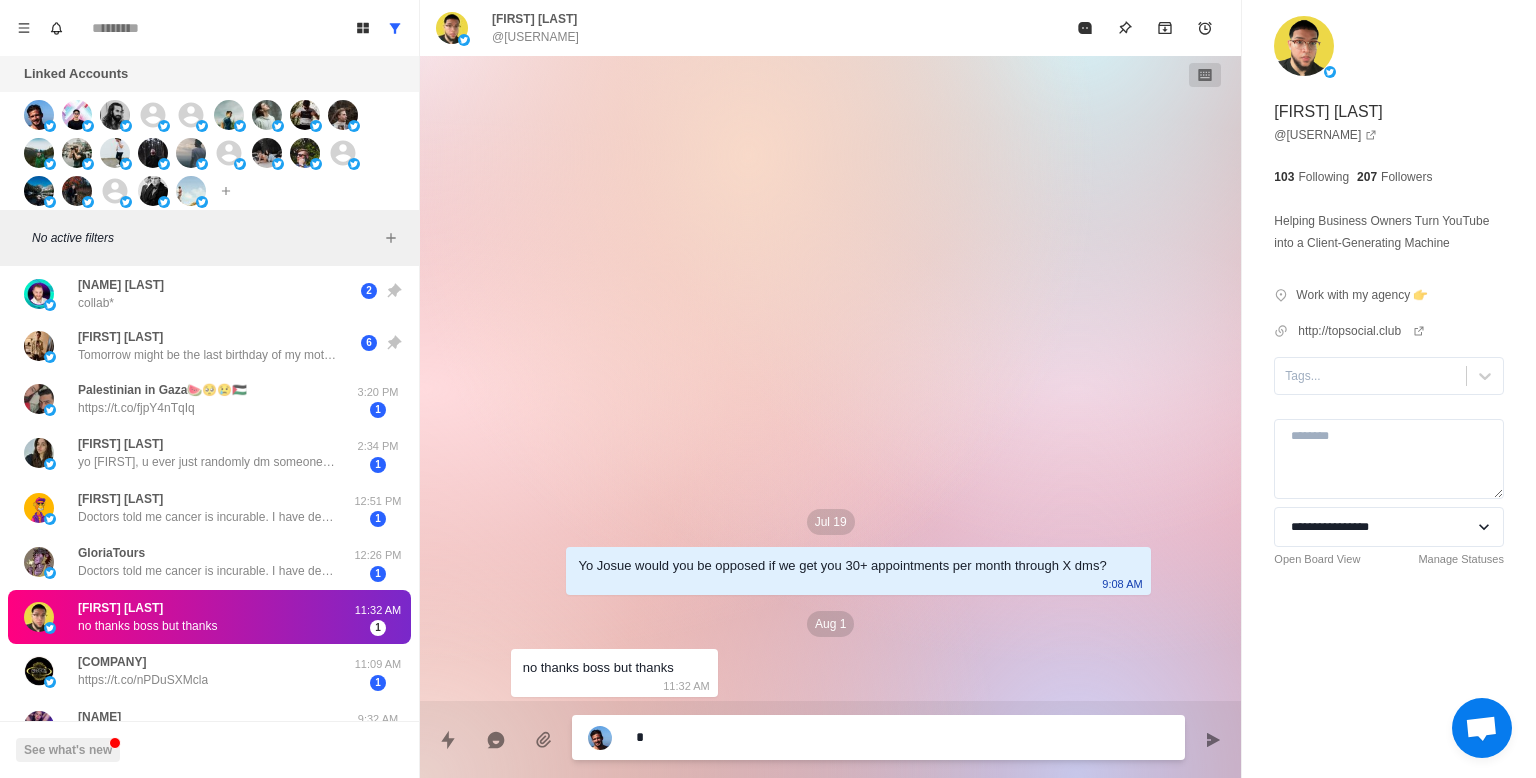 type on "*" 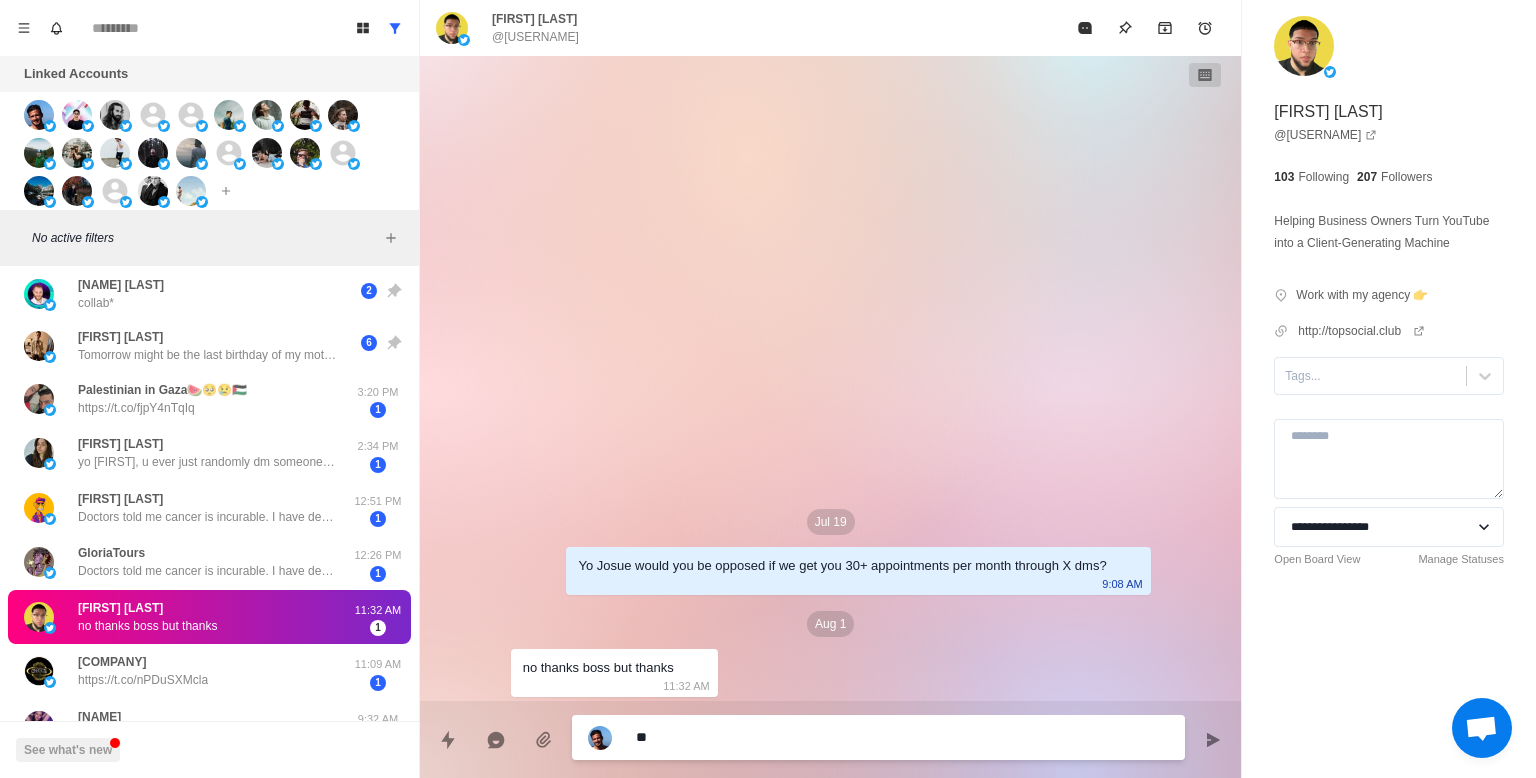 type on "*" 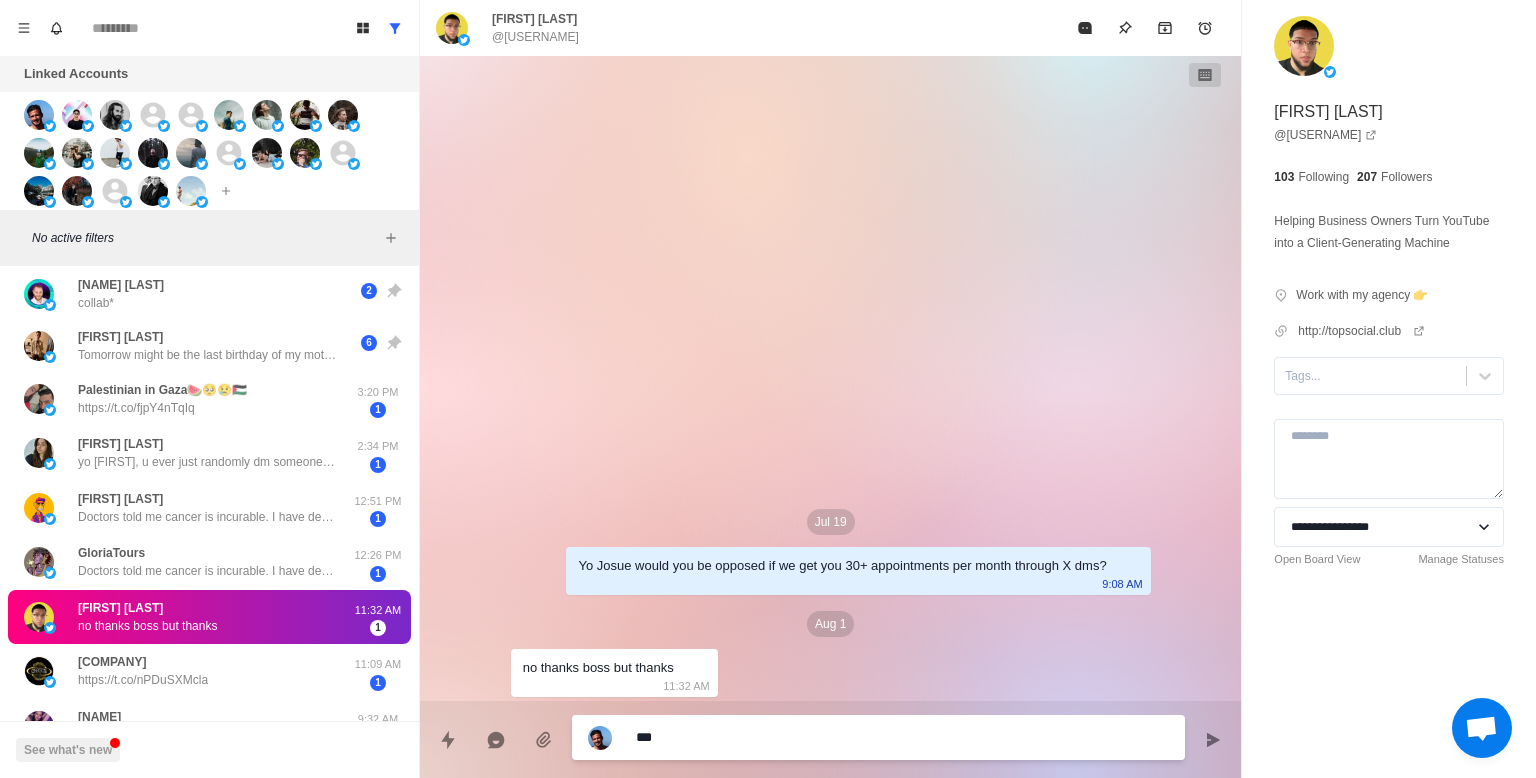 type on "*" 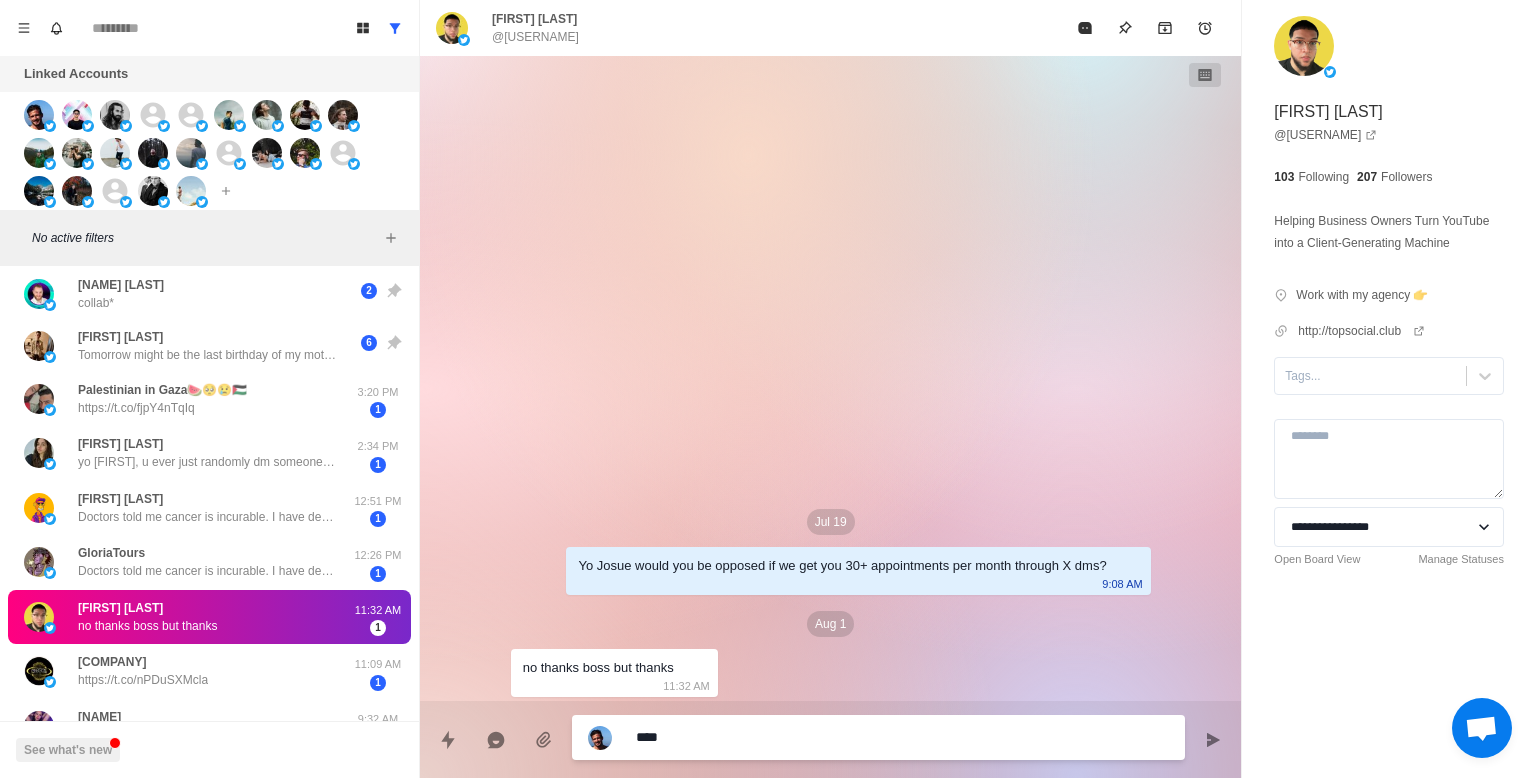 type on "*" 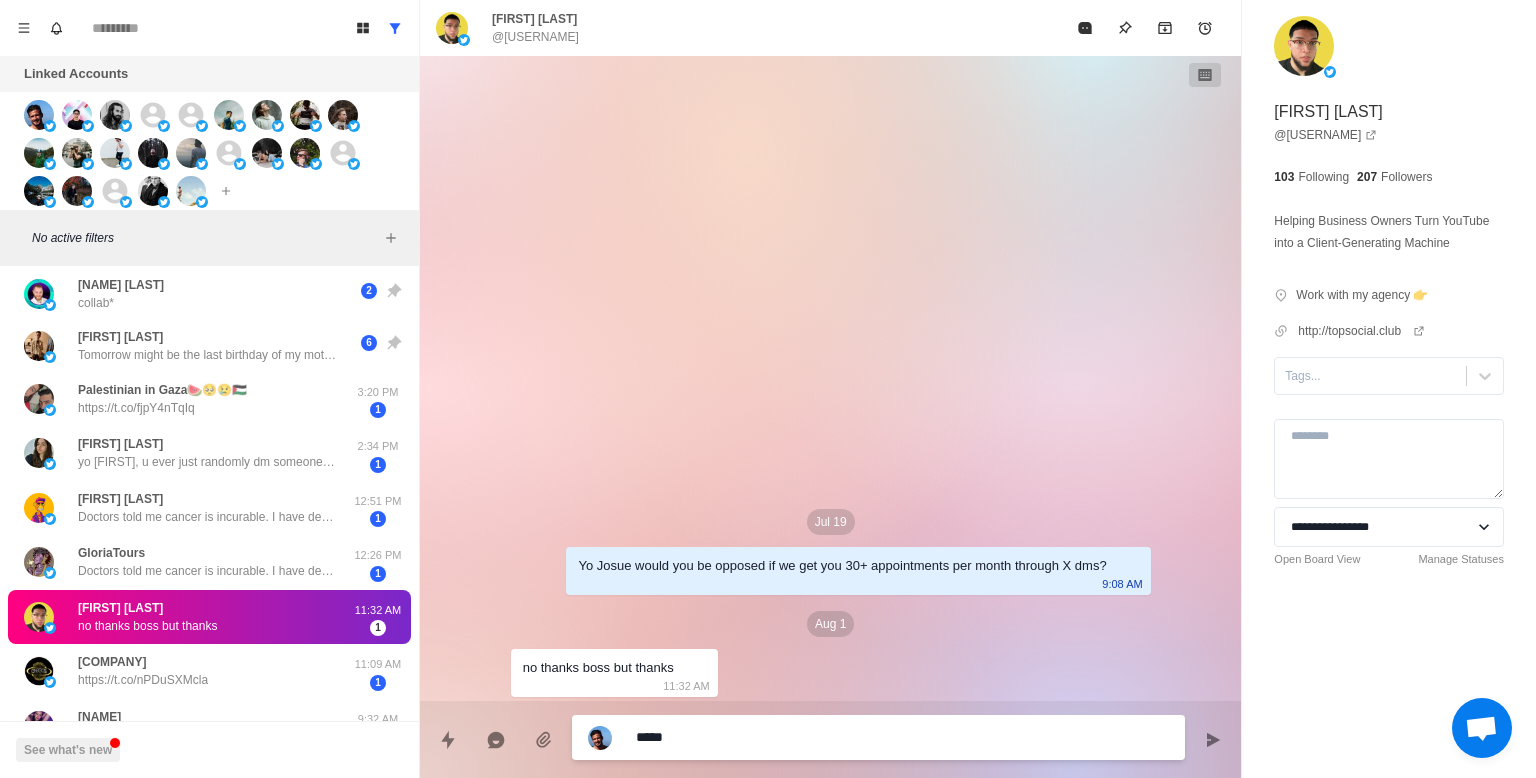 type on "*" 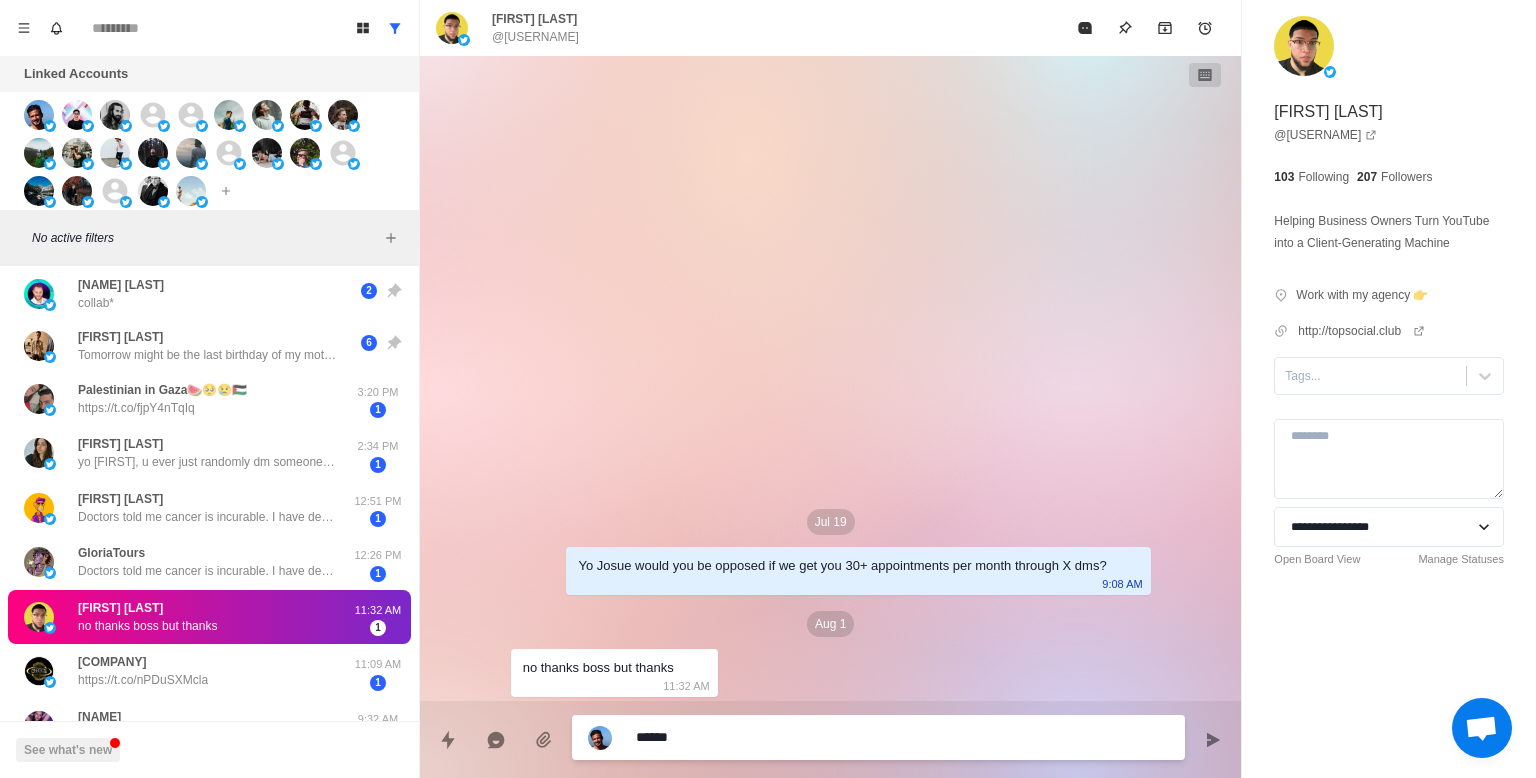 type on "*" 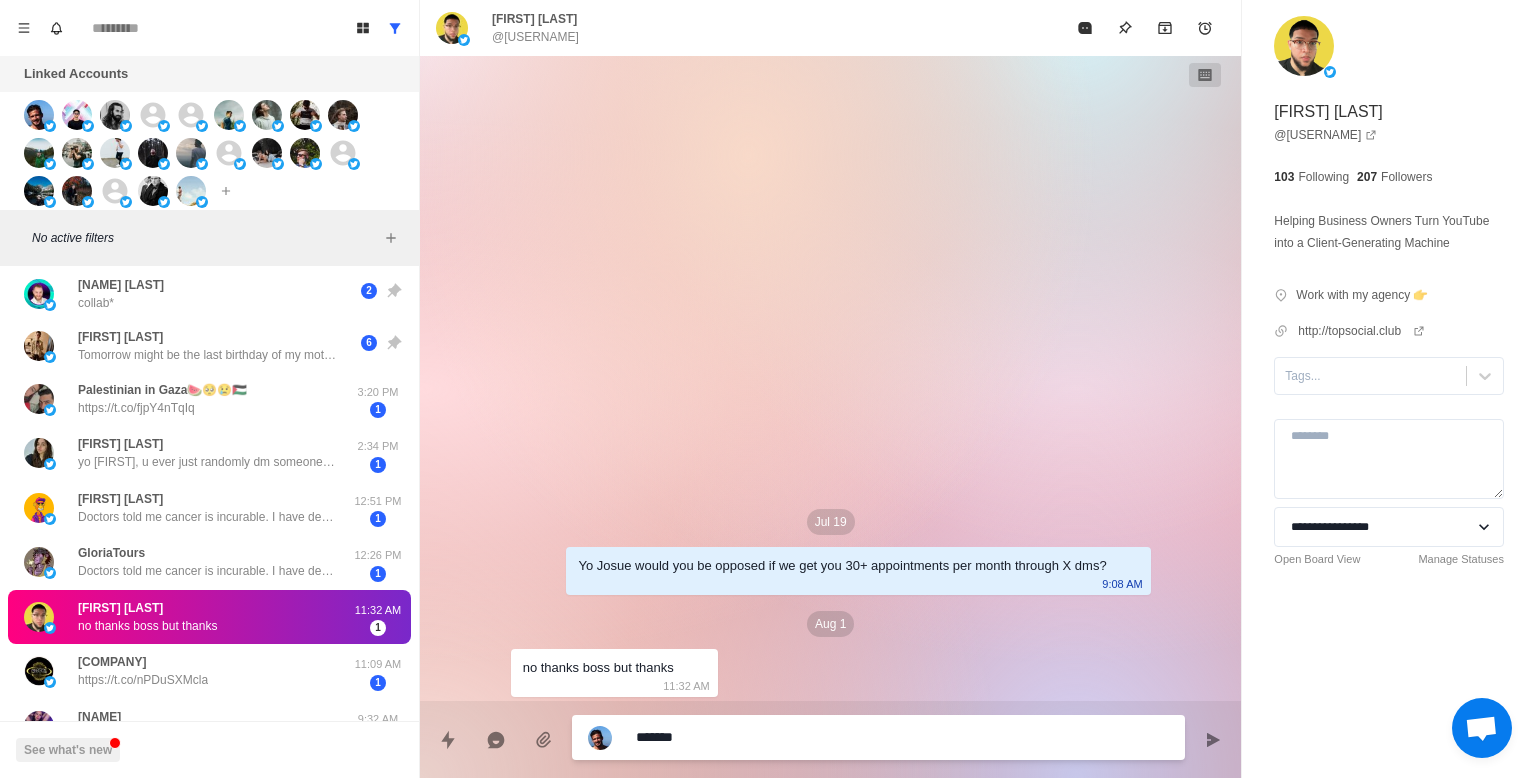 type on "*" 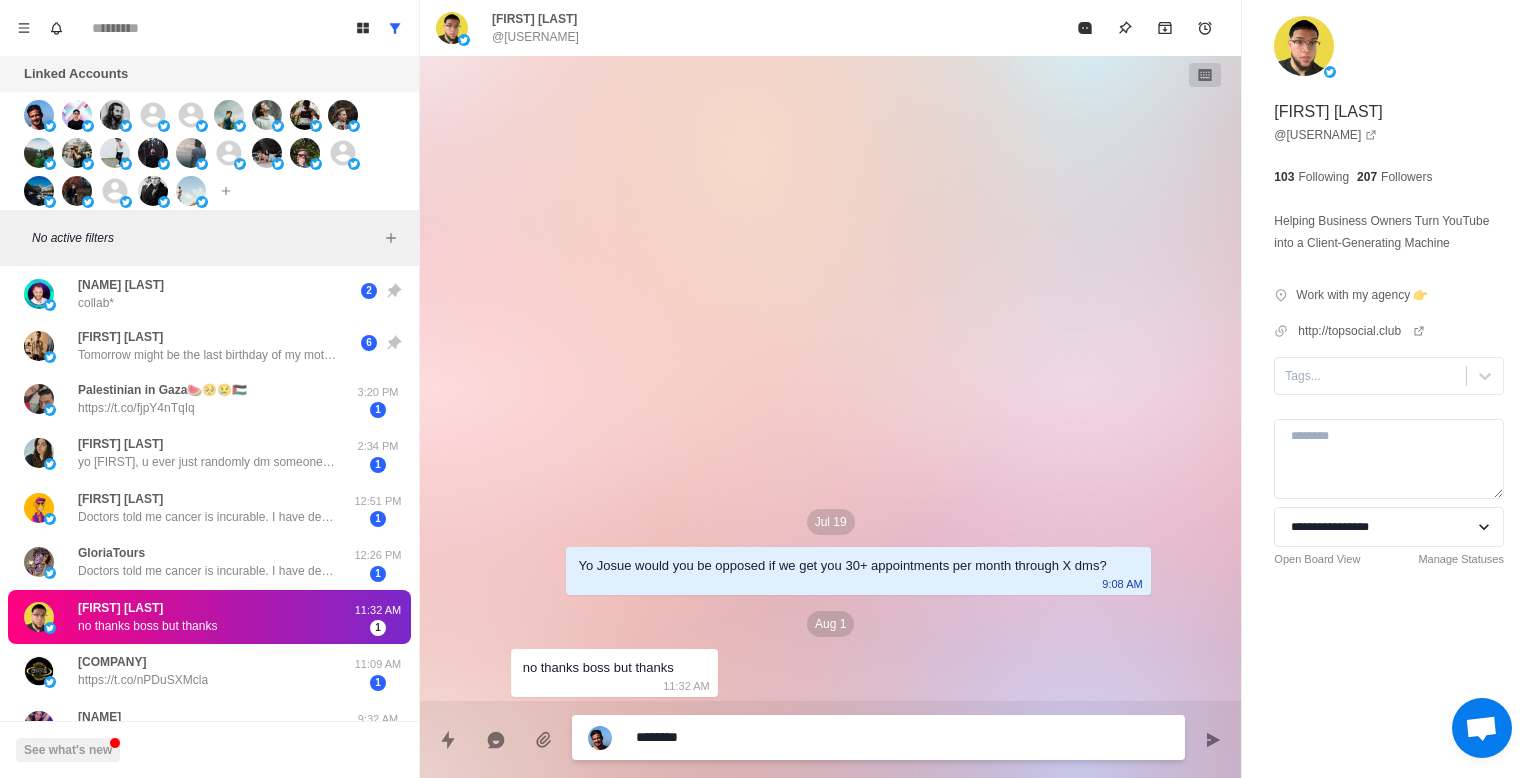 type on "*" 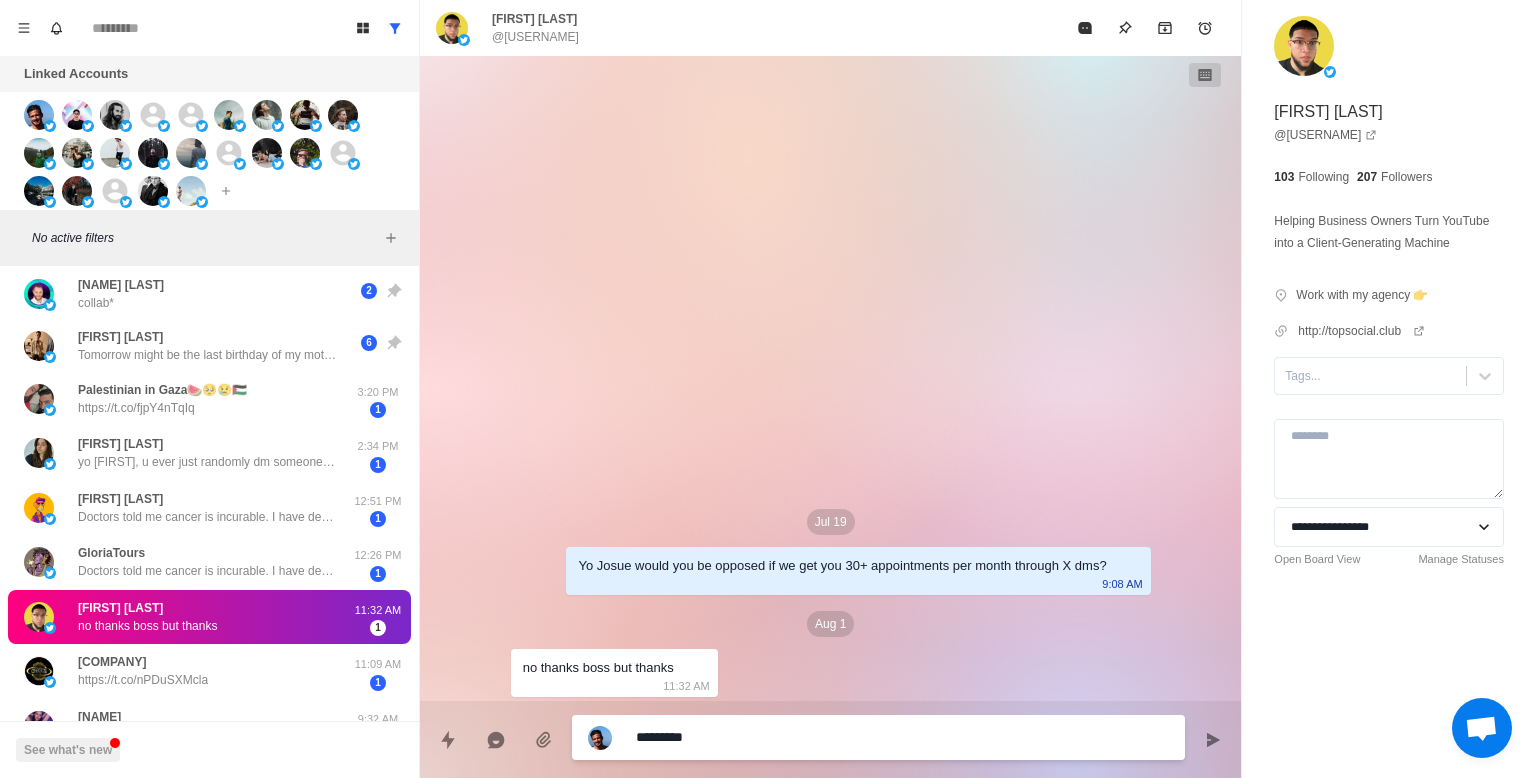 type on "*" 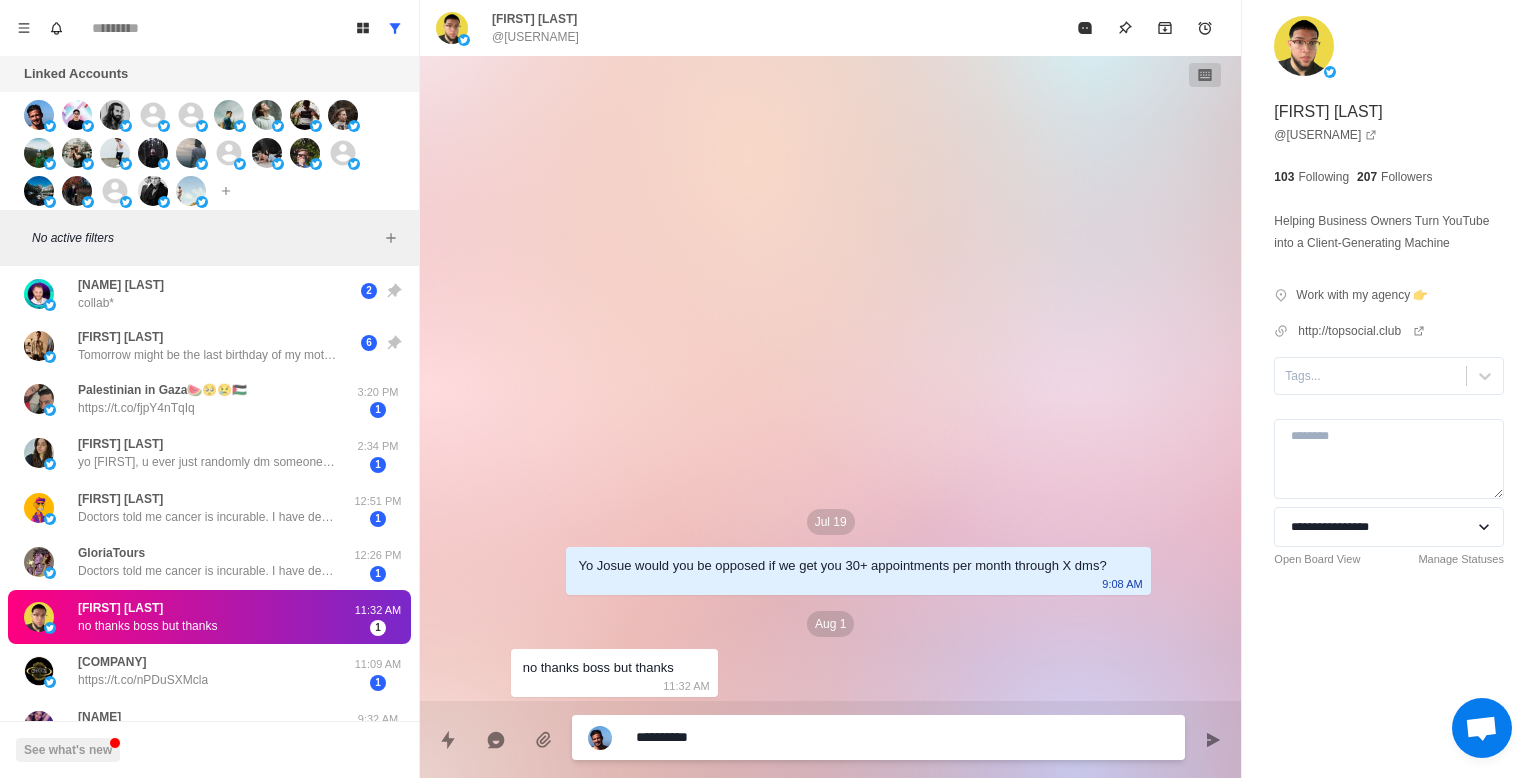 type on "*" 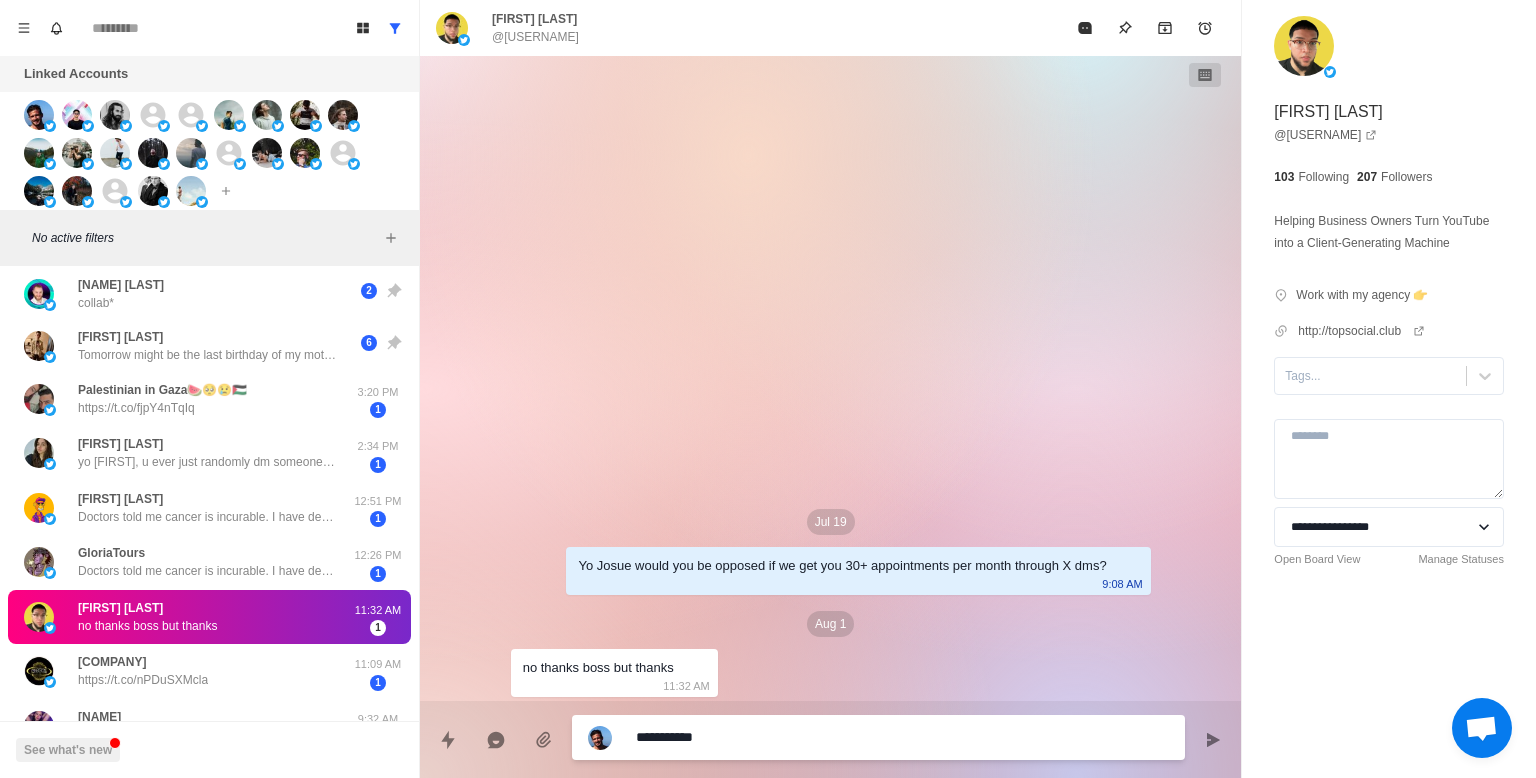 type on "*" 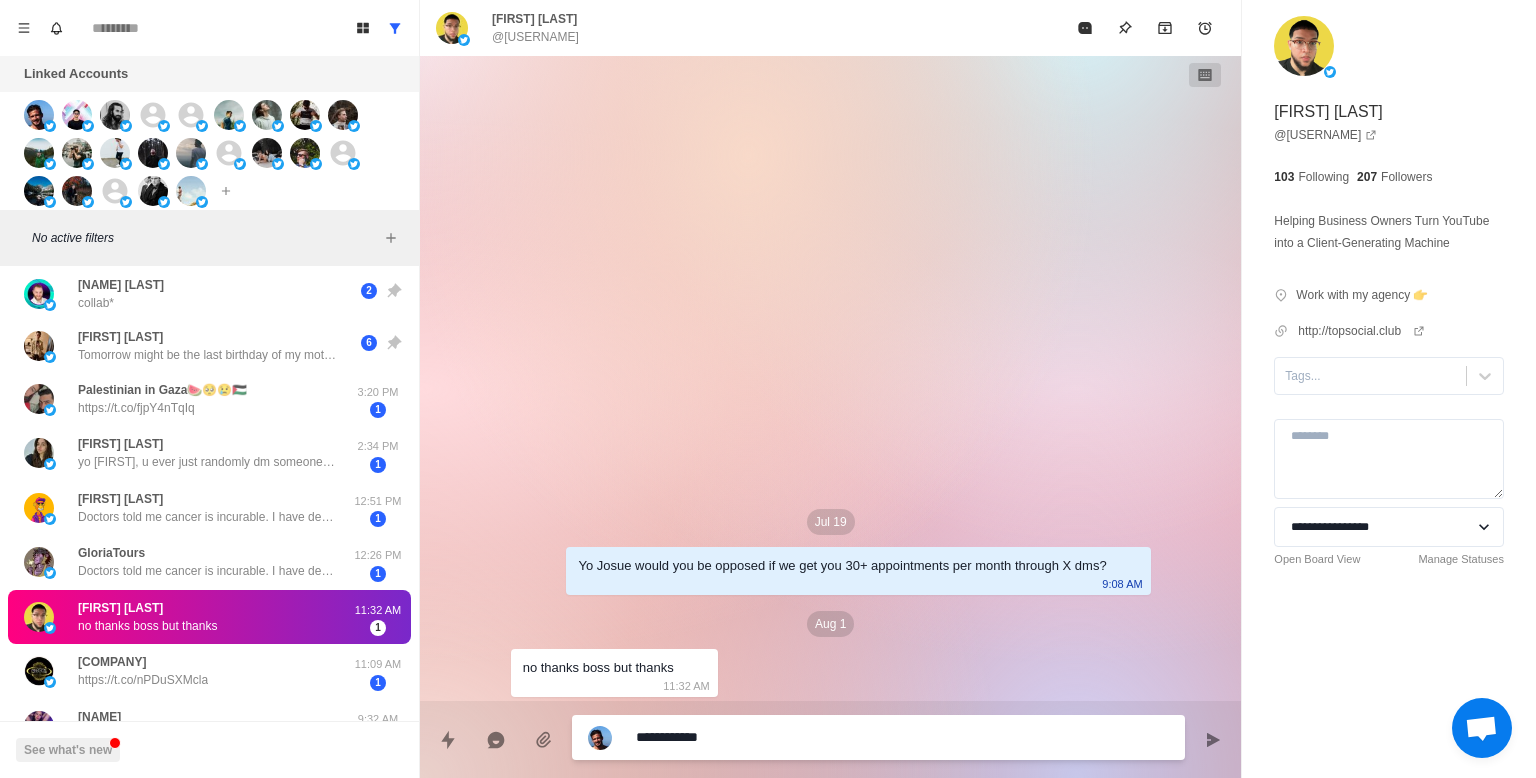 type on "*" 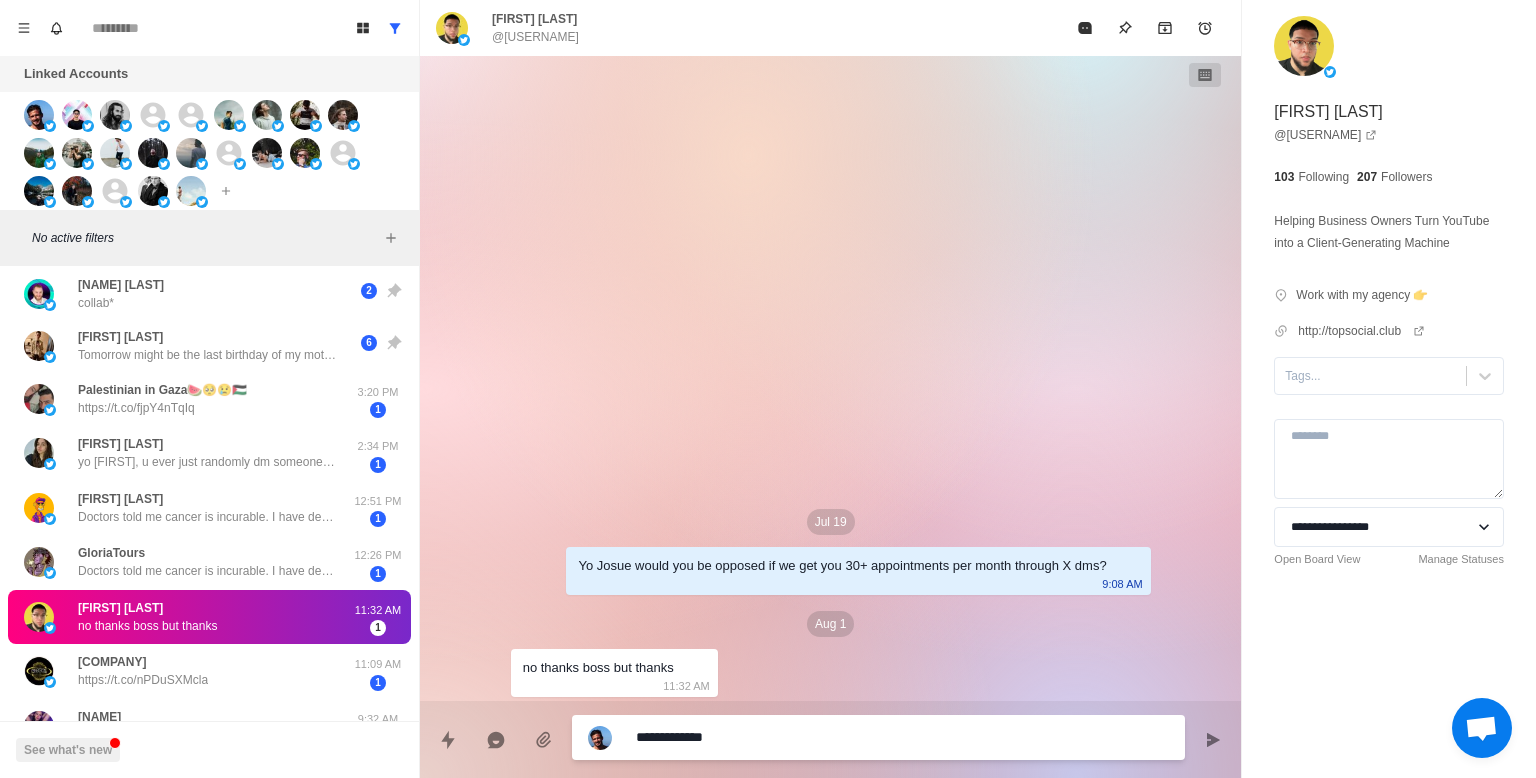 type on "*" 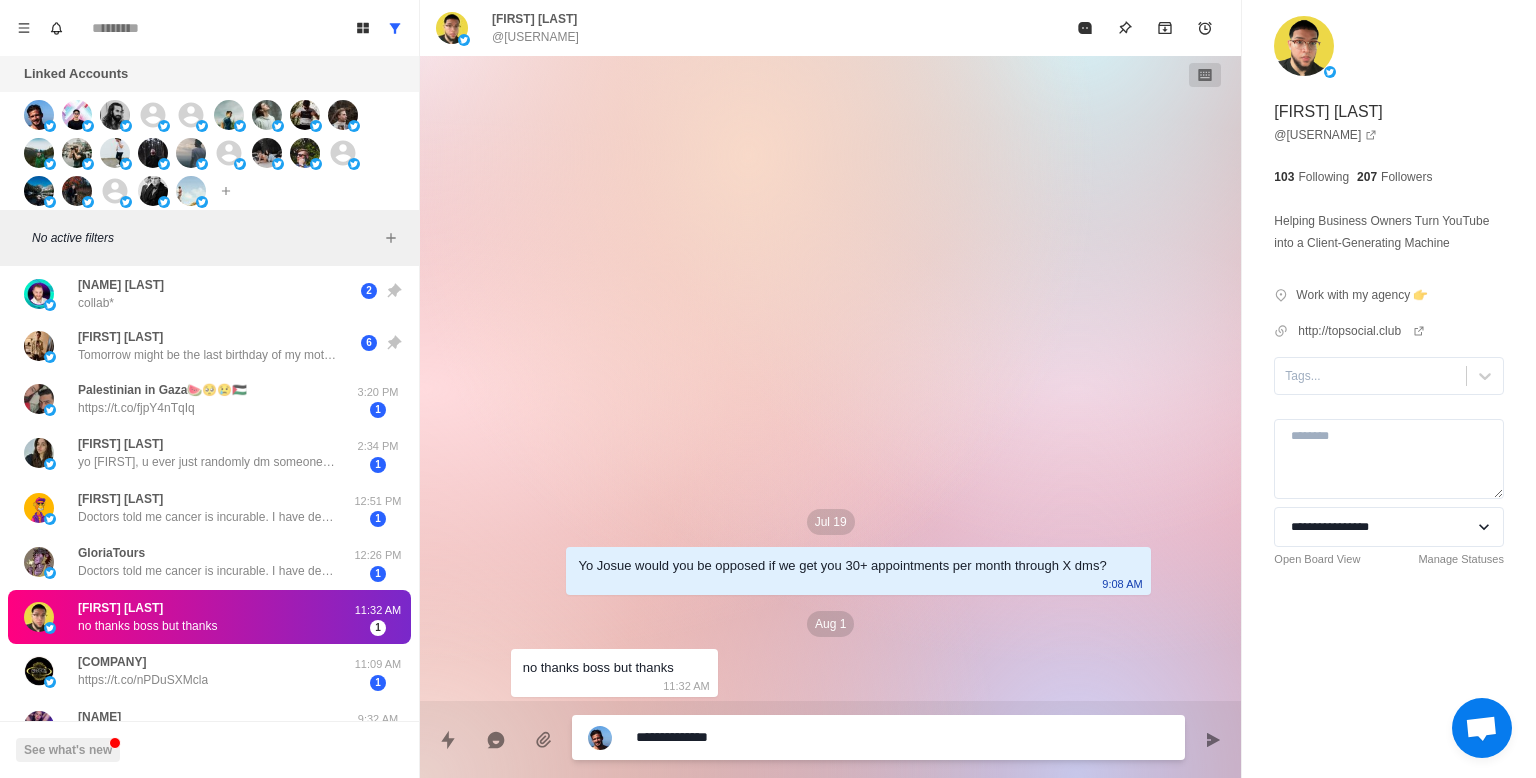 type on "*" 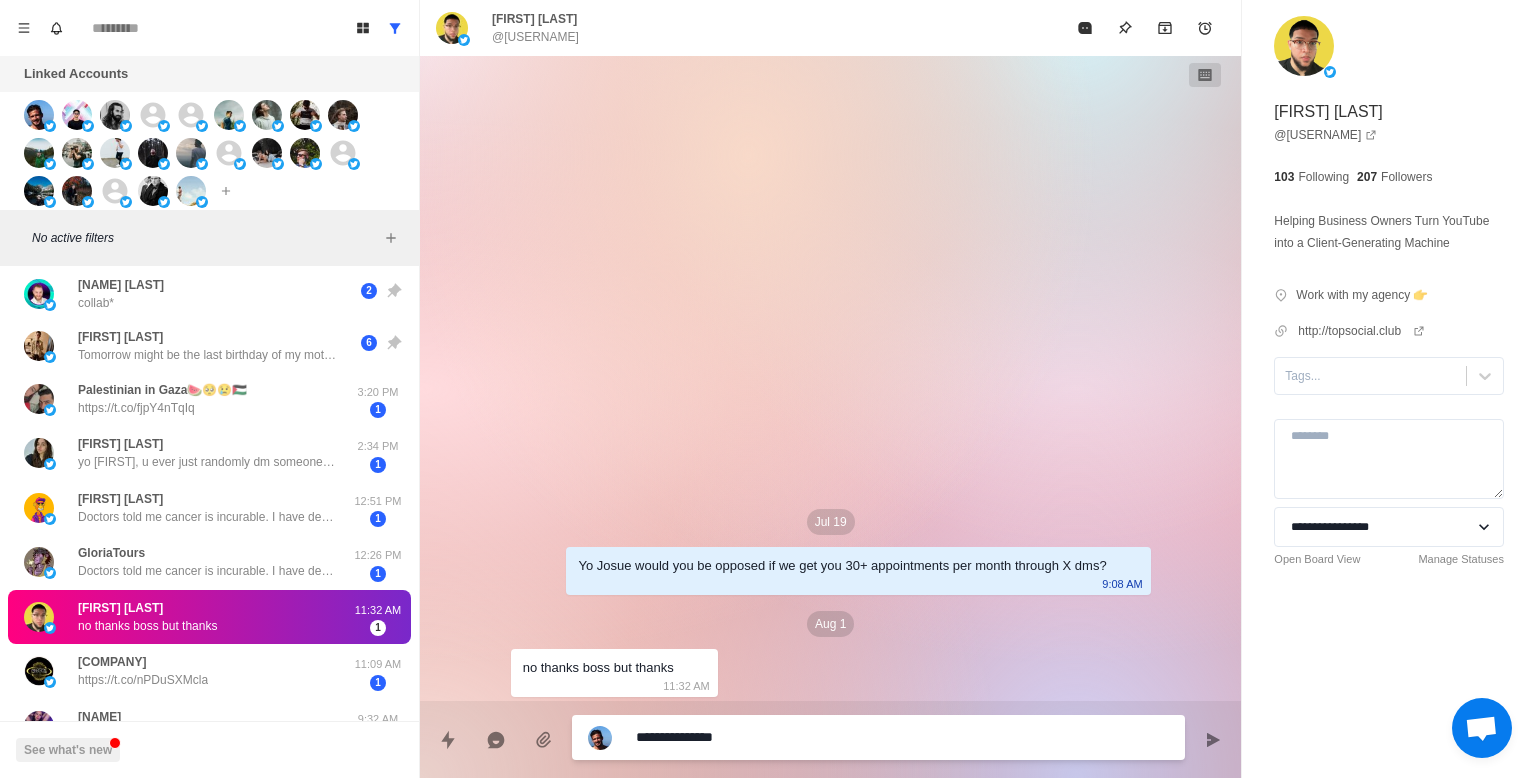 type on "*" 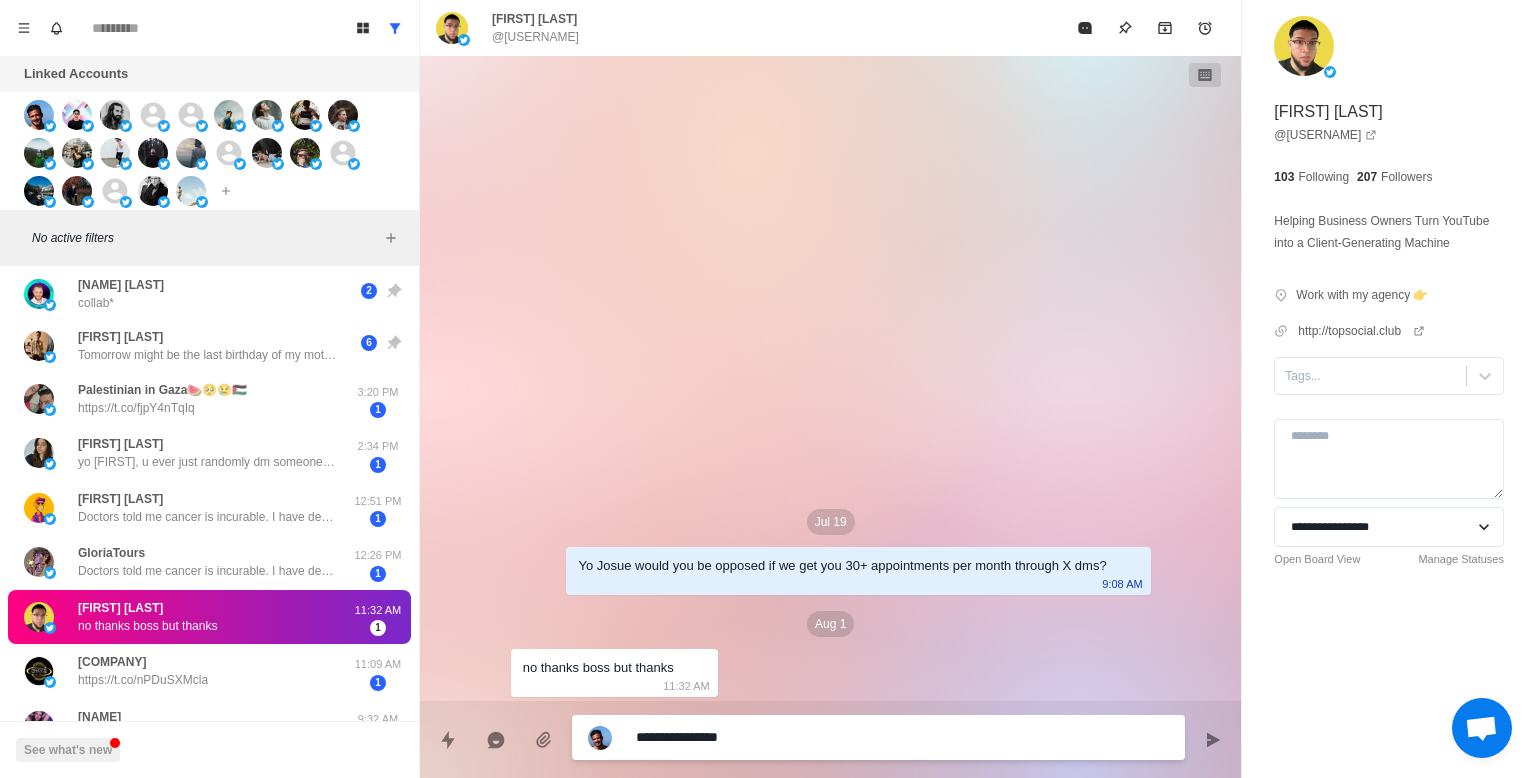 type on "*" 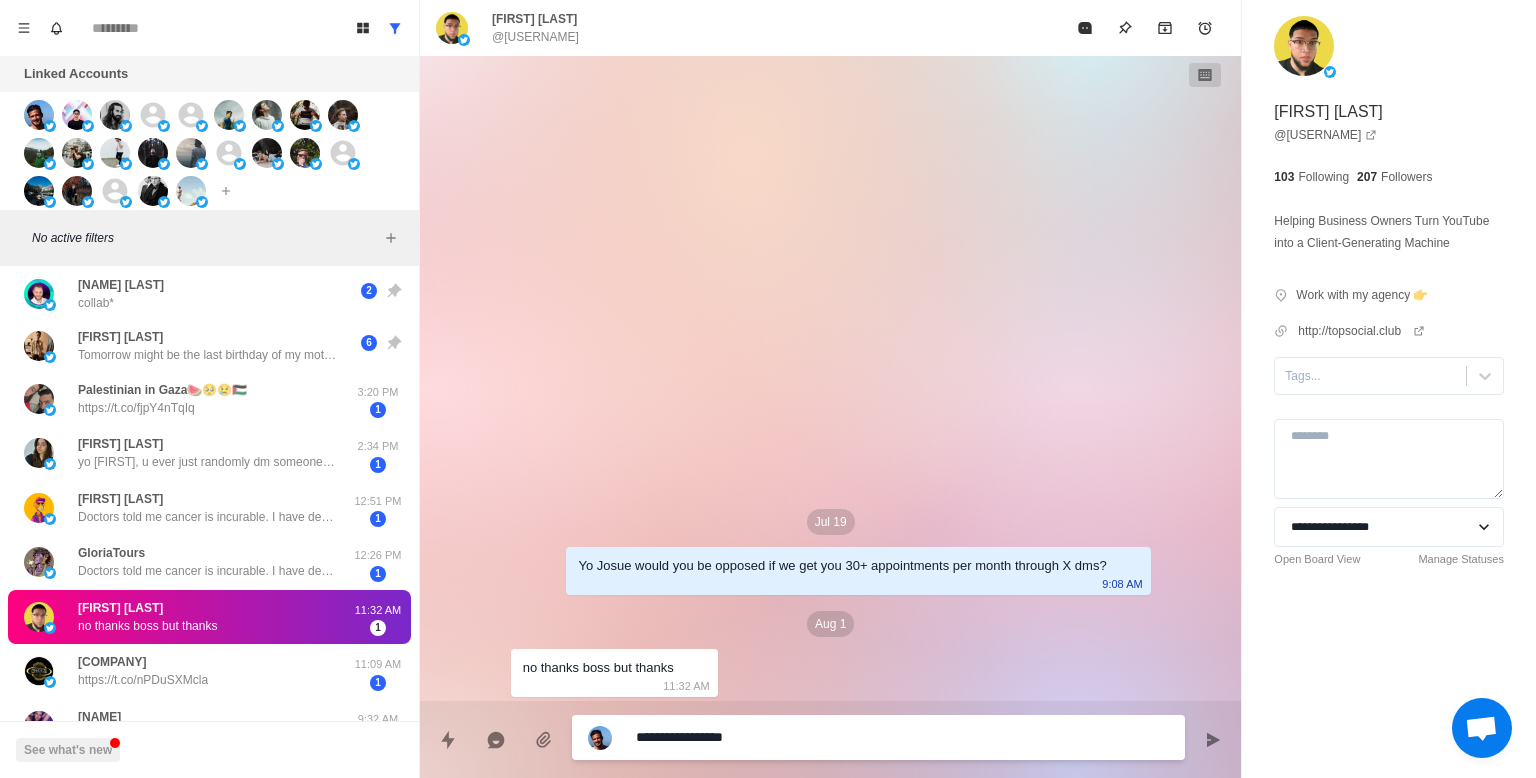 type on "*" 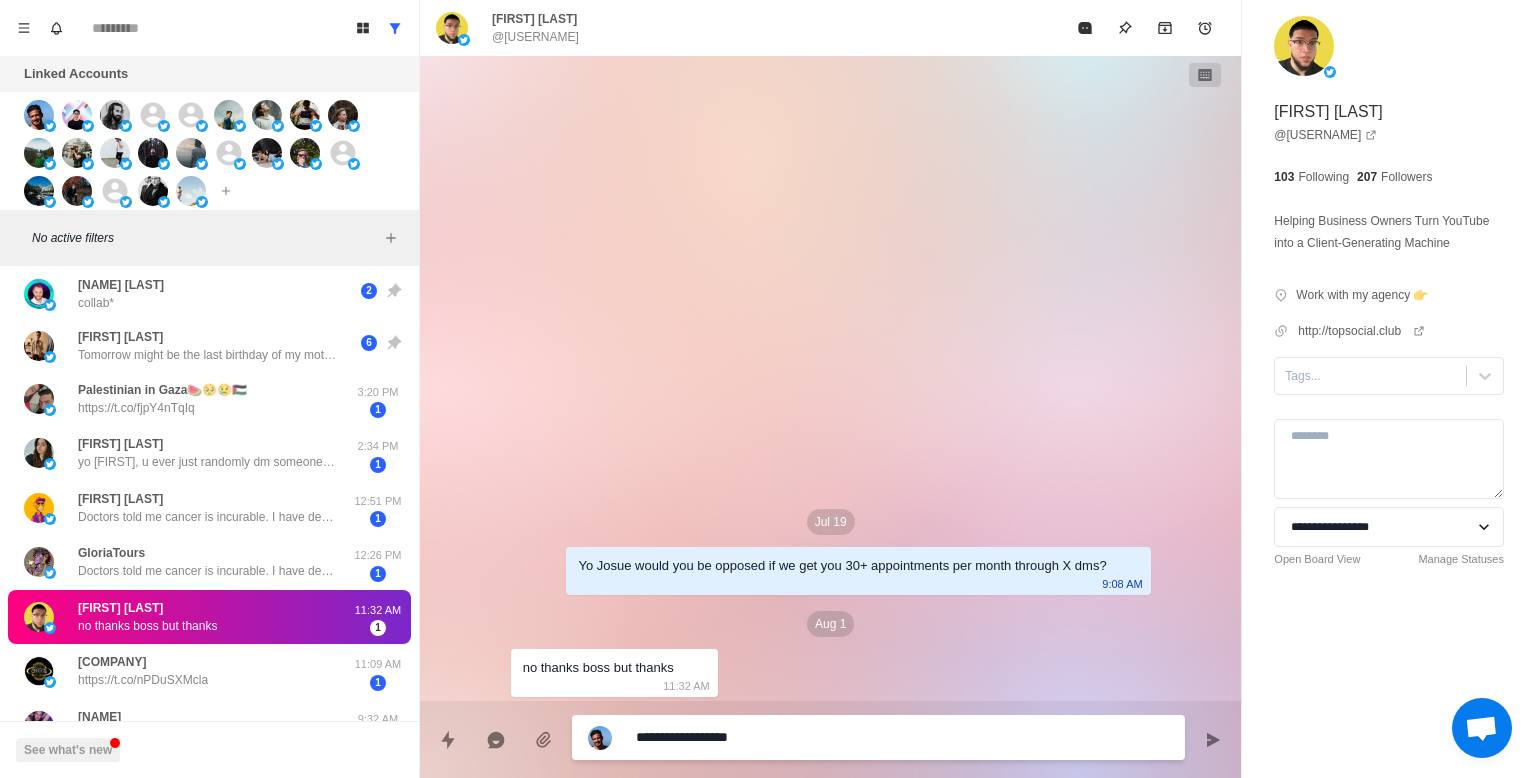 type on "*" 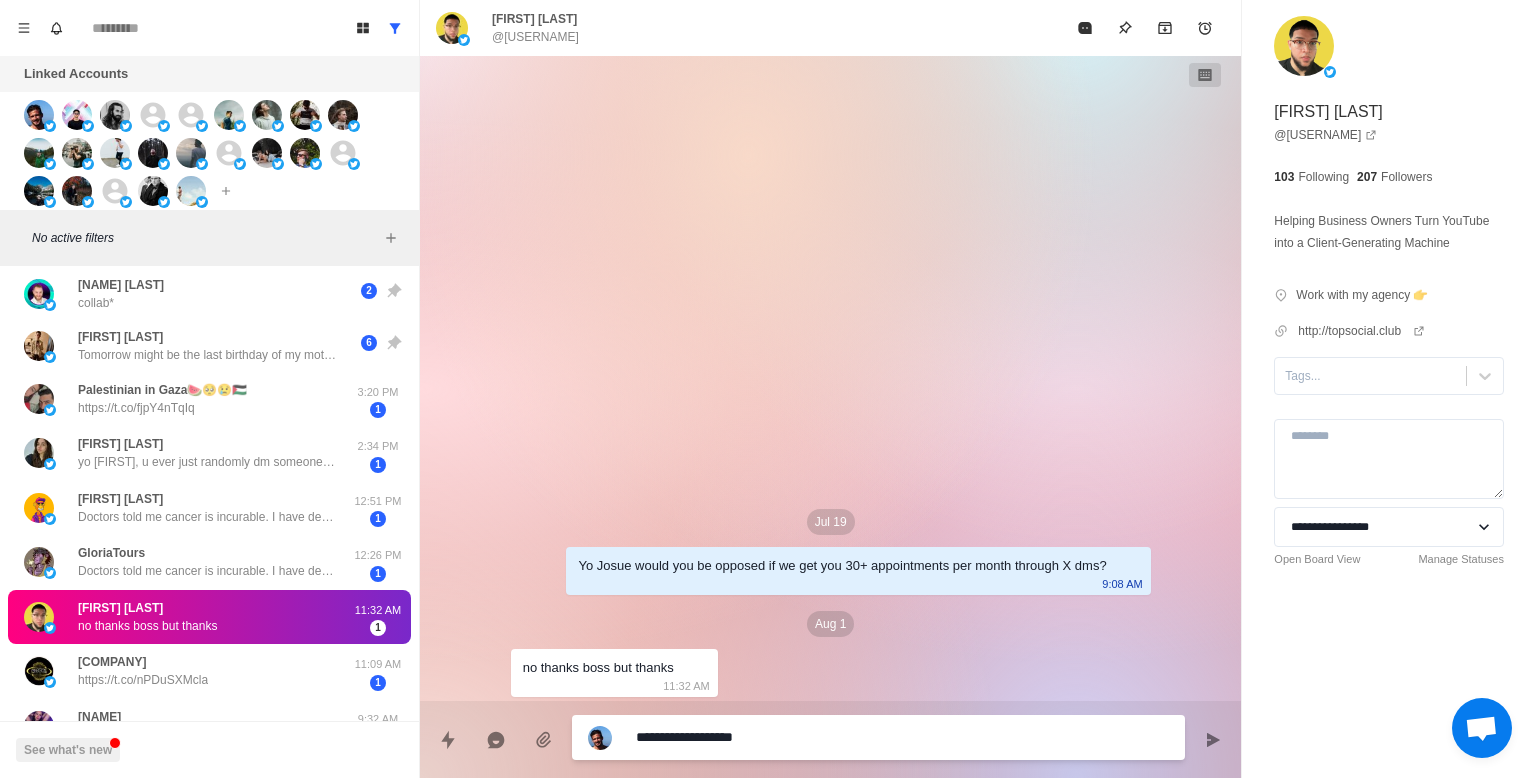 type on "*" 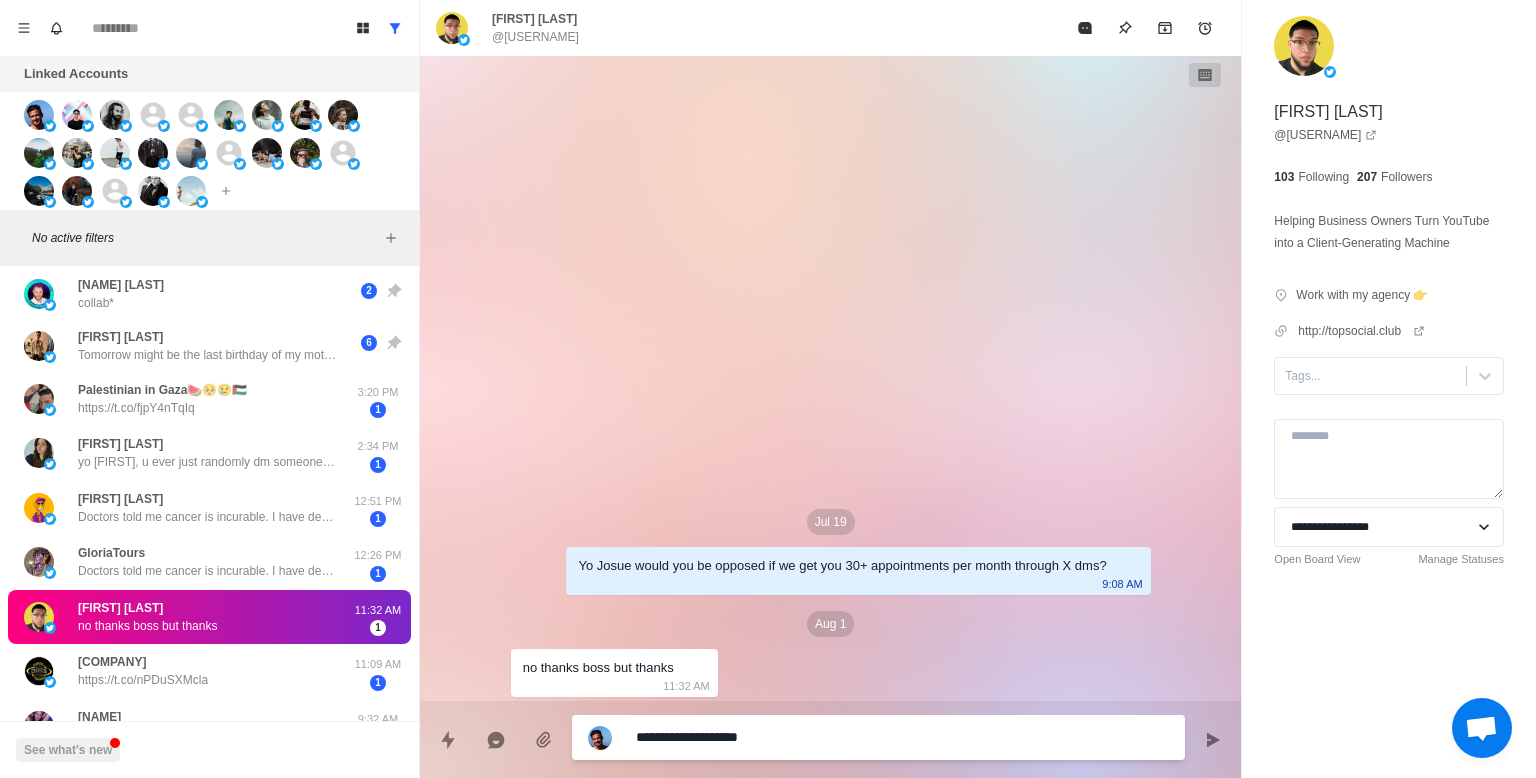 type on "*" 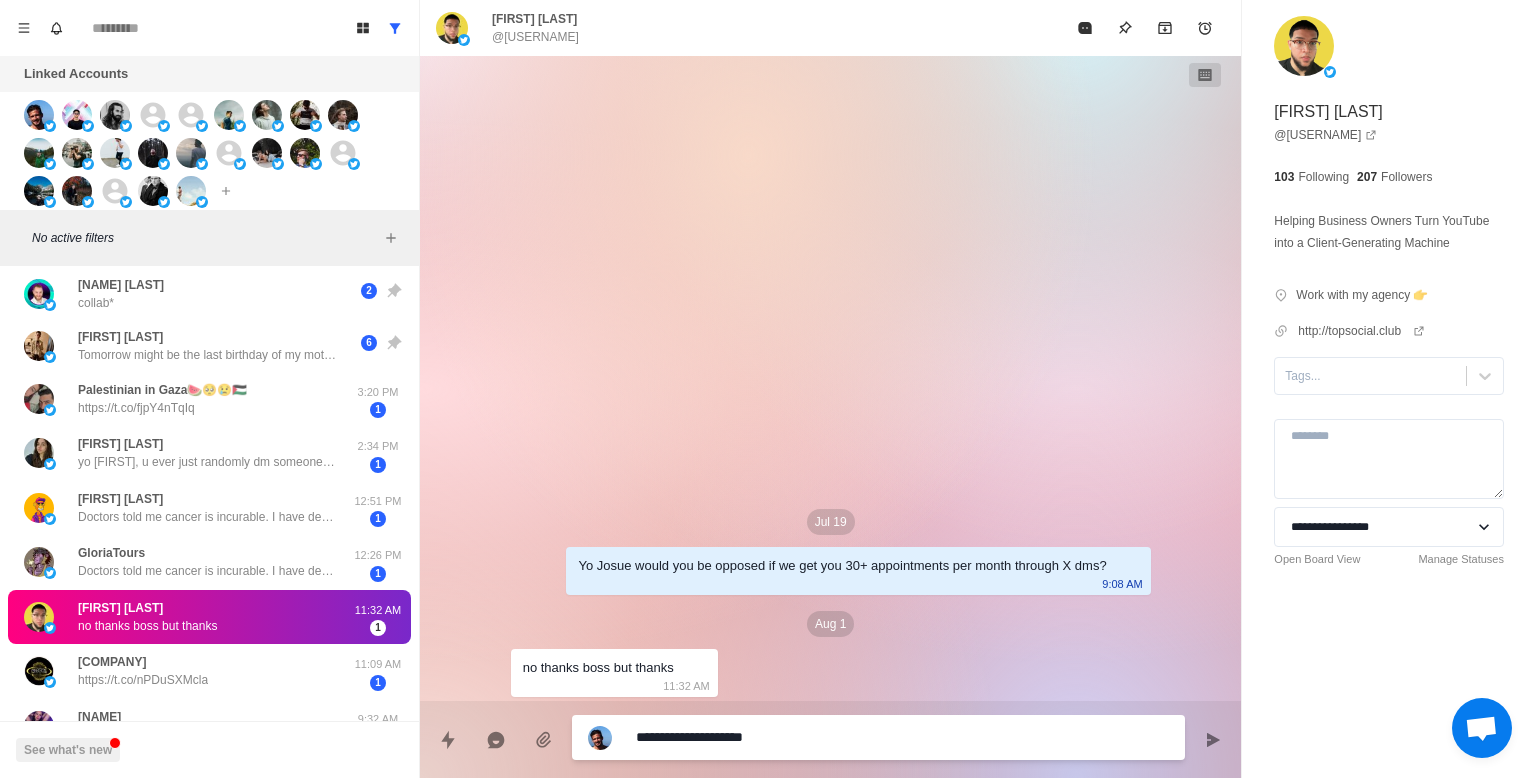 type on "*" 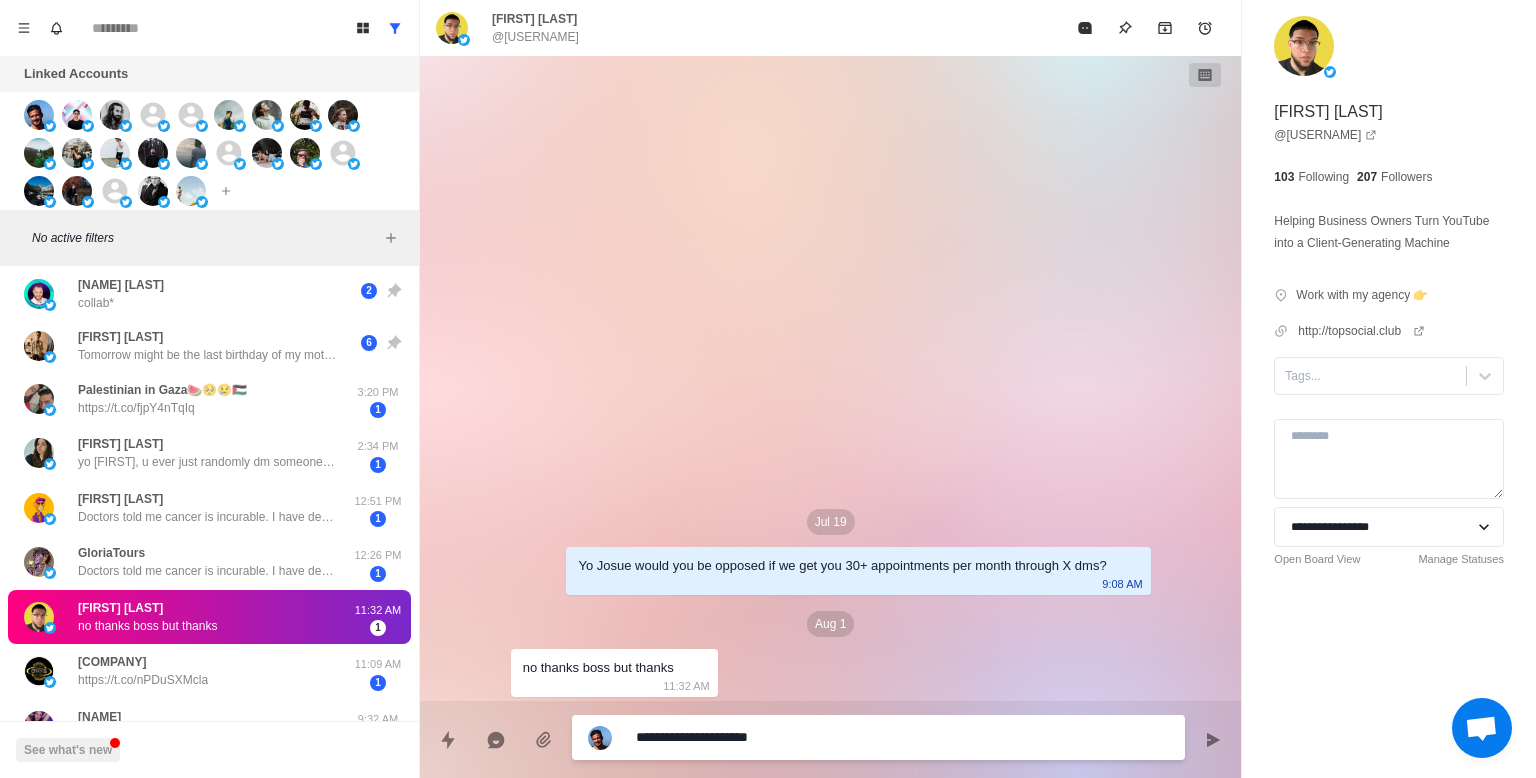 type on "*" 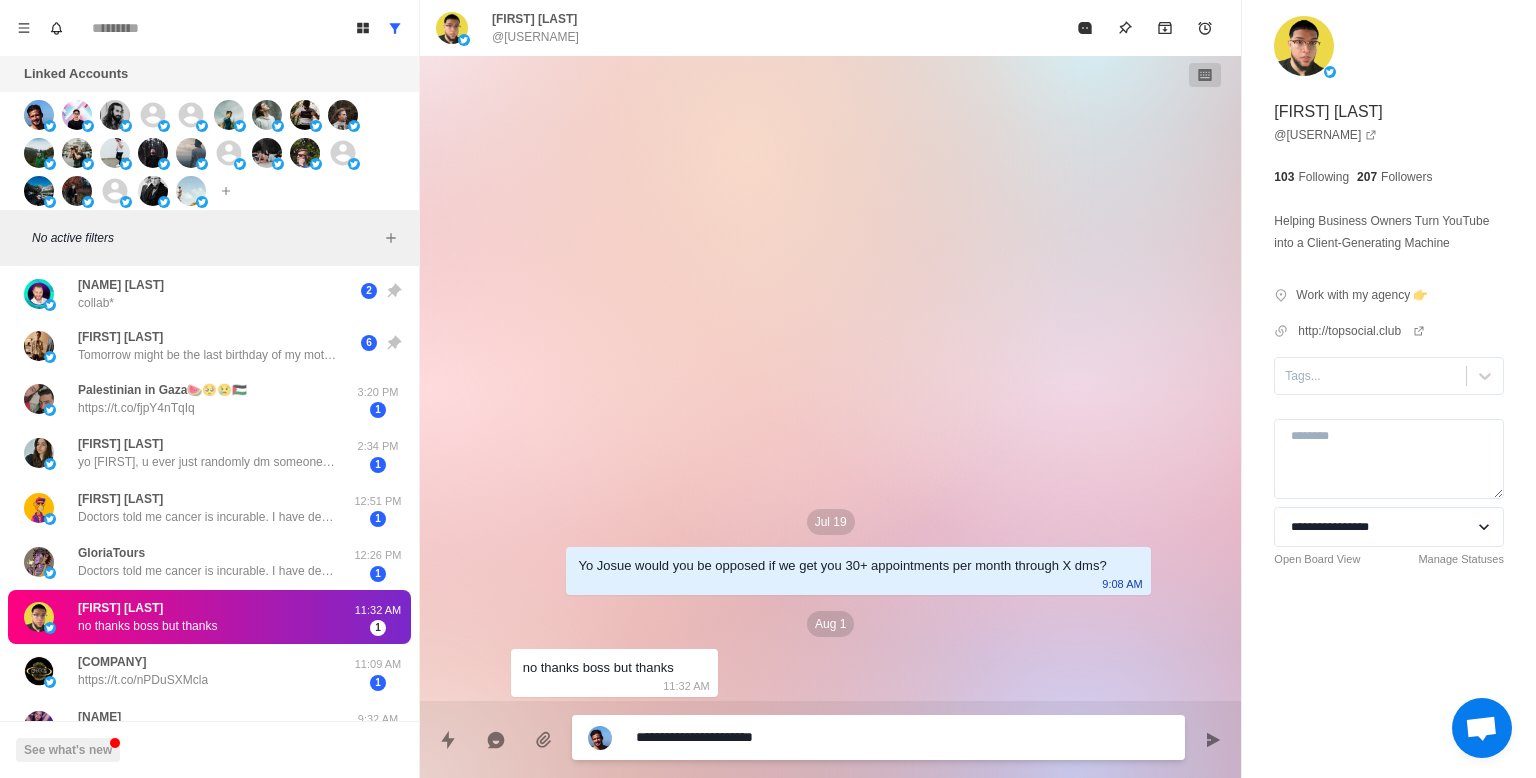 type on "*" 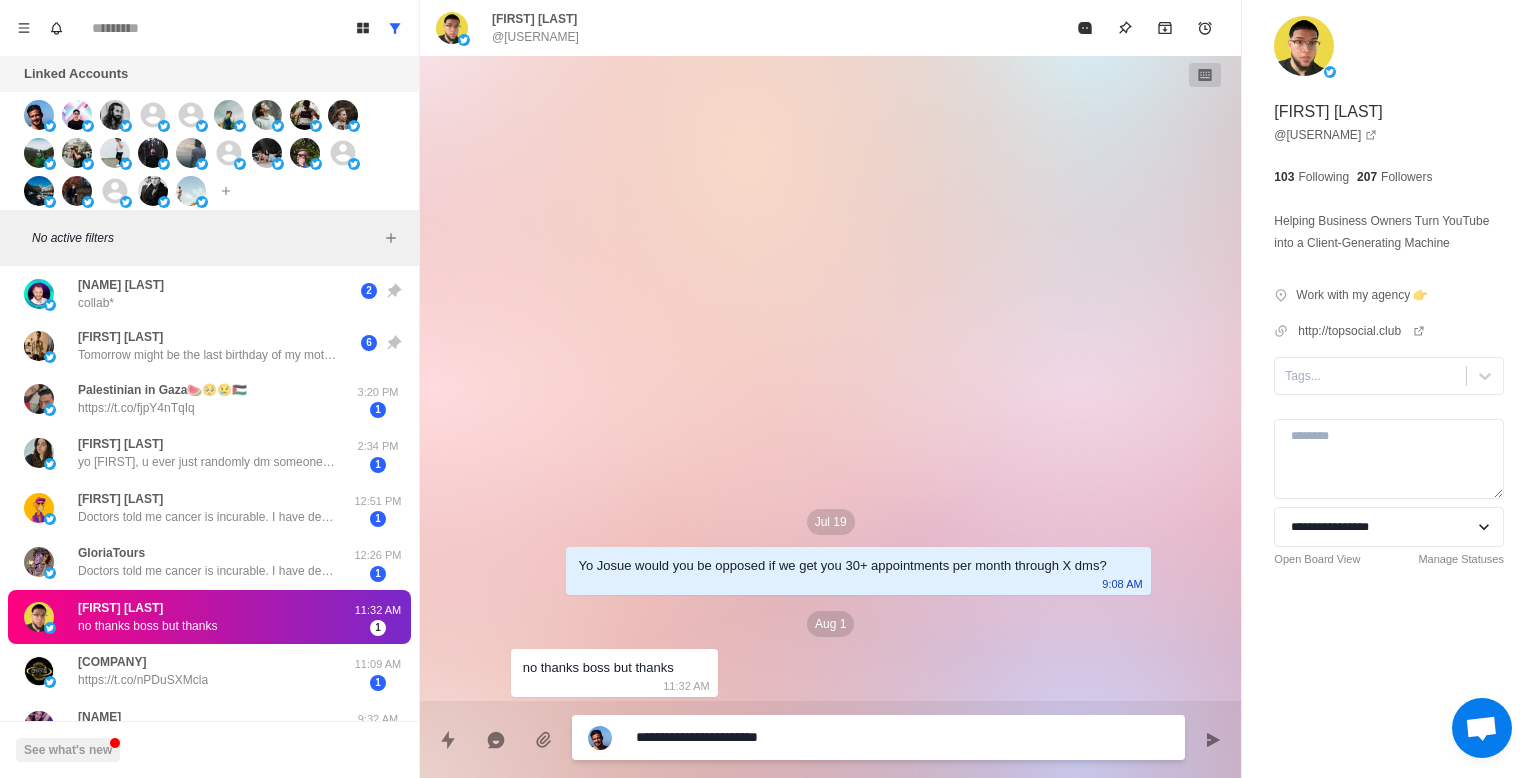 type on "*" 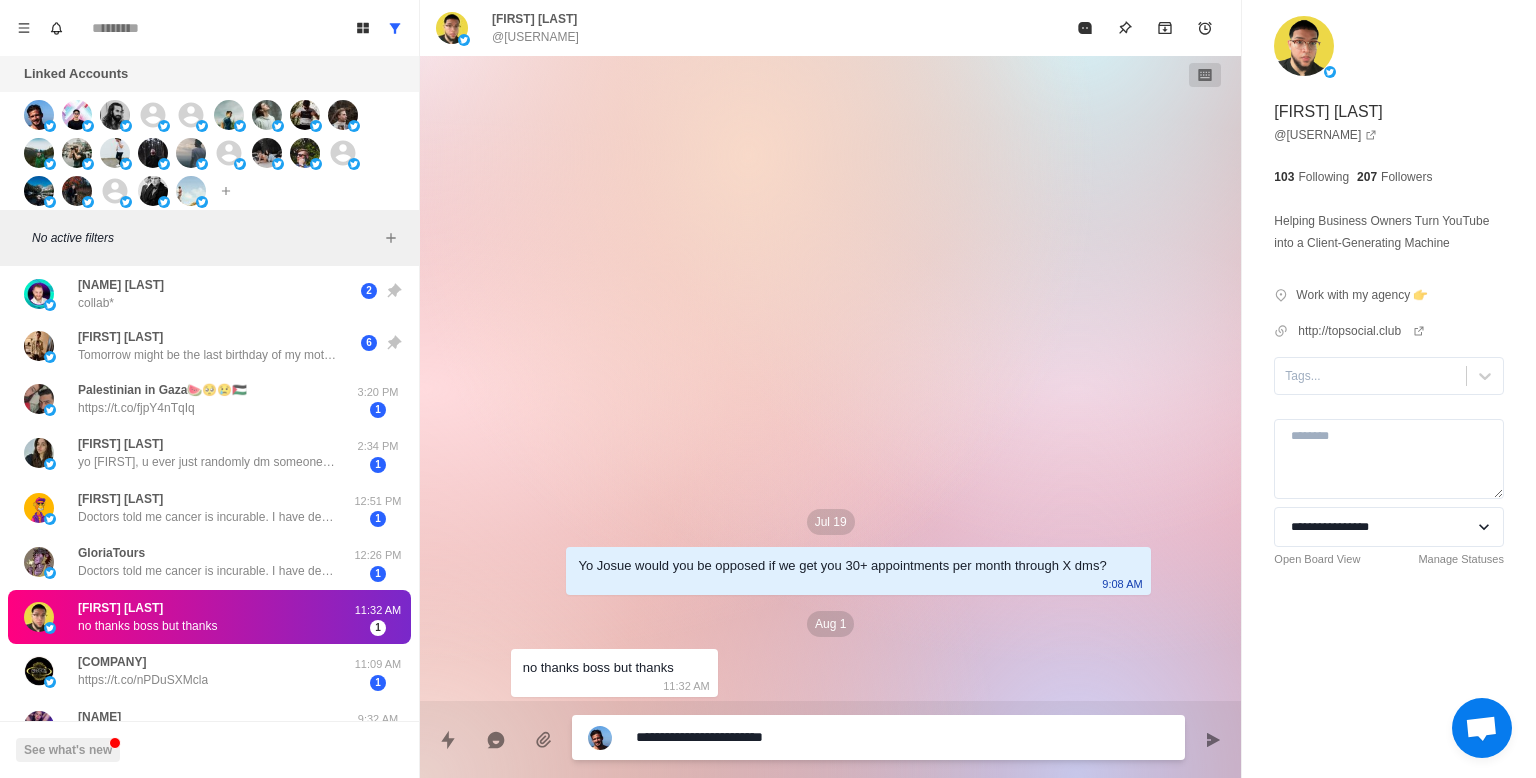 type on "*" 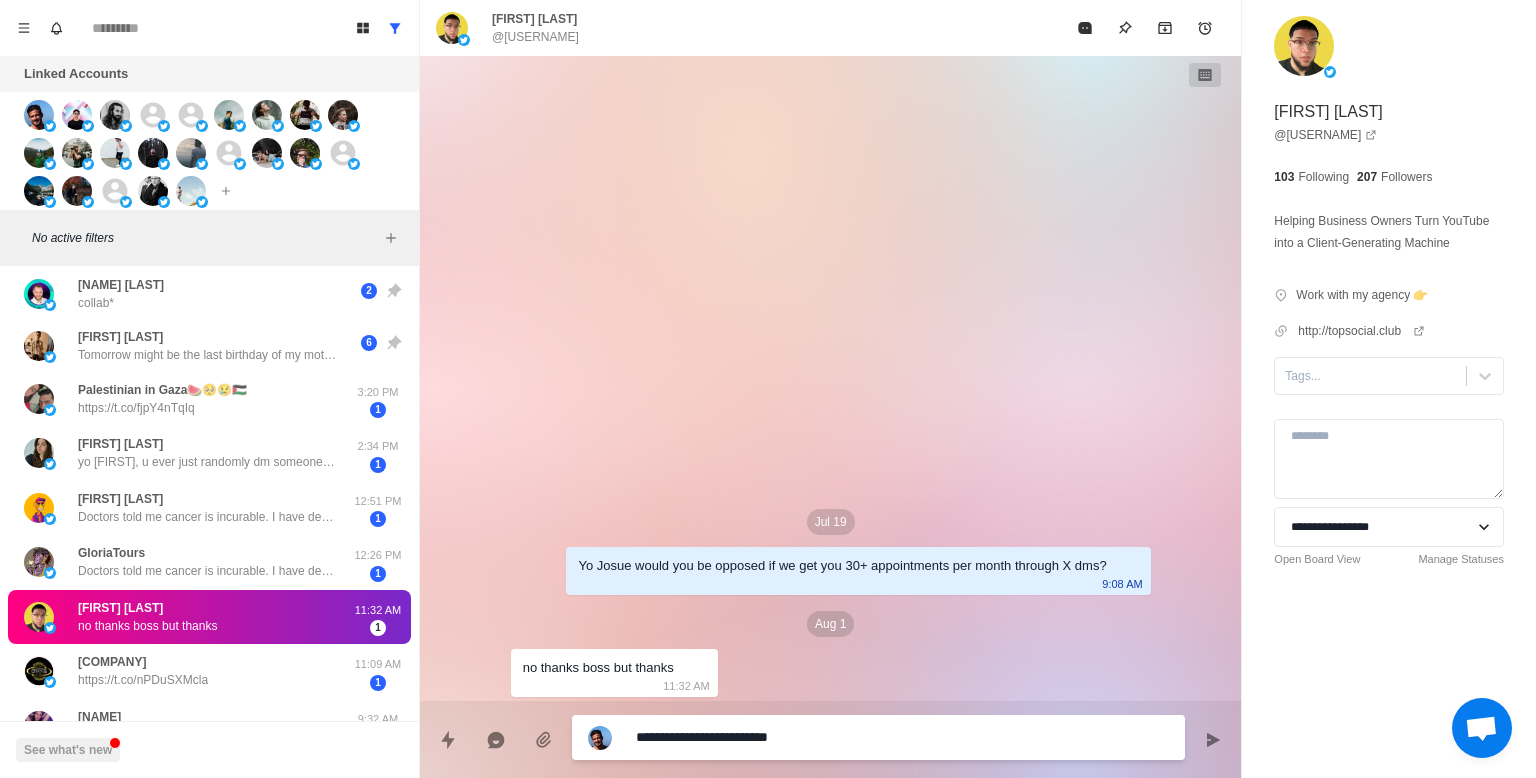 type on "*" 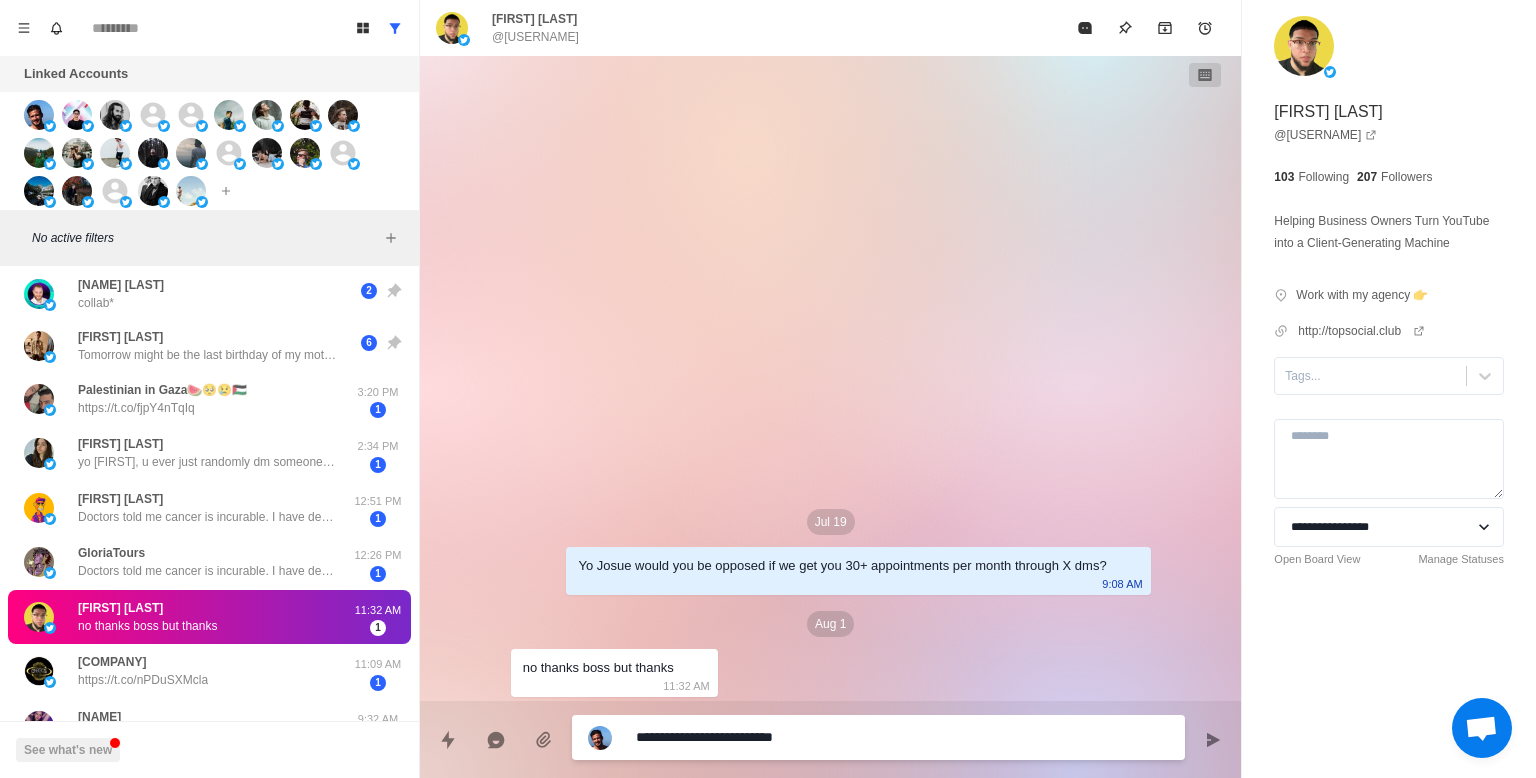 type on "*" 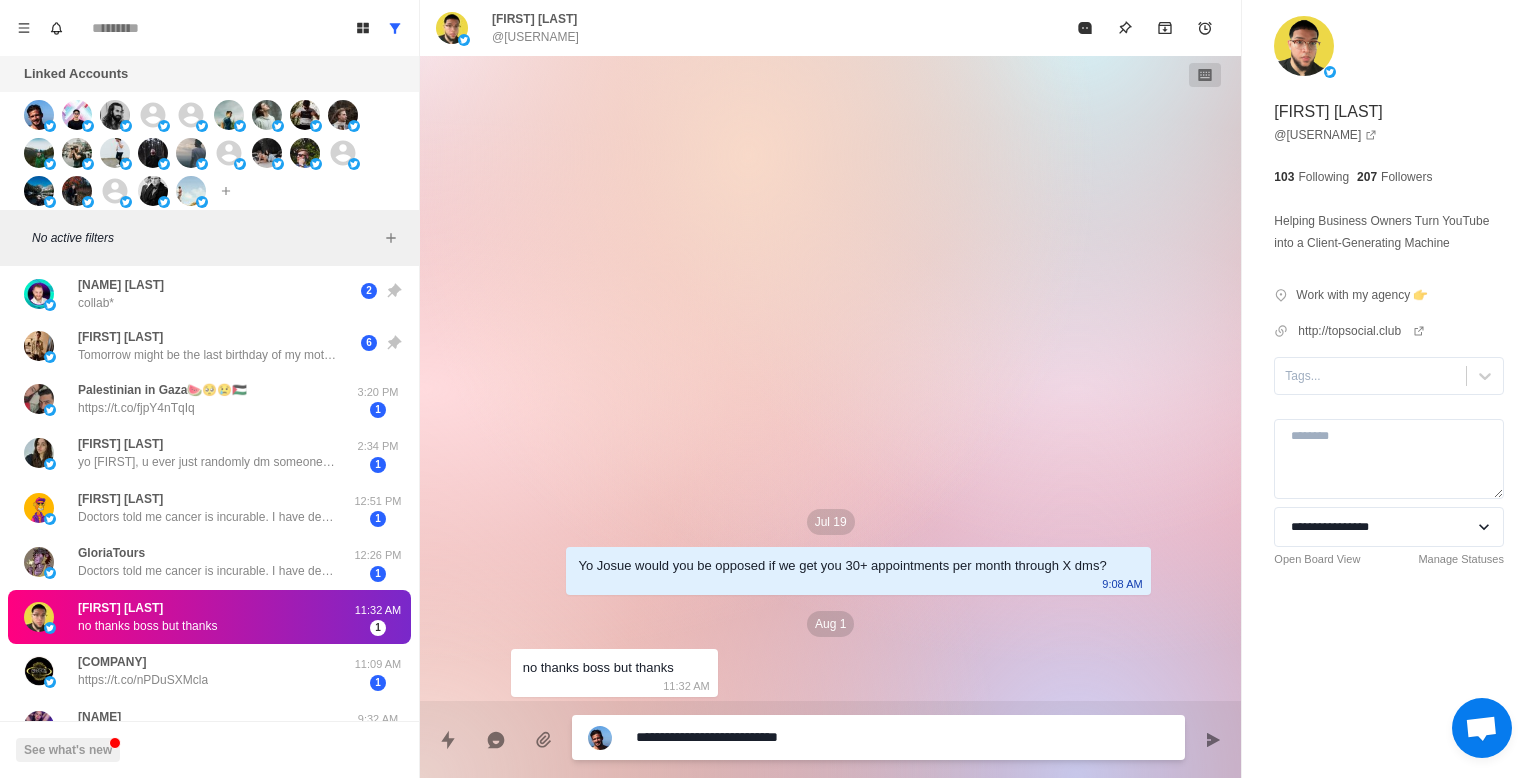 type on "*" 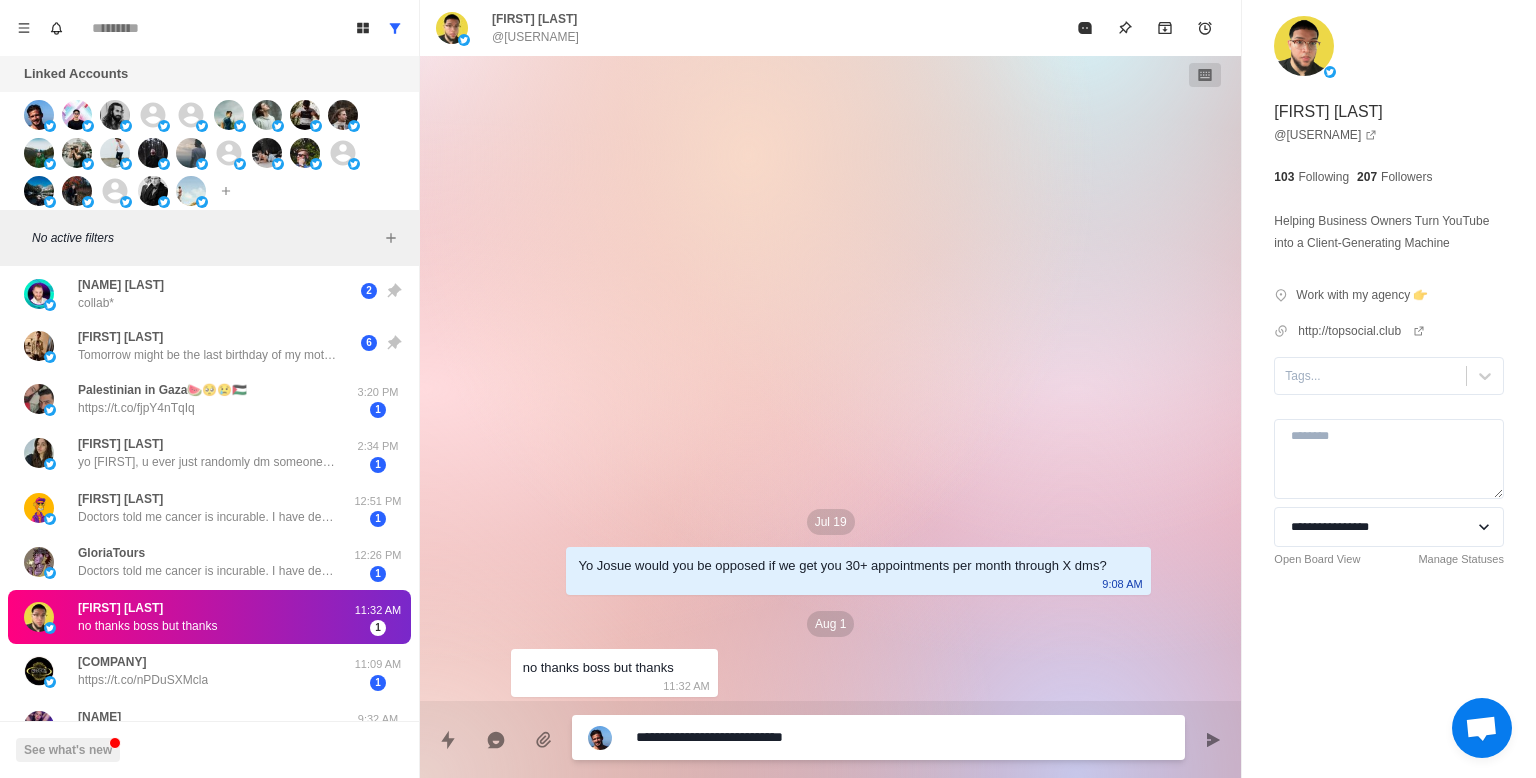 type on "*" 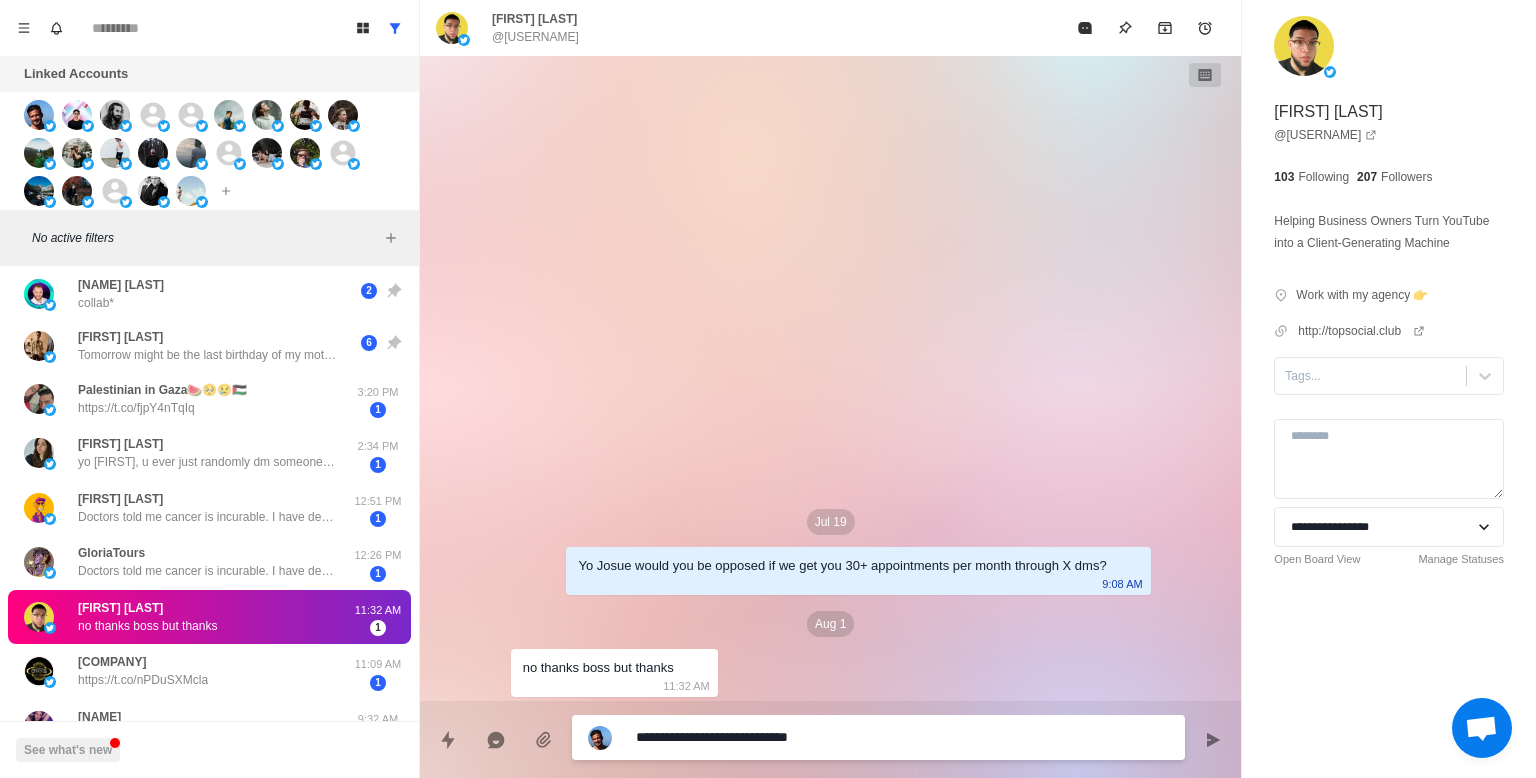 type on "*" 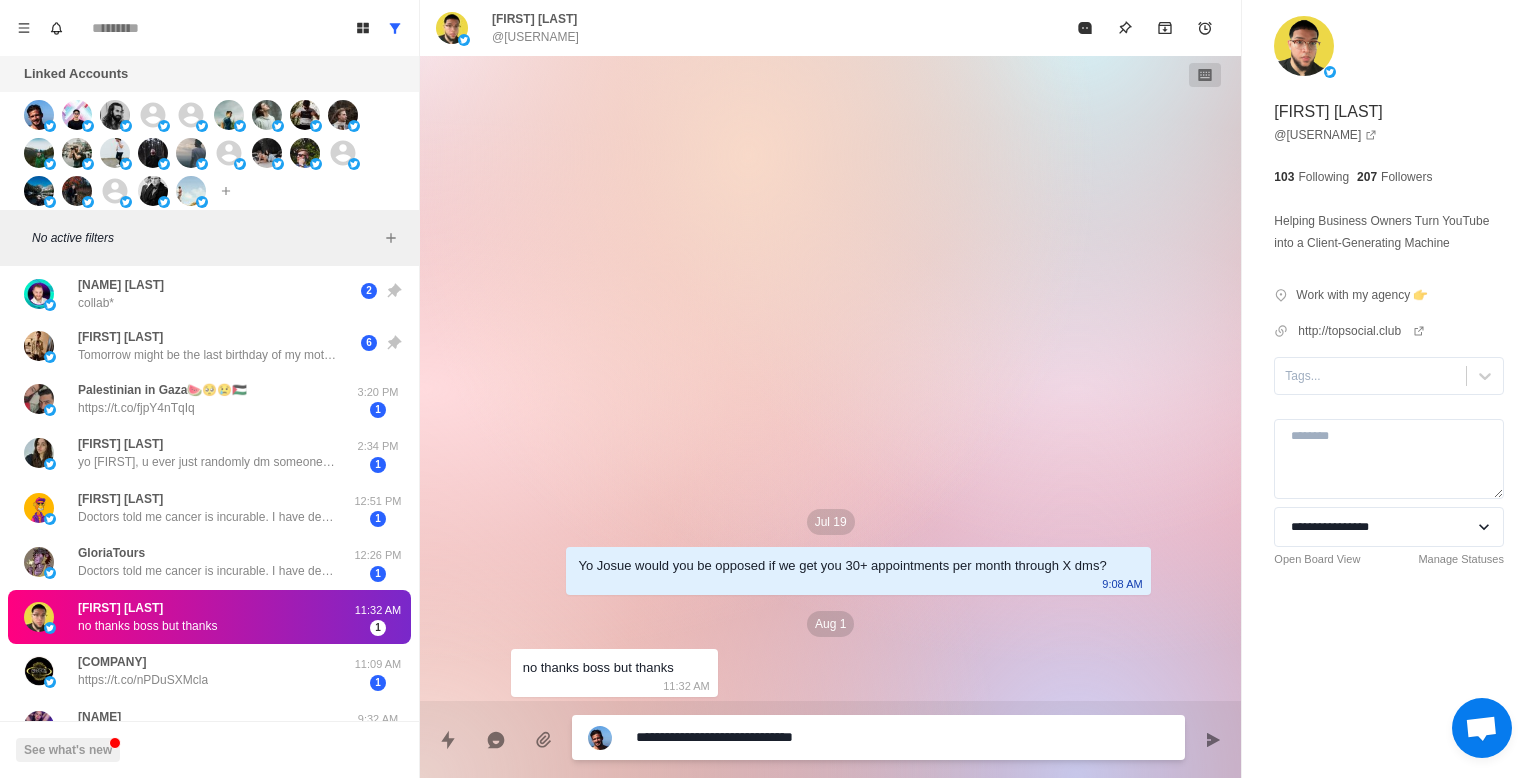 type on "*" 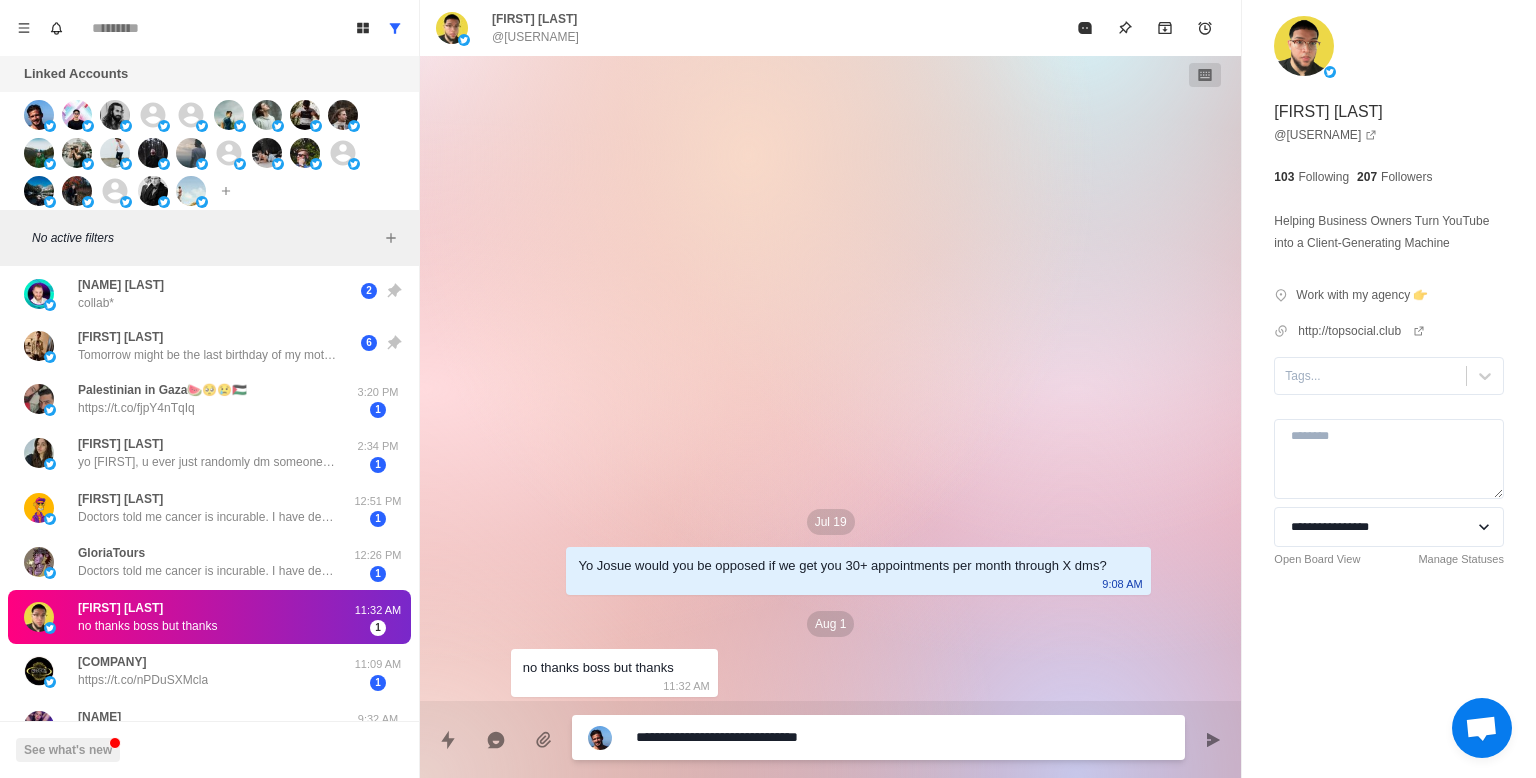 type on "*" 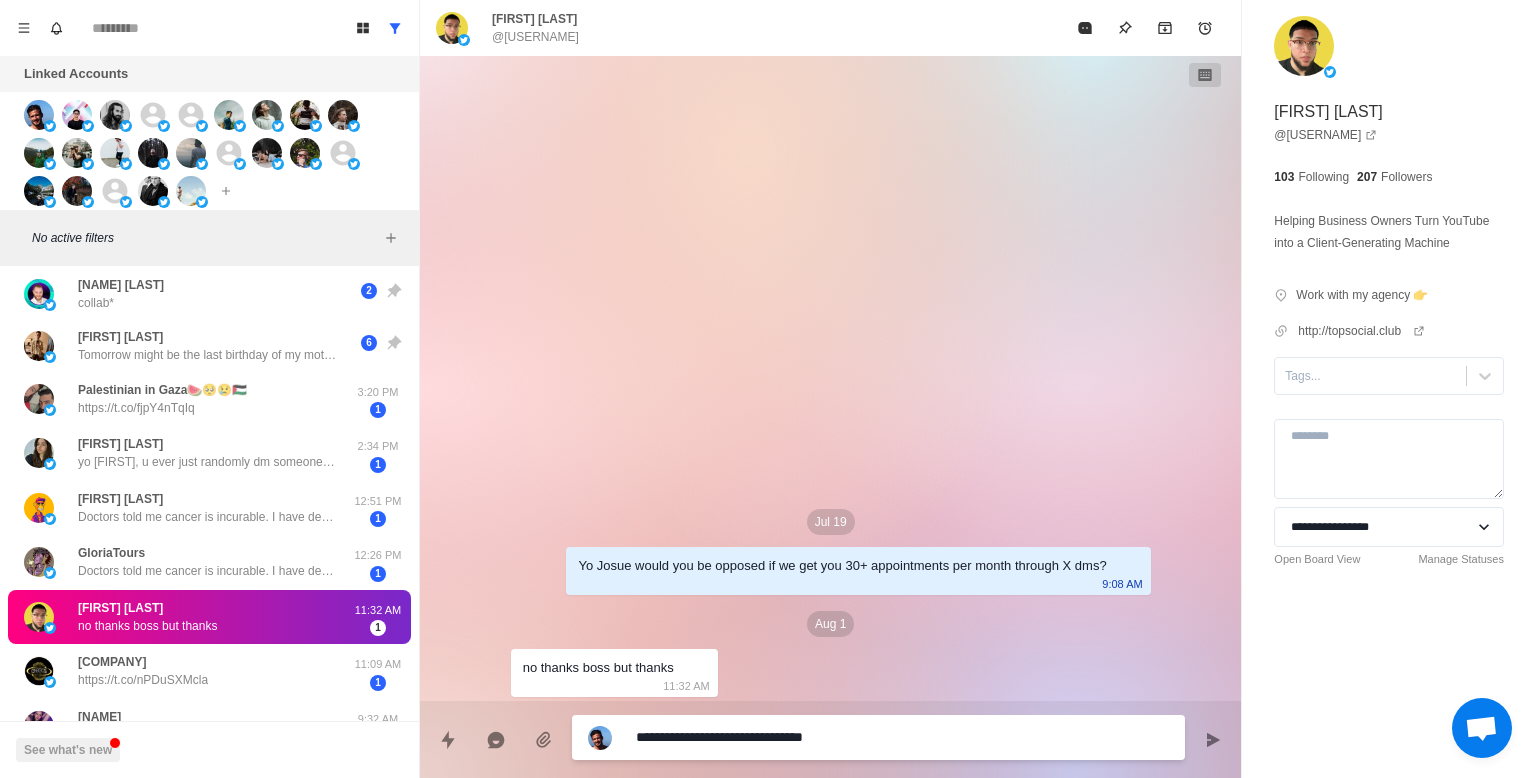 type on "*" 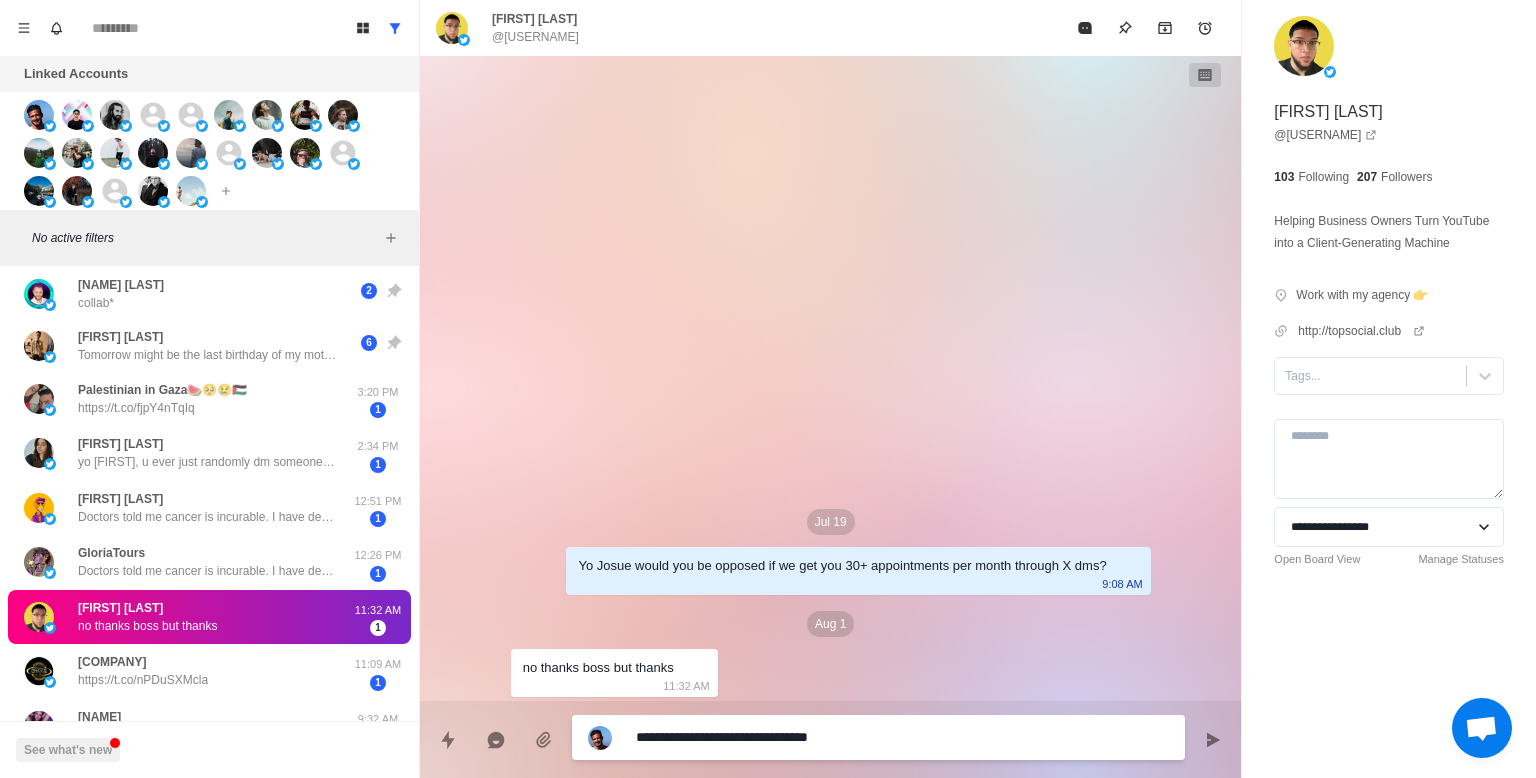 type on "*" 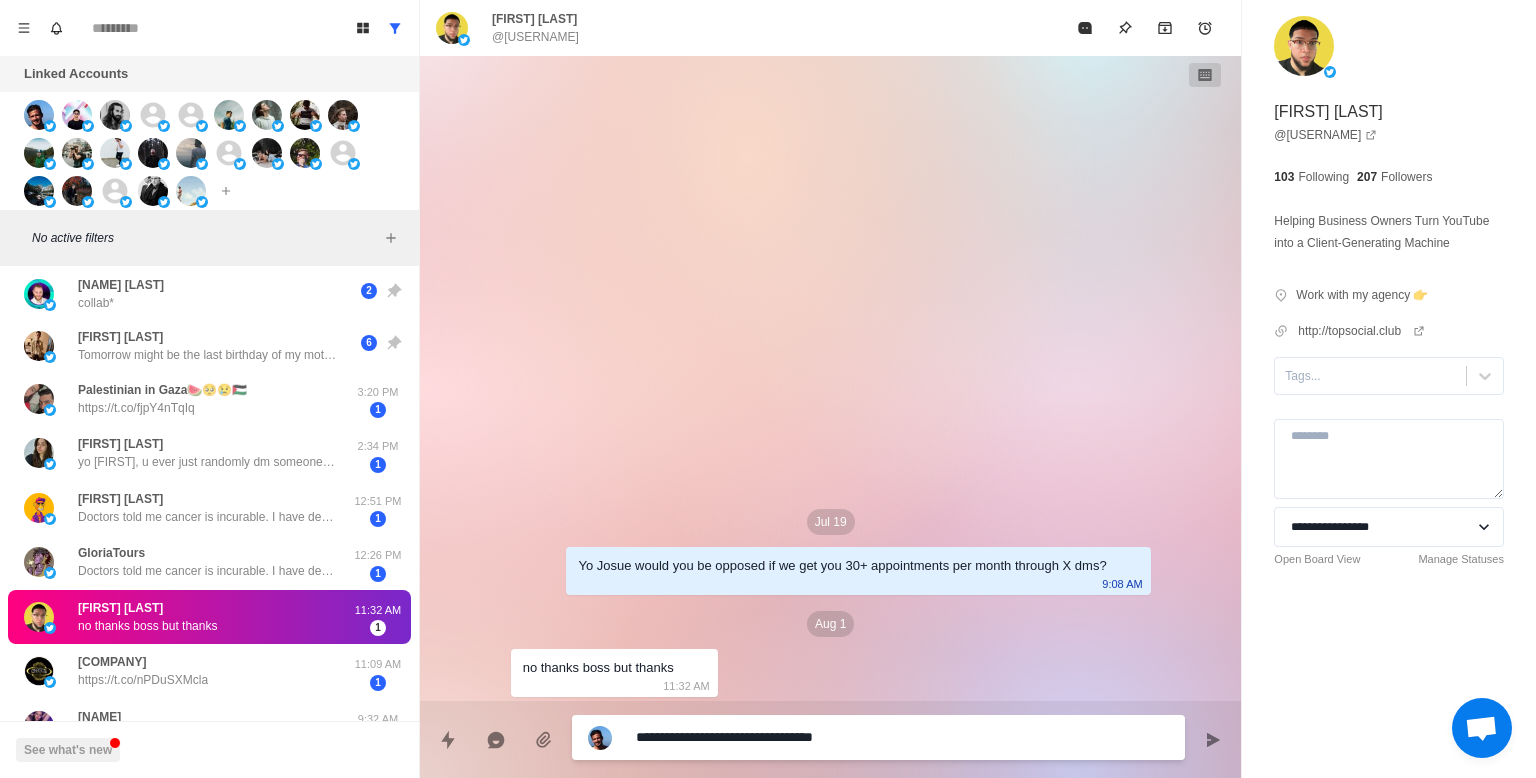 type on "*" 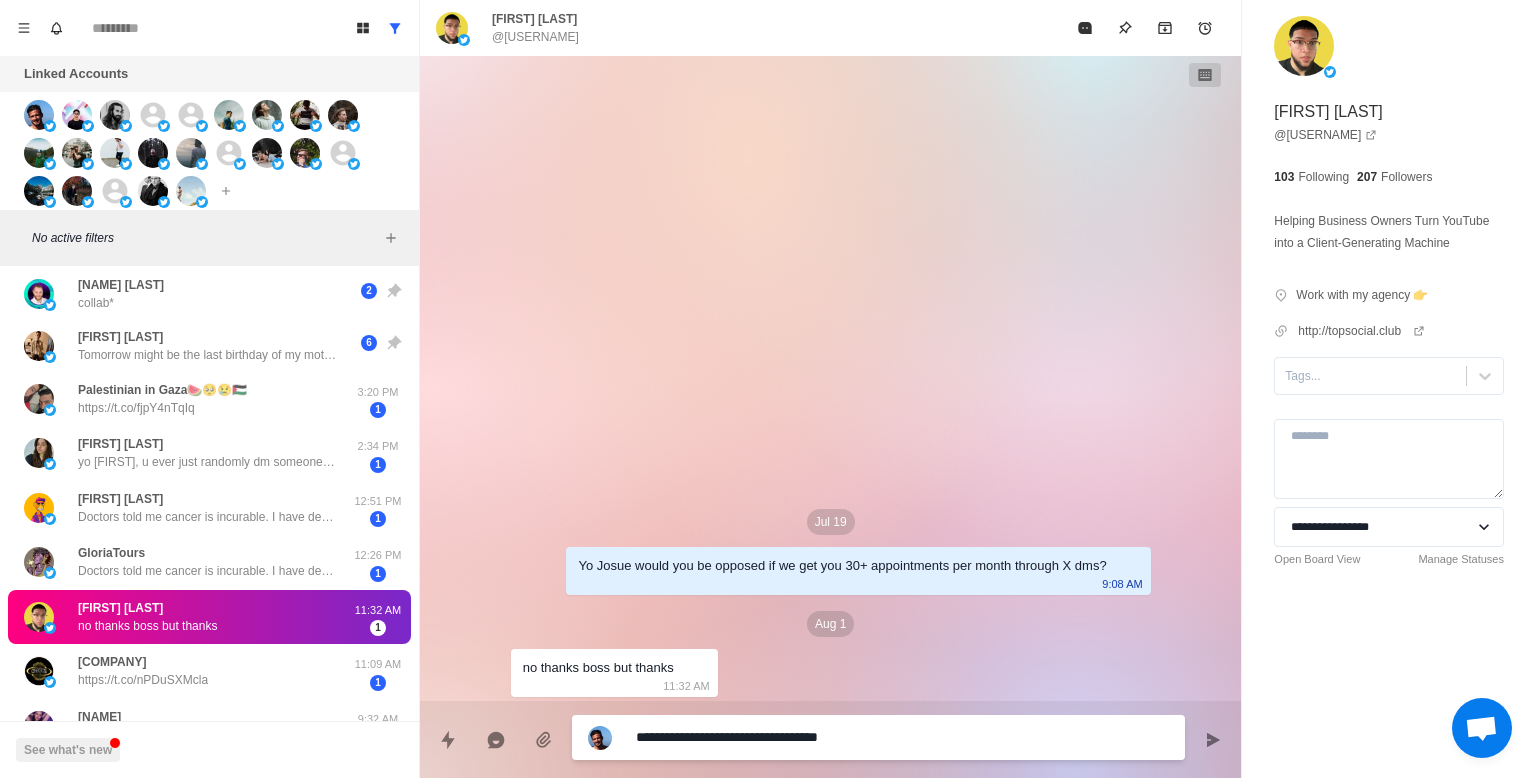 type on "*" 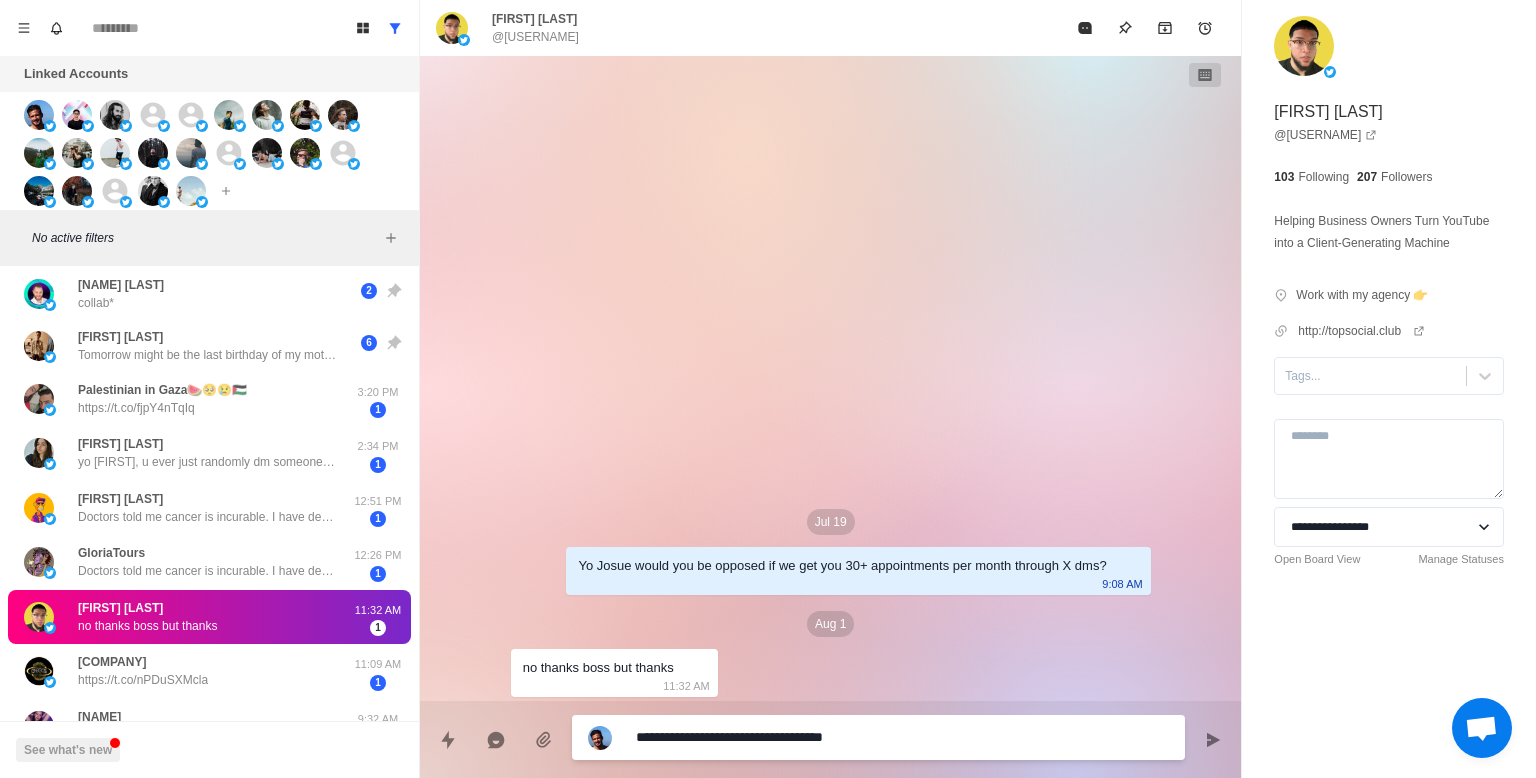 type on "*" 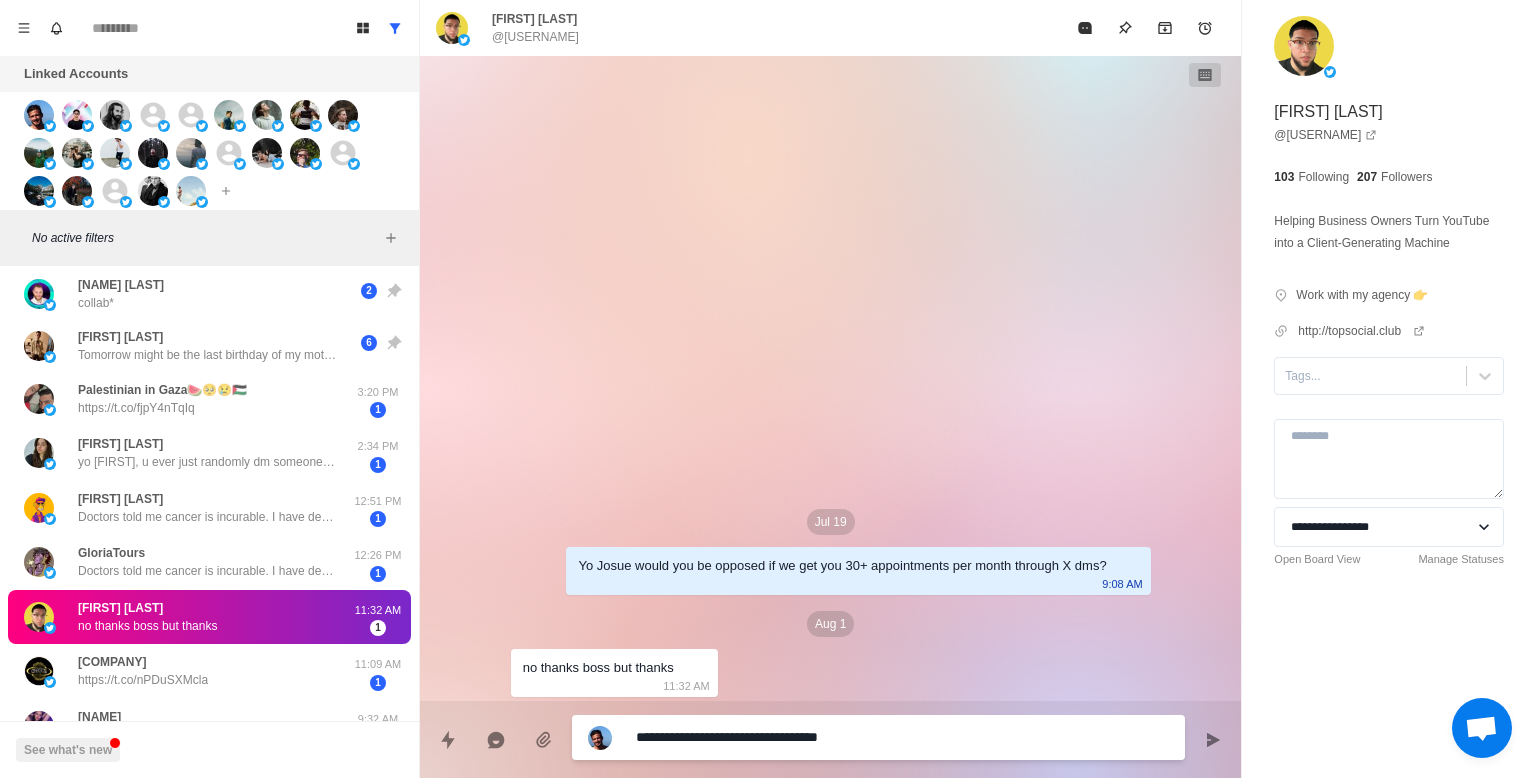 type on "*" 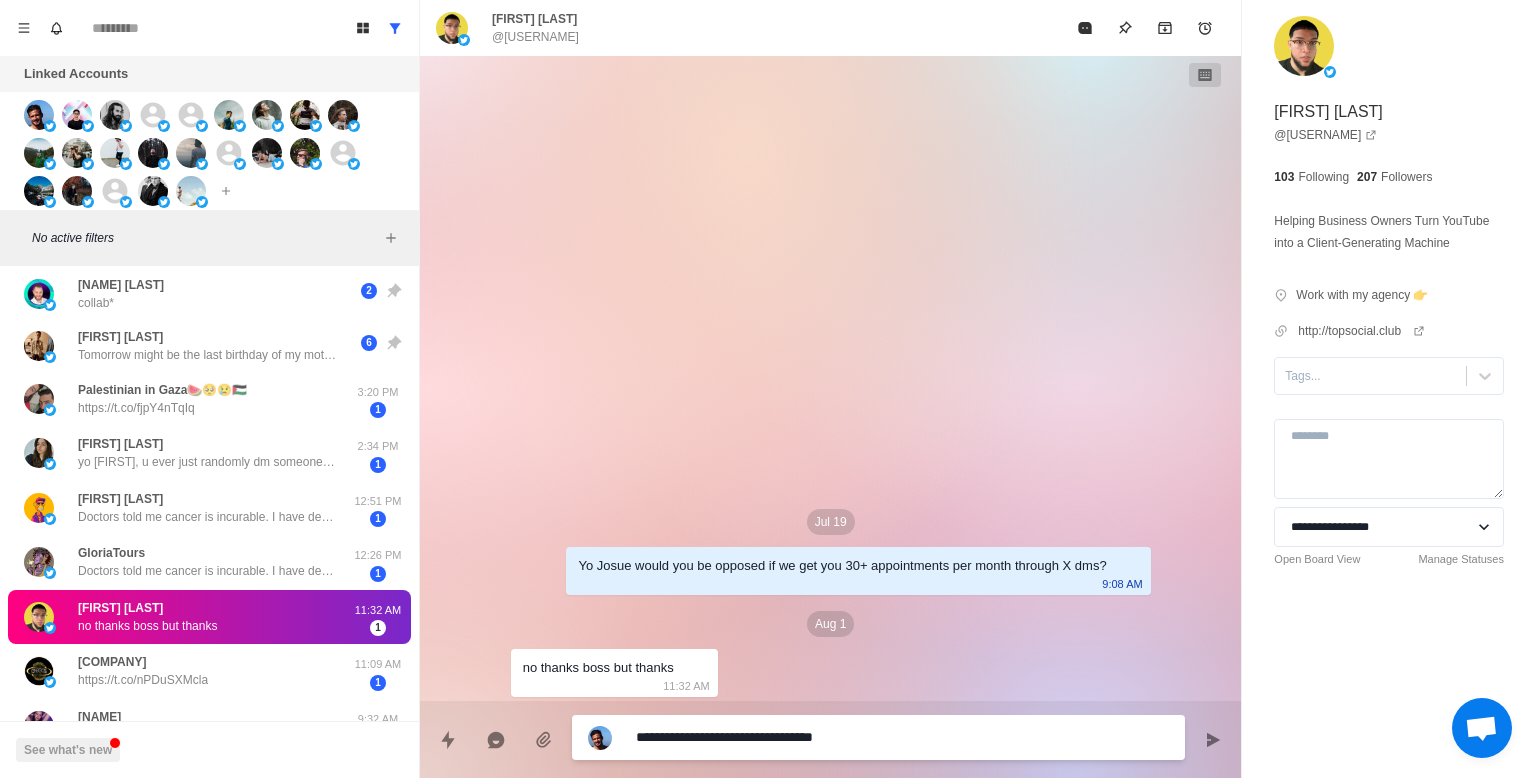 type on "*" 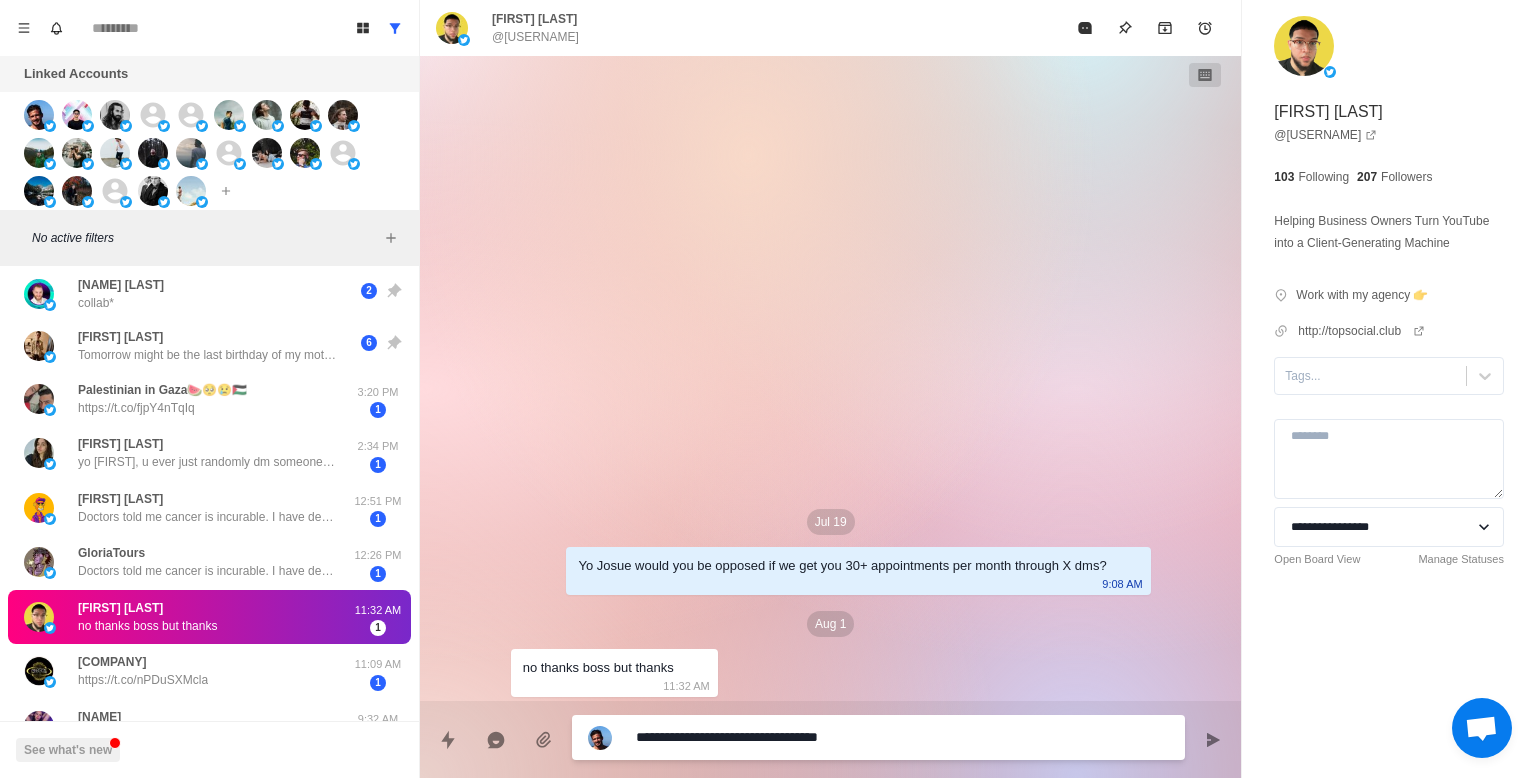 type on "*" 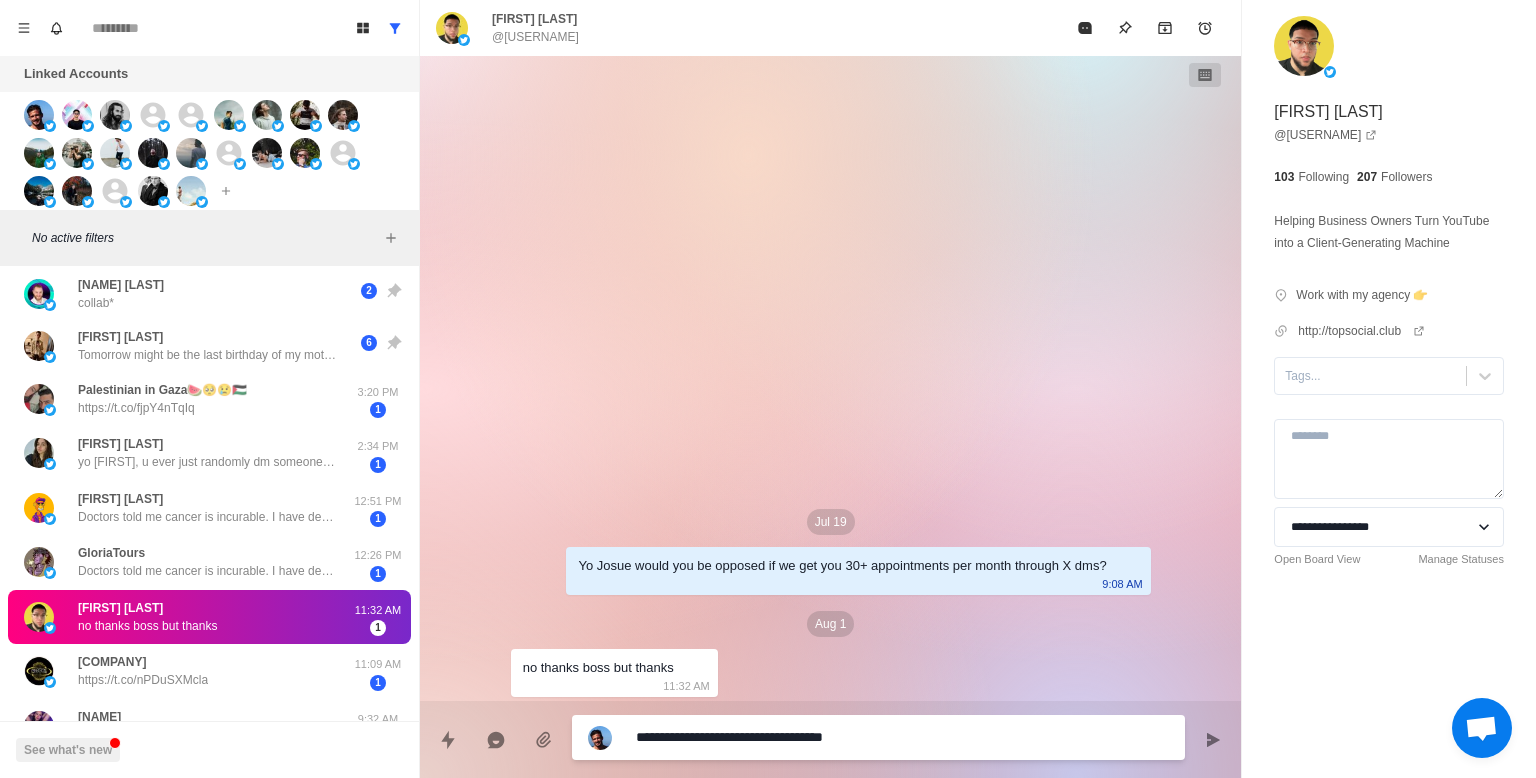 type on "*" 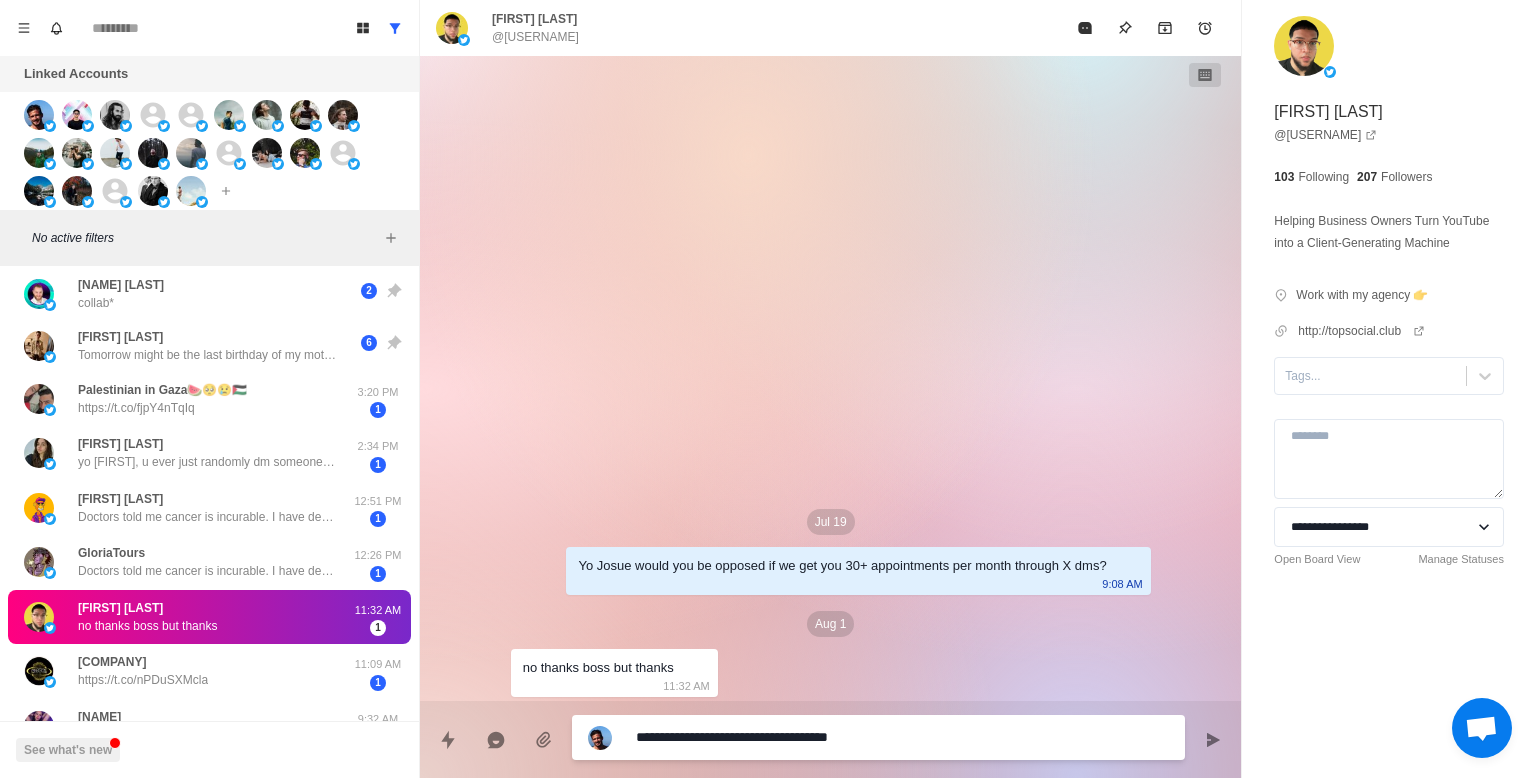 type on "*" 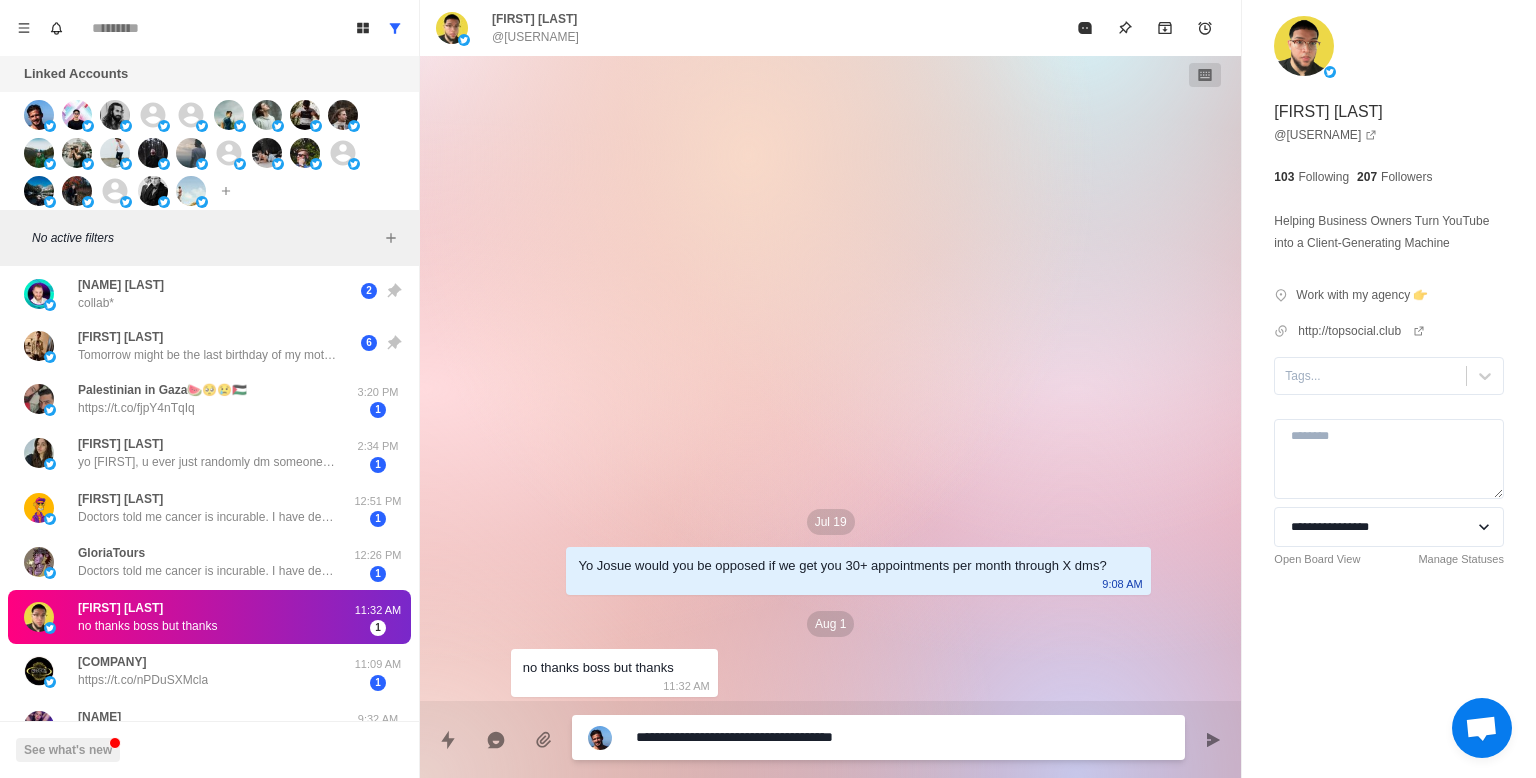 type on "*" 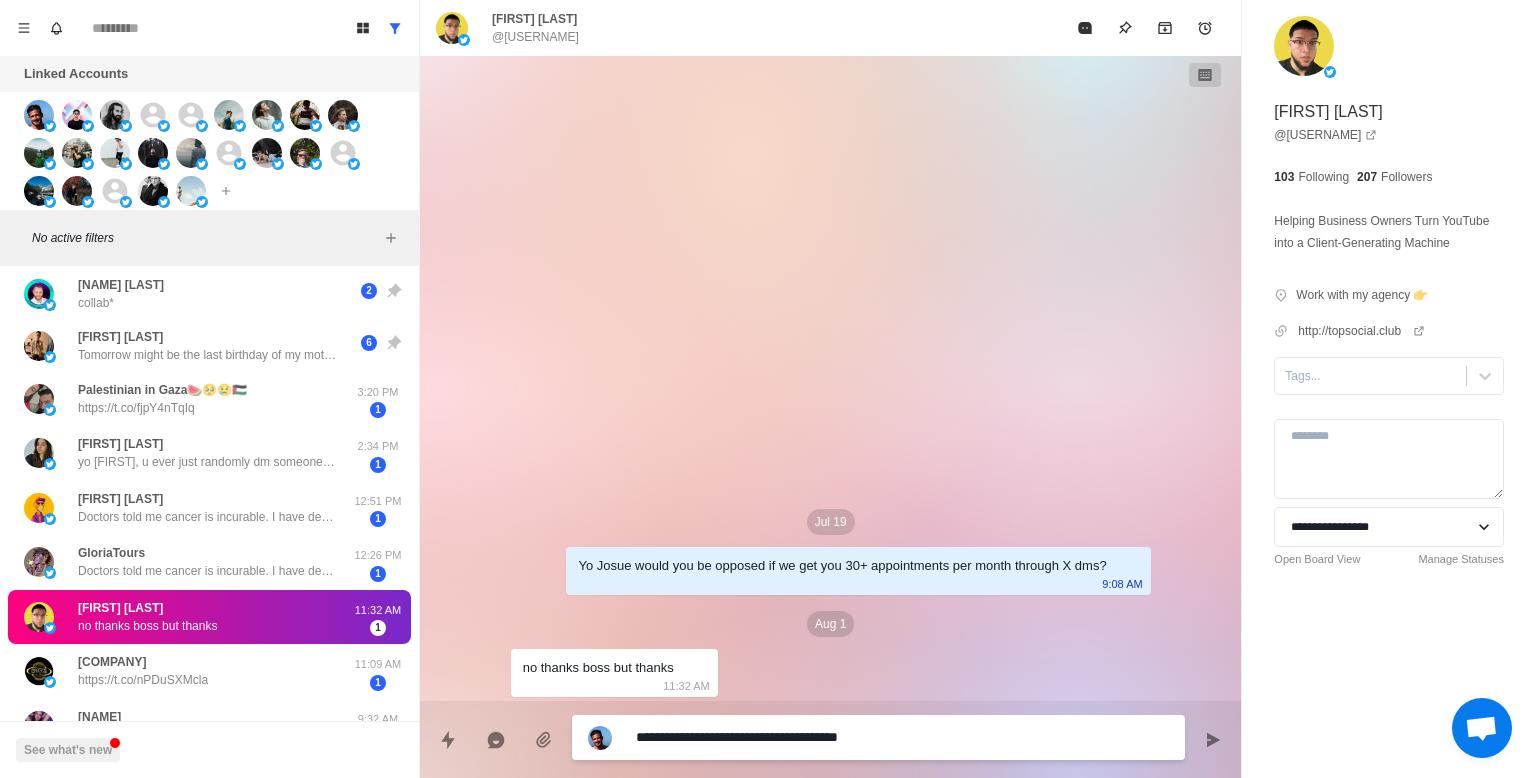 type on "*" 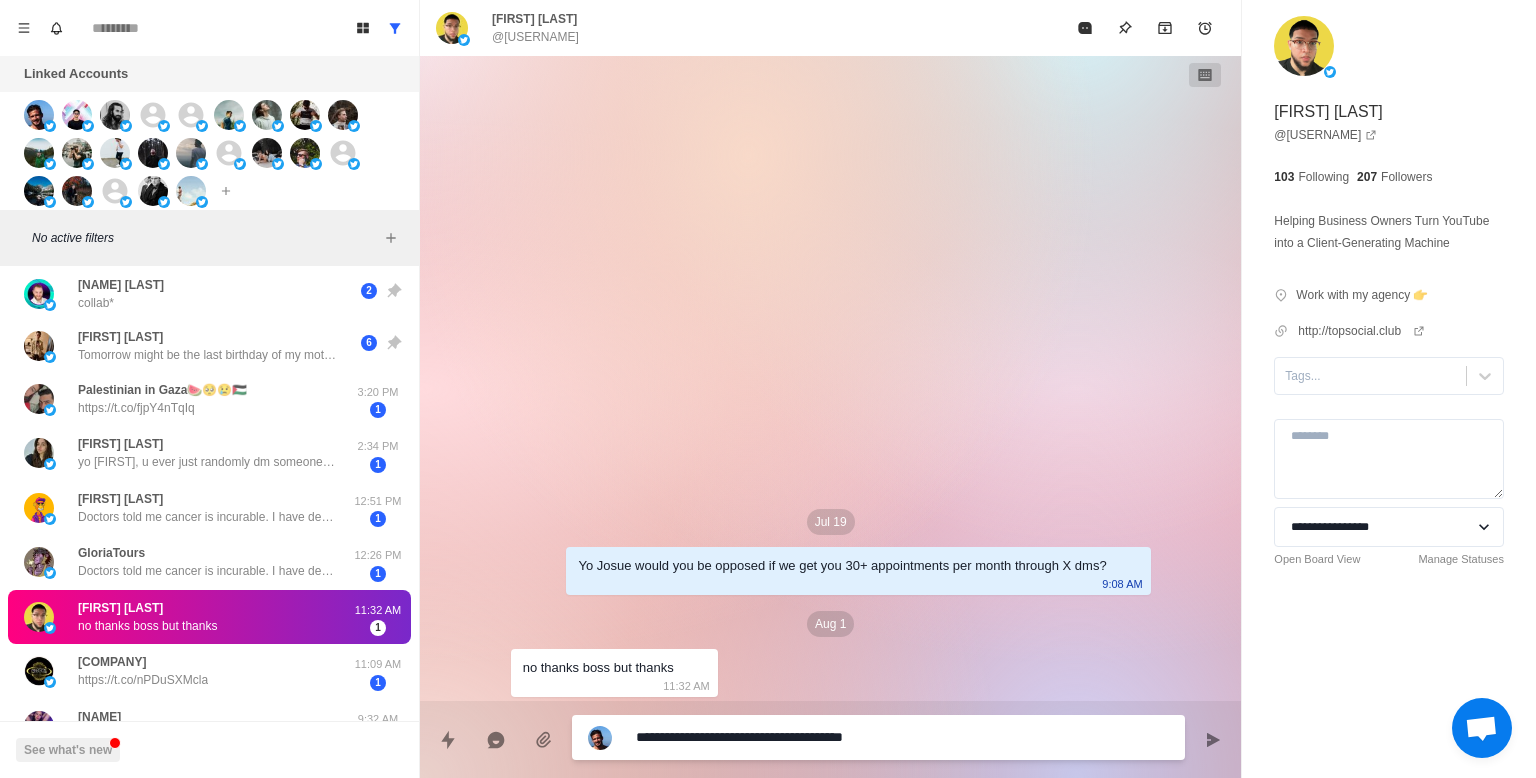 type on "**********" 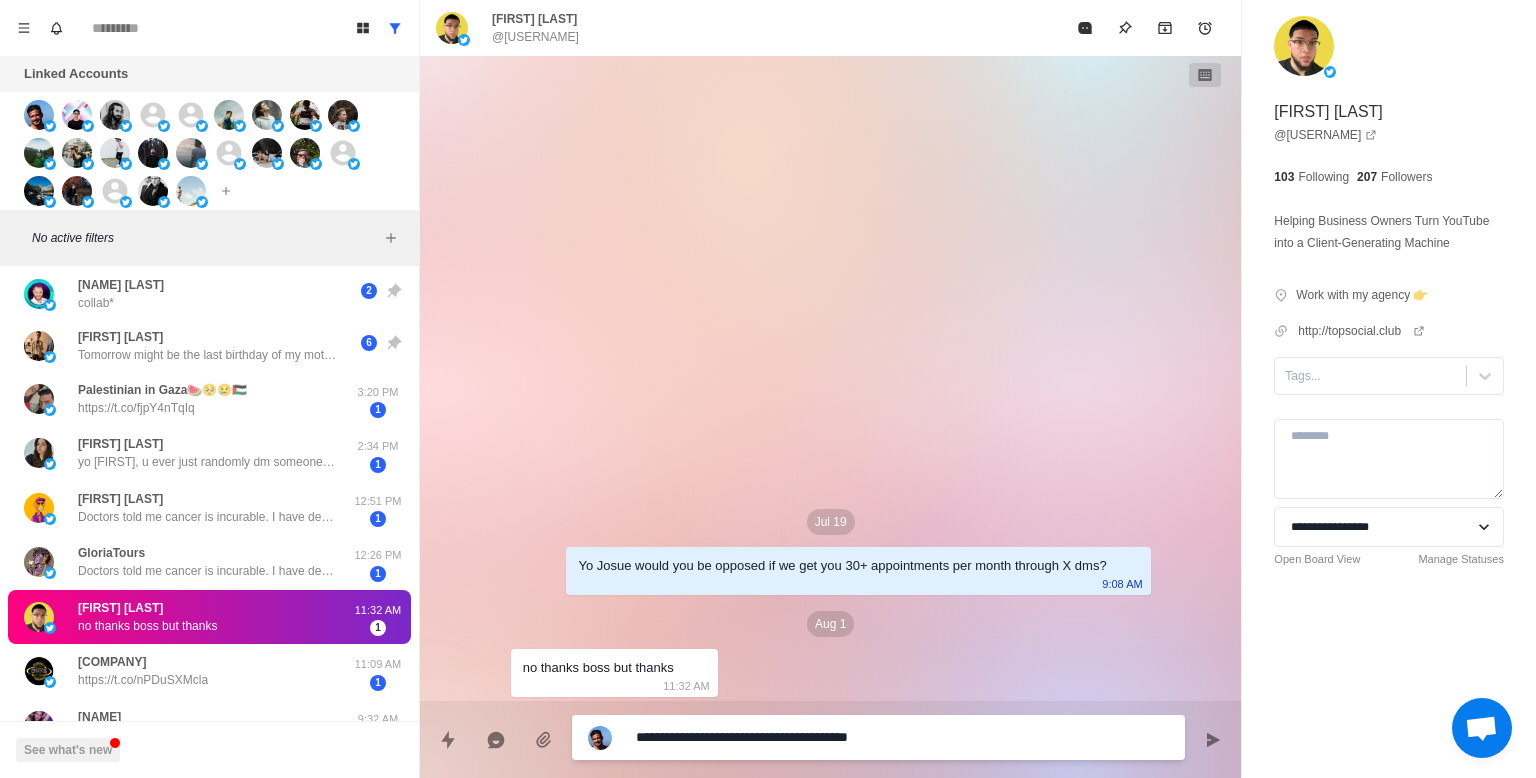 type on "*" 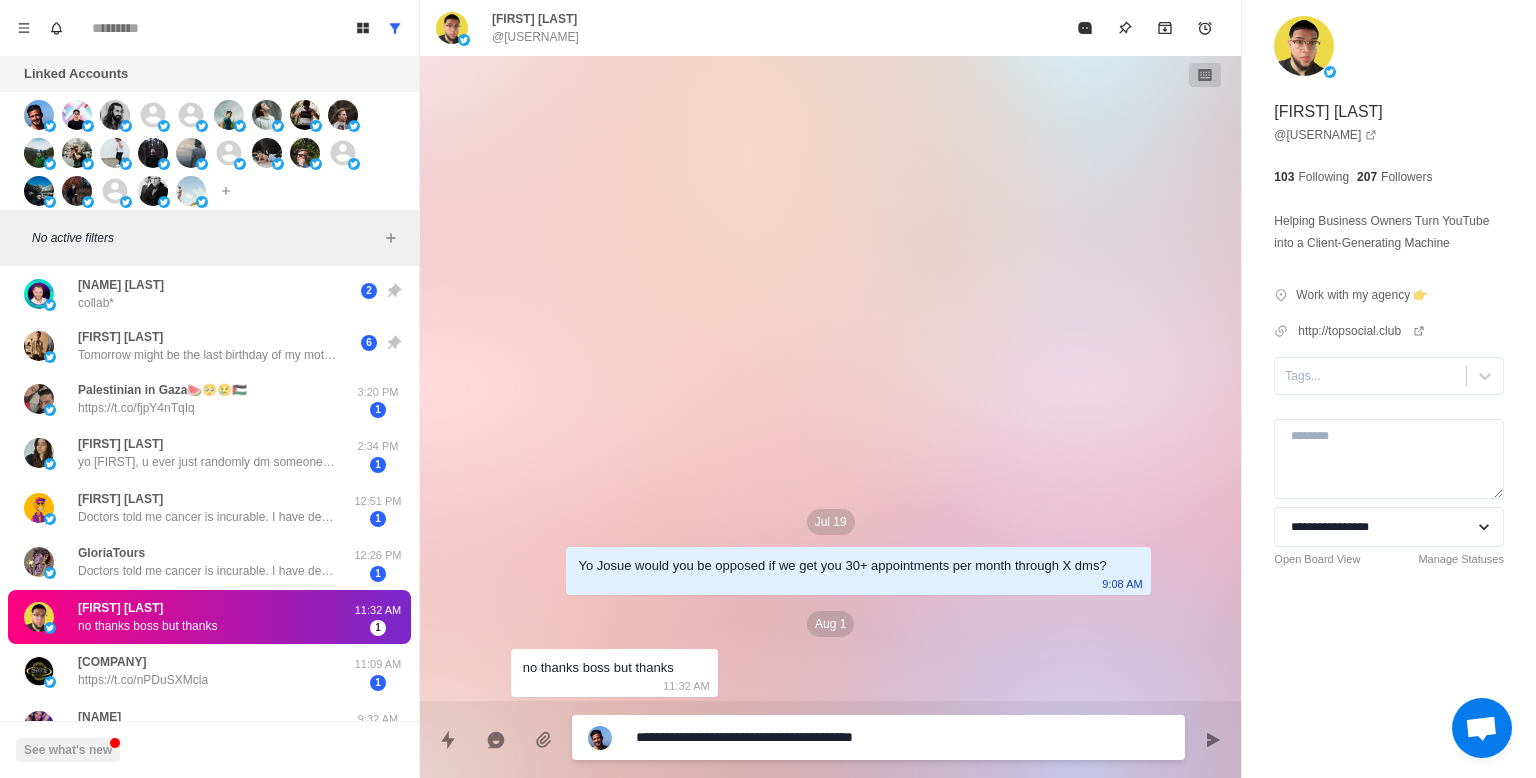 type on "*" 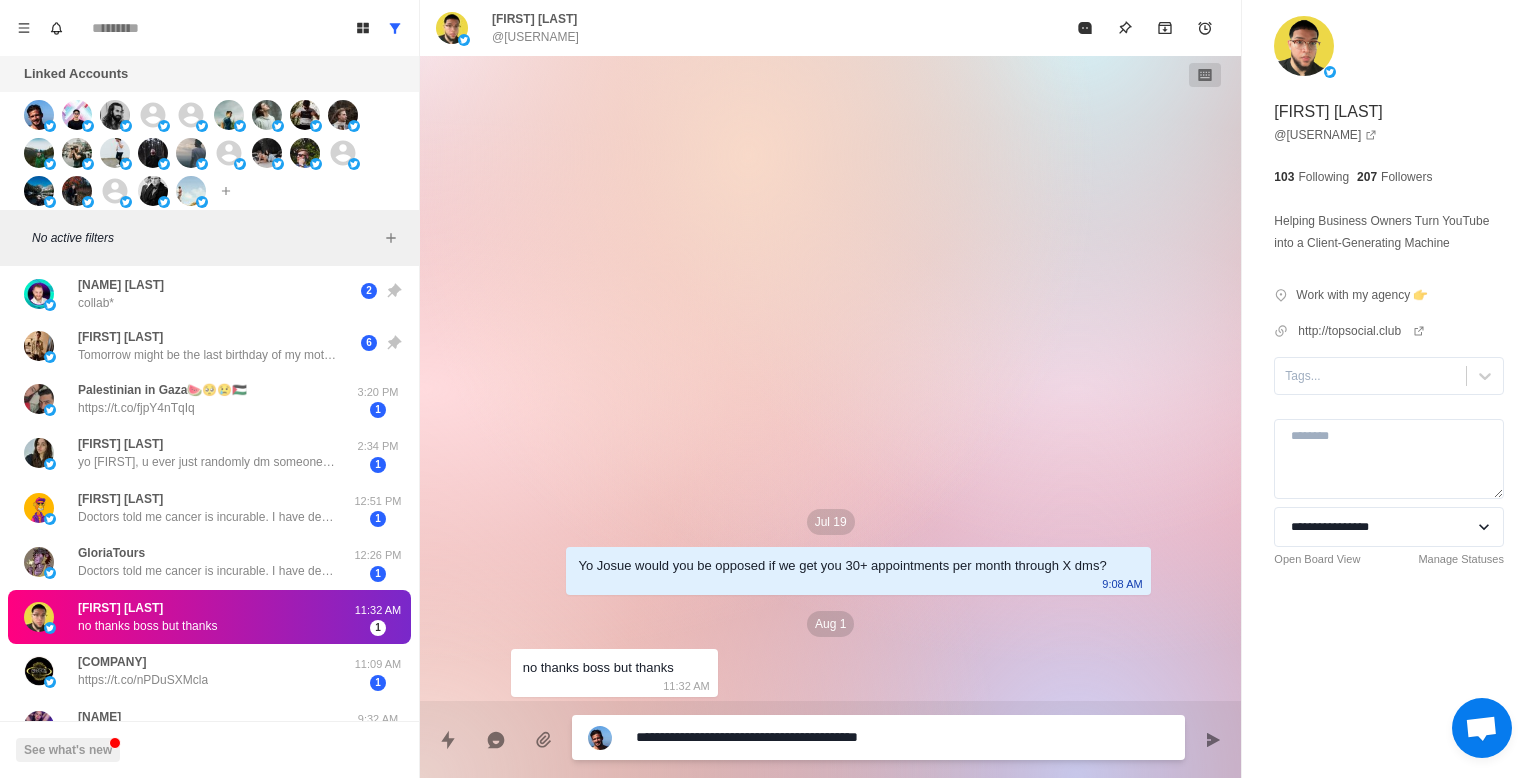 type on "*" 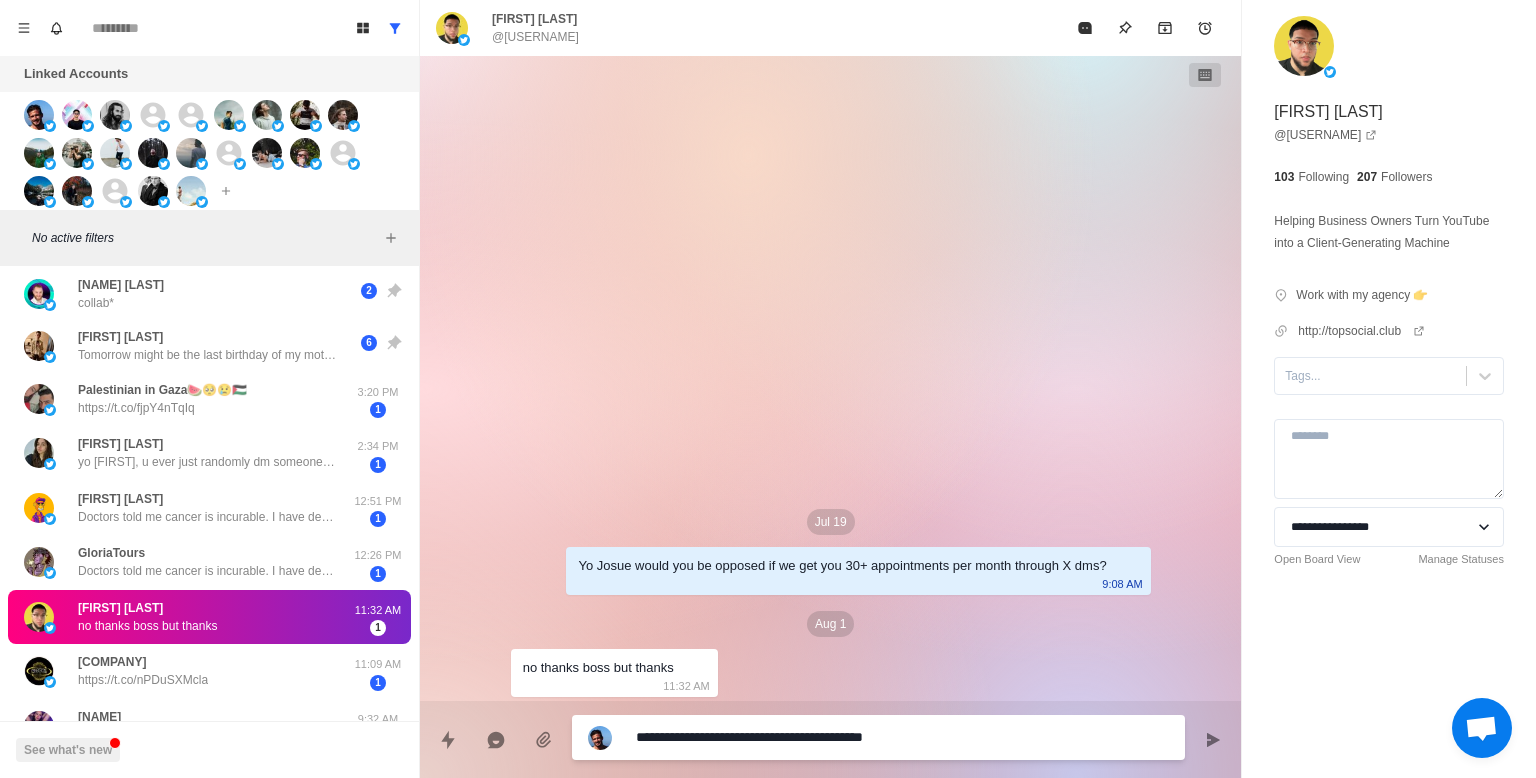 type on "*" 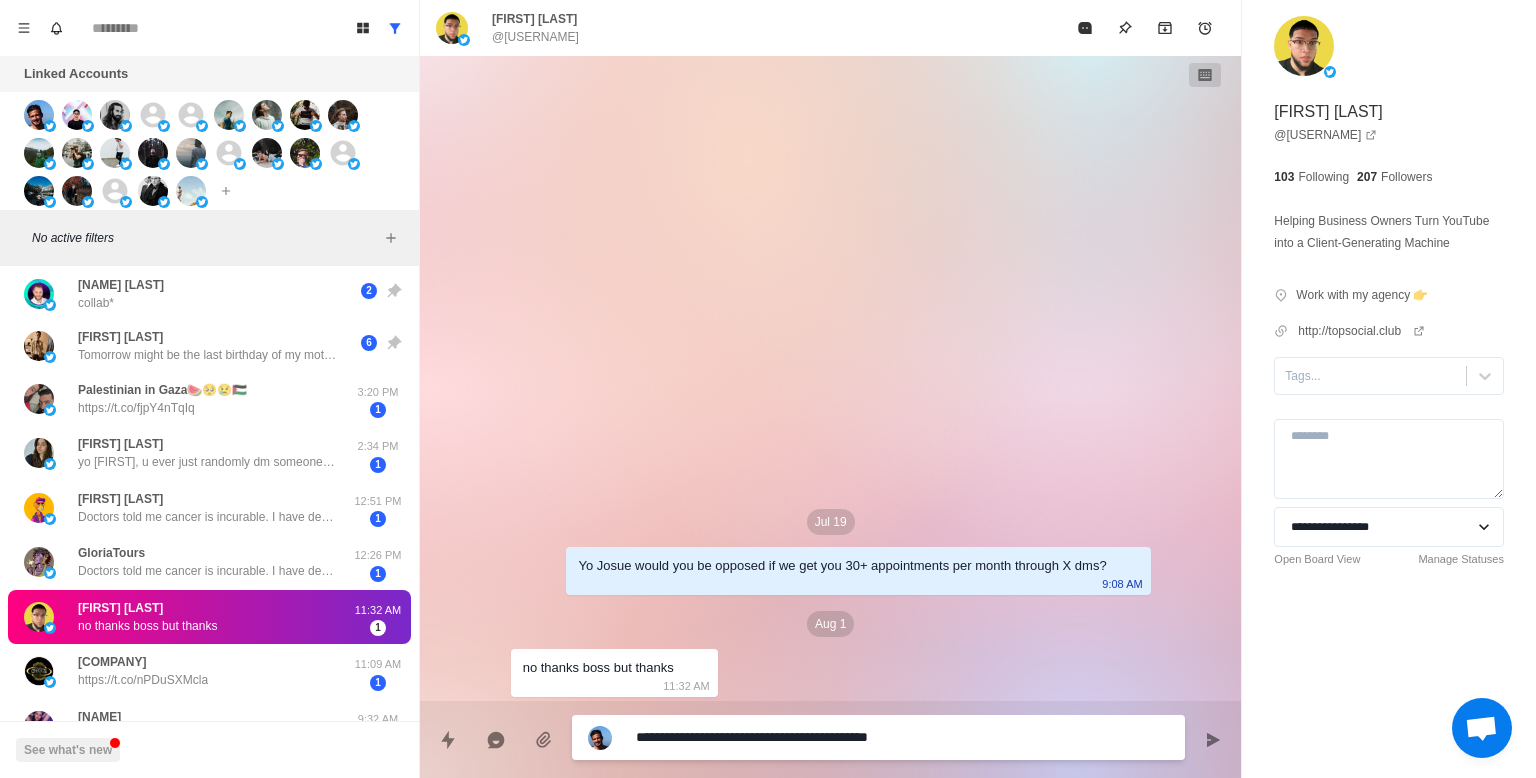type on "*" 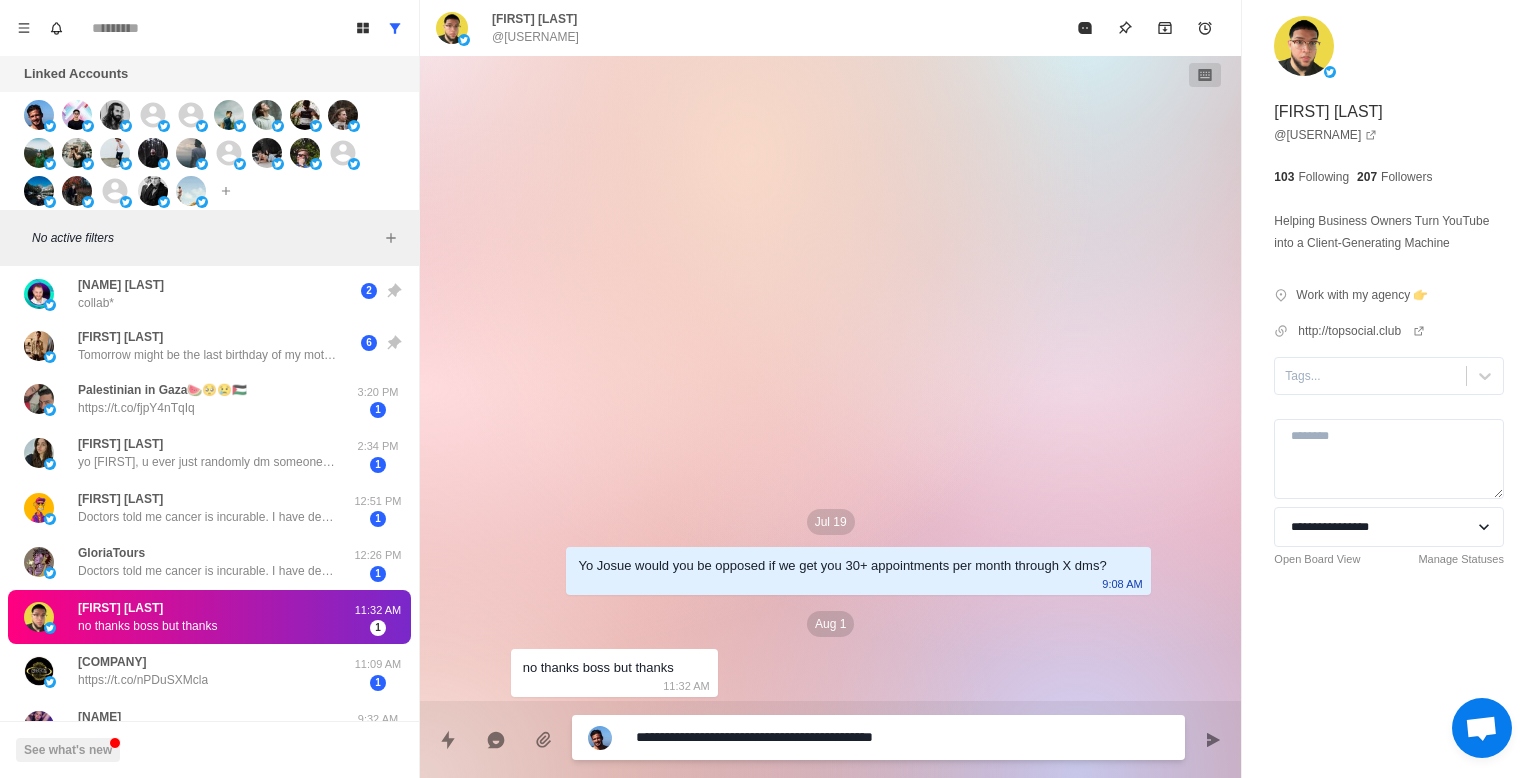 type on "*" 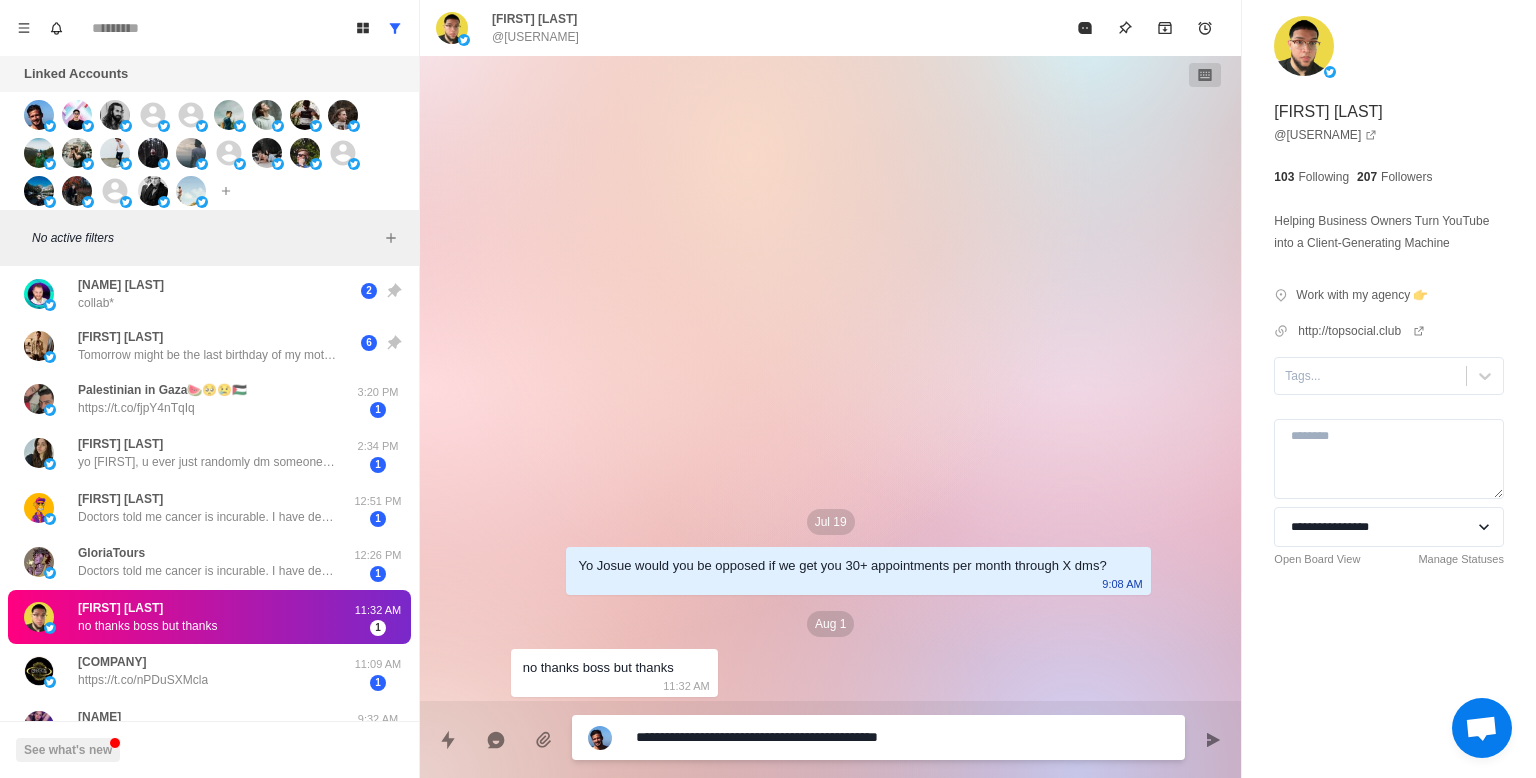 type on "*" 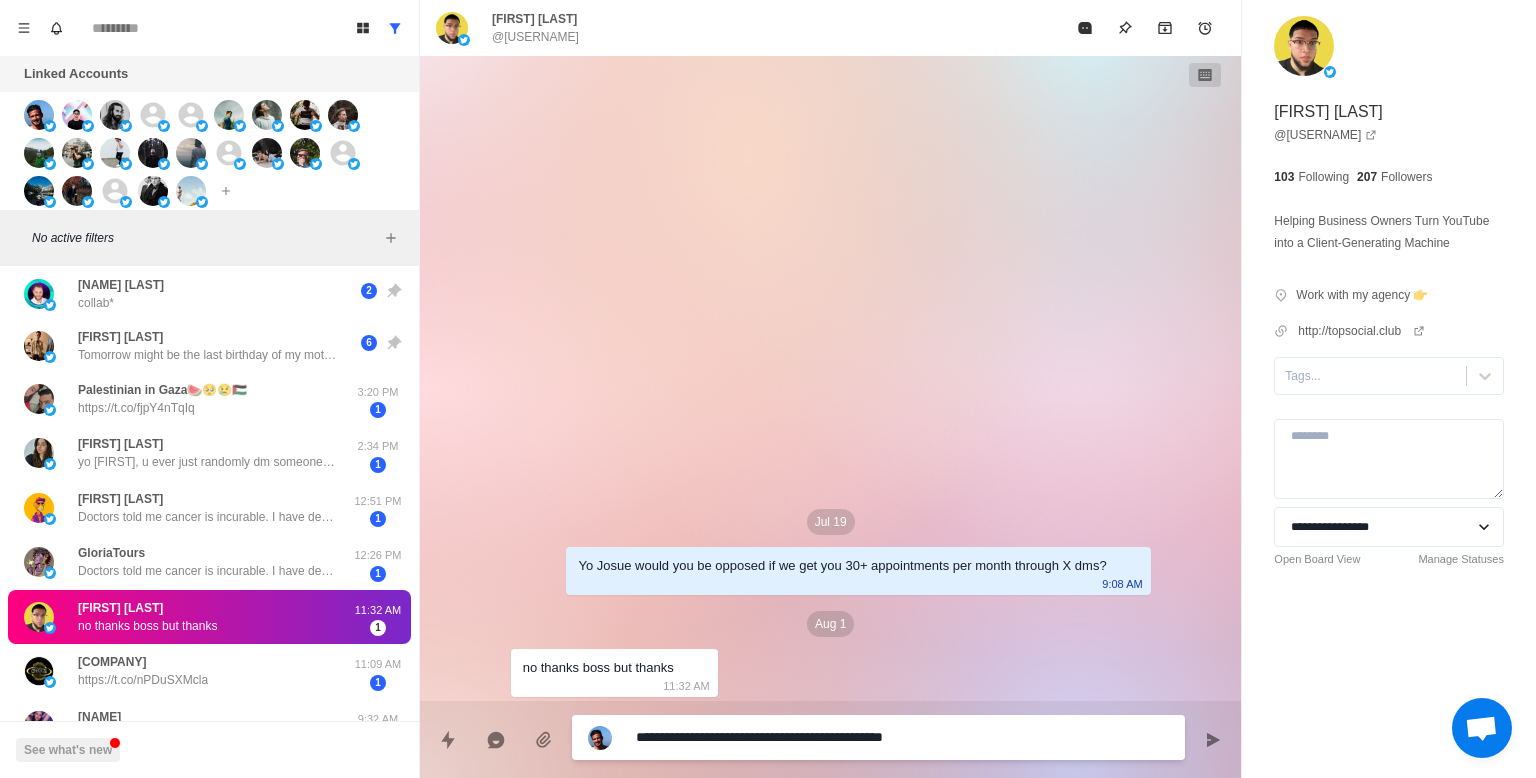 type on "**********" 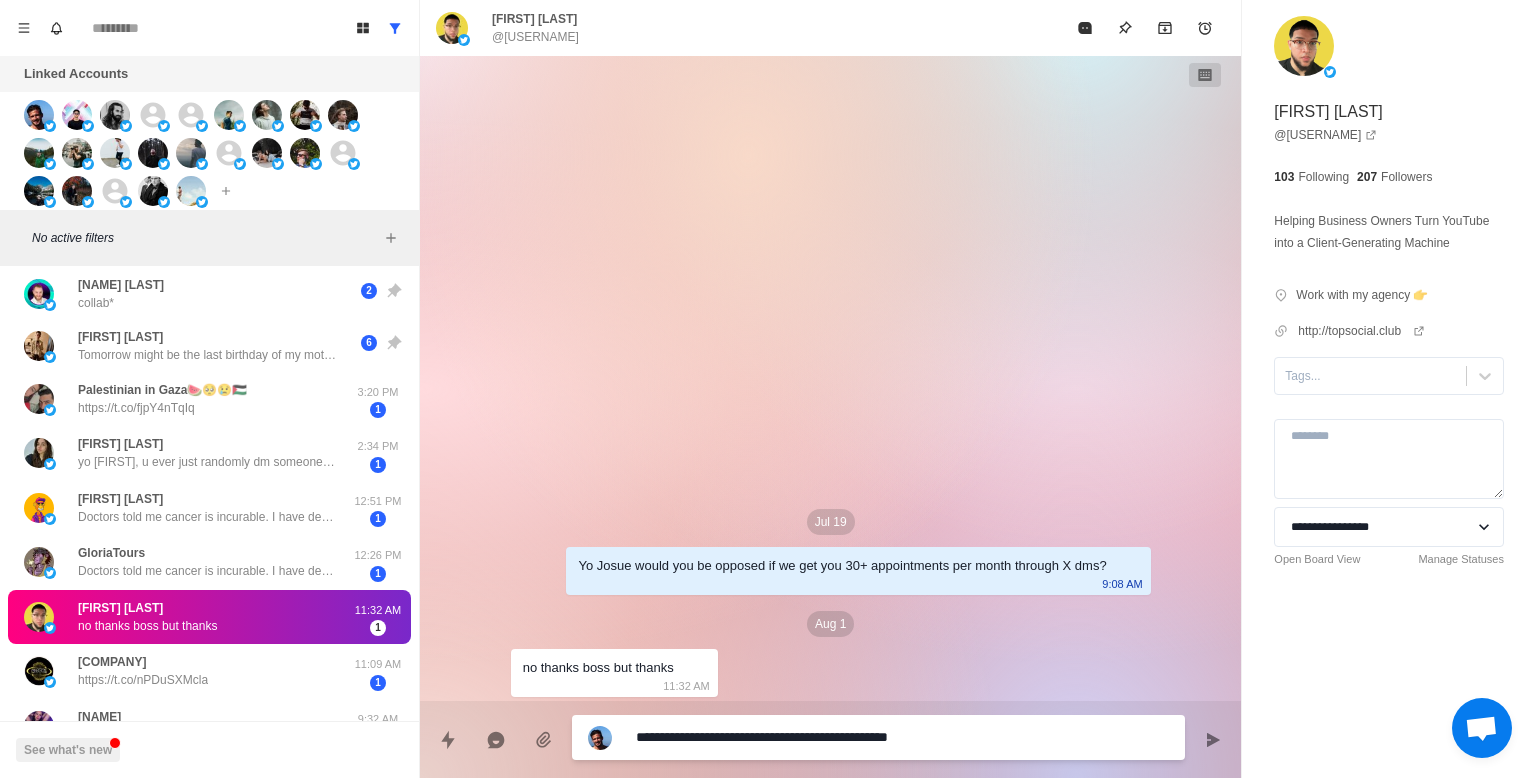 type on "*" 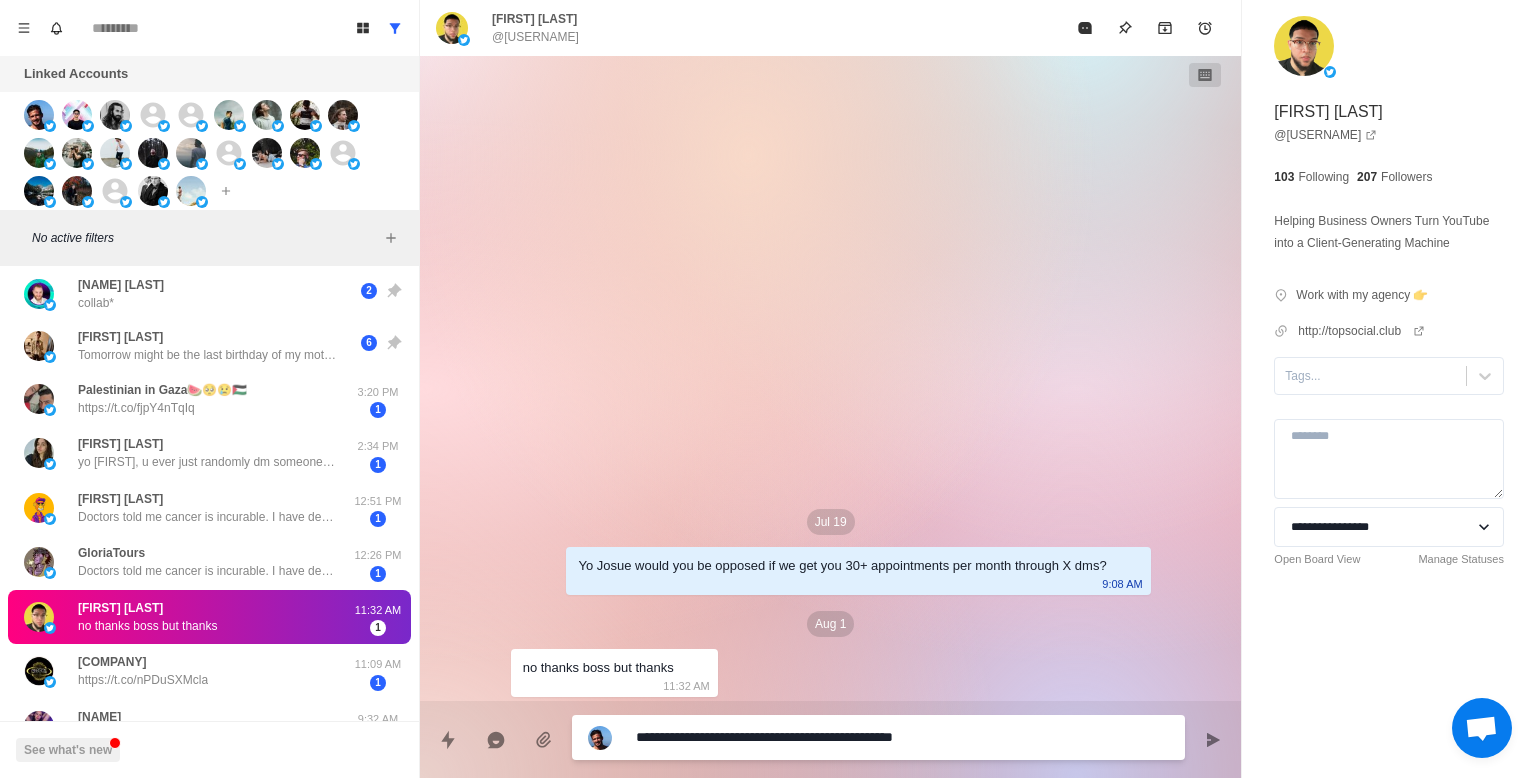 type on "*" 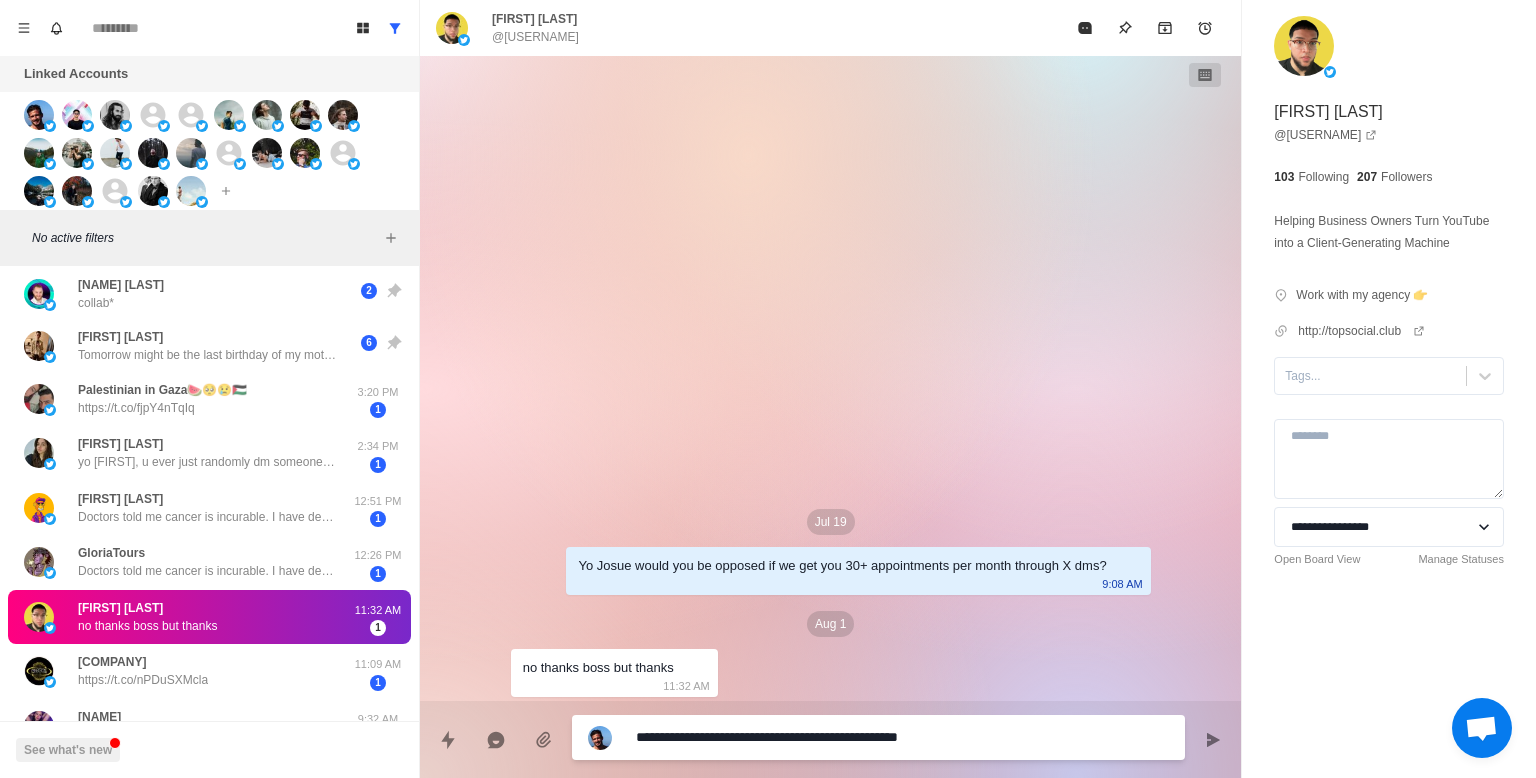 type on "*" 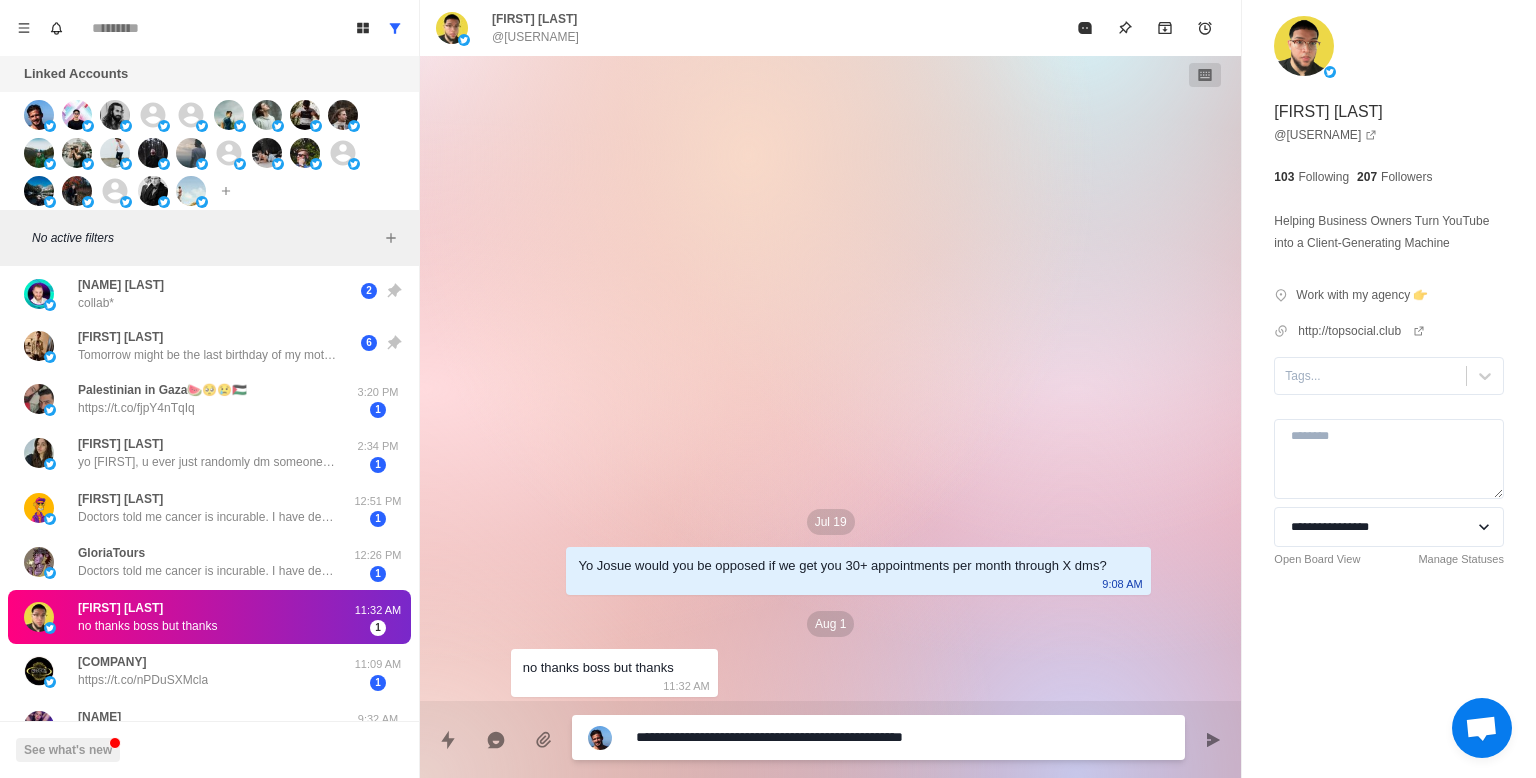 type on "*" 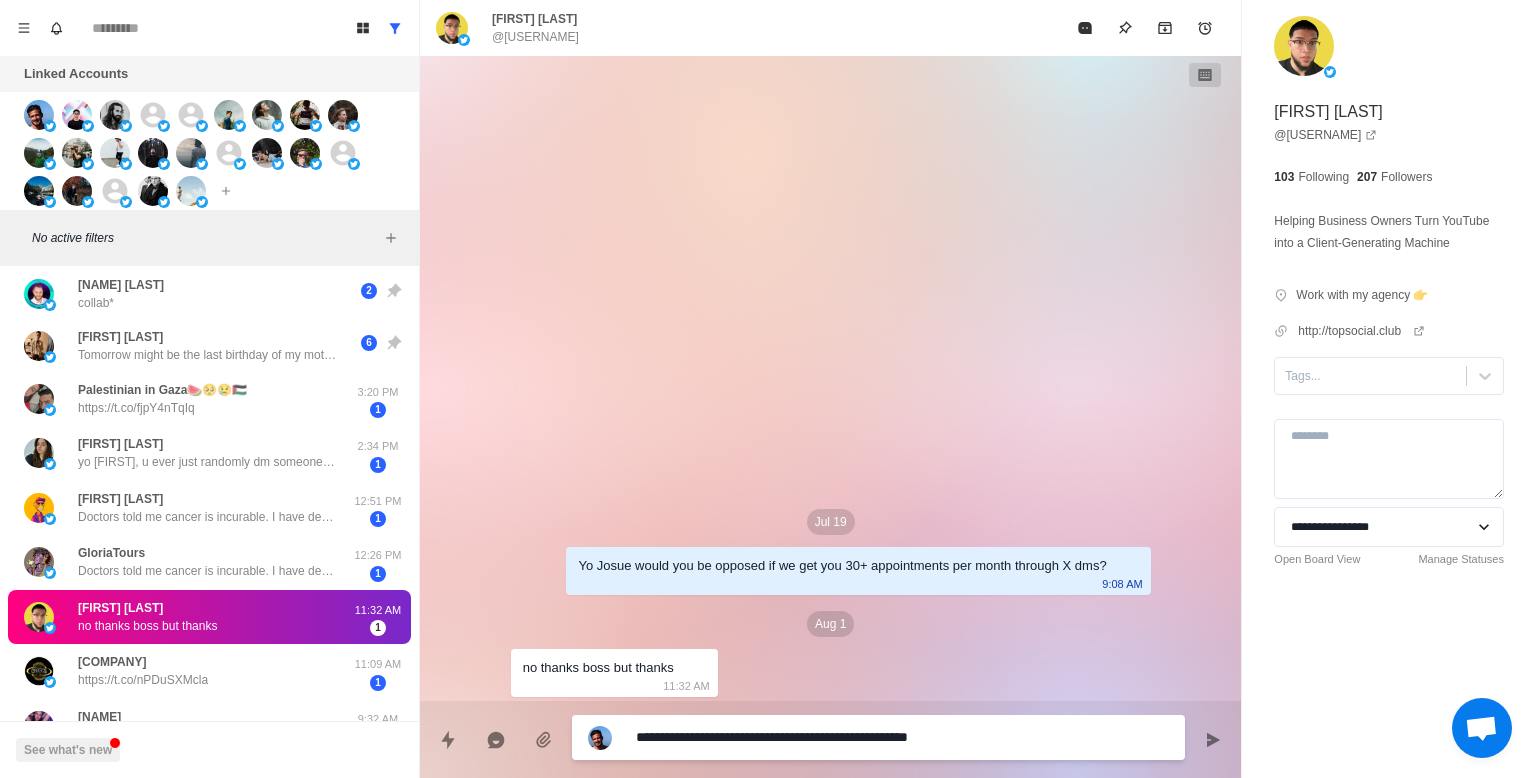 type on "*" 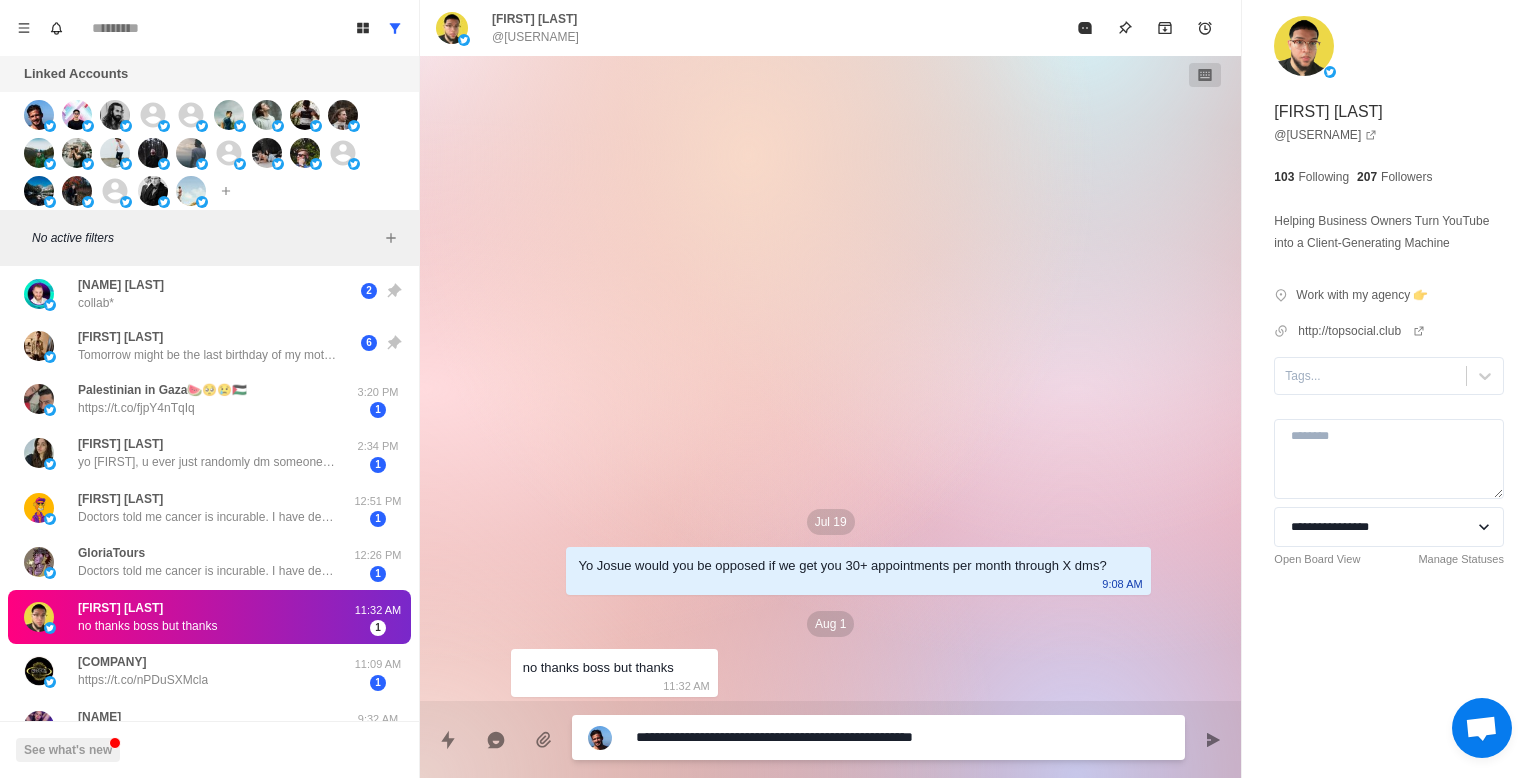 type on "*" 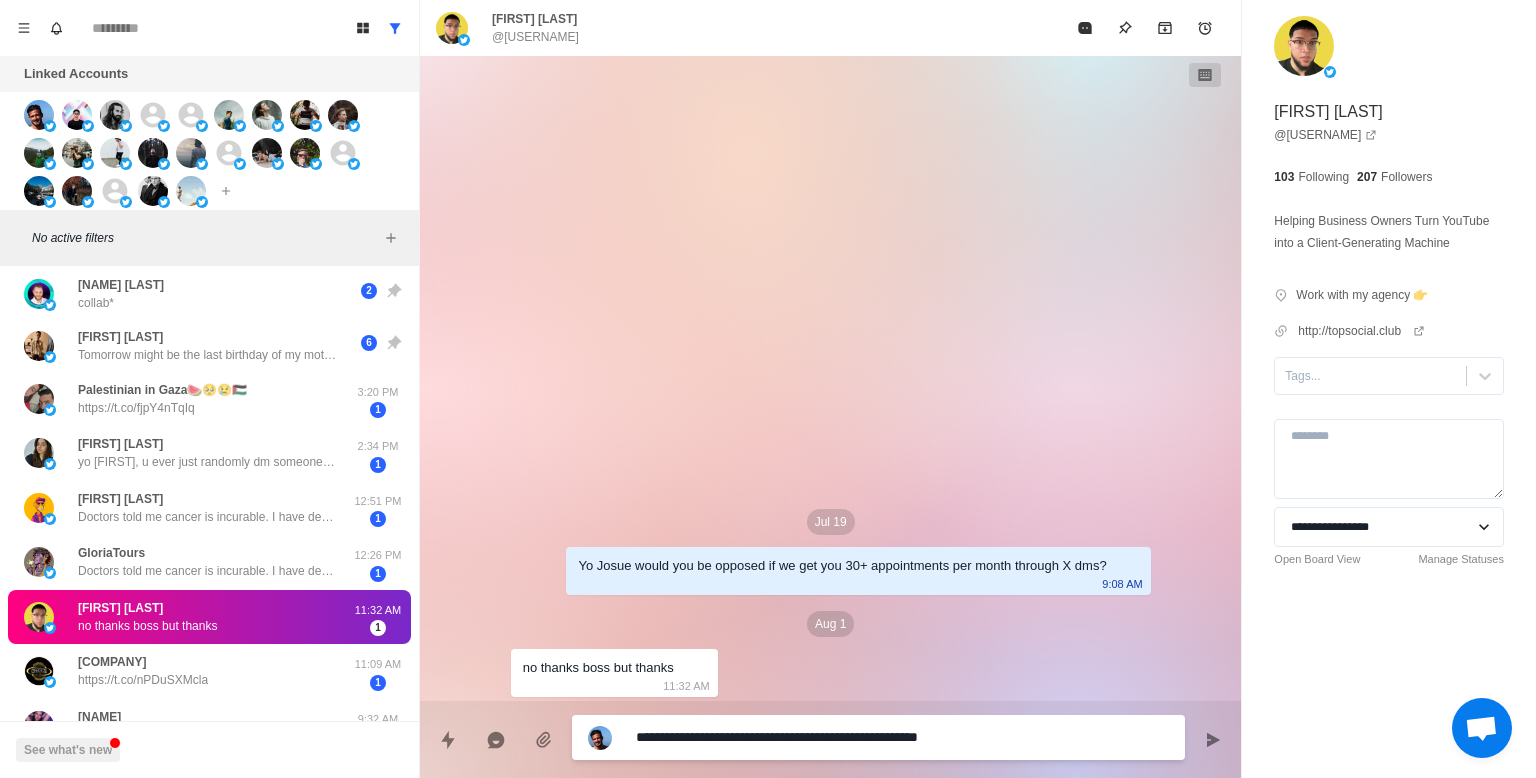 type on "*" 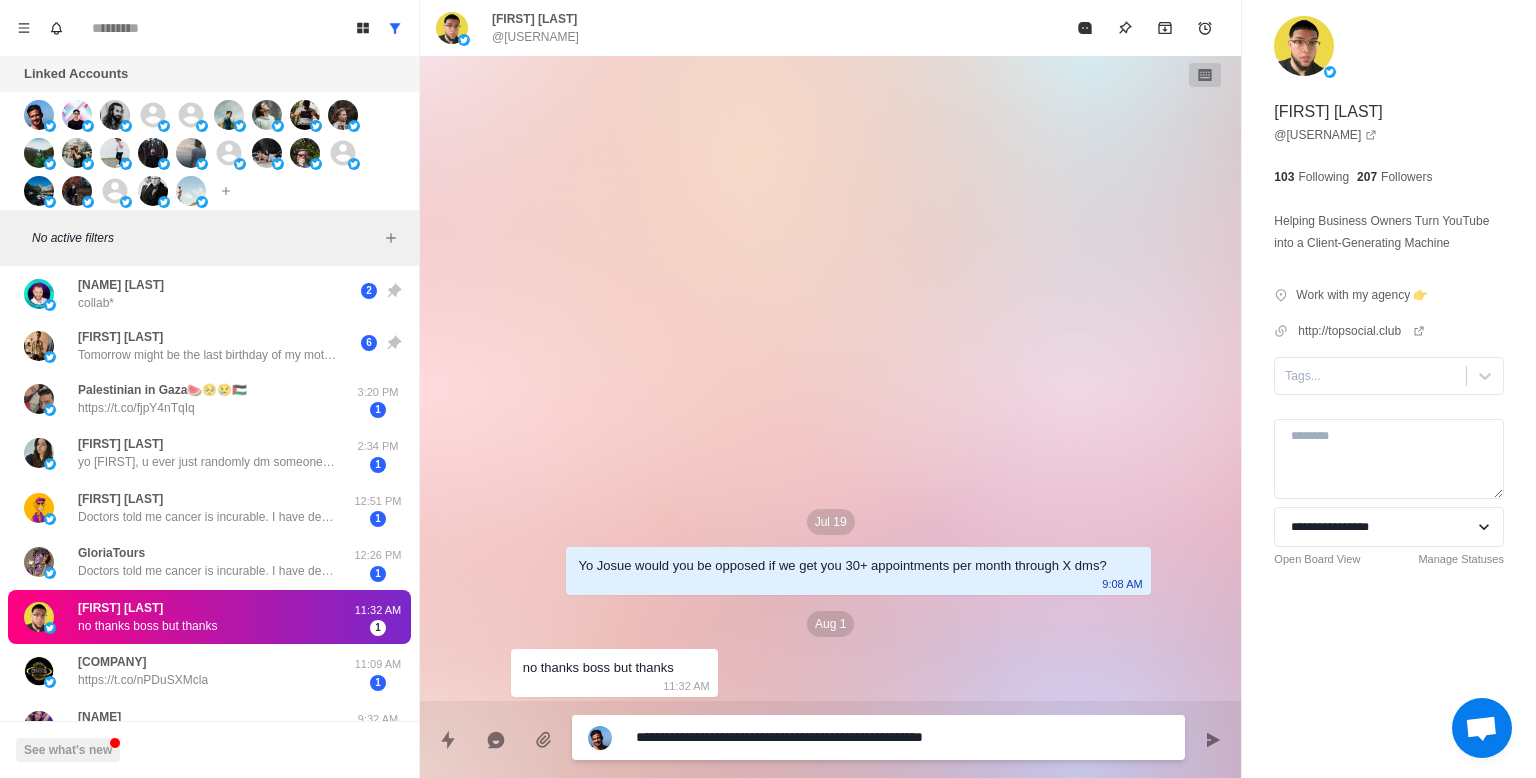 type on "*" 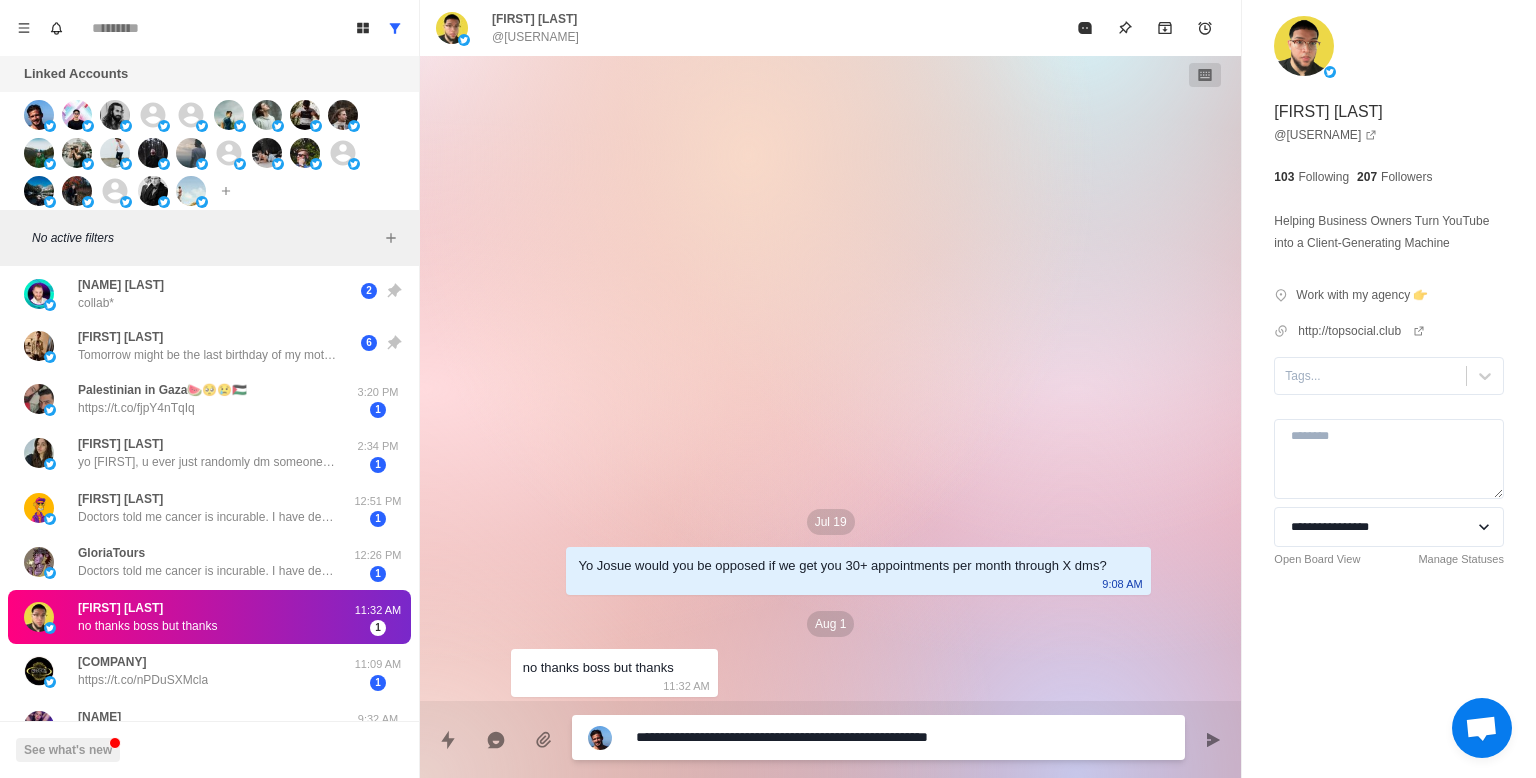 type on "*" 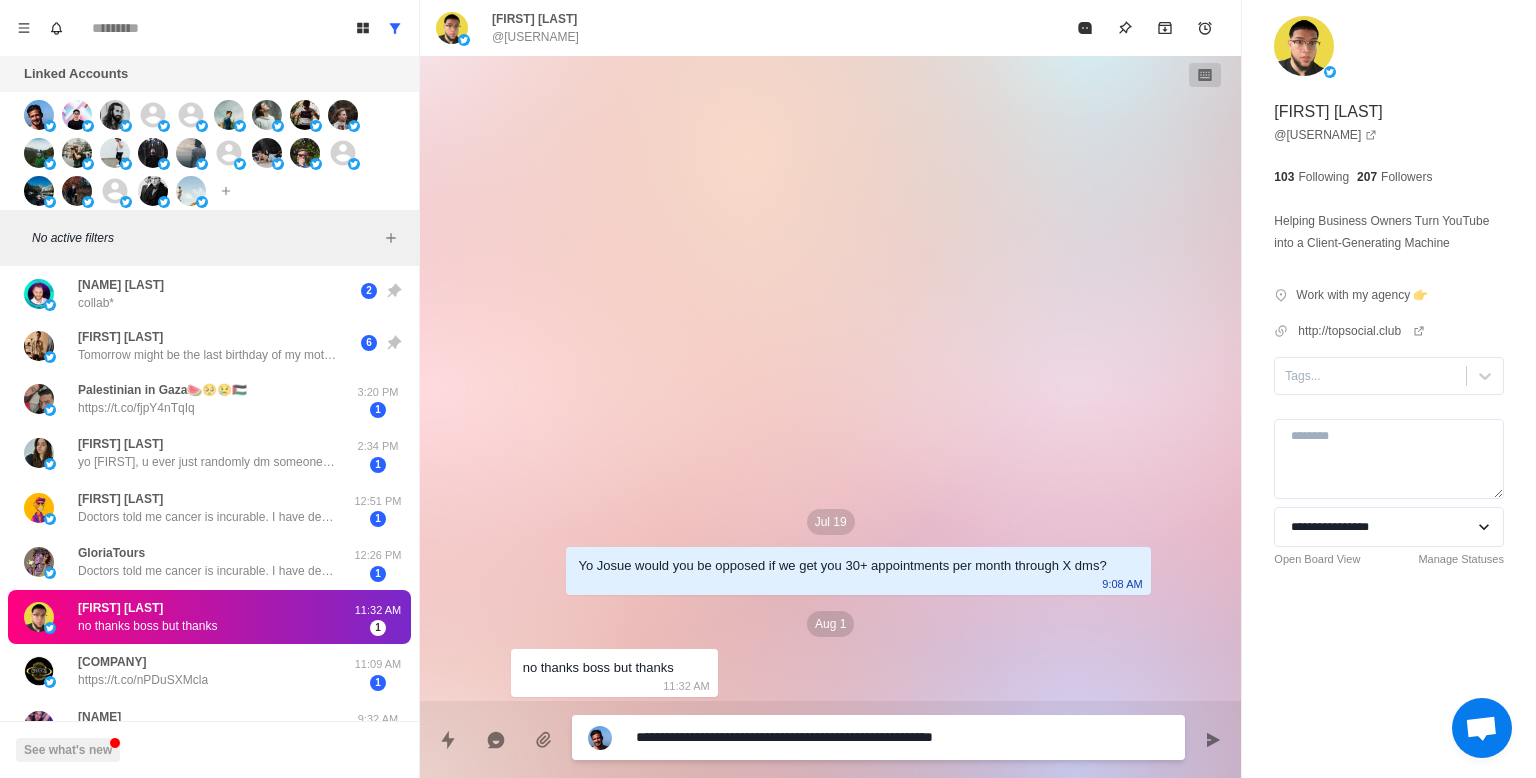 type on "*" 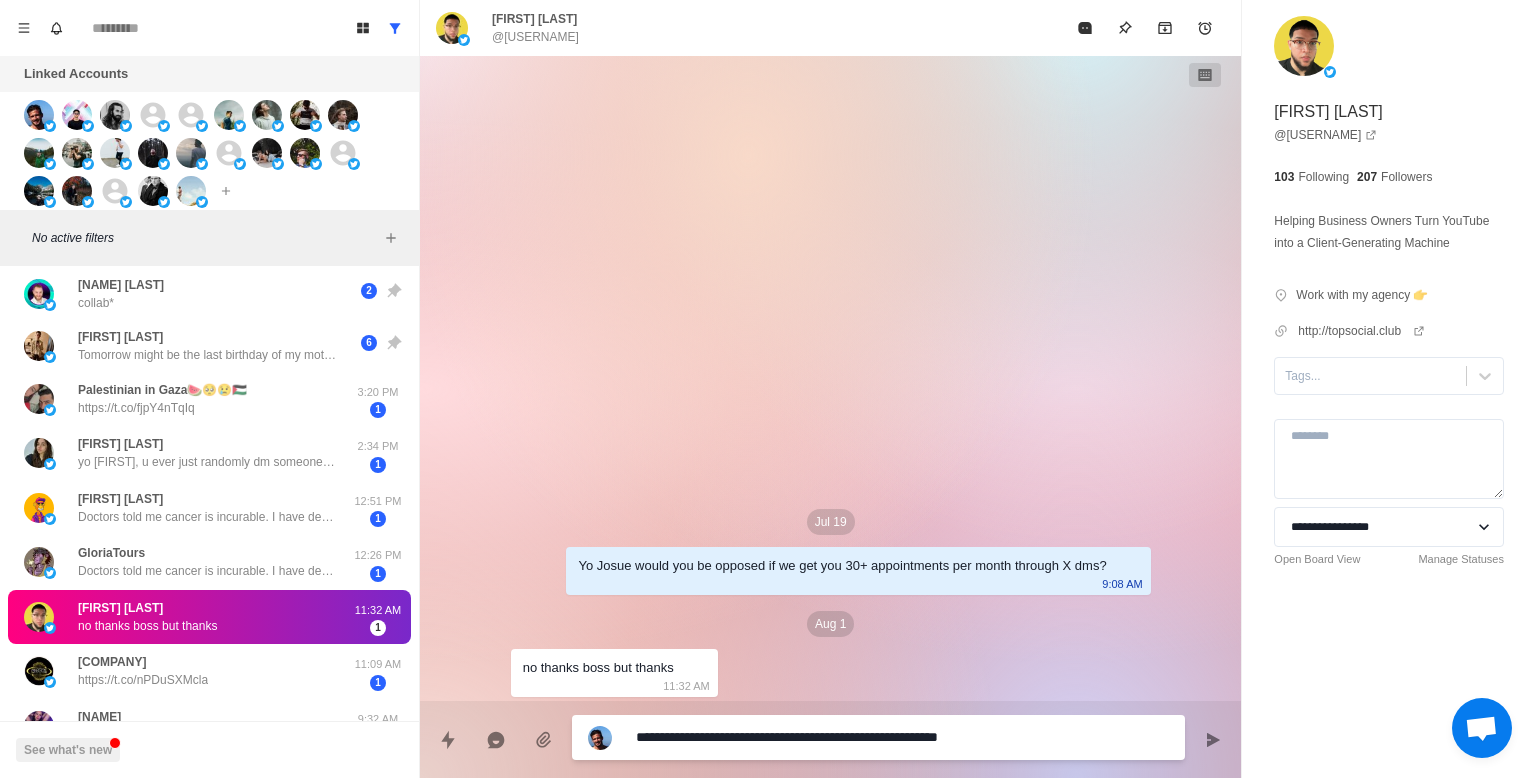 type on "*" 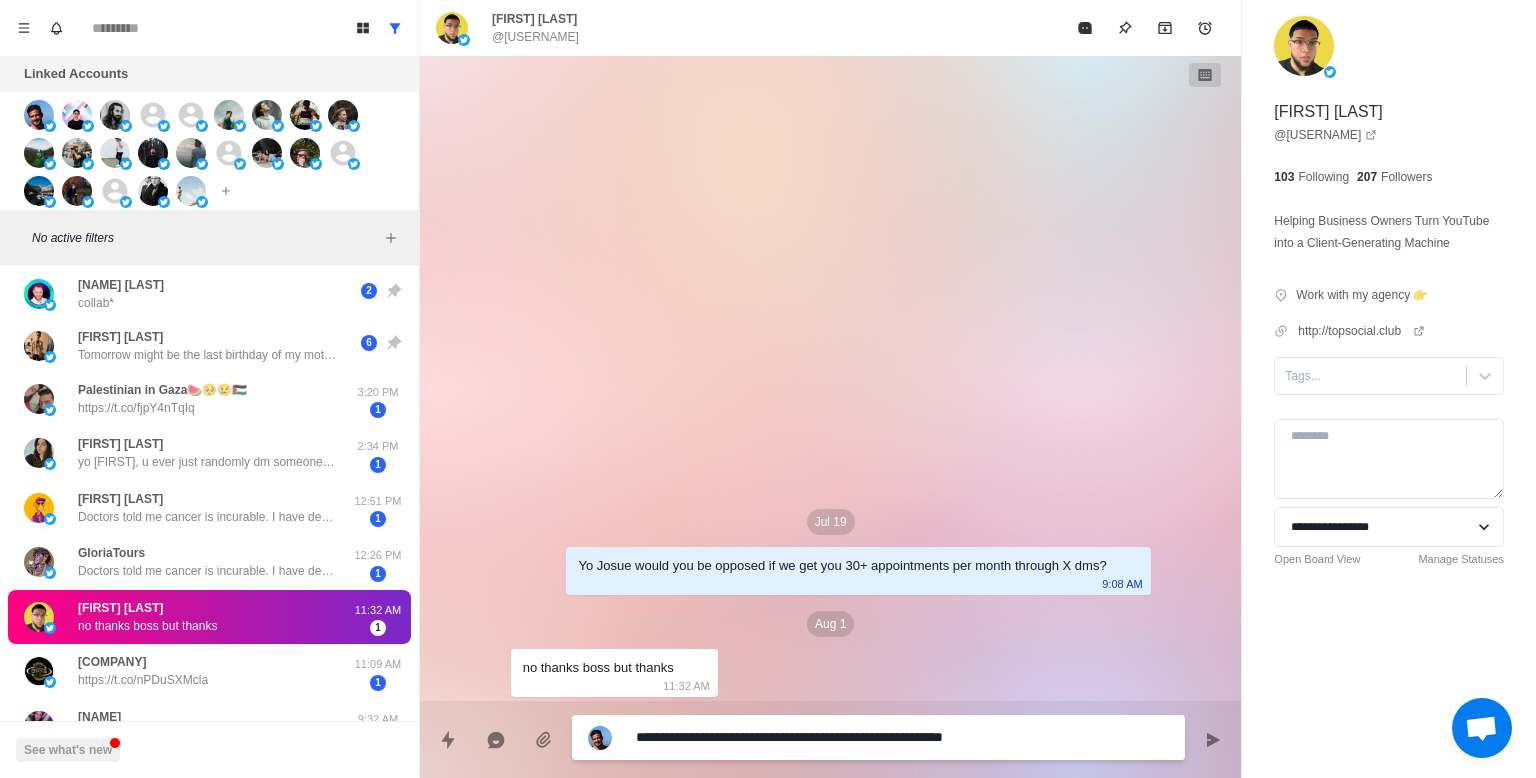 type on "*" 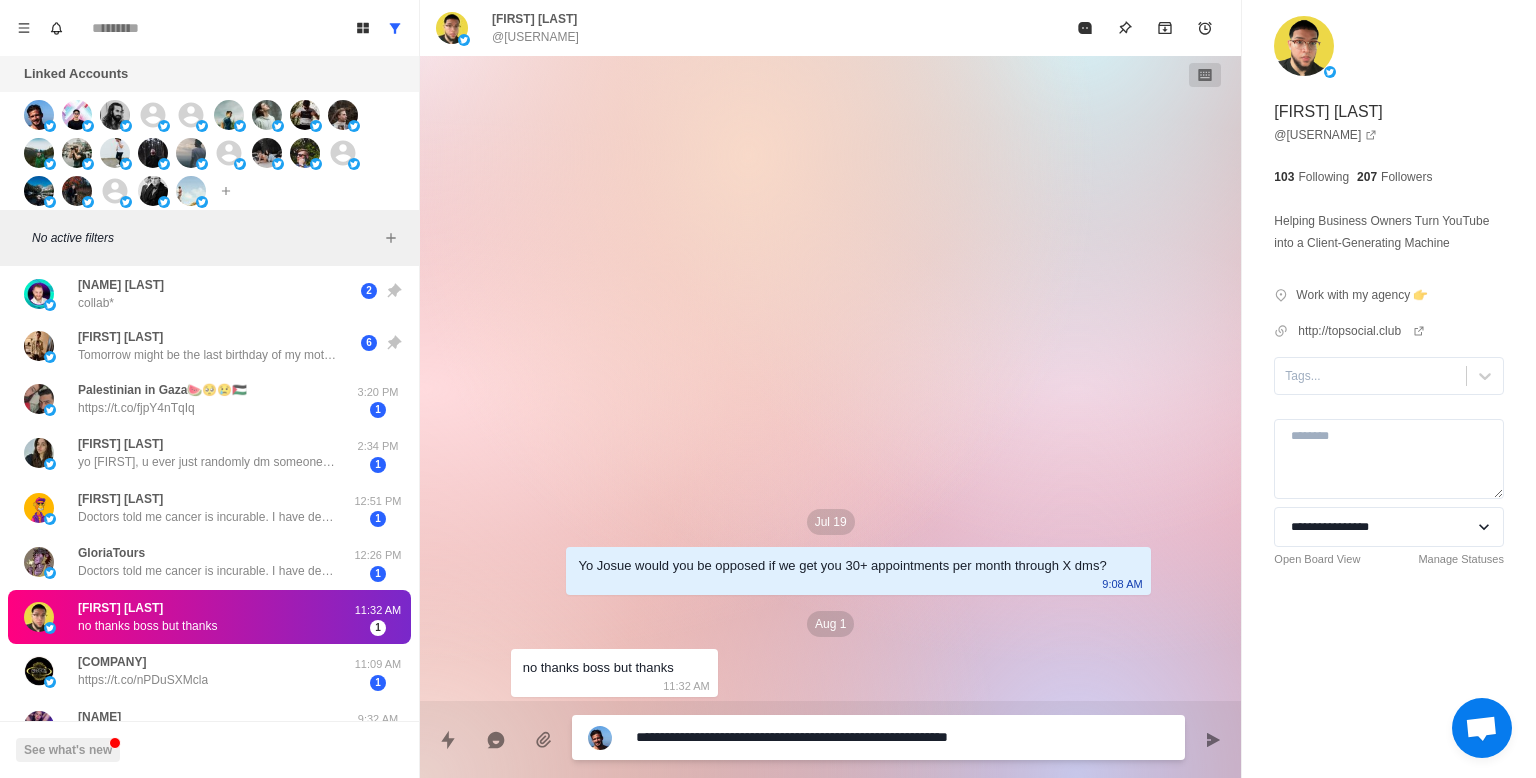 type on "*" 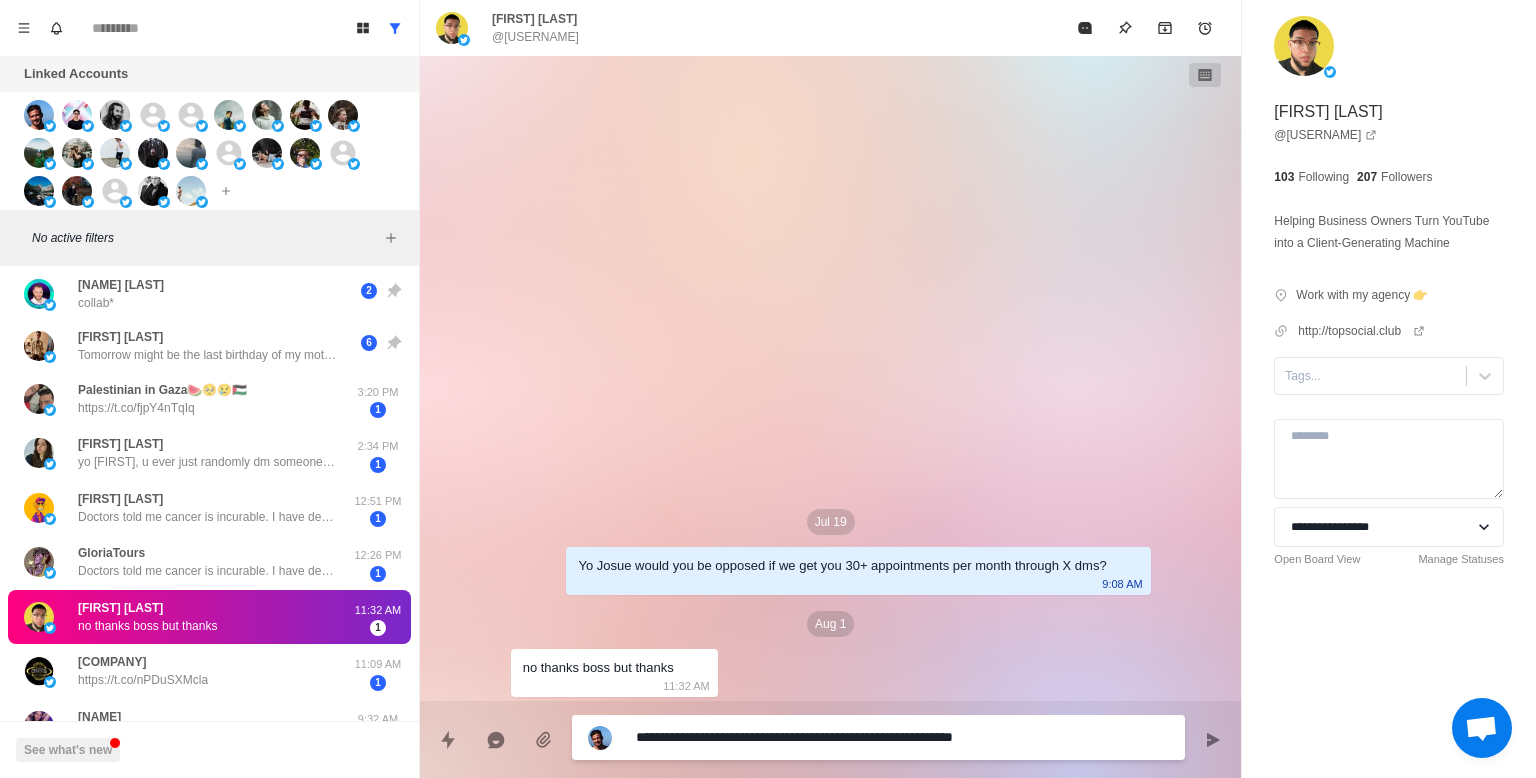 type on "*" 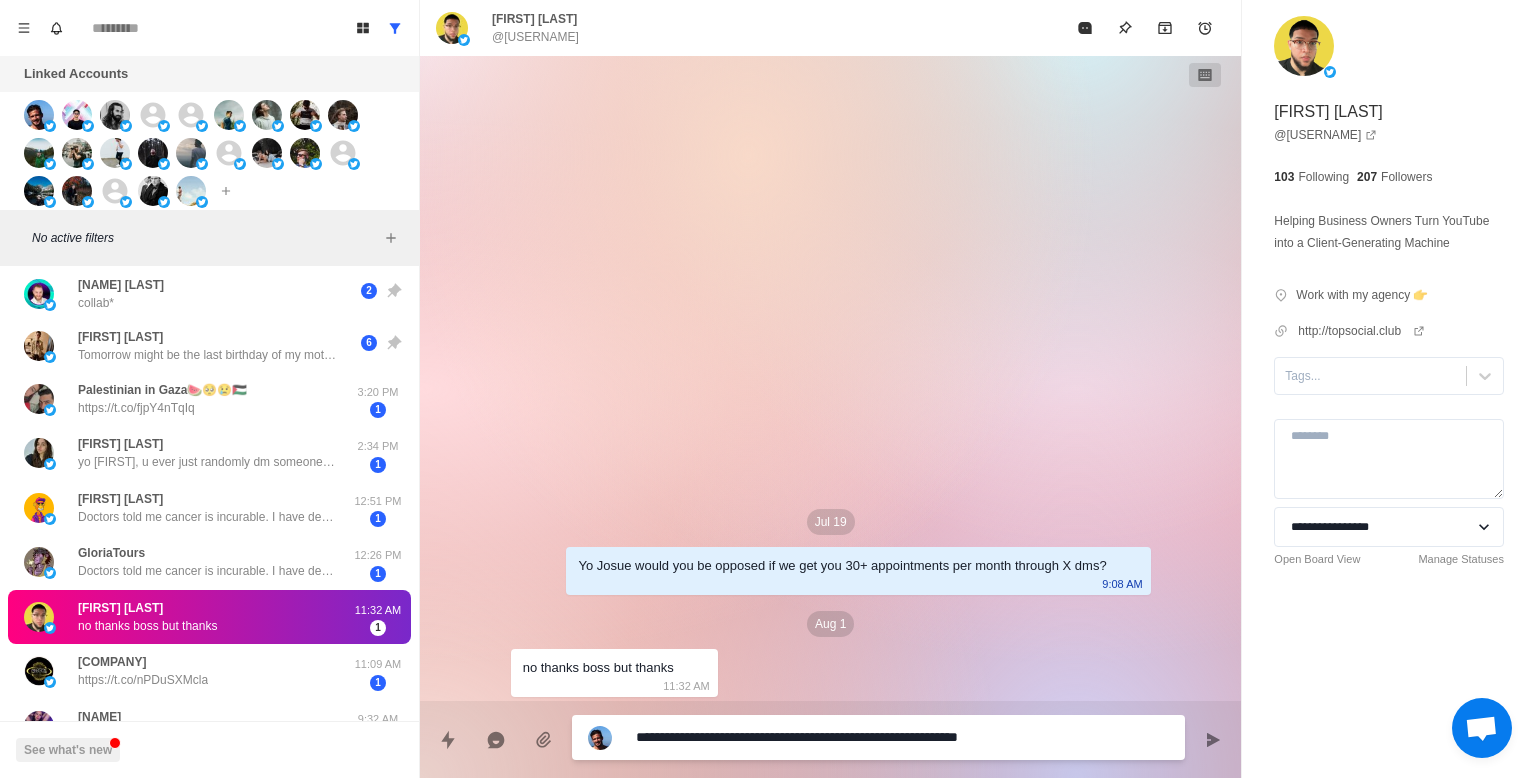 type on "*" 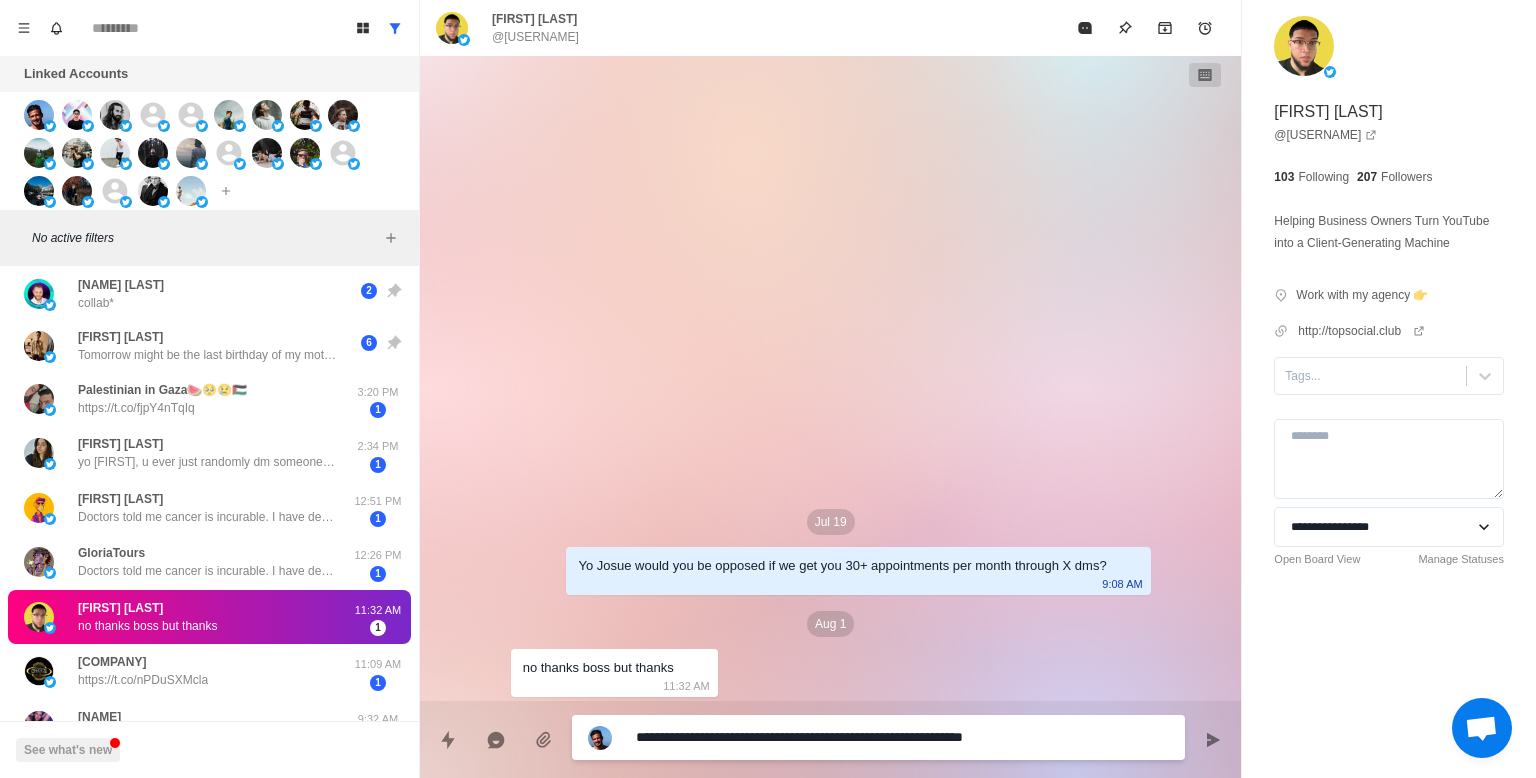 type on "*" 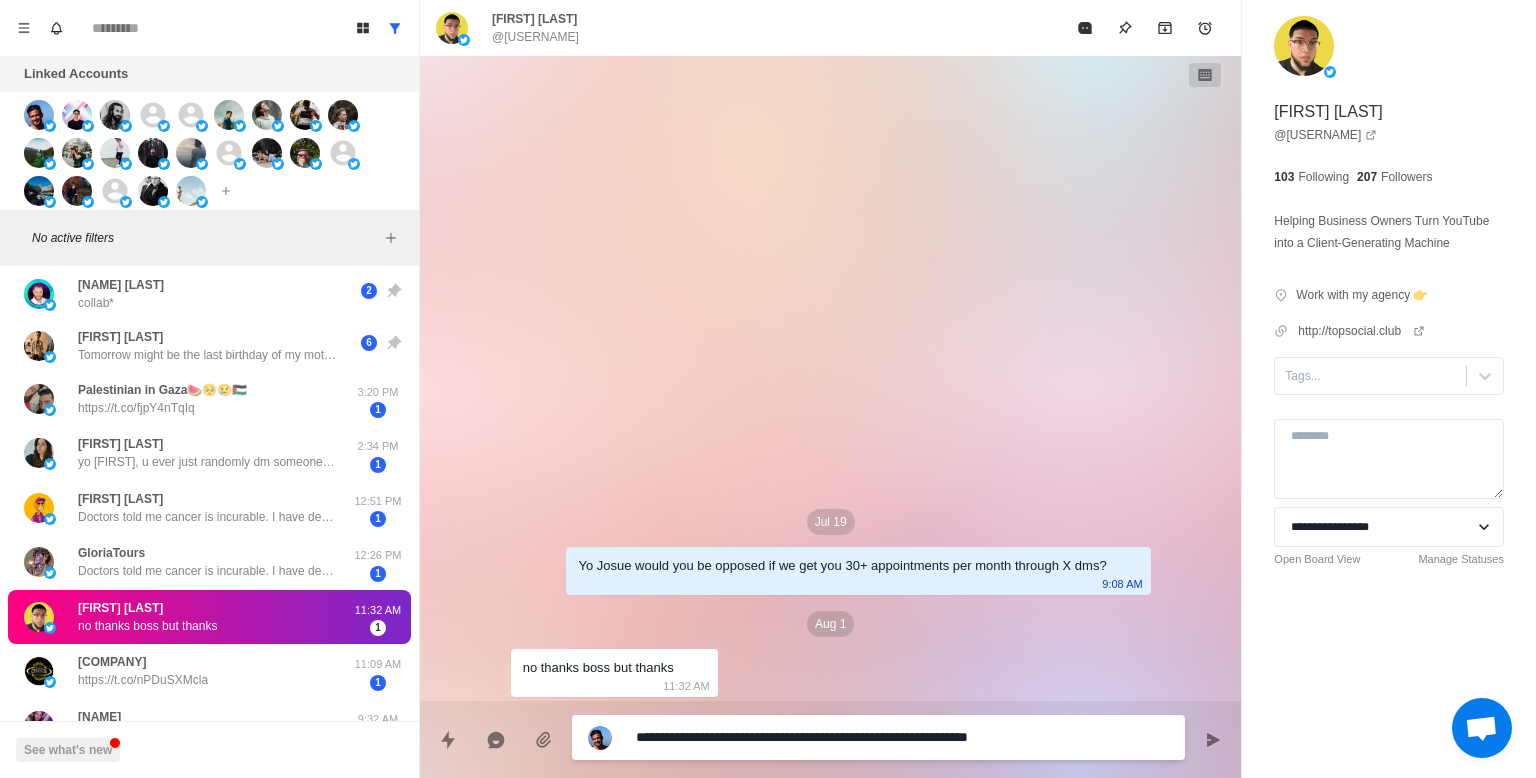type on "*" 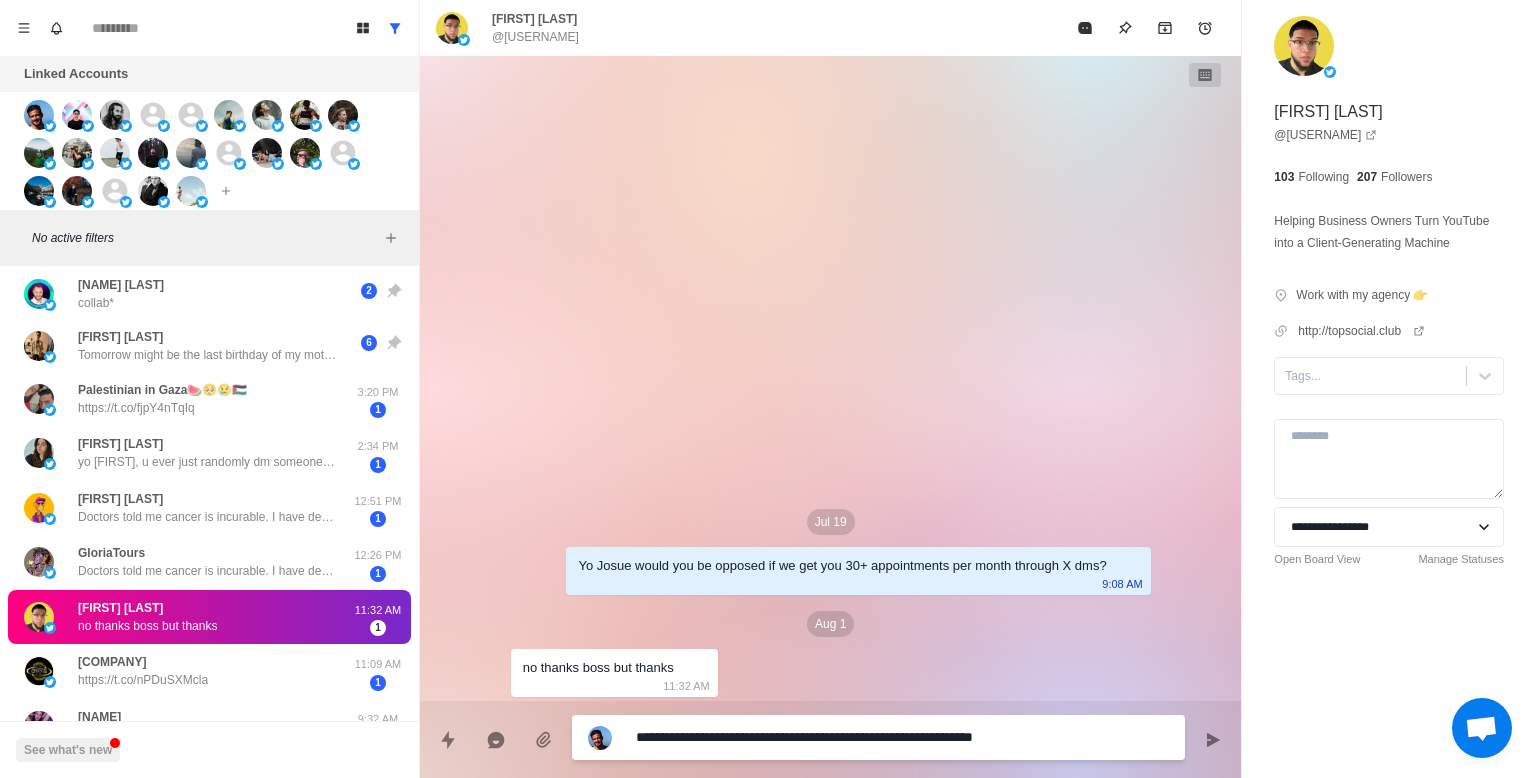 type on "*" 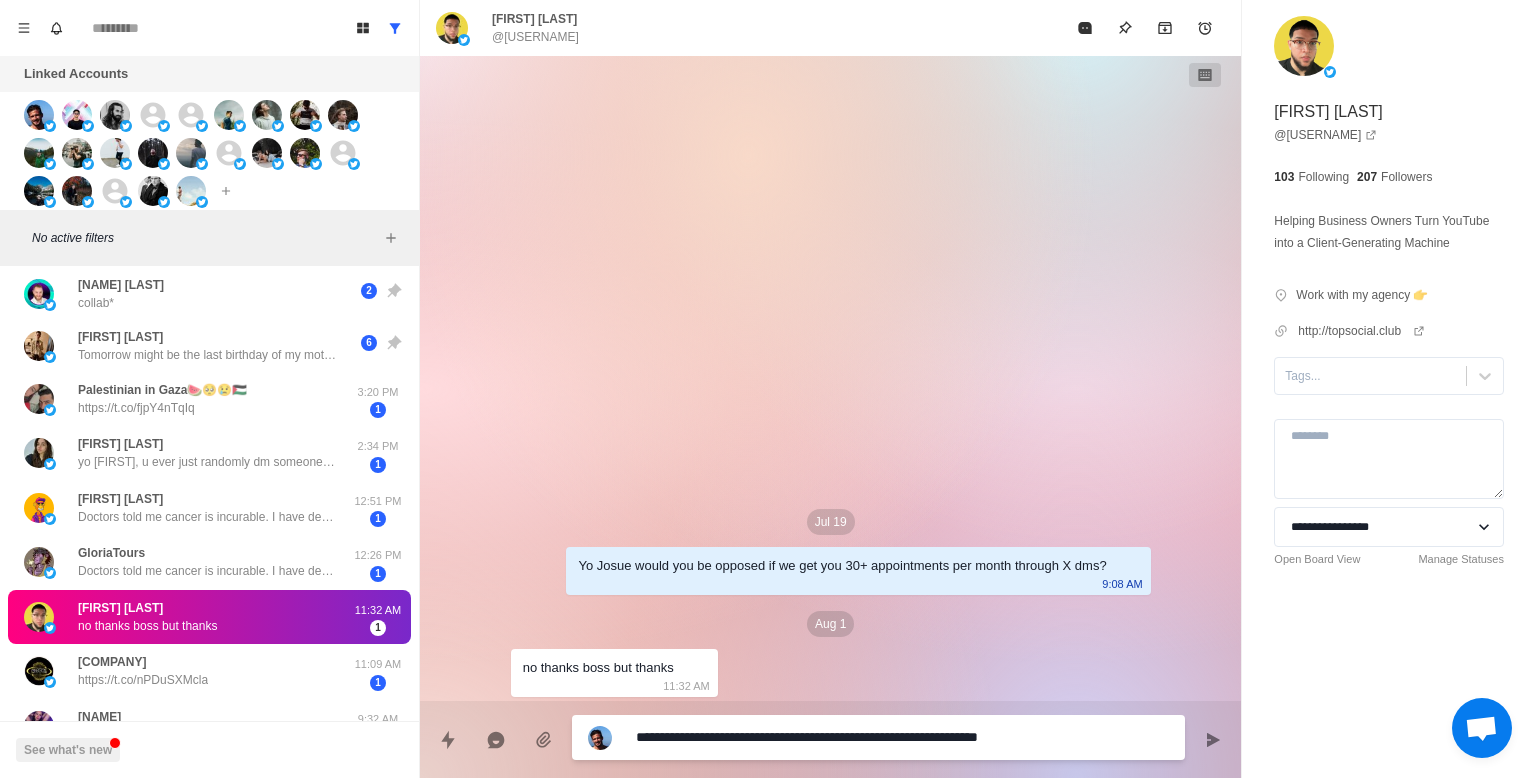 type on "*" 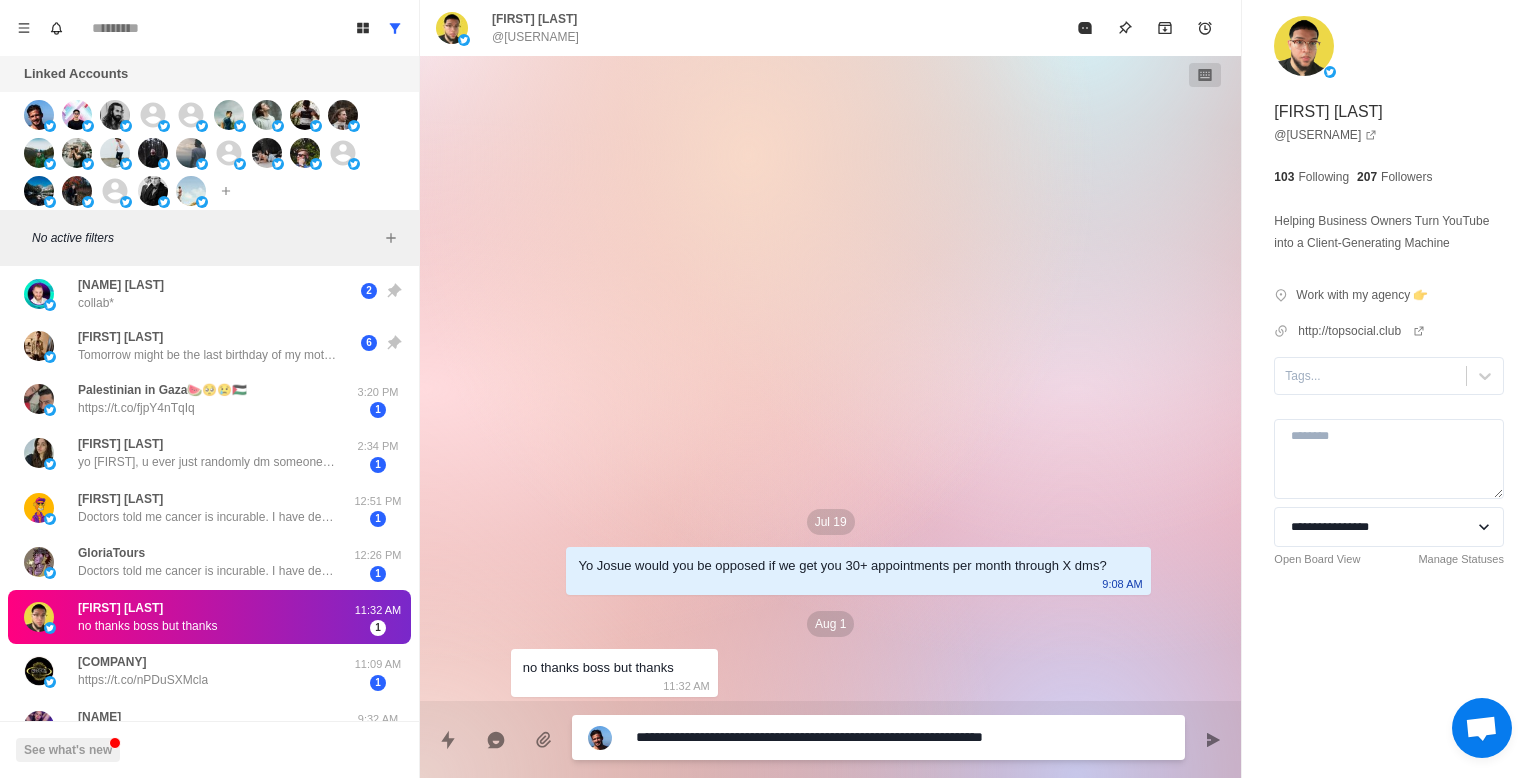 type on "*" 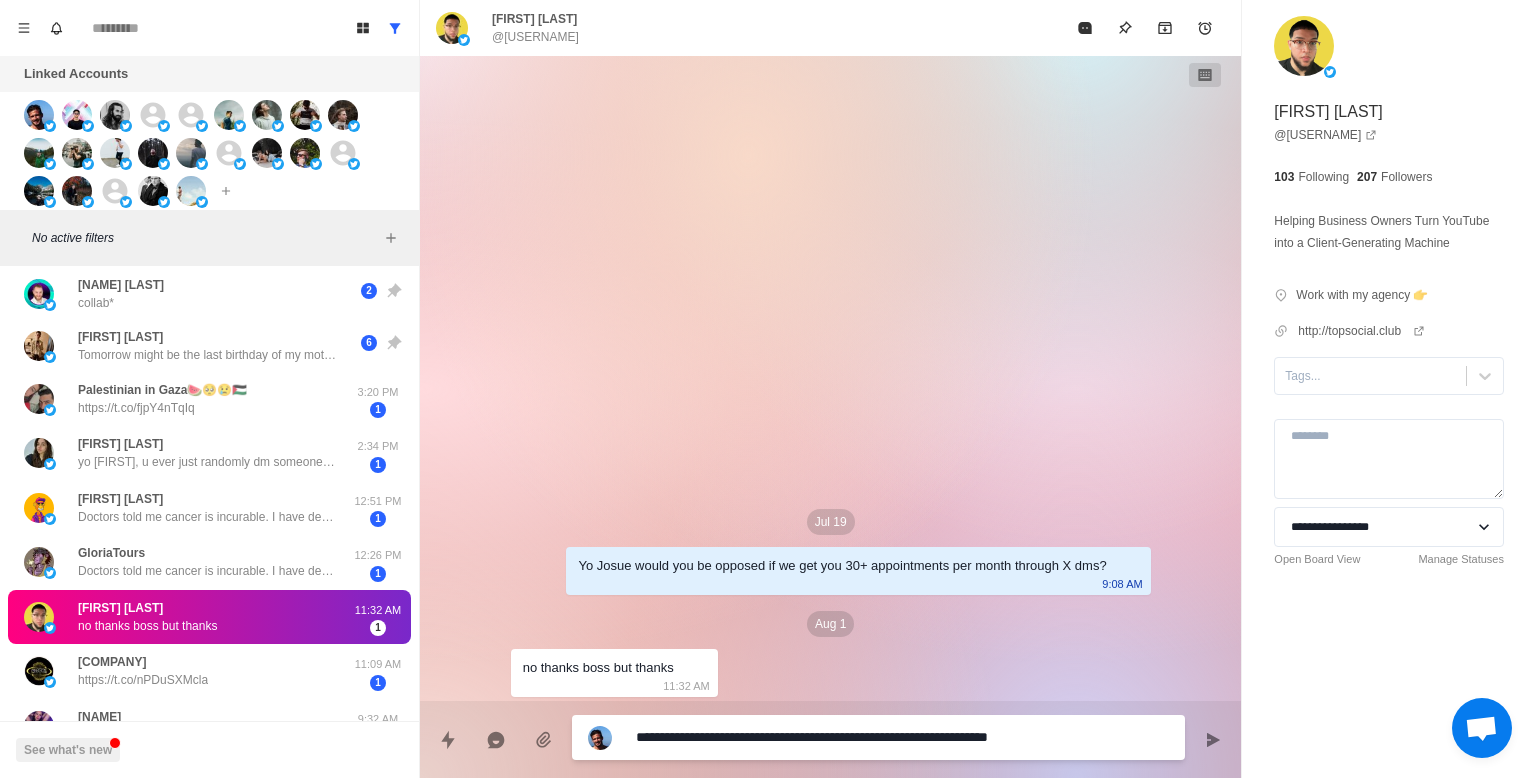 type on "*" 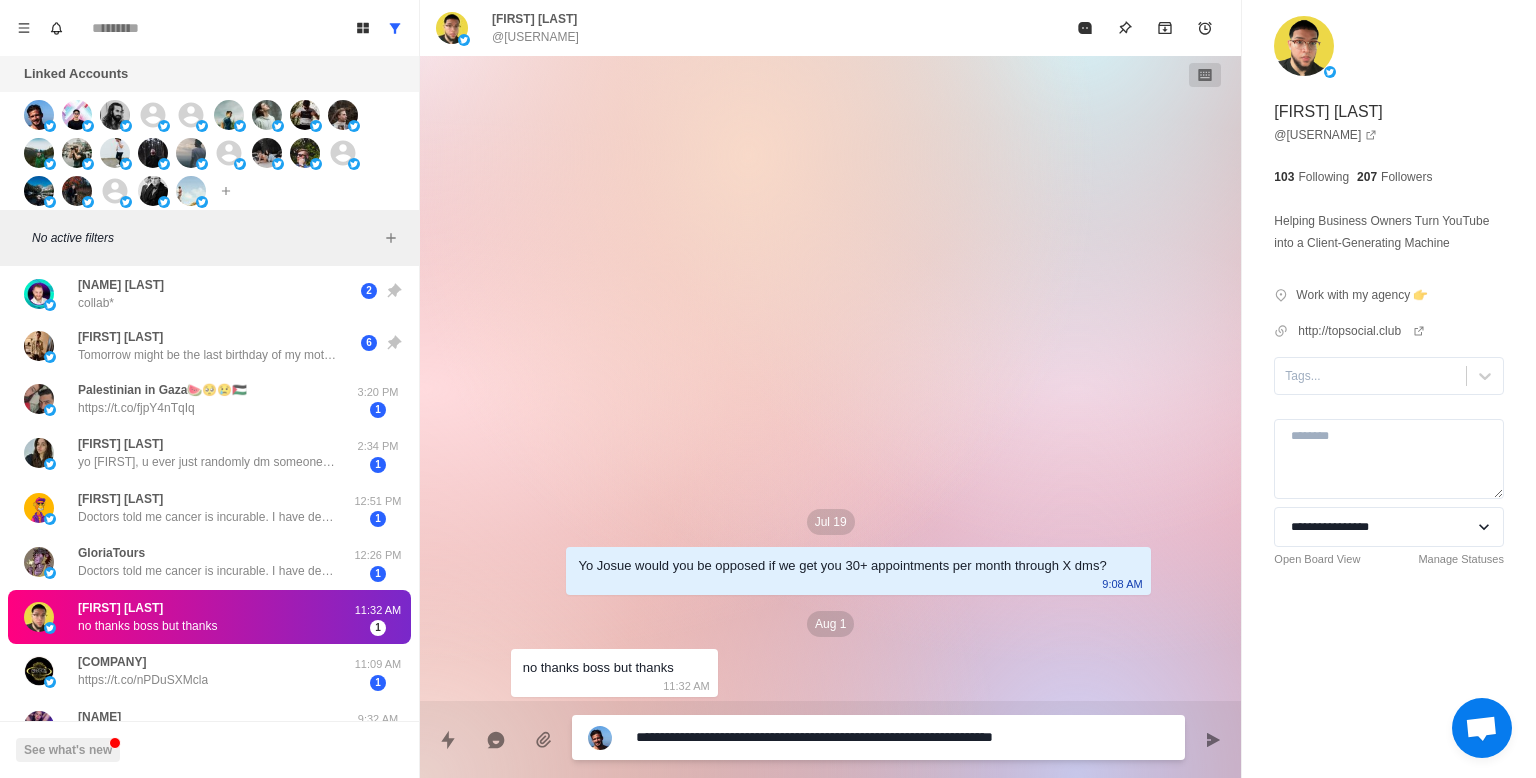 type on "*" 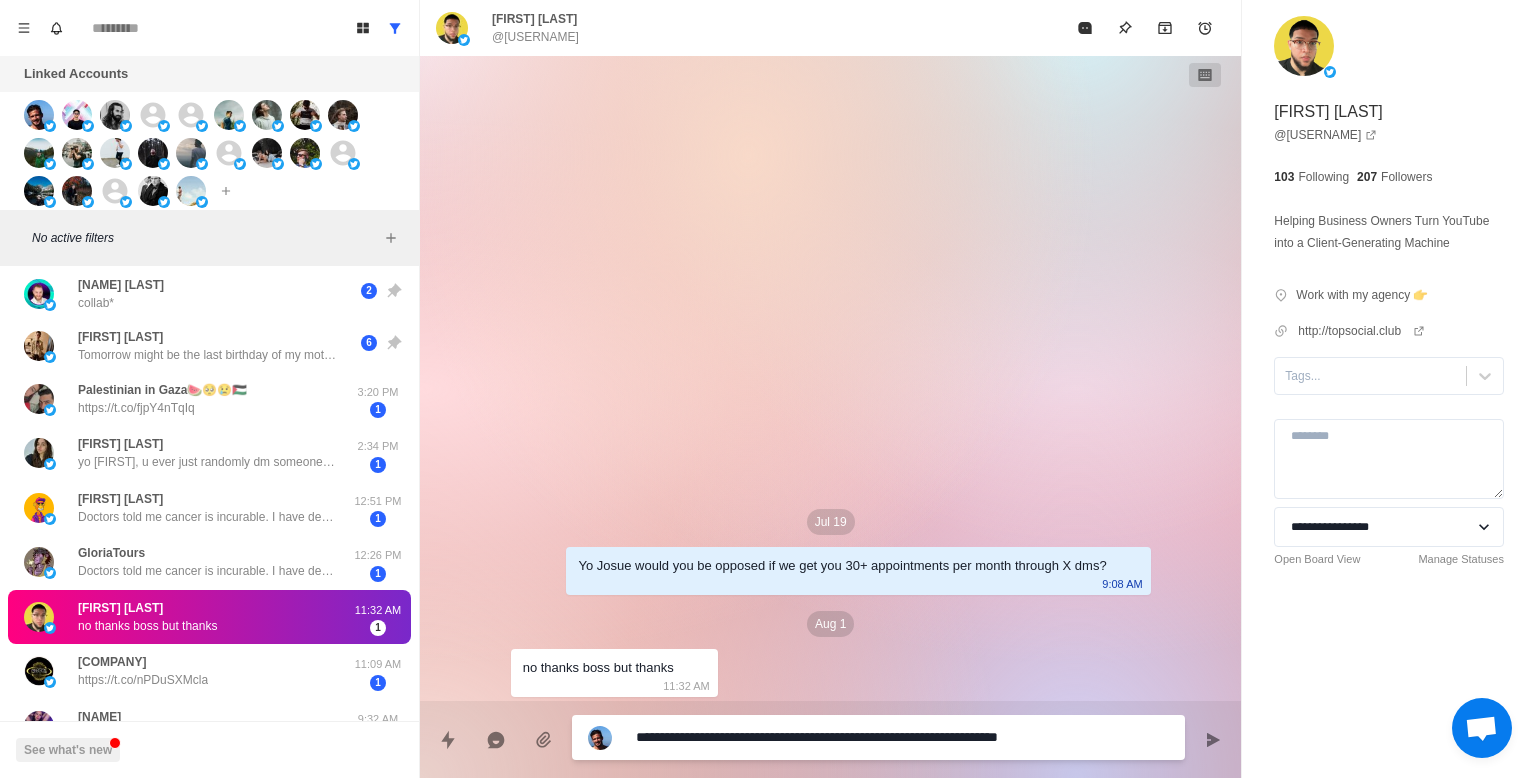 type on "*" 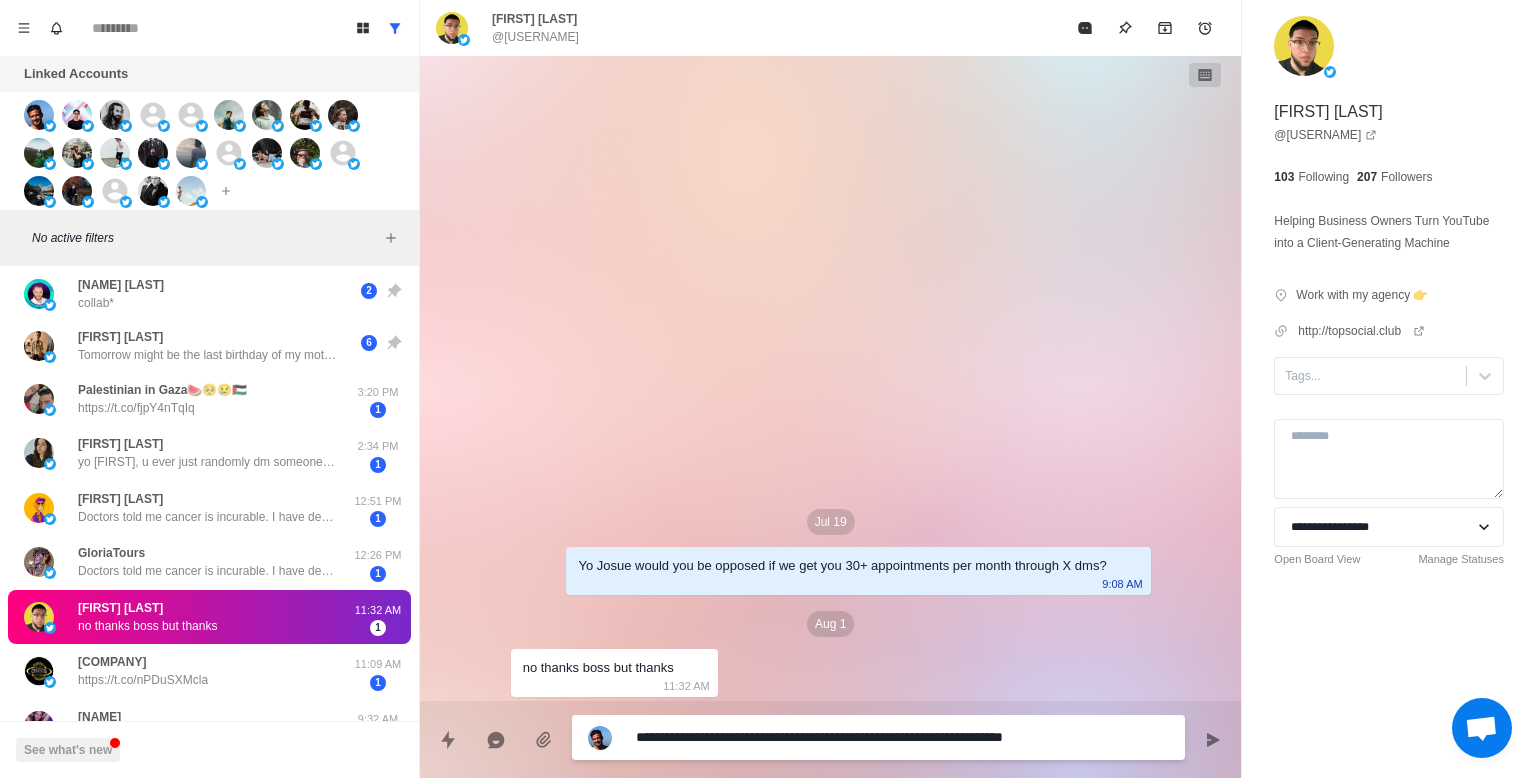 type on "*" 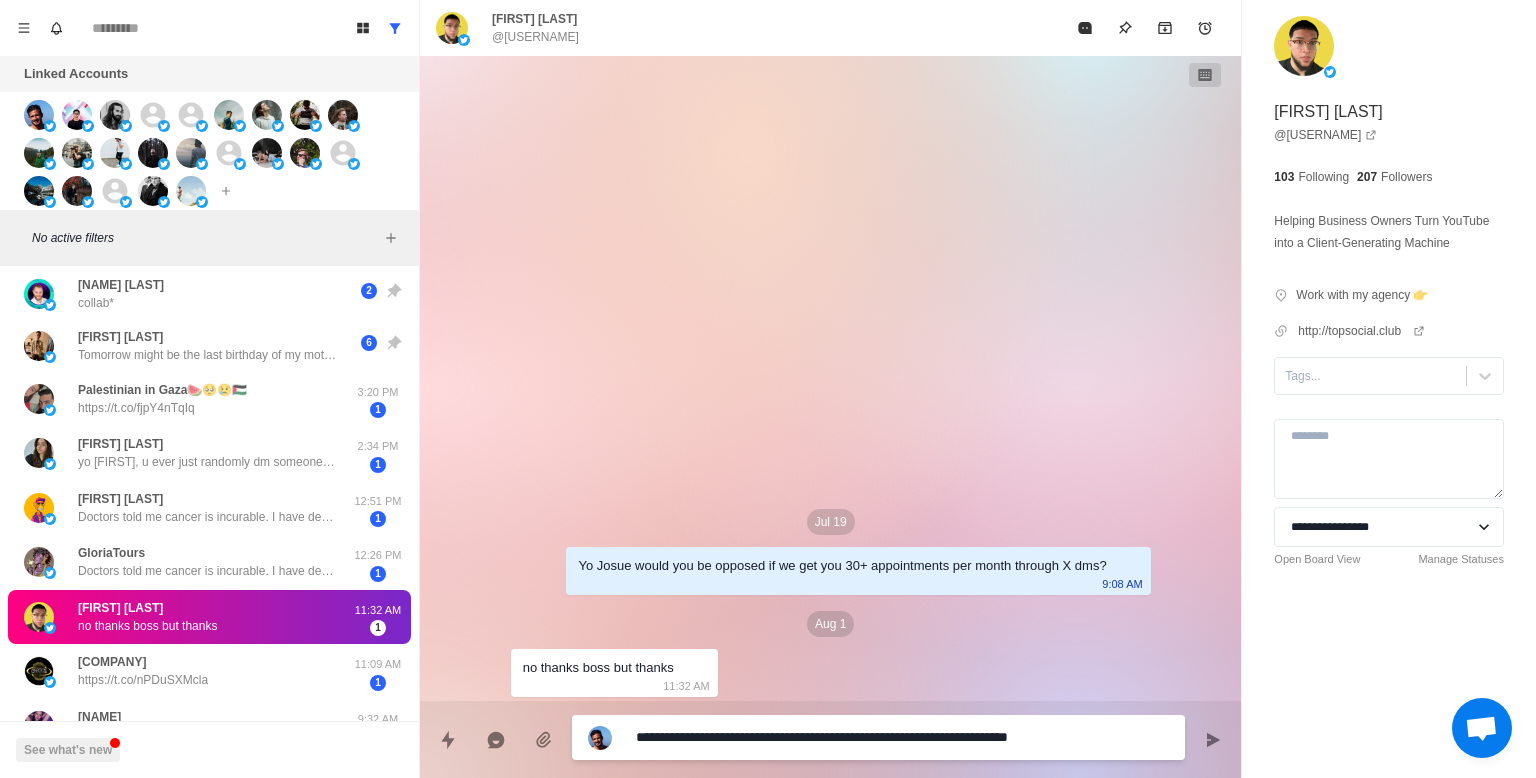 type on "*" 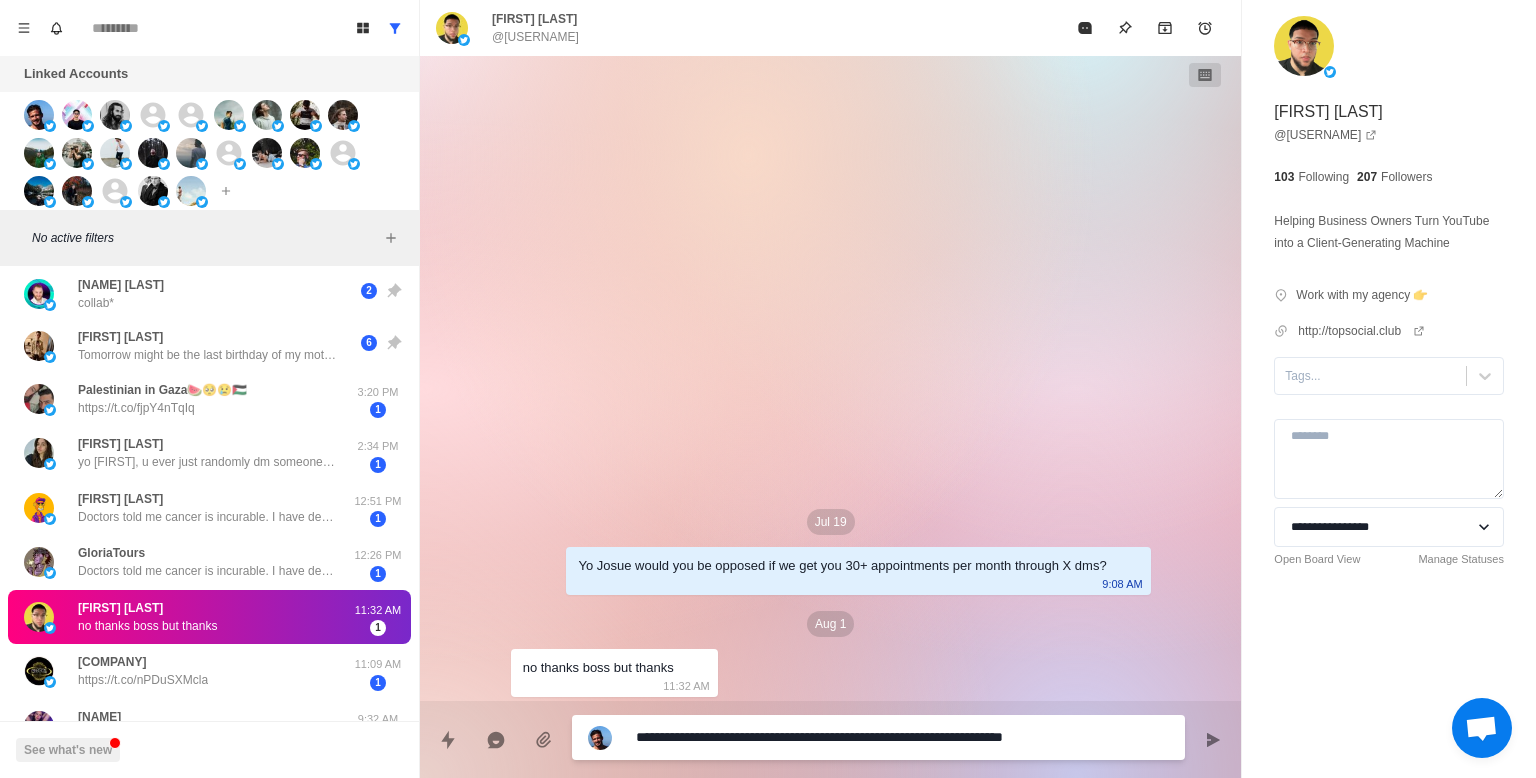 type on "*" 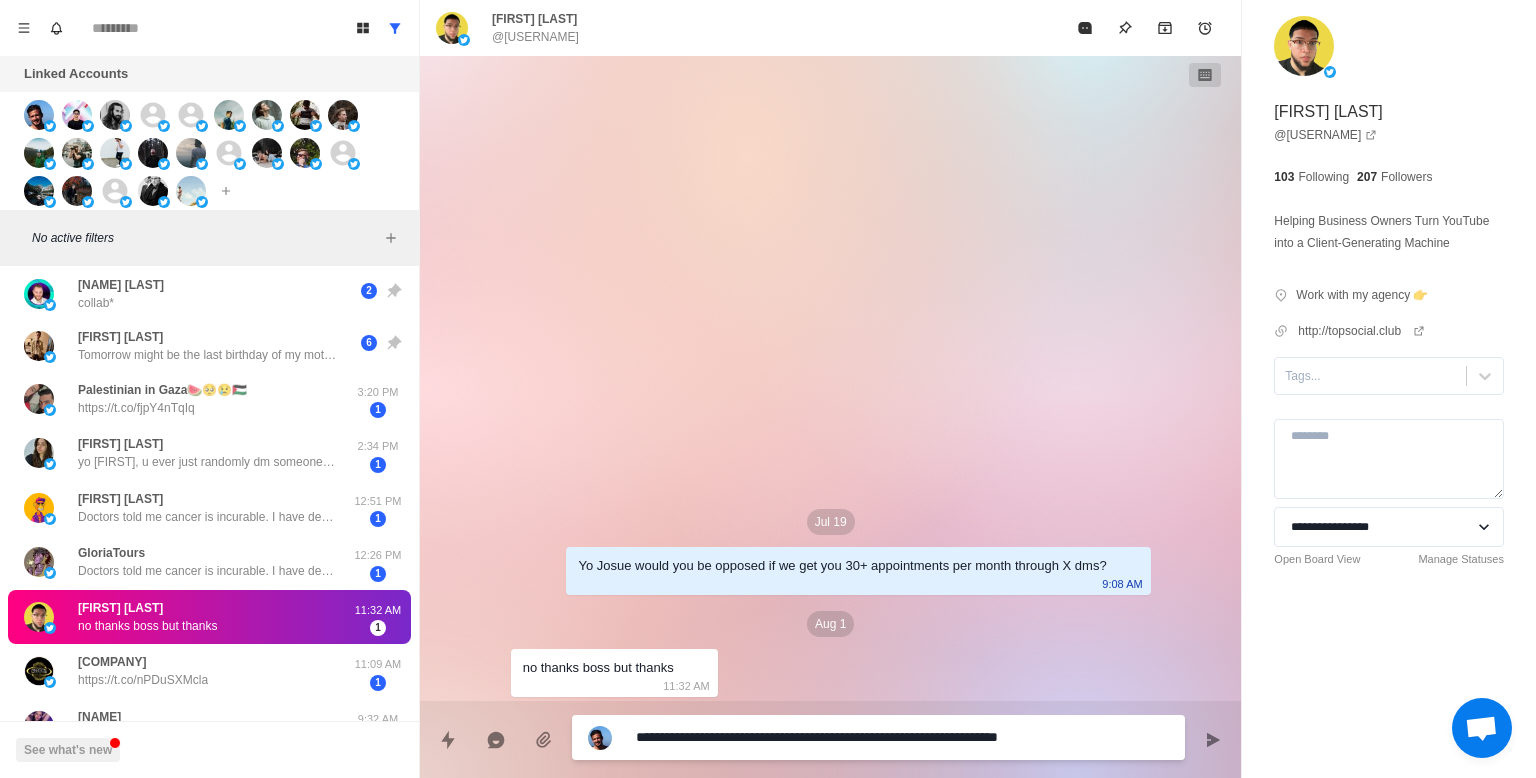 type on "*" 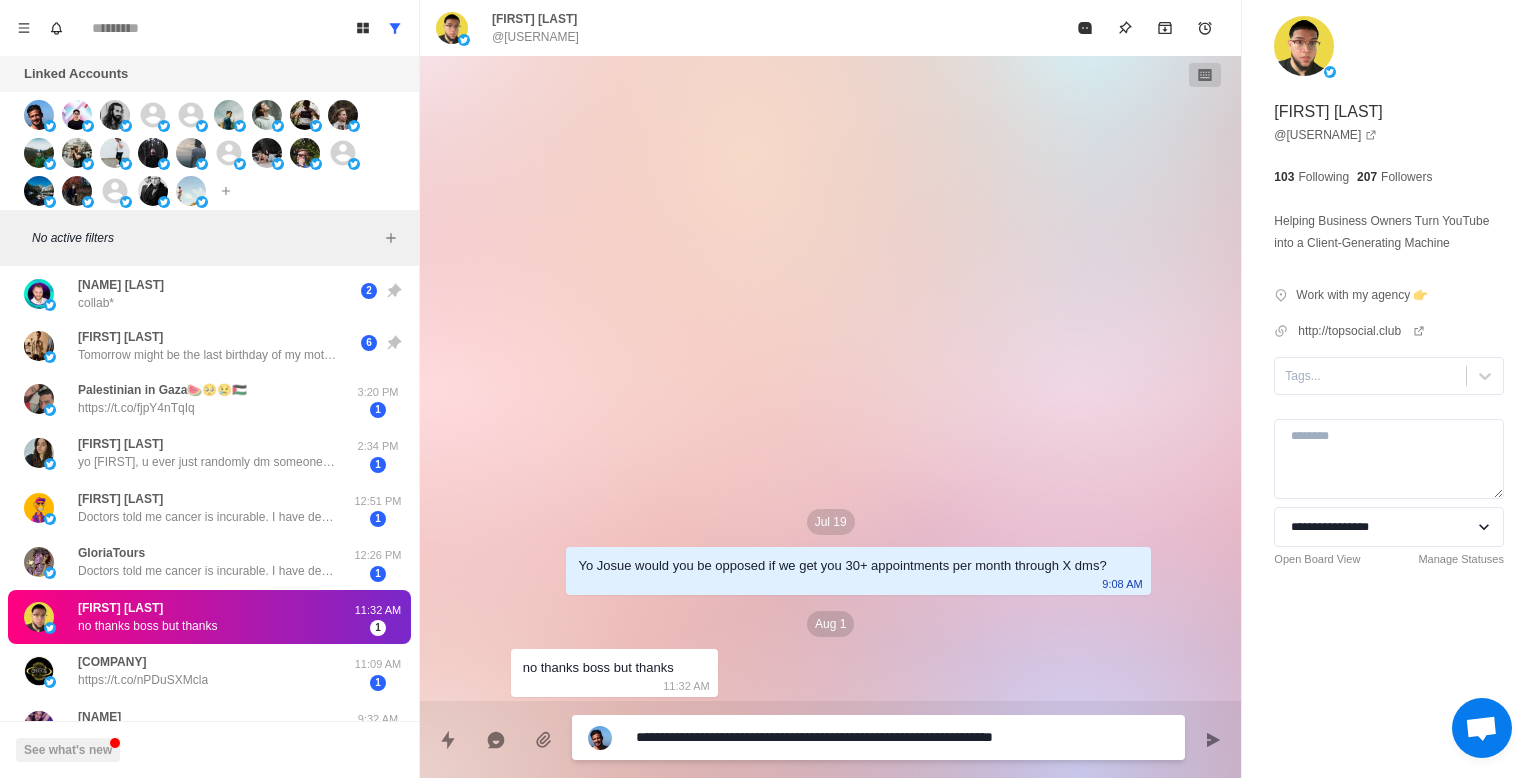 type on "*" 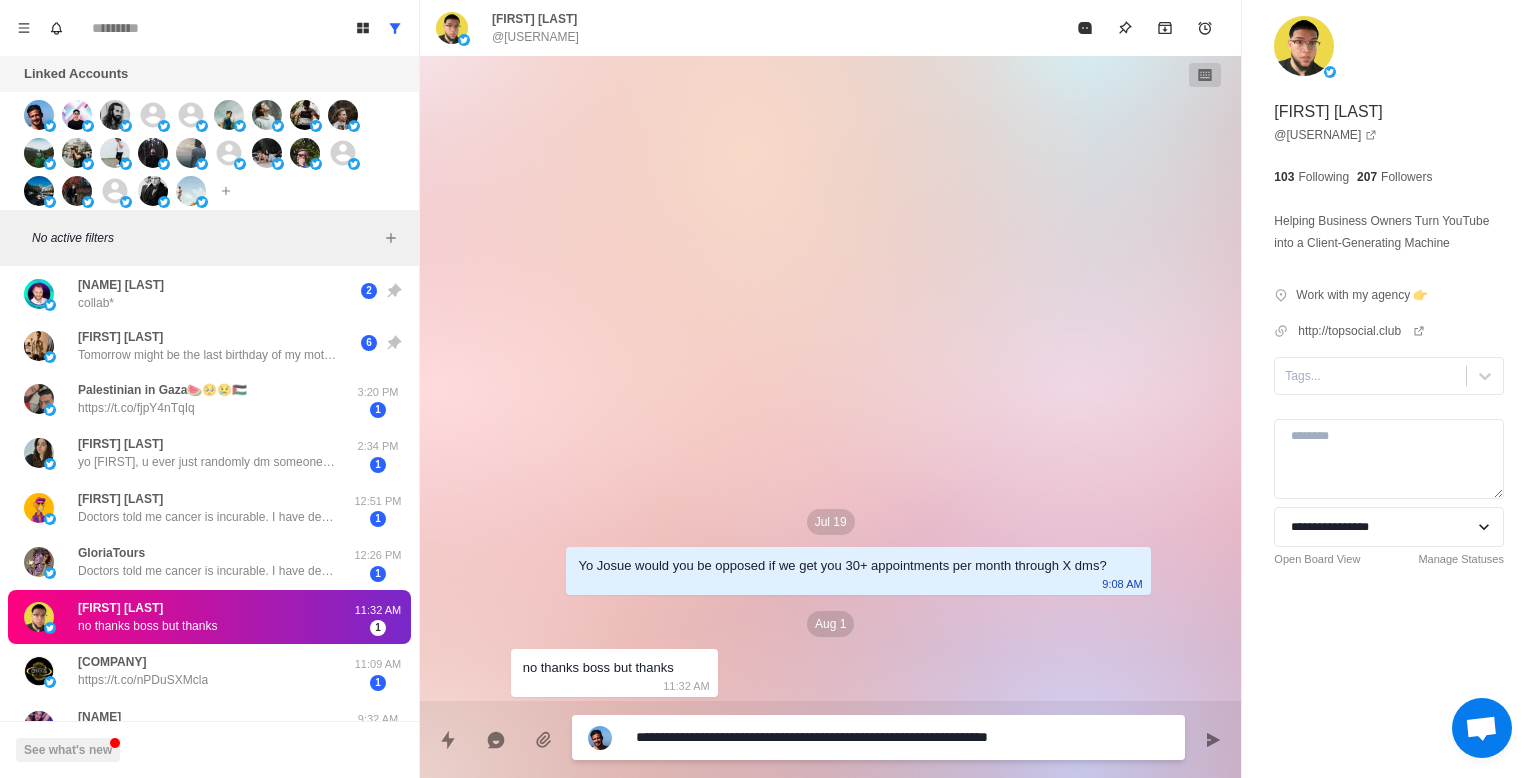type on "*" 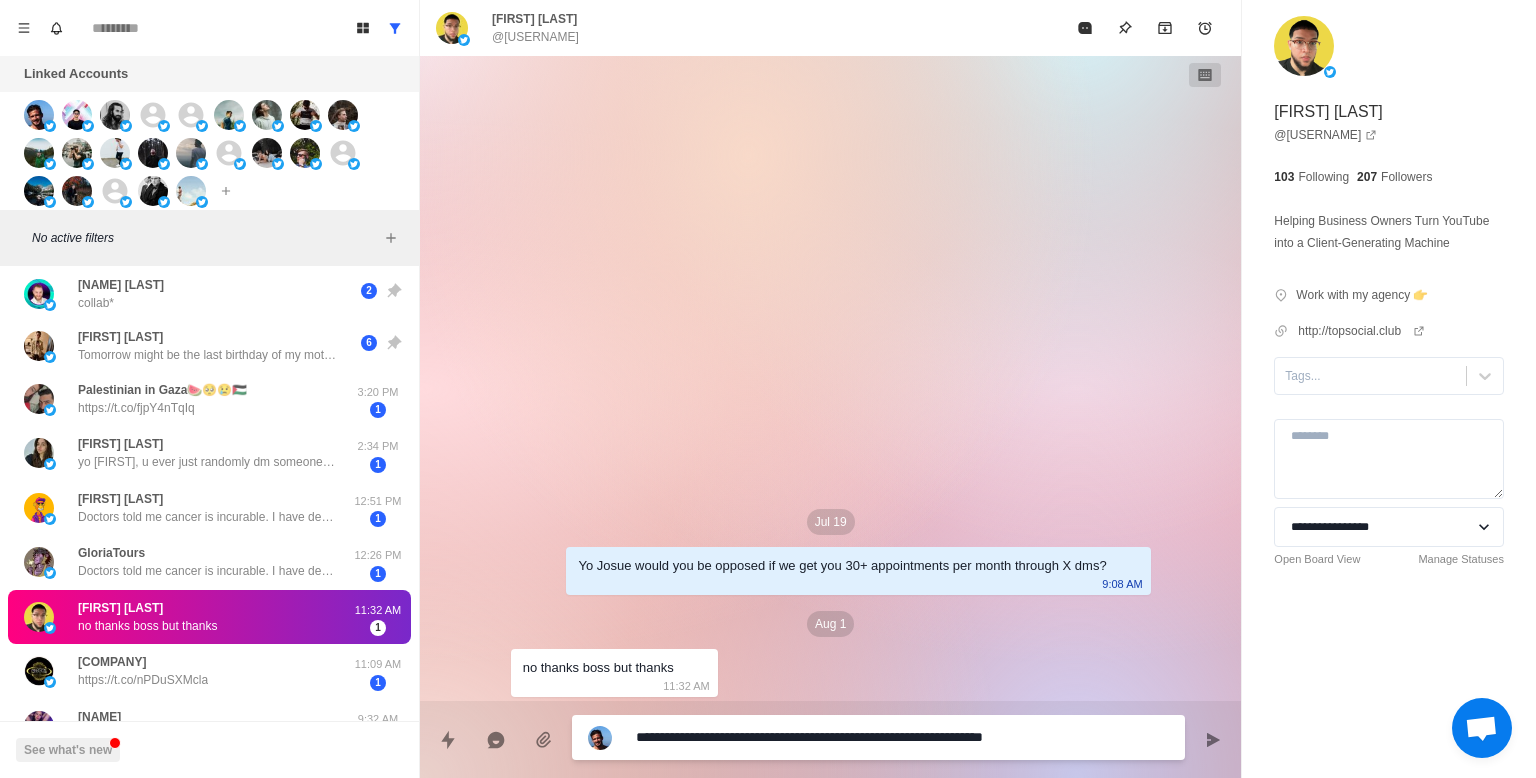 type on "*" 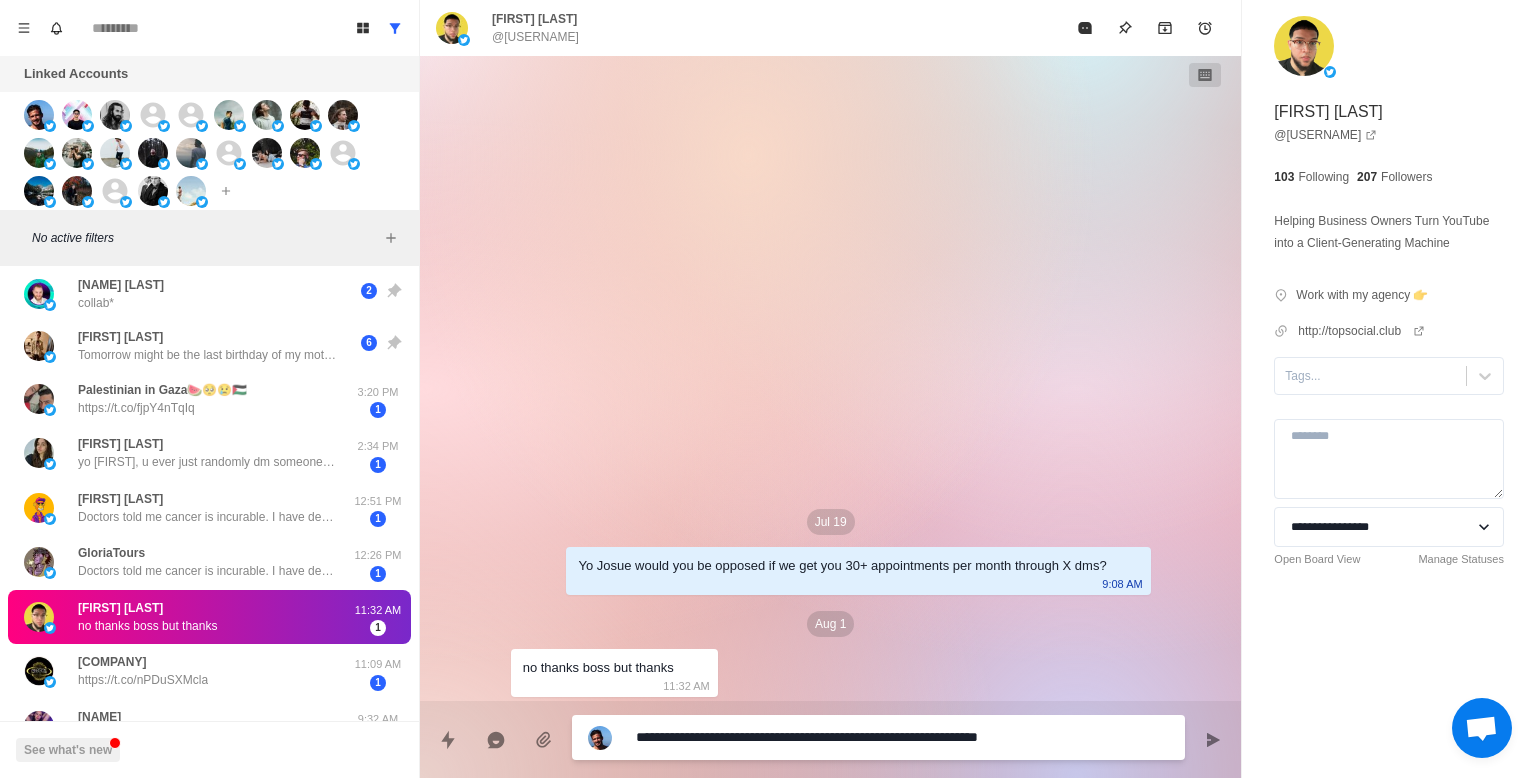 type on "*" 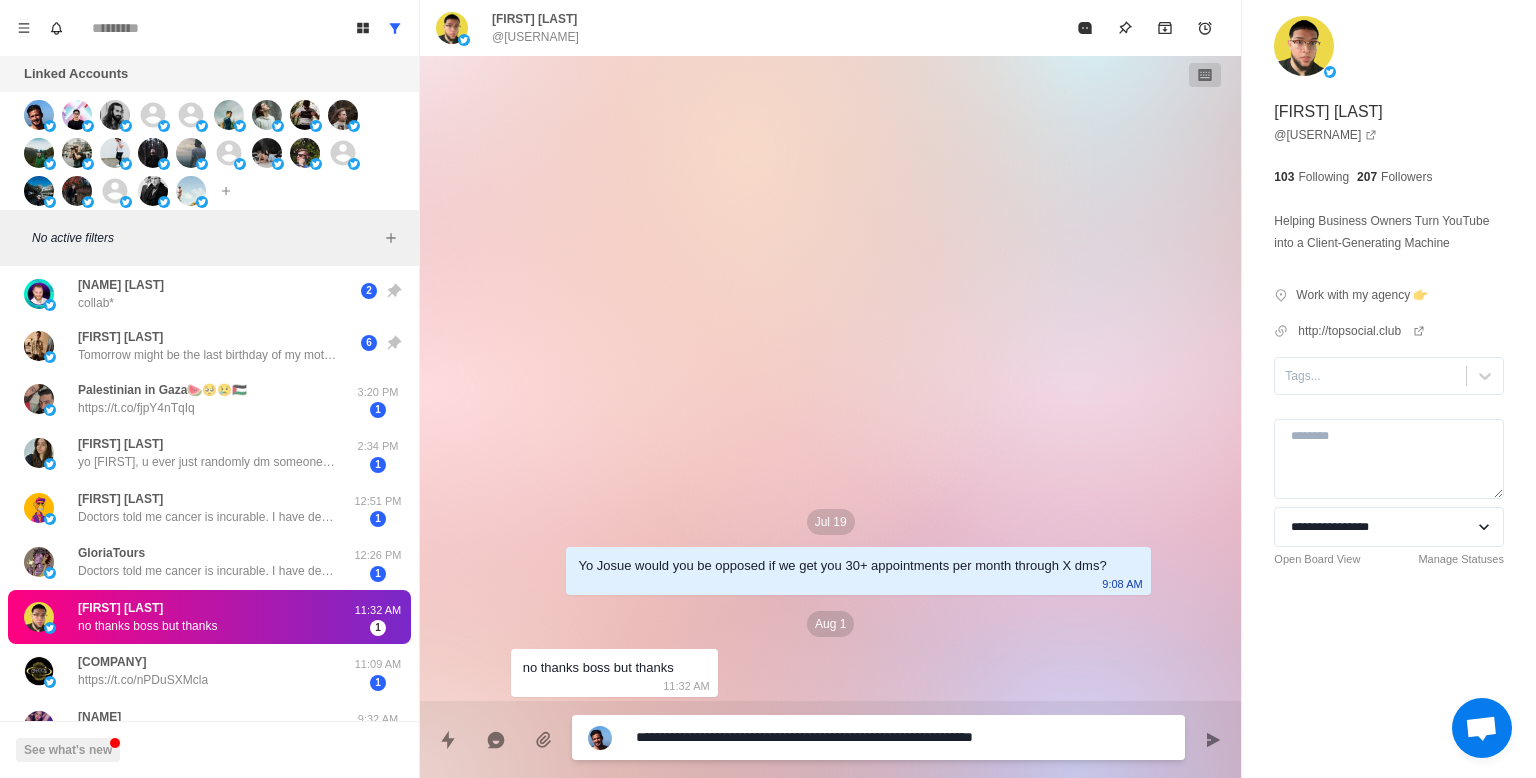type on "*" 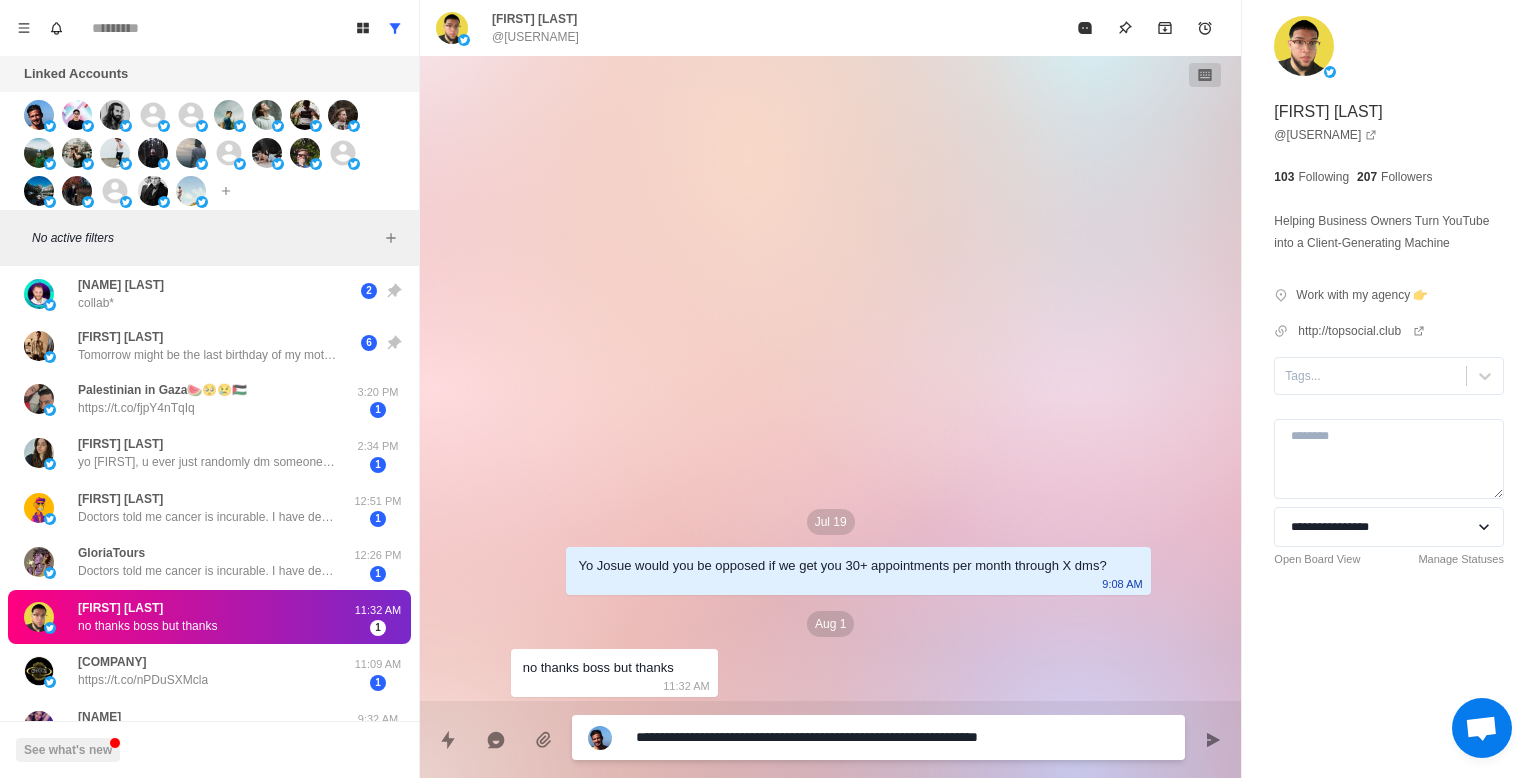 type on "*" 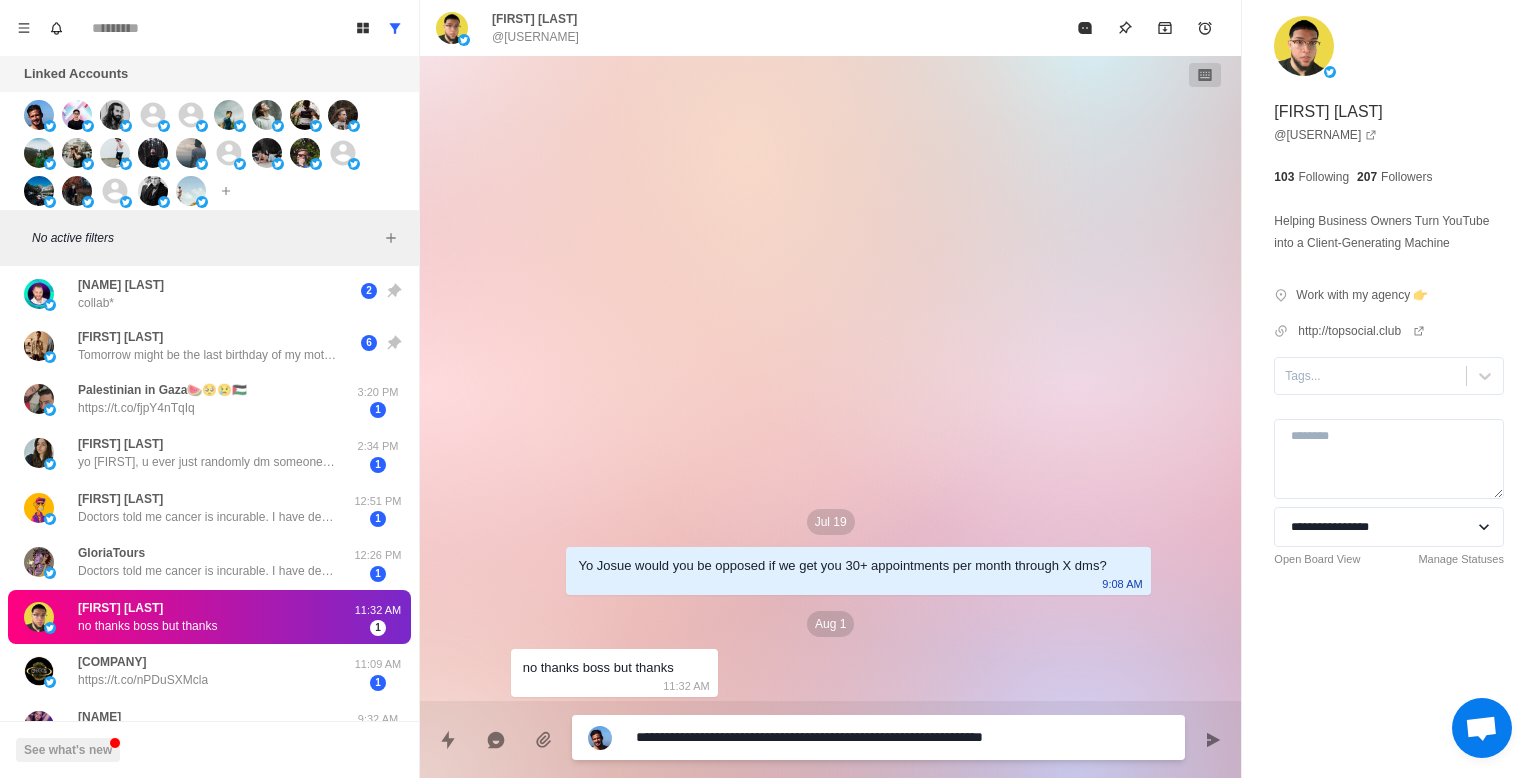 type on "*" 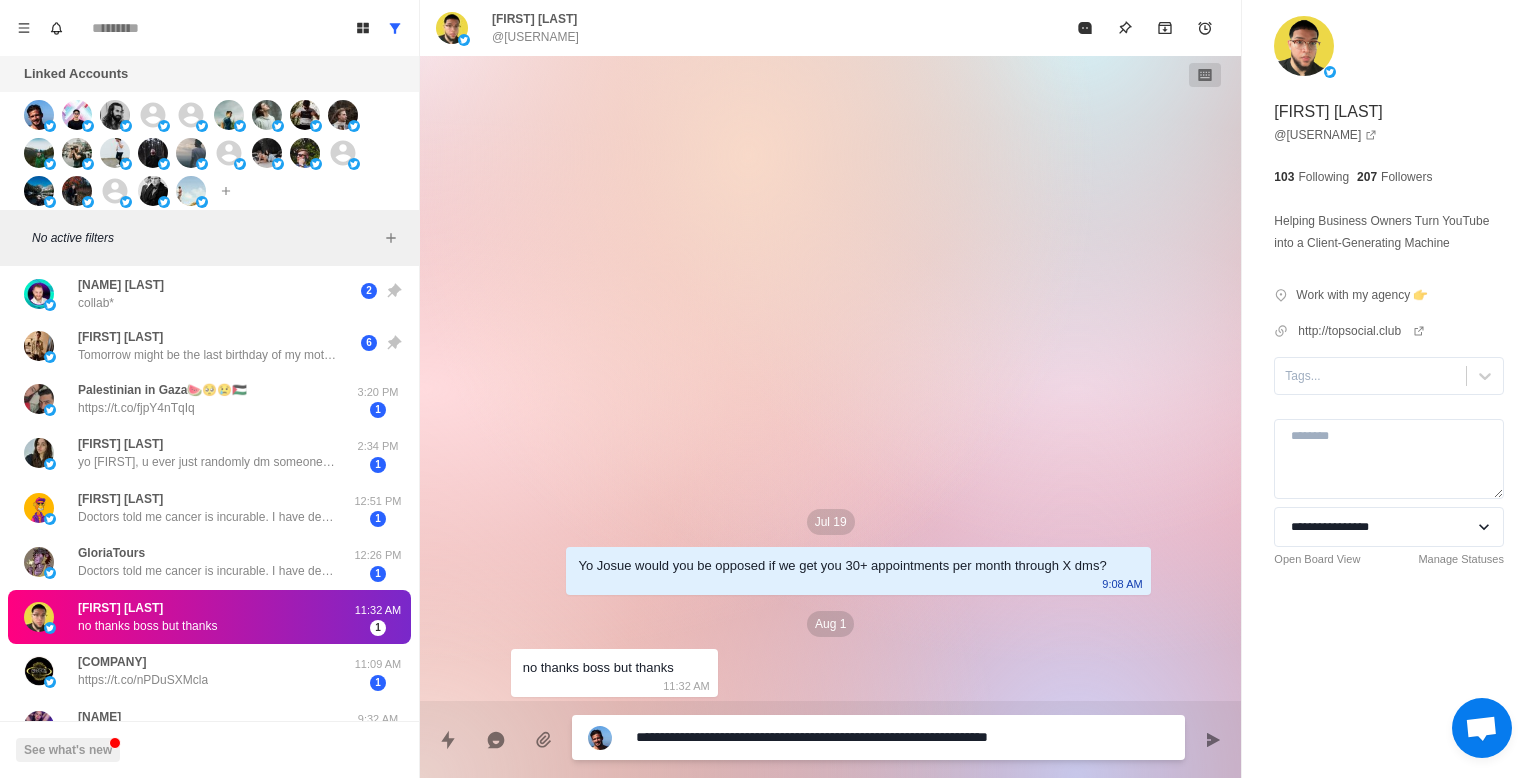 type on "*" 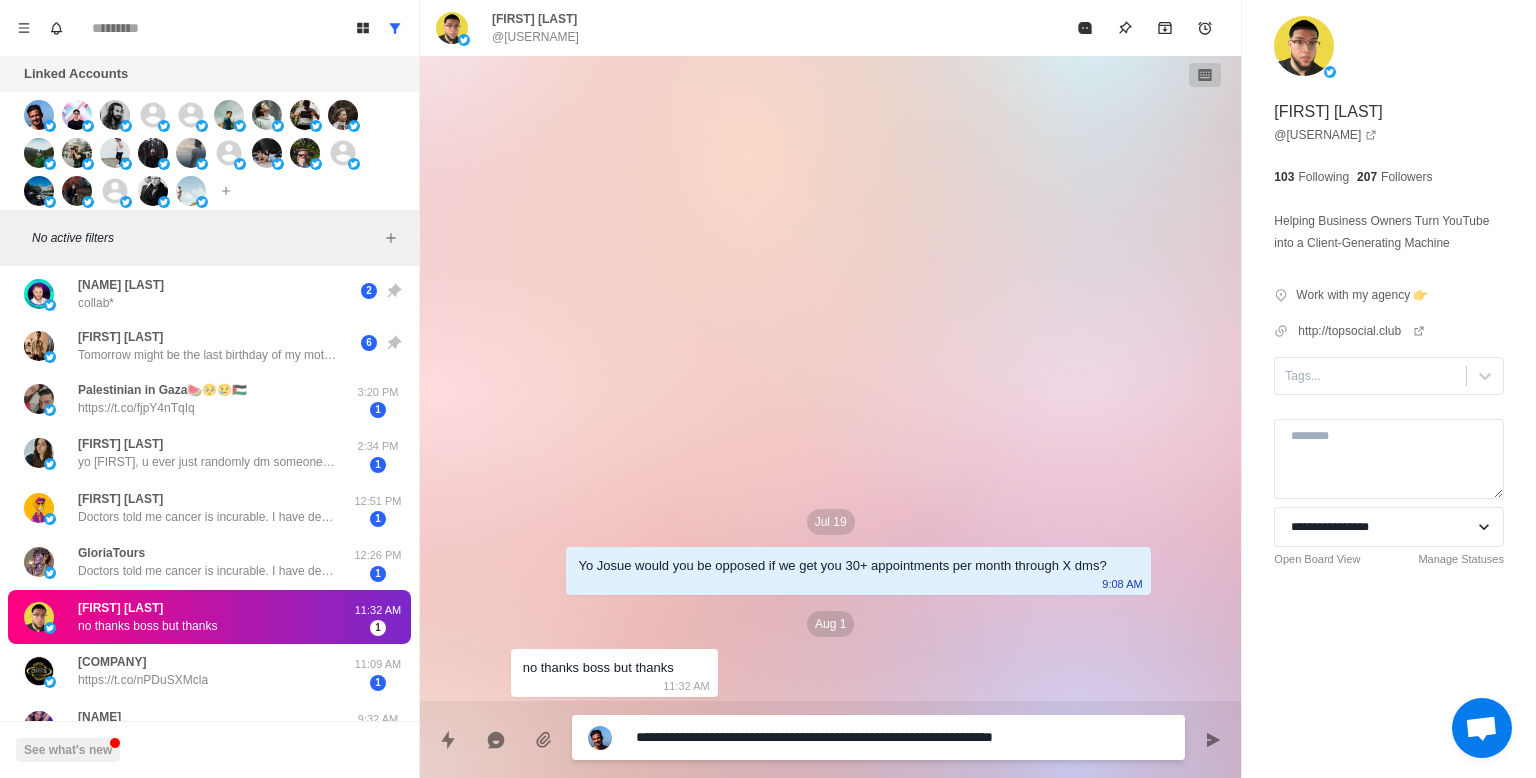 type on "*" 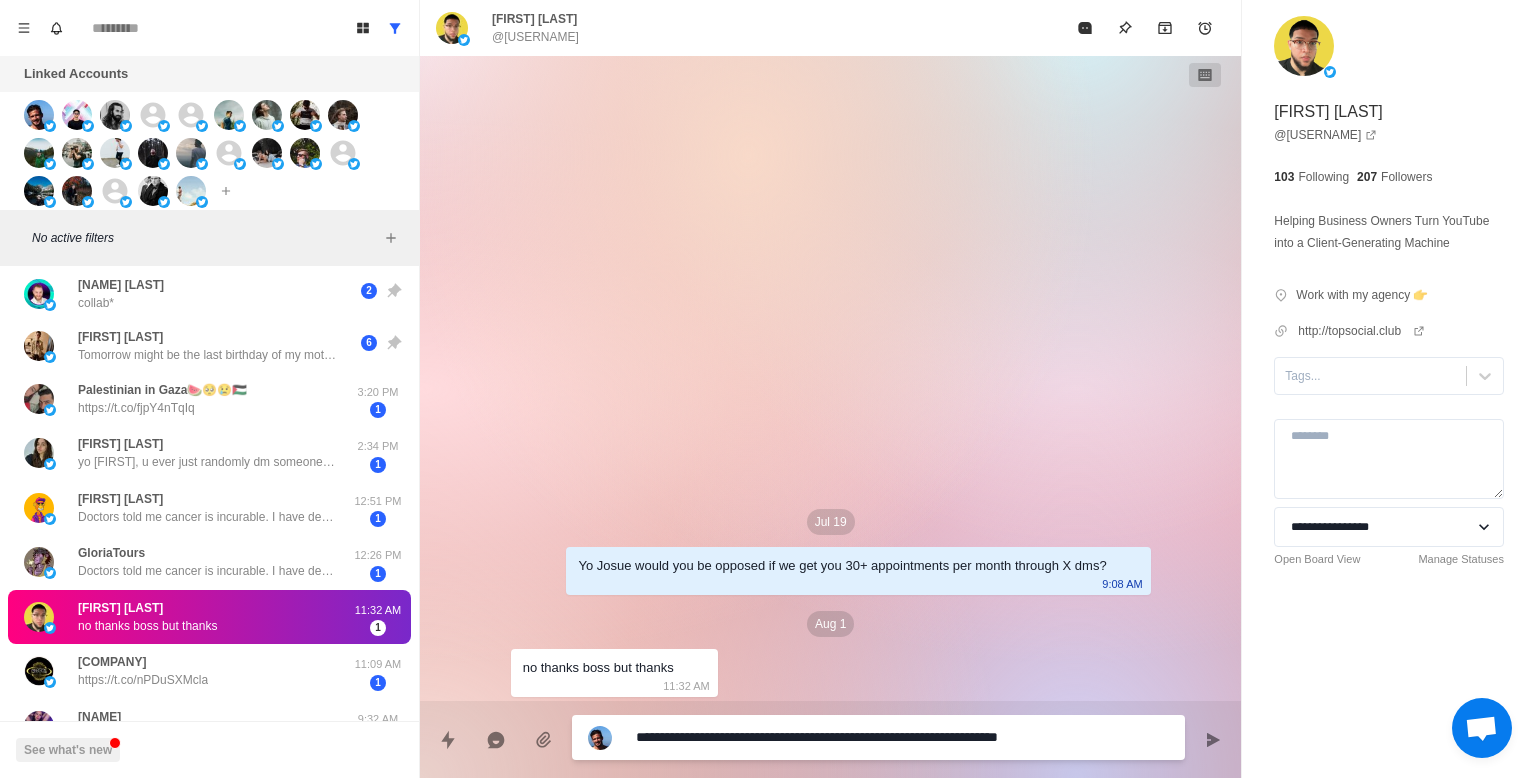 type on "*" 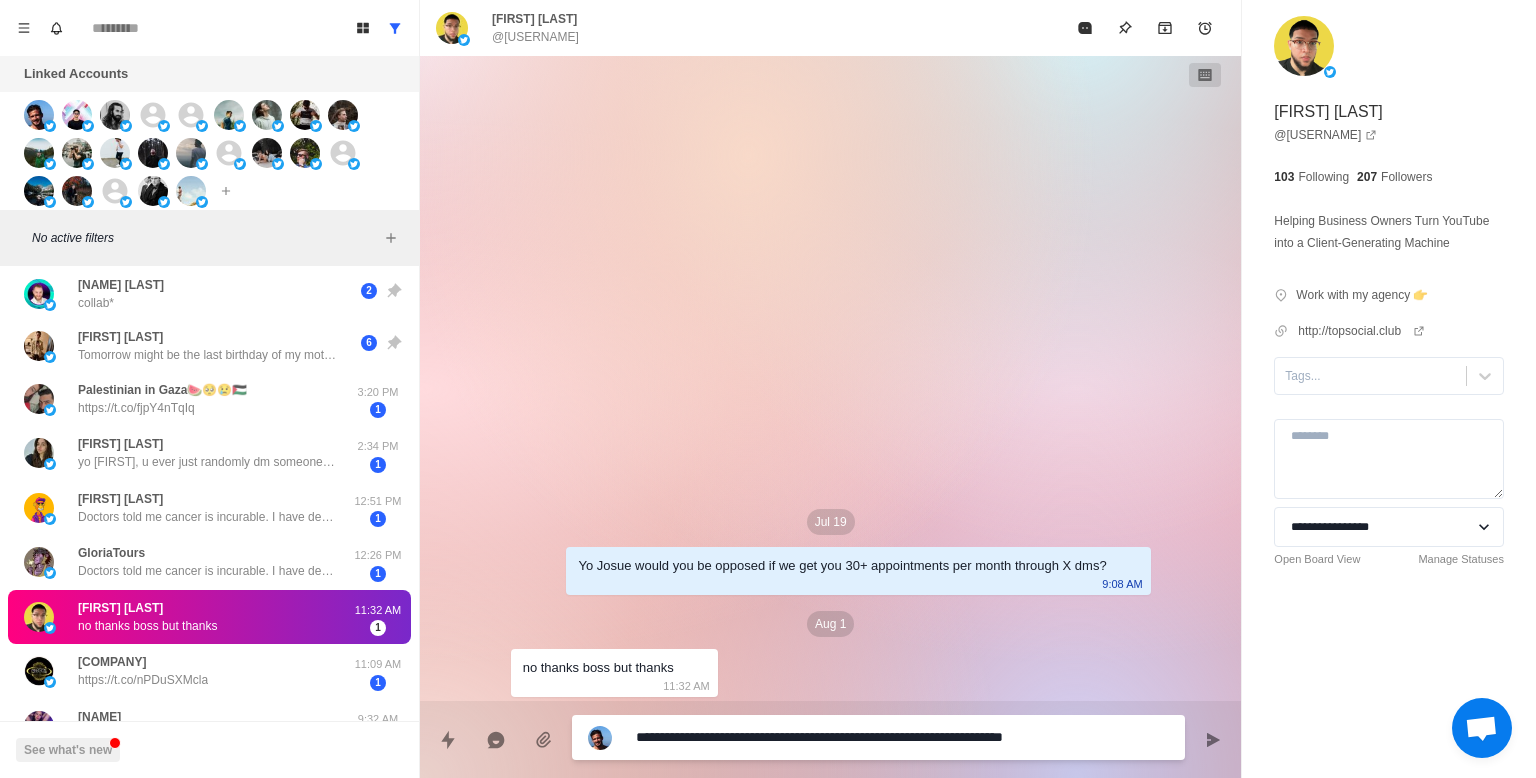 type on "*" 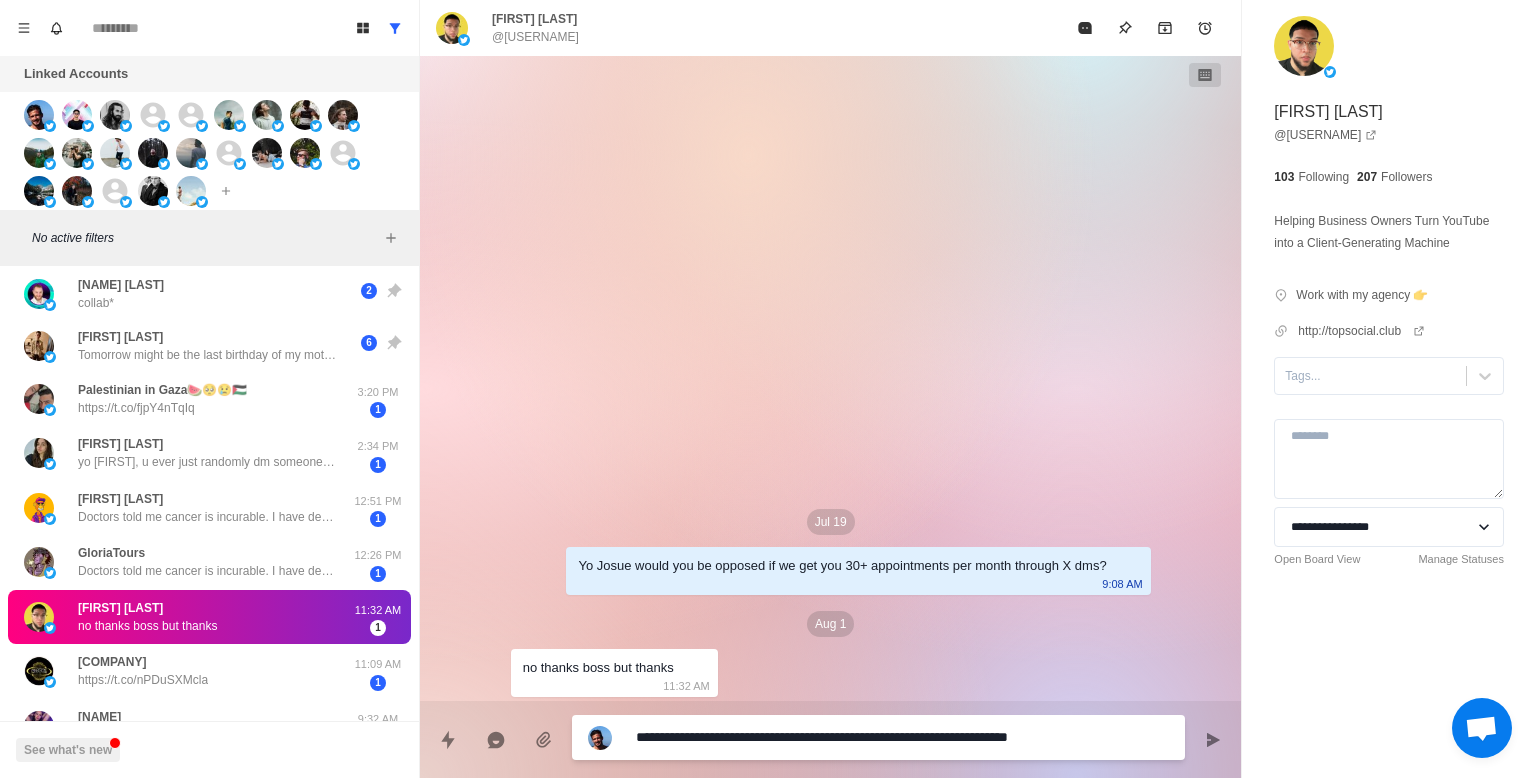 type on "*" 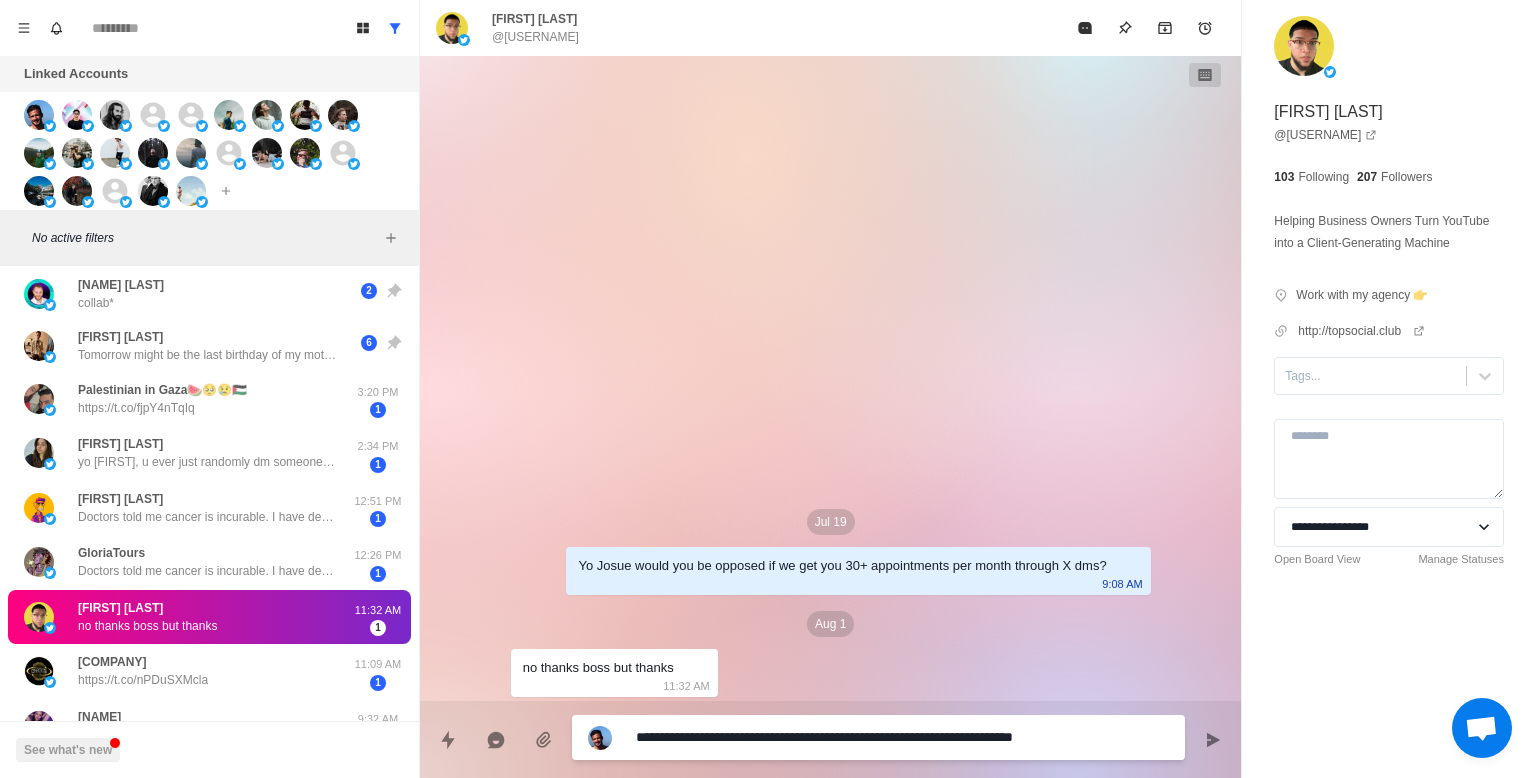 type on "*" 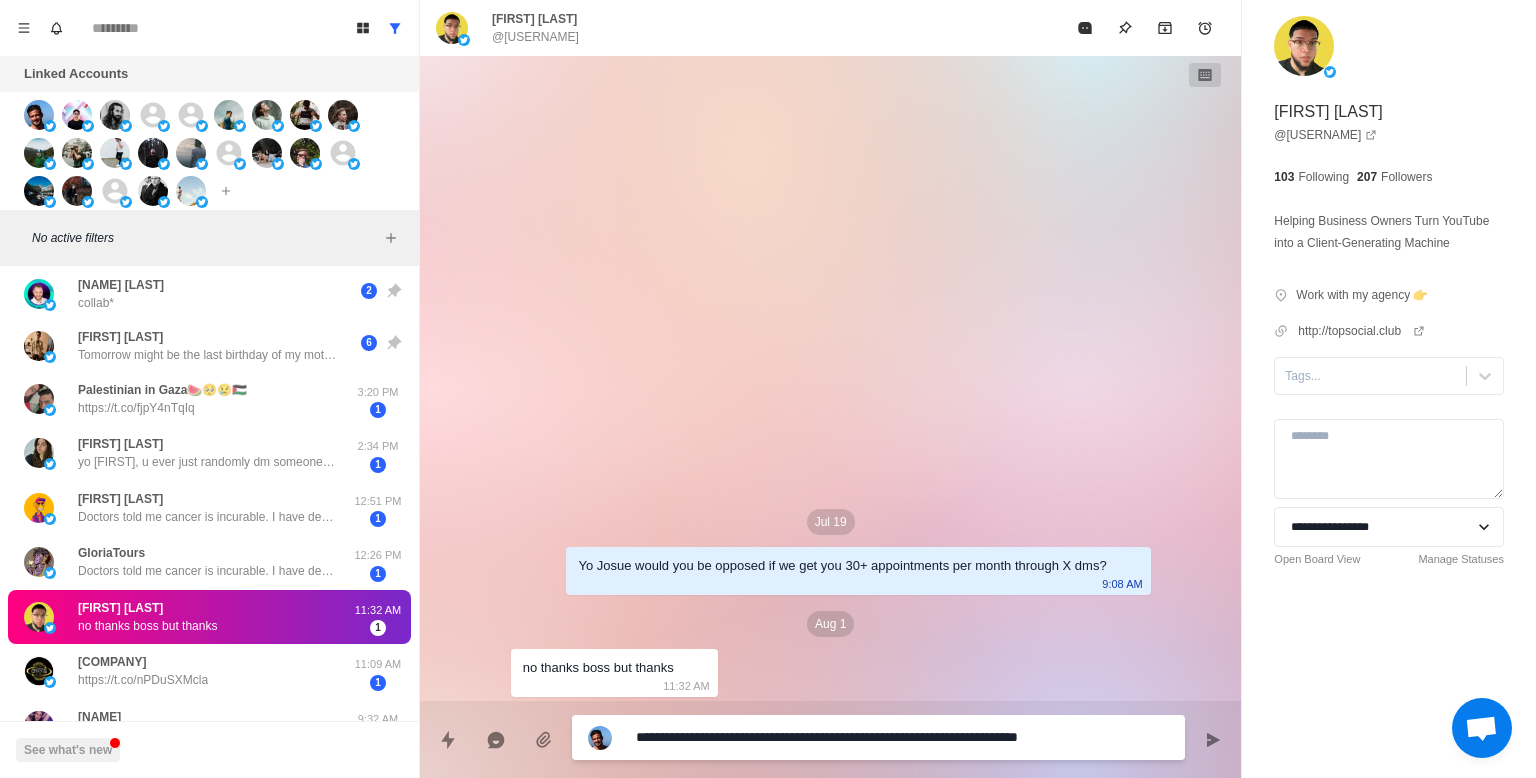 type on "*" 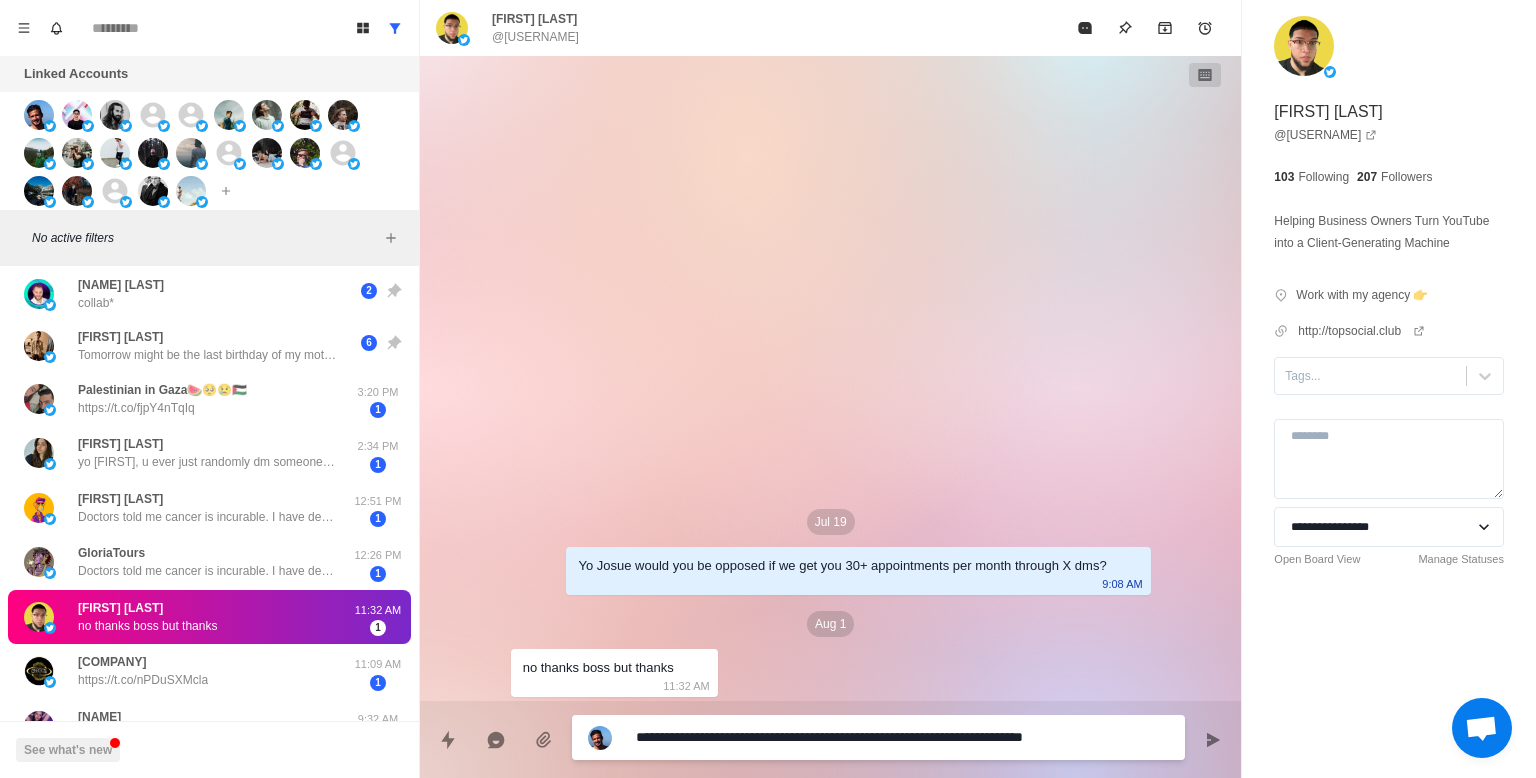 type on "*" 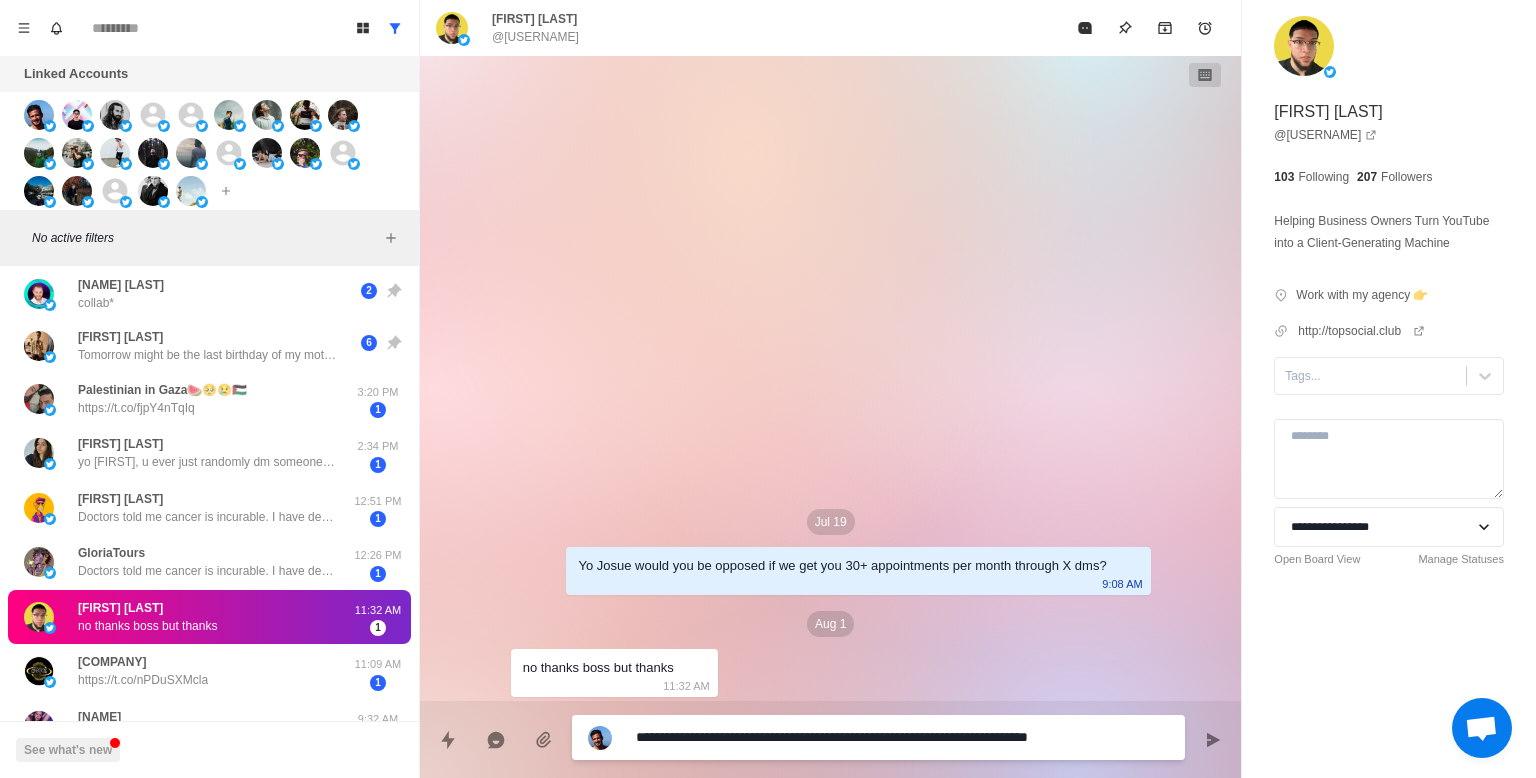 type on "*" 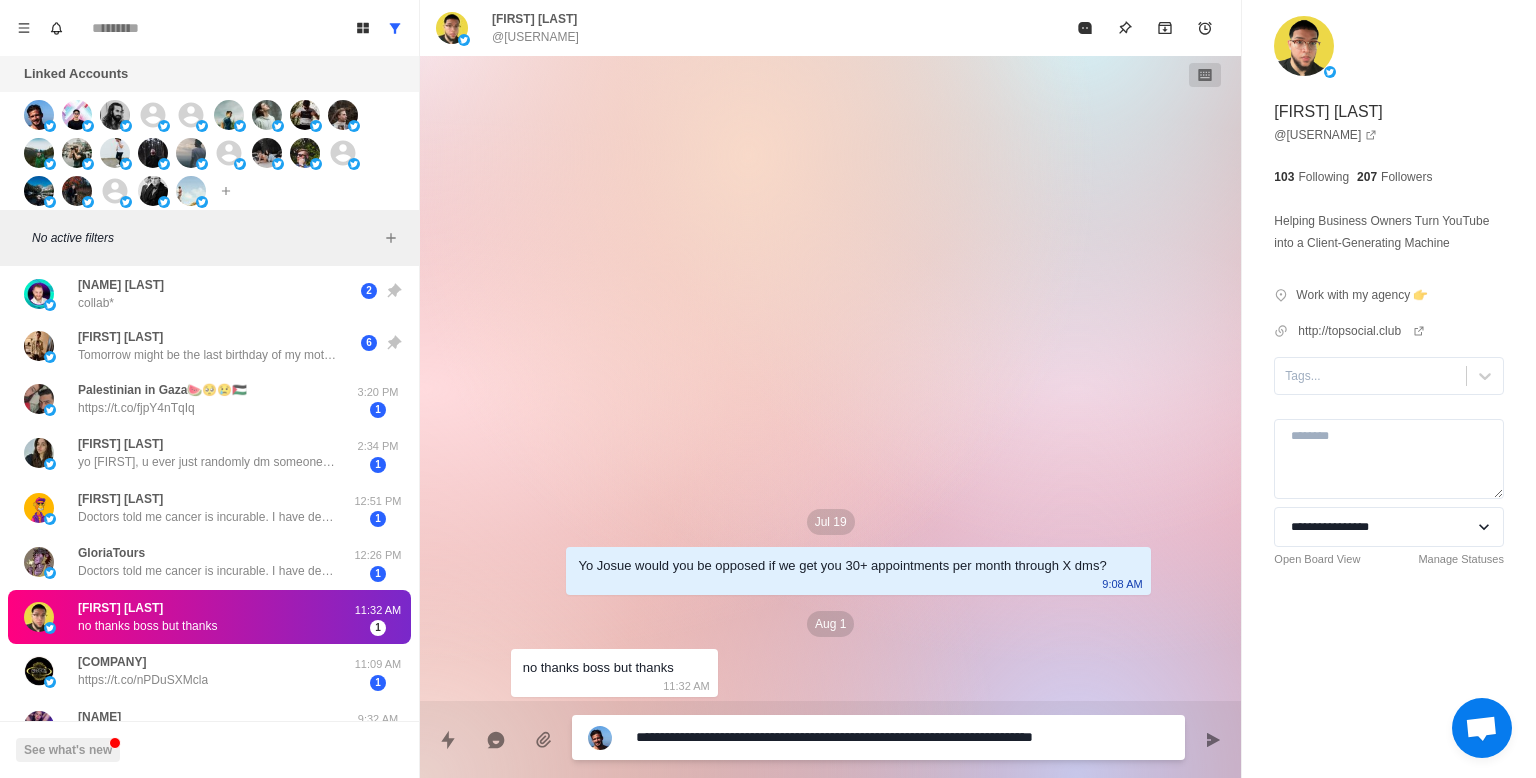 type on "*" 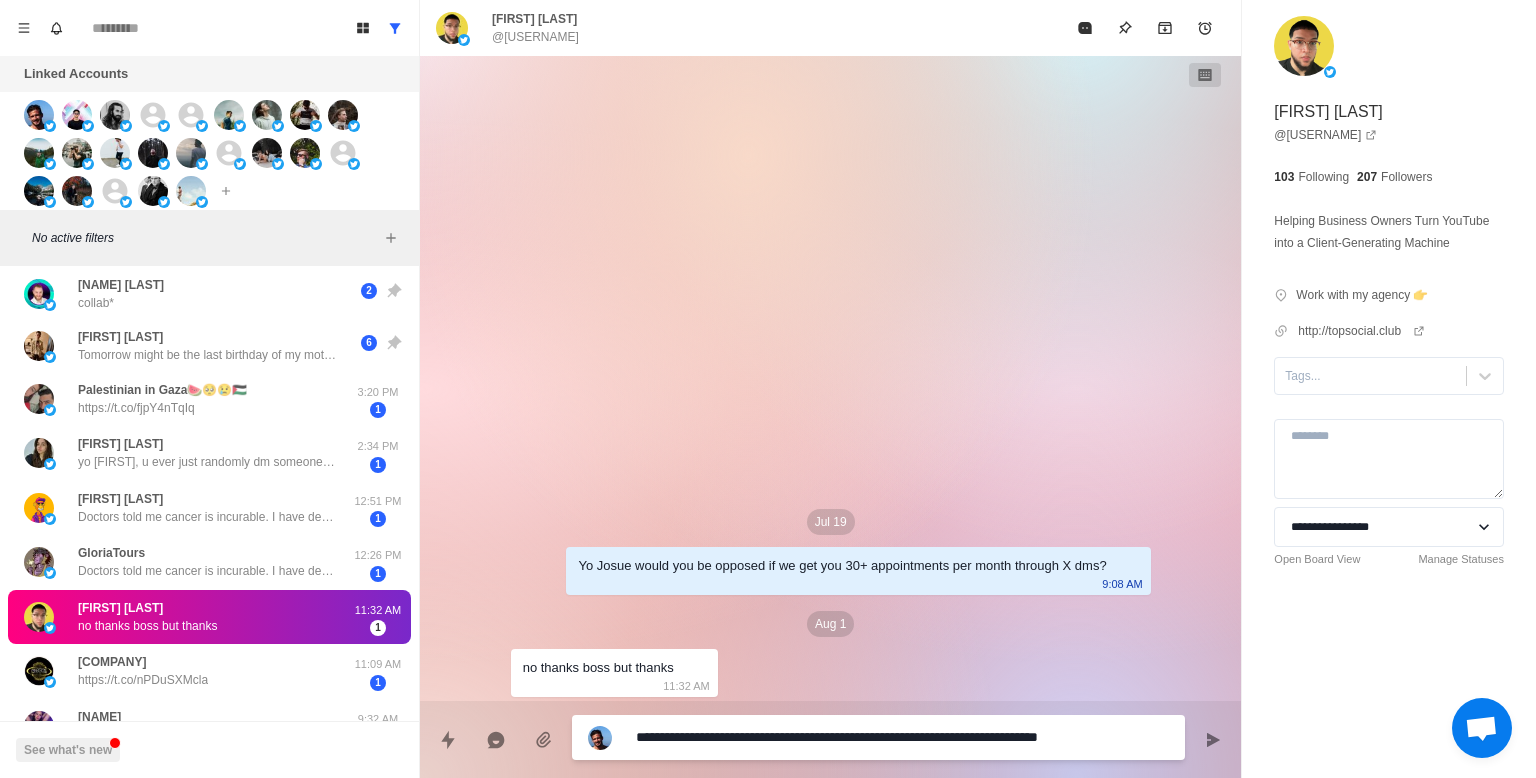 type on "*" 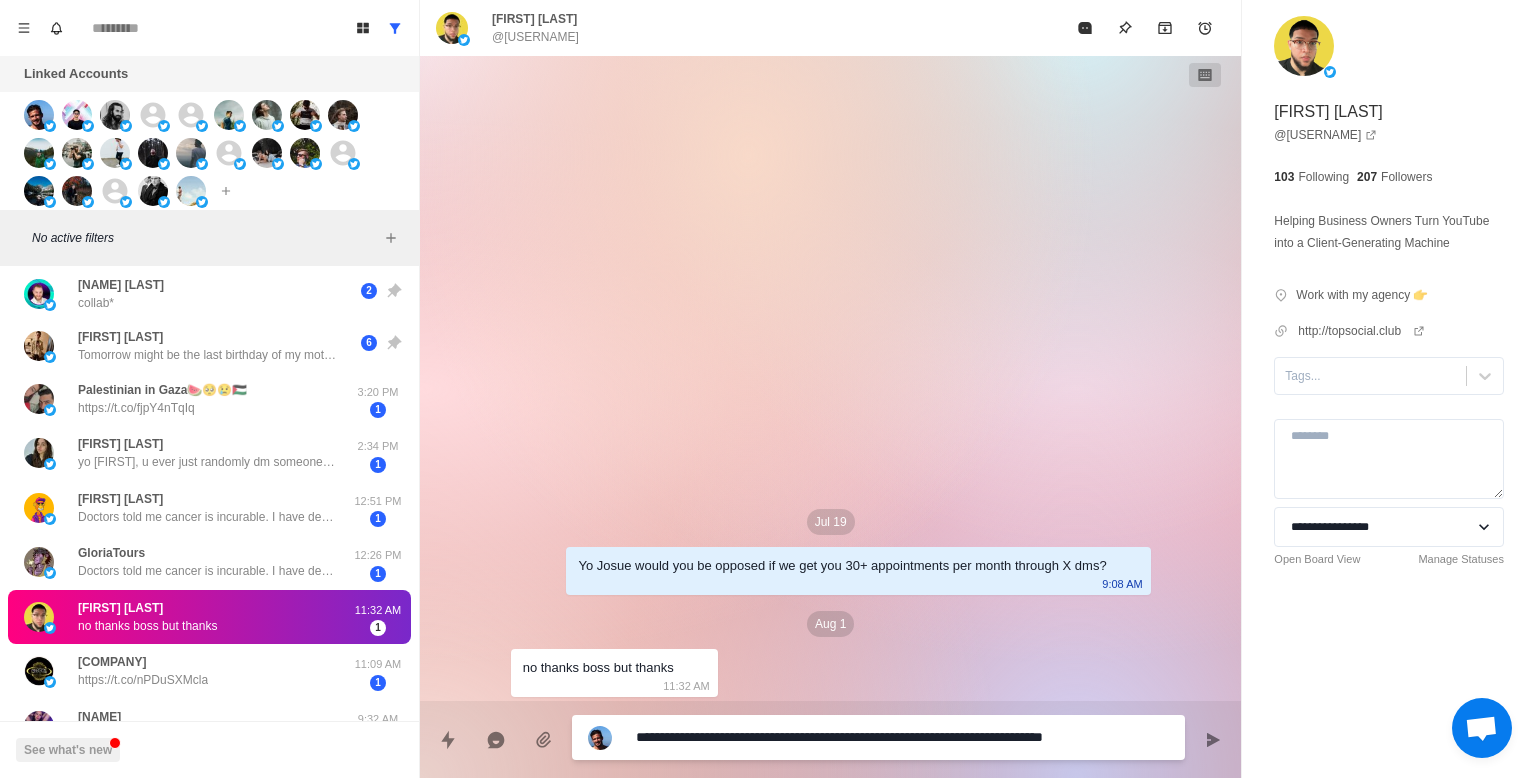 type on "*" 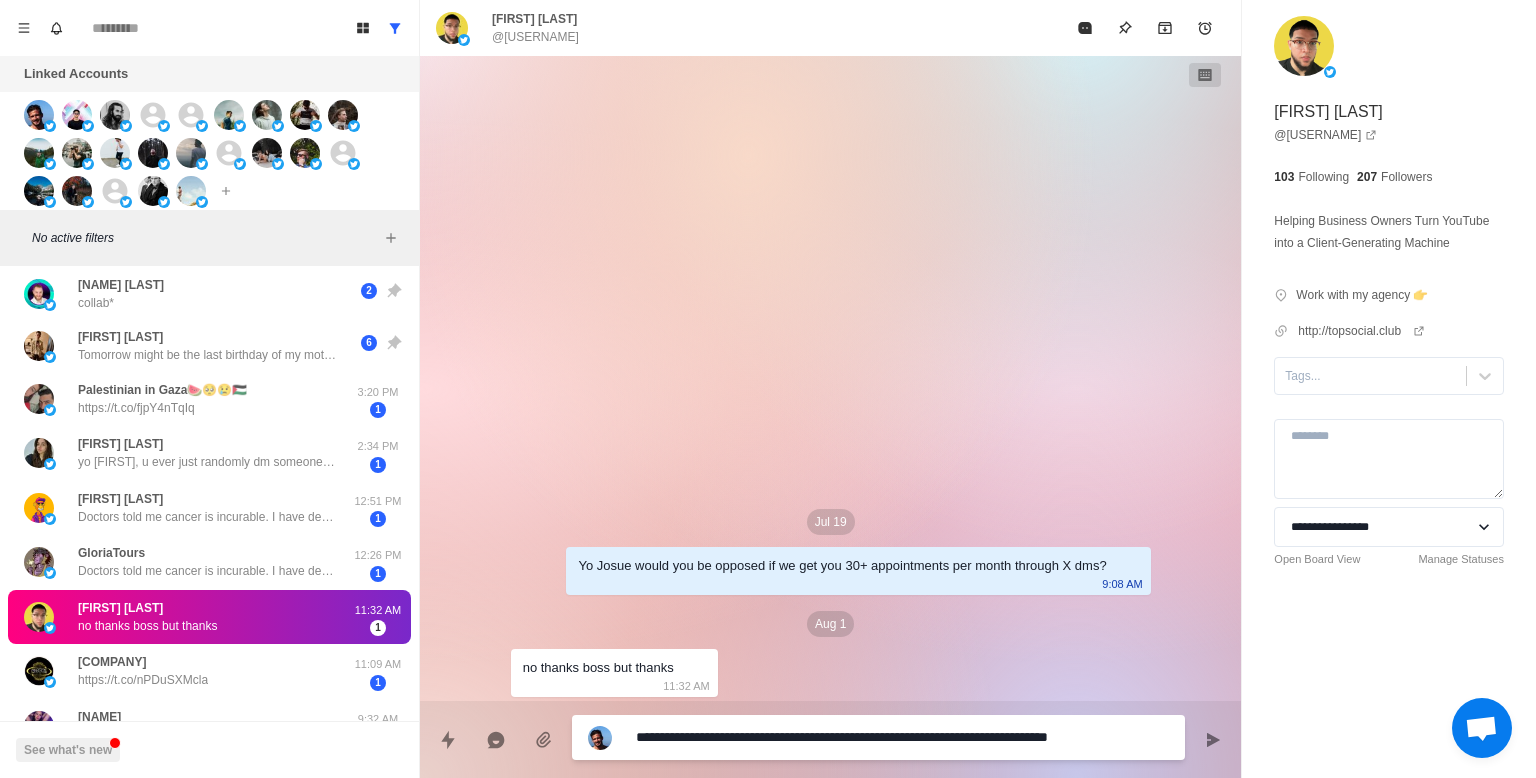 type on "*" 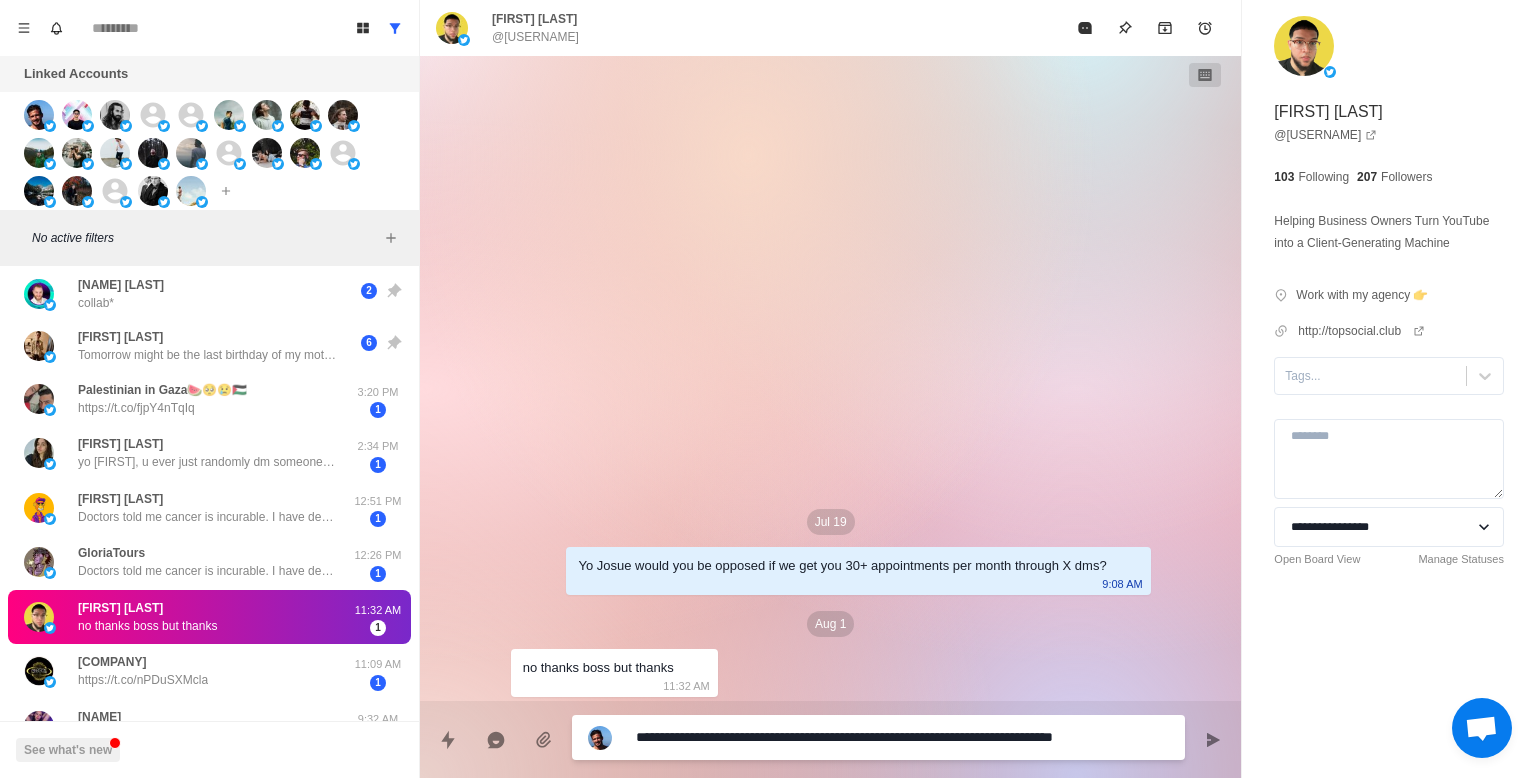 type on "*" 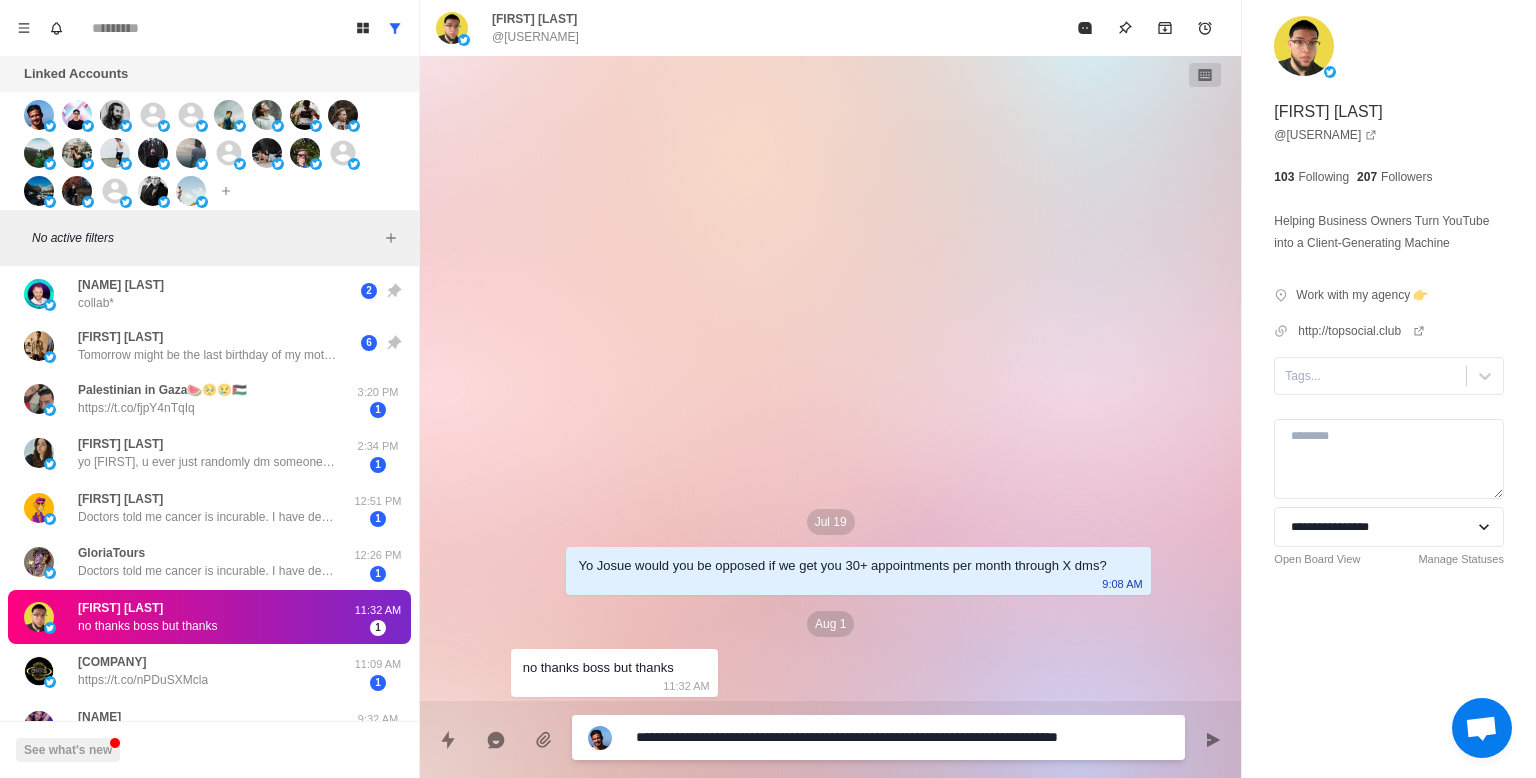type 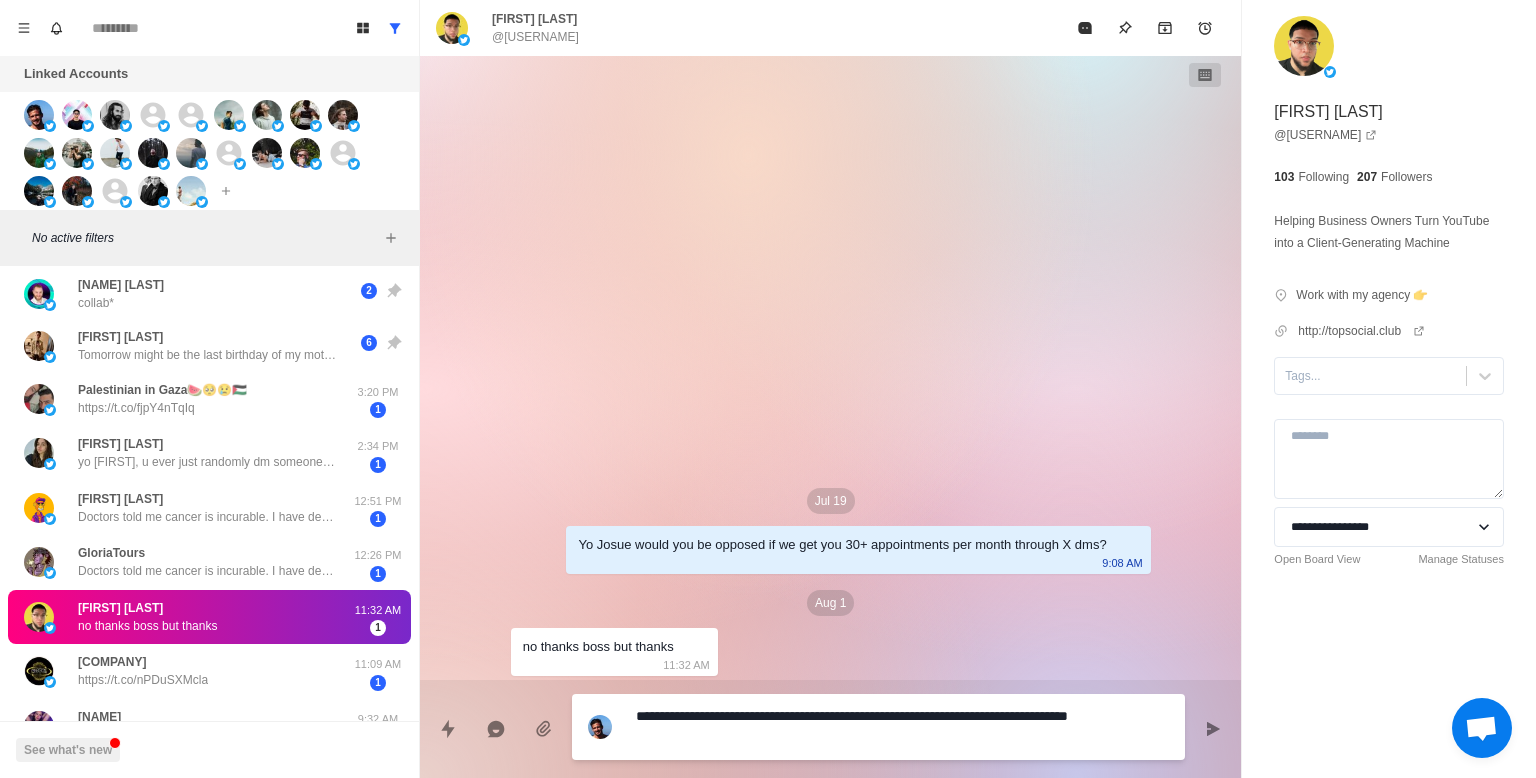 click on "**********" at bounding box center [902, 727] 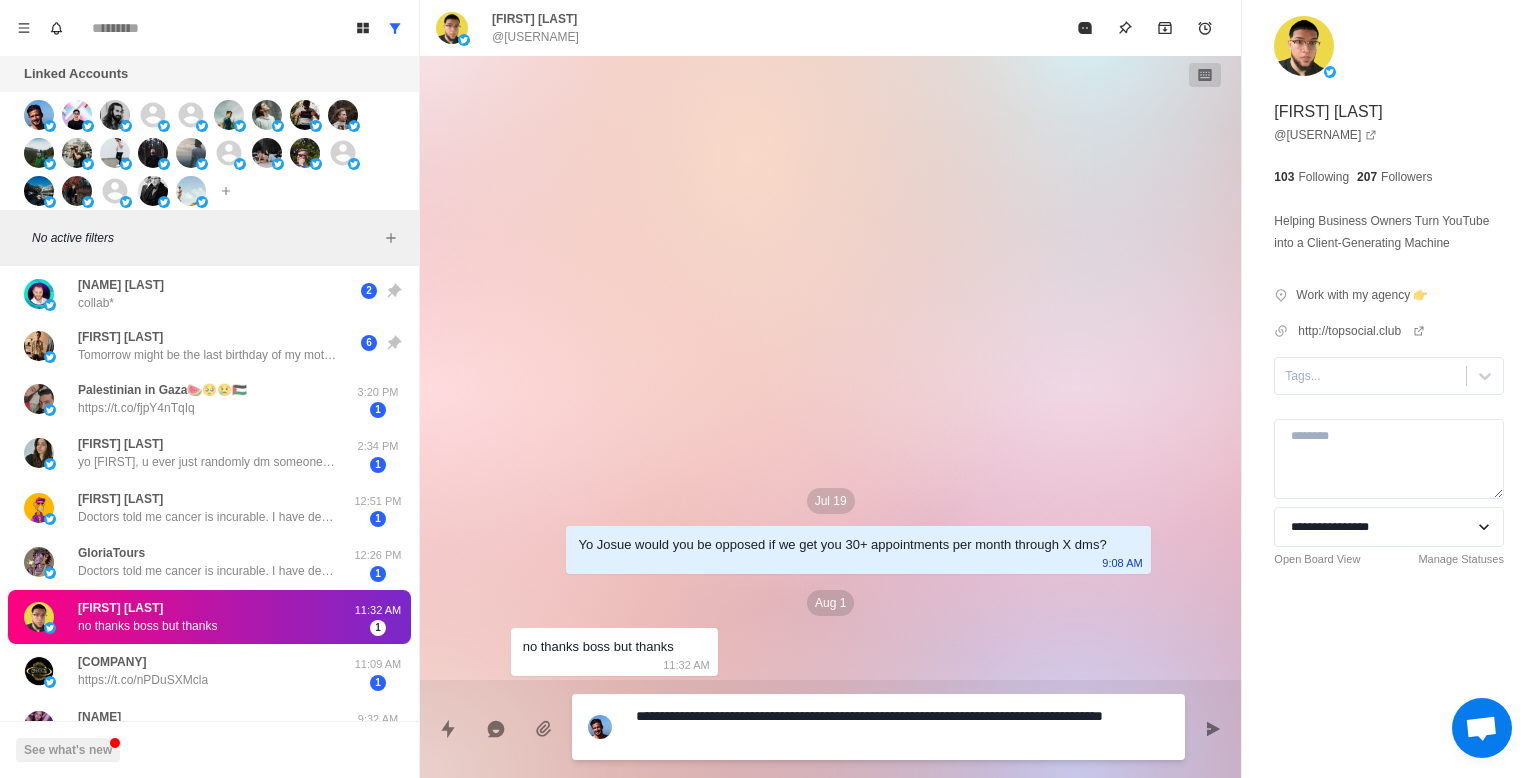 click on "**********" at bounding box center (902, 727) 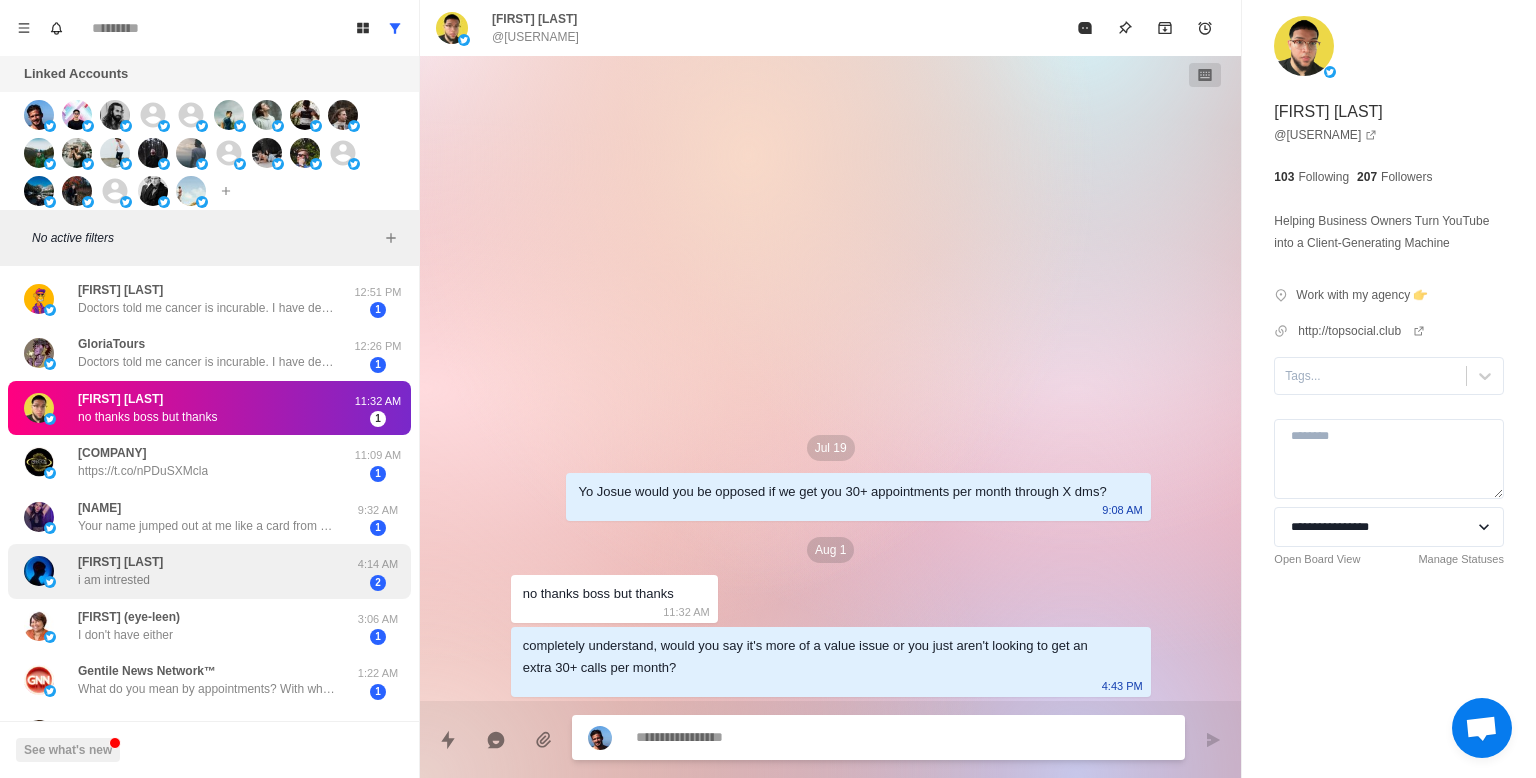 scroll, scrollTop: 904, scrollLeft: 0, axis: vertical 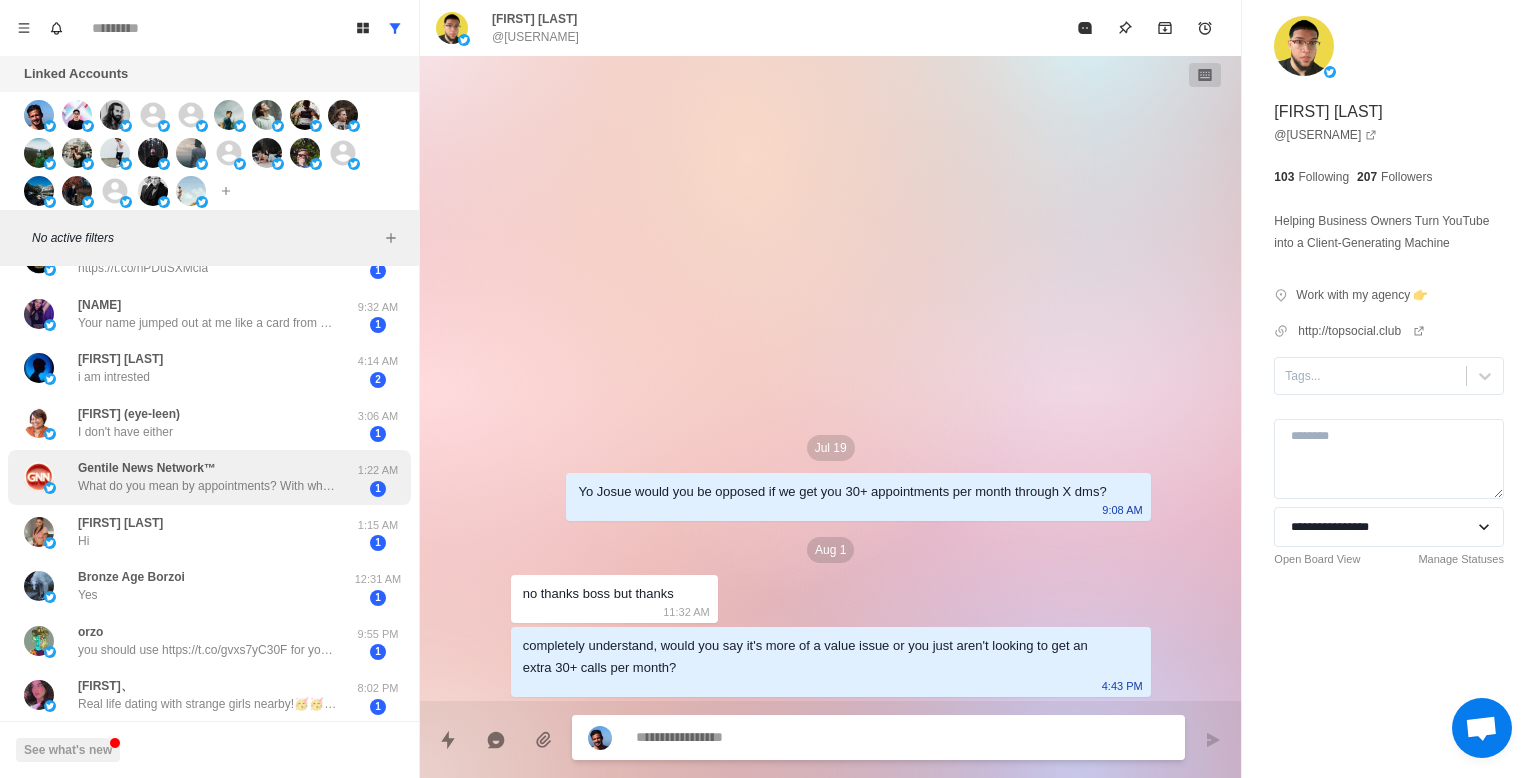 click on "[COMPANY] What do you mean by appointments? With whom? 1:22 AM 1" at bounding box center (209, 477) 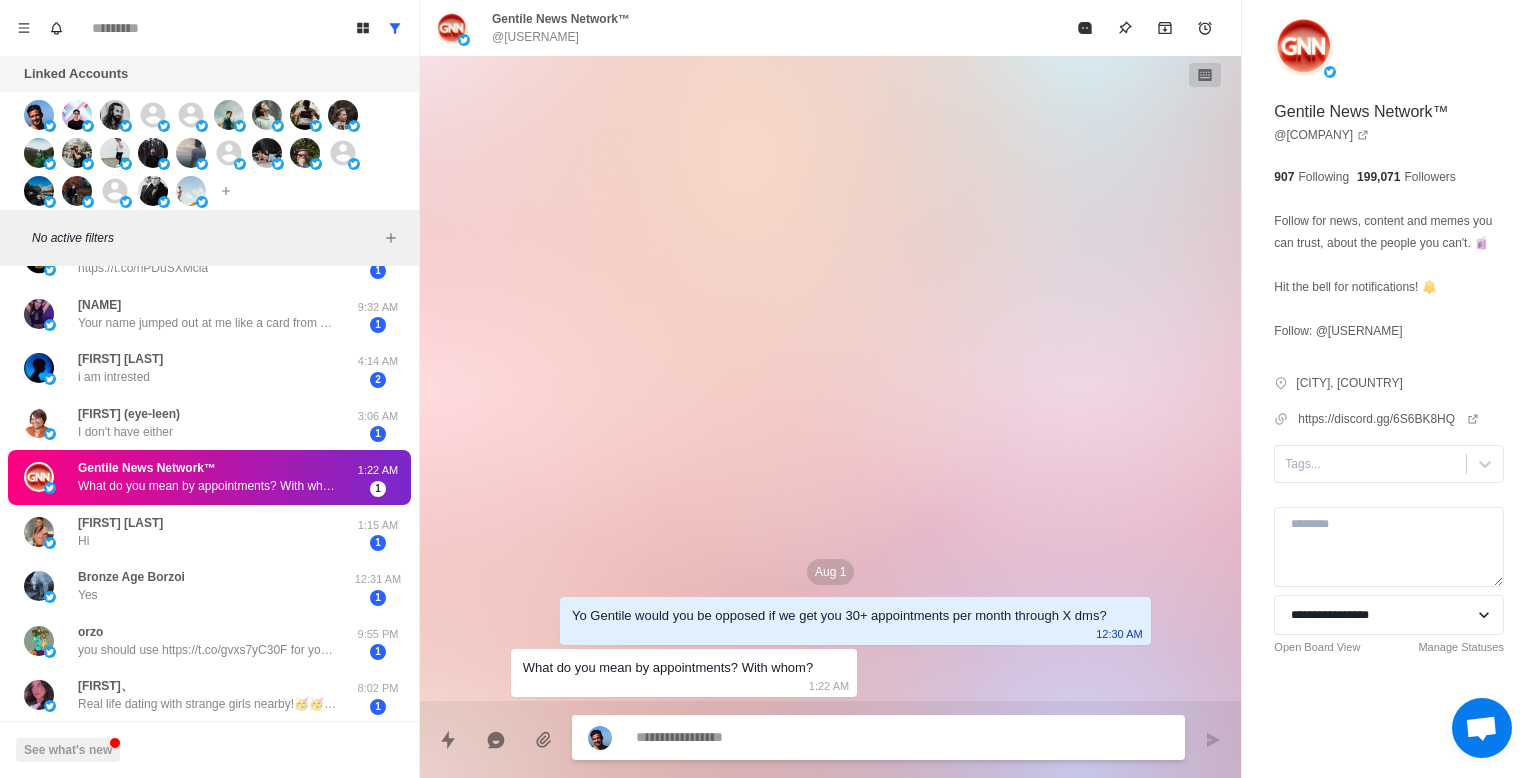 click at bounding box center [902, 737] 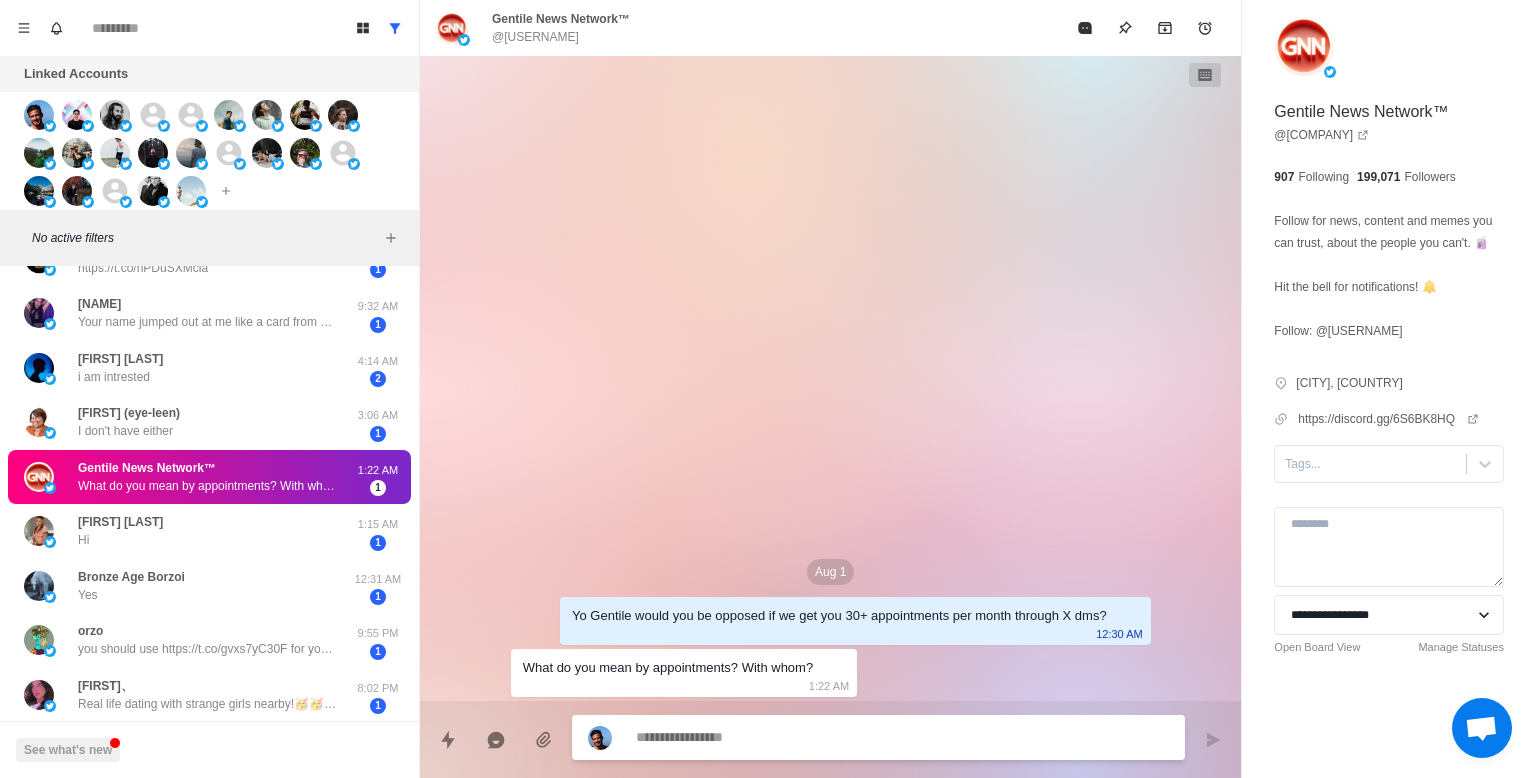 scroll, scrollTop: 849, scrollLeft: 0, axis: vertical 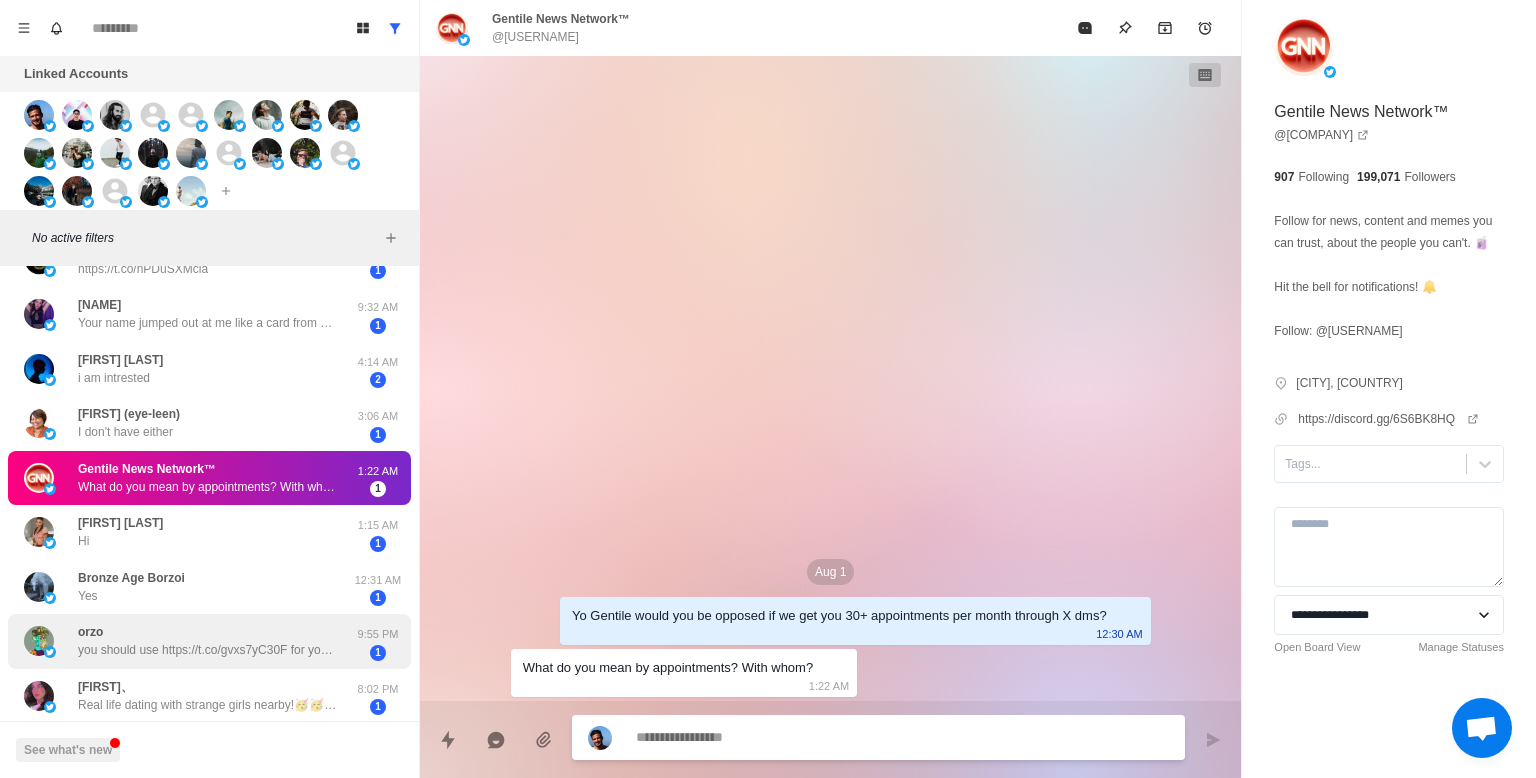 click on "1" at bounding box center (378, 653) 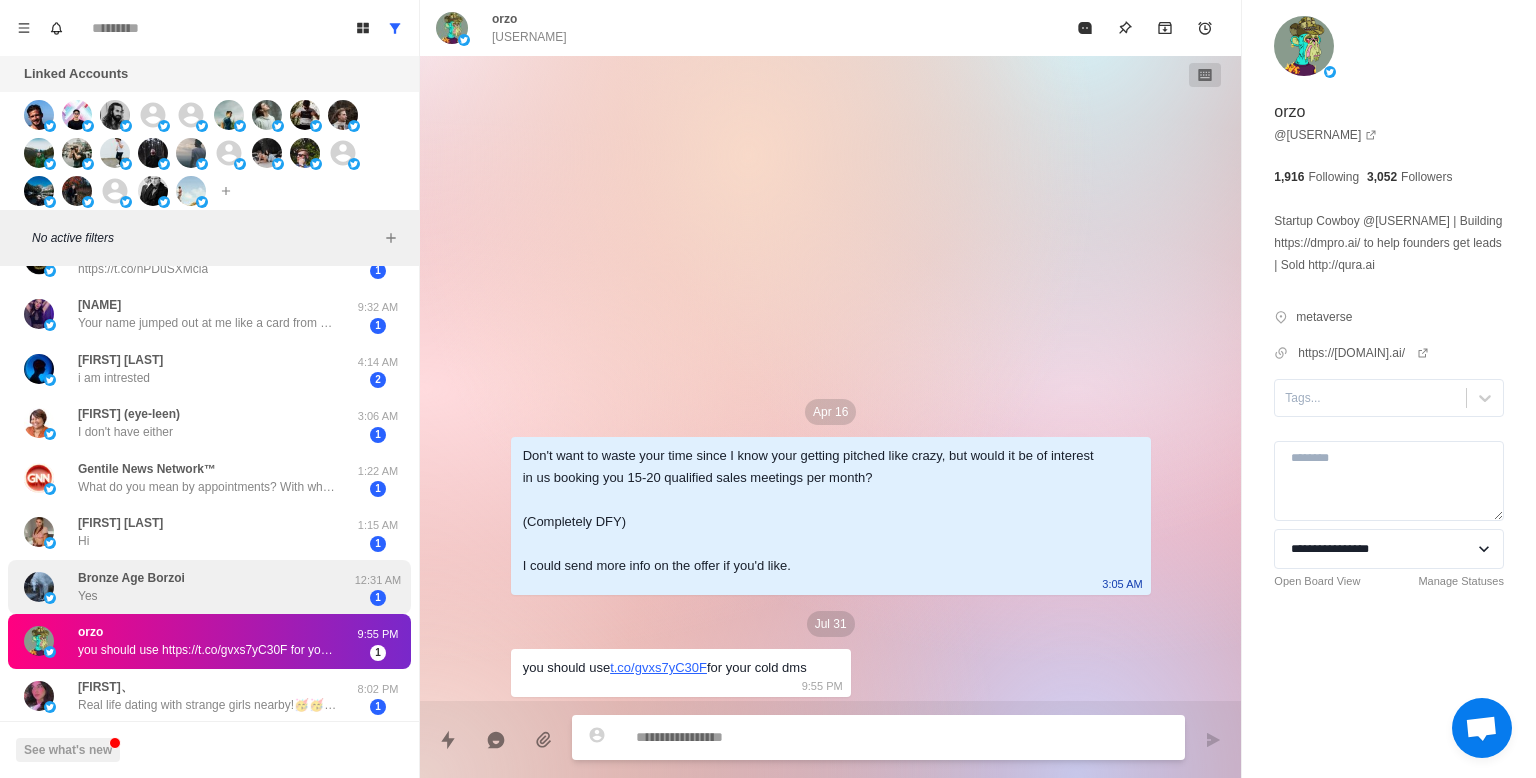 click on "Bronze Age Borzoi Yes" at bounding box center [188, 587] 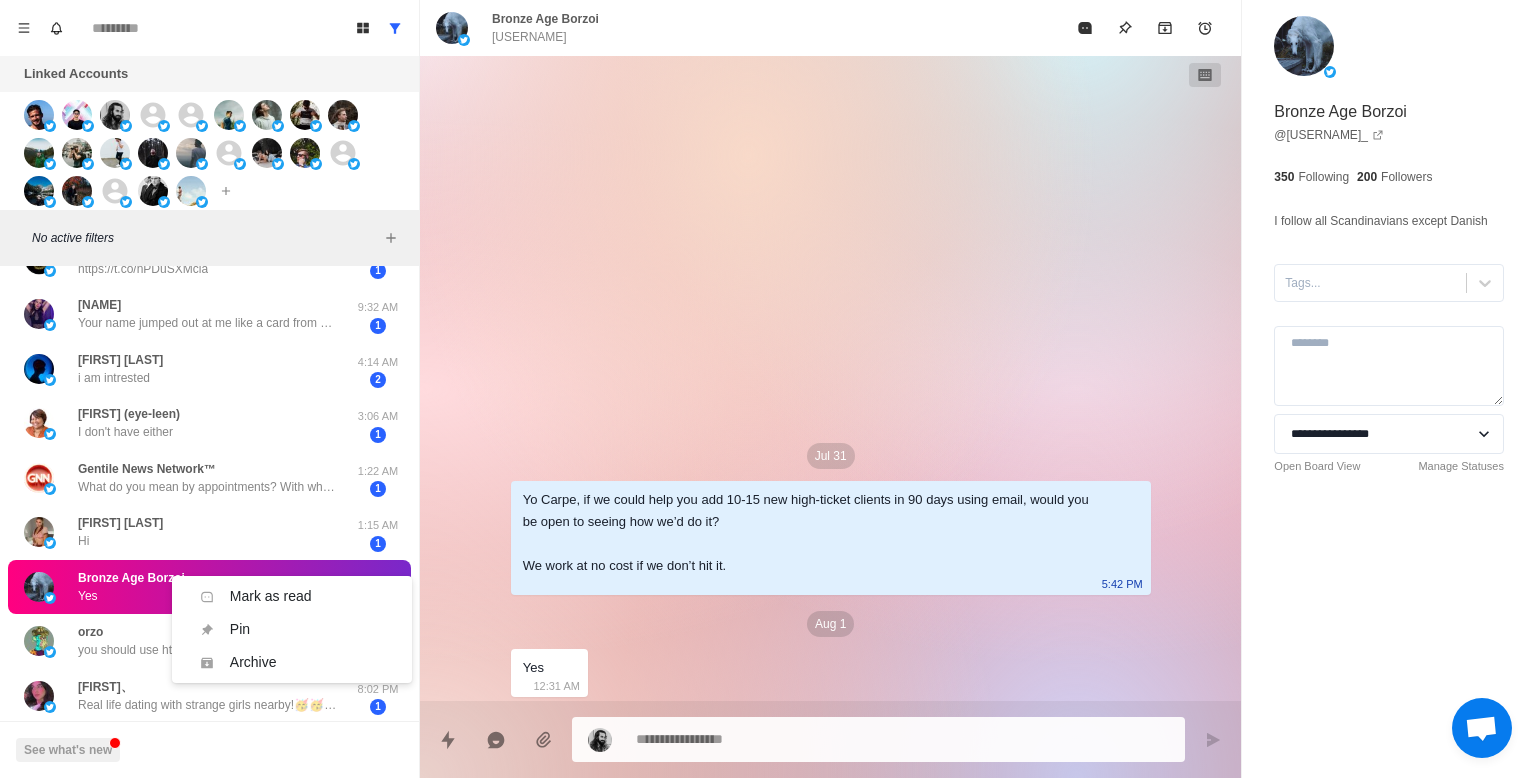 click on "Bronze Age Borzoi" at bounding box center [131, 578] 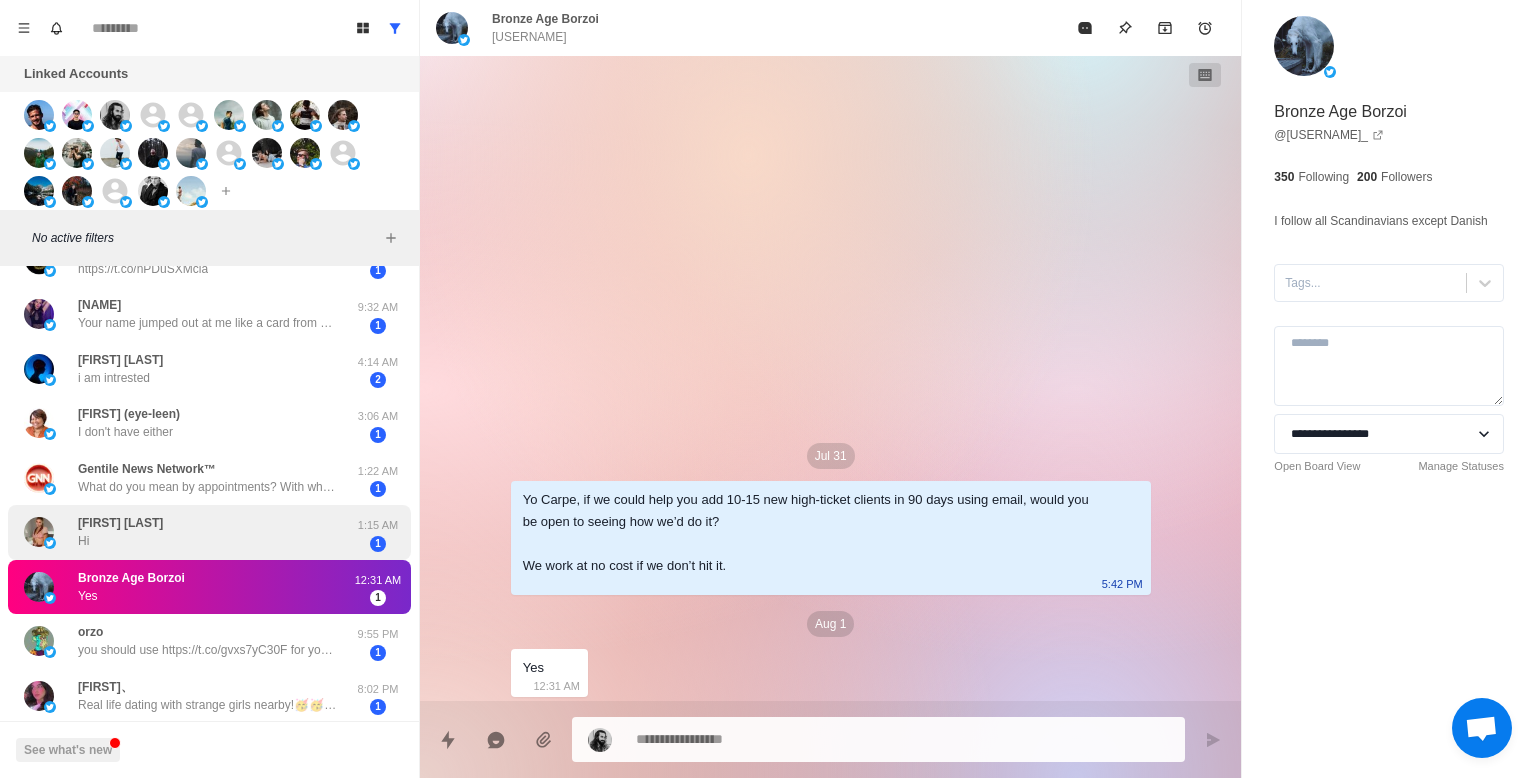 click on "[FIRST] [LAST] Hi" at bounding box center (188, 532) 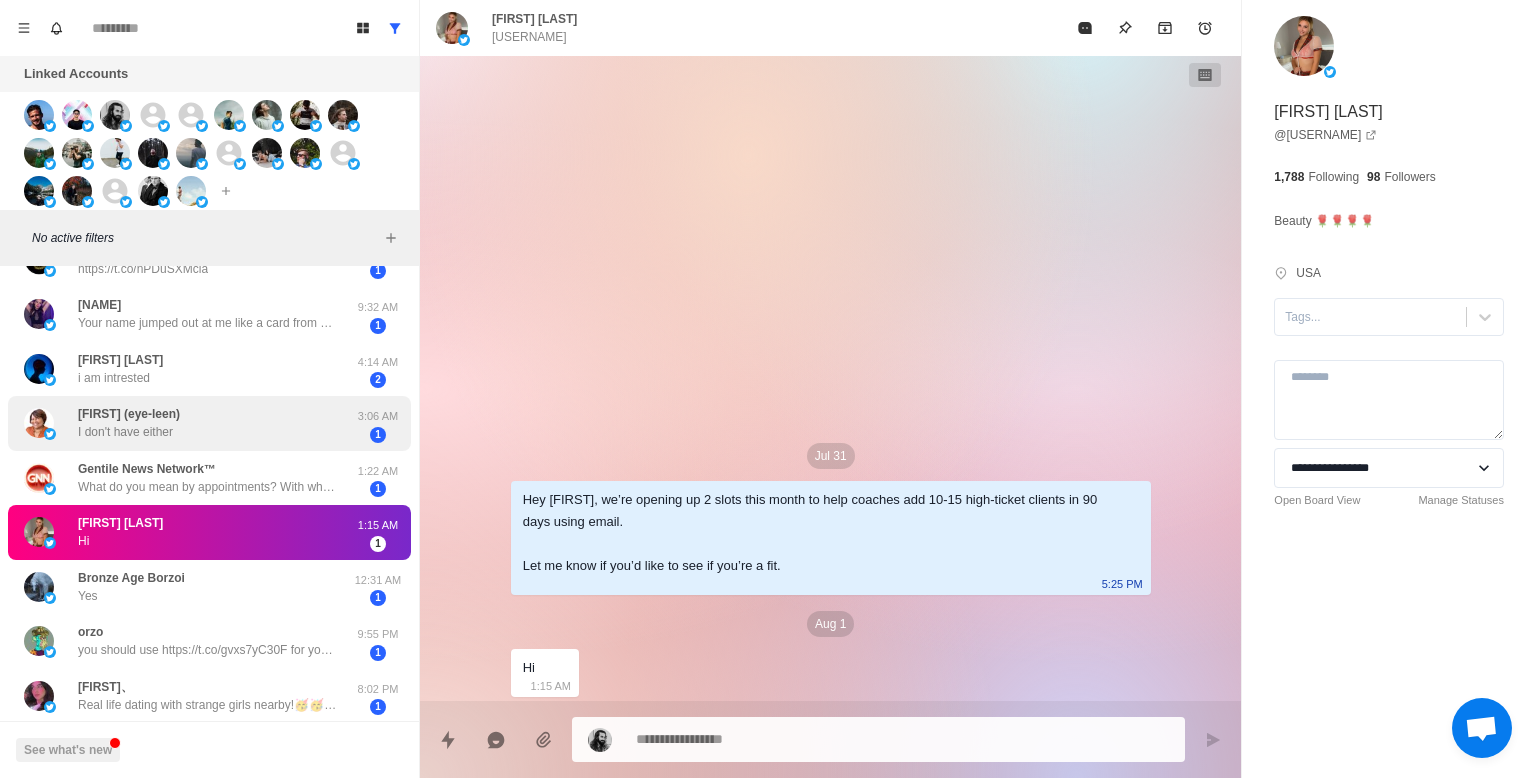 click on "[FIRST] (eye-leen) I don't have either" at bounding box center [188, 423] 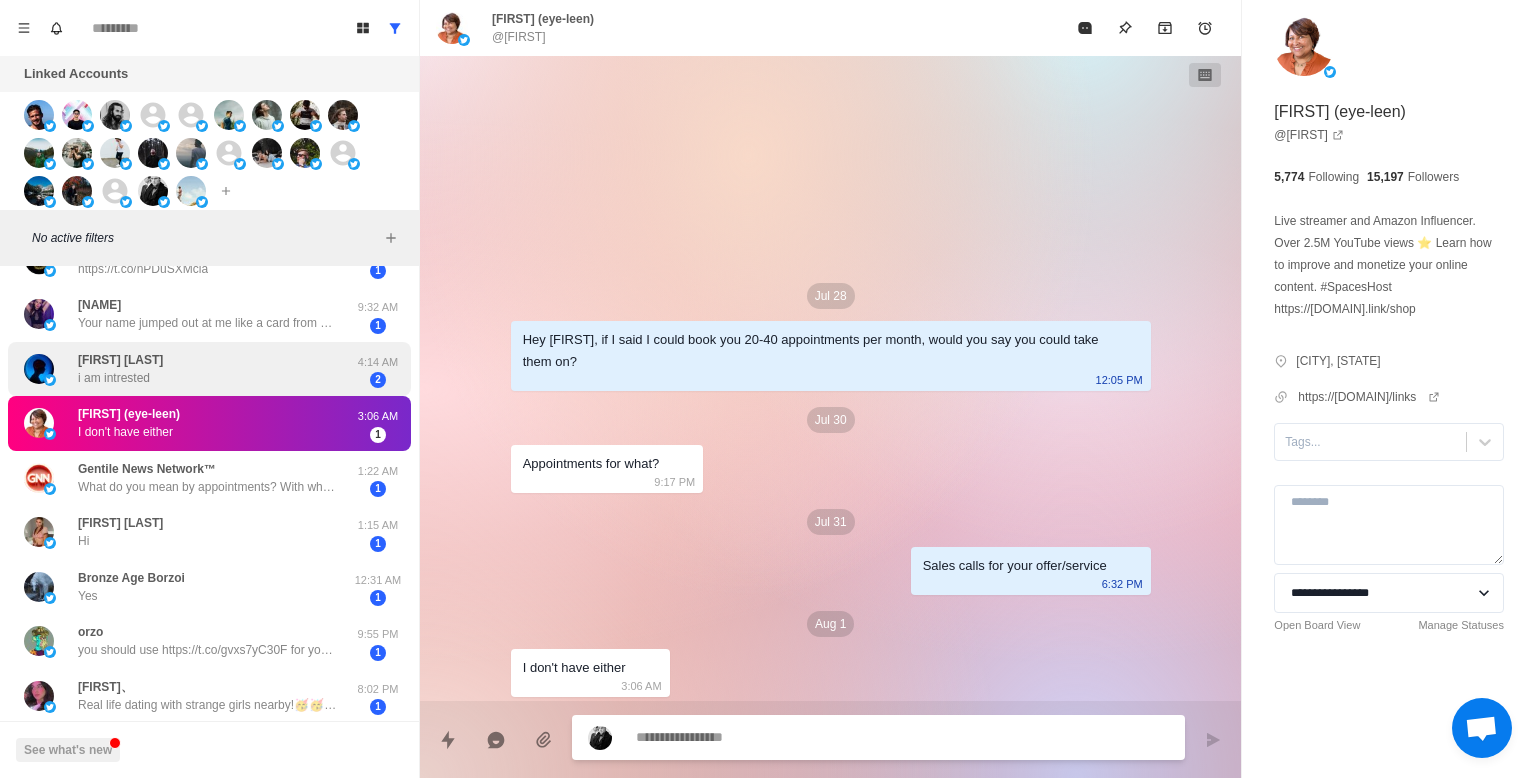 click on "[NAME] i am intrested" at bounding box center [188, 369] 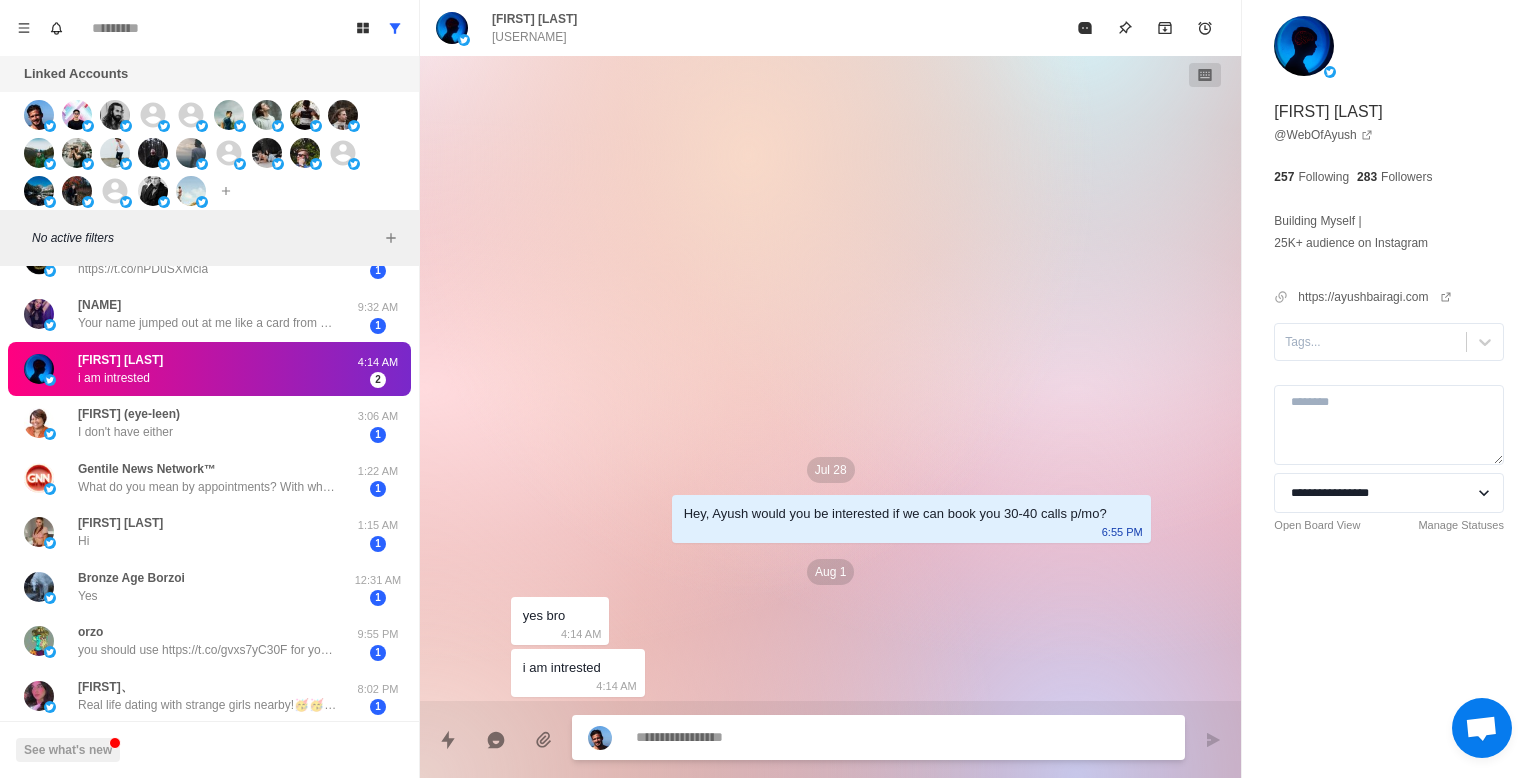 click at bounding box center (902, 737) 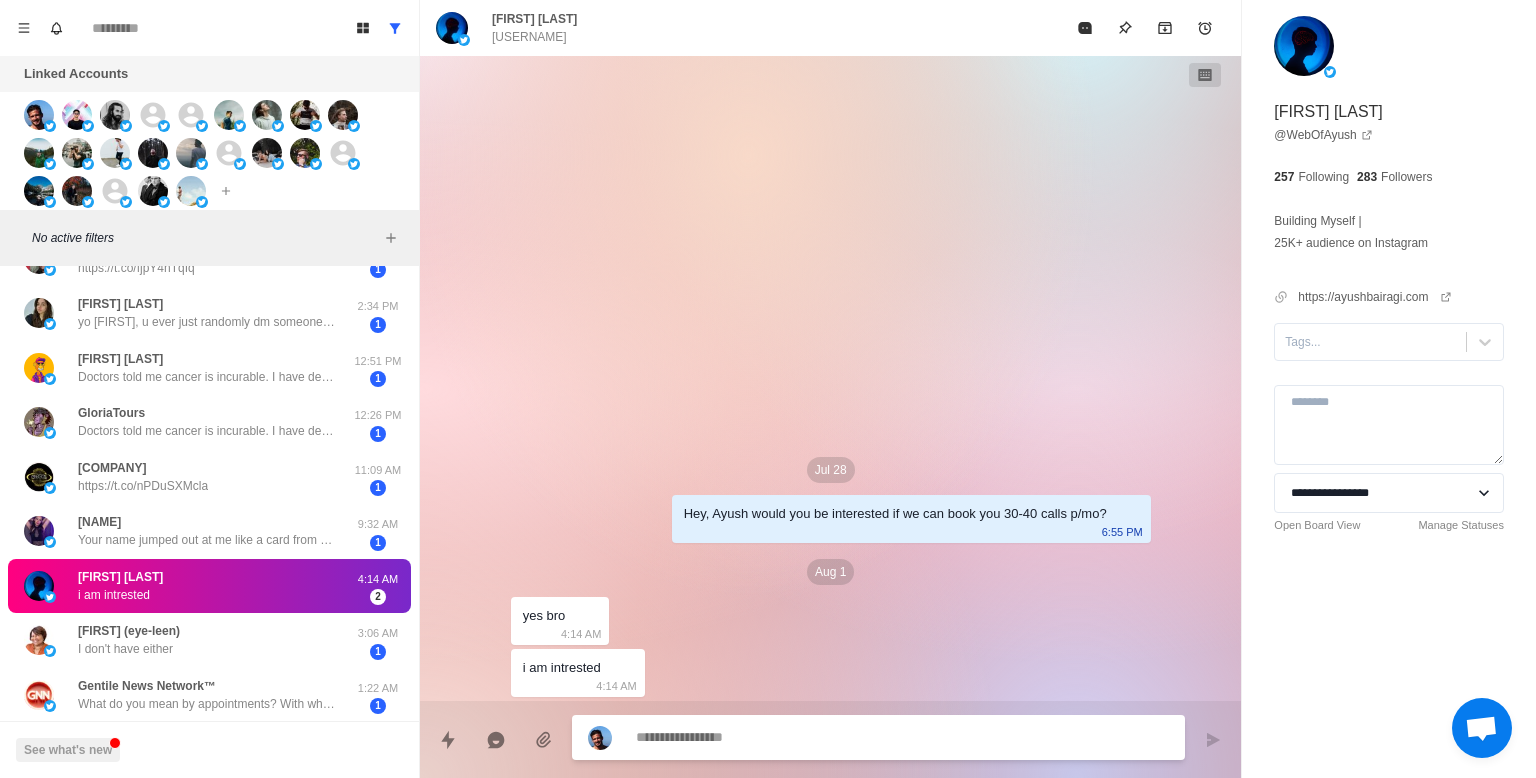 scroll, scrollTop: 521, scrollLeft: 0, axis: vertical 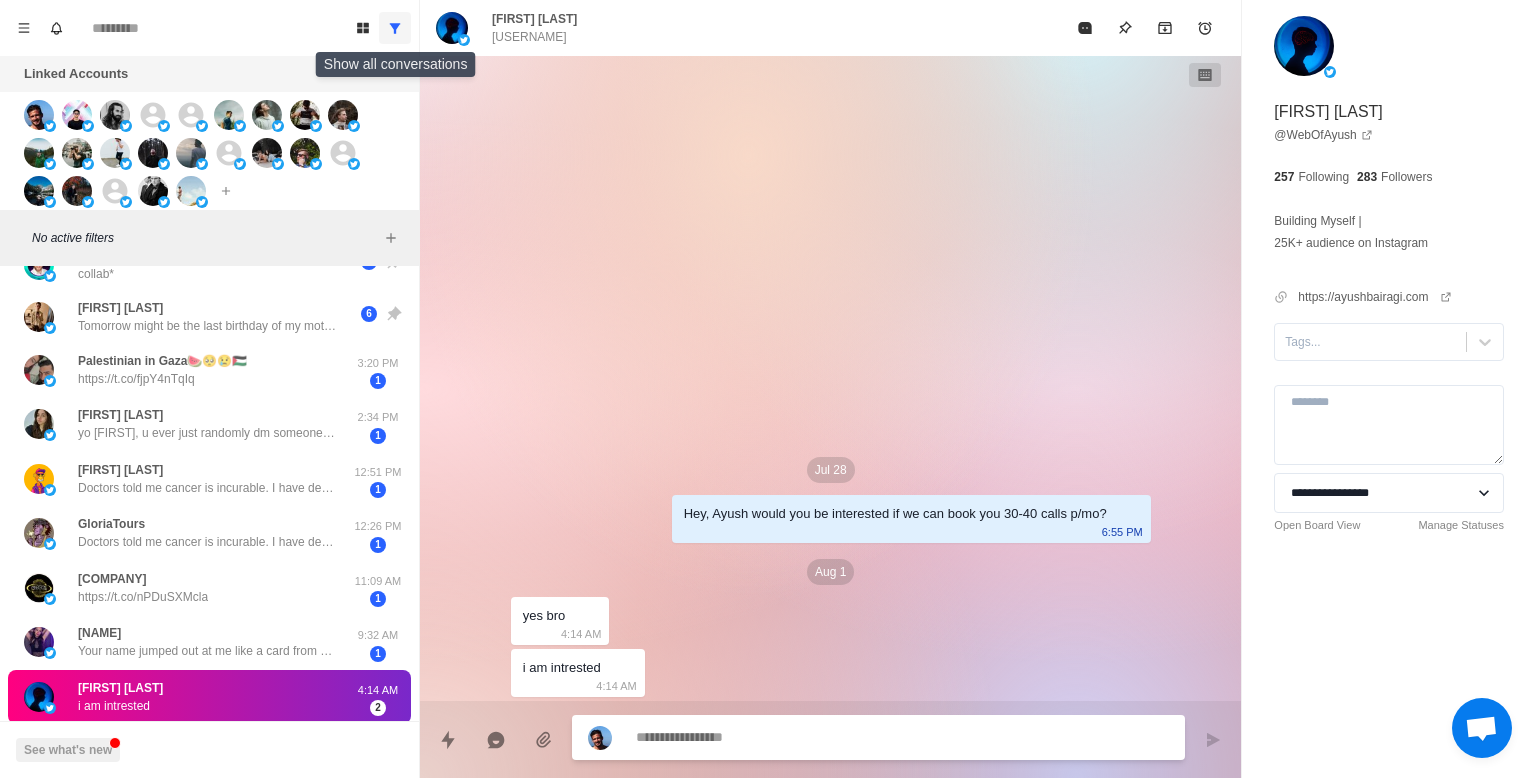 click at bounding box center (395, 28) 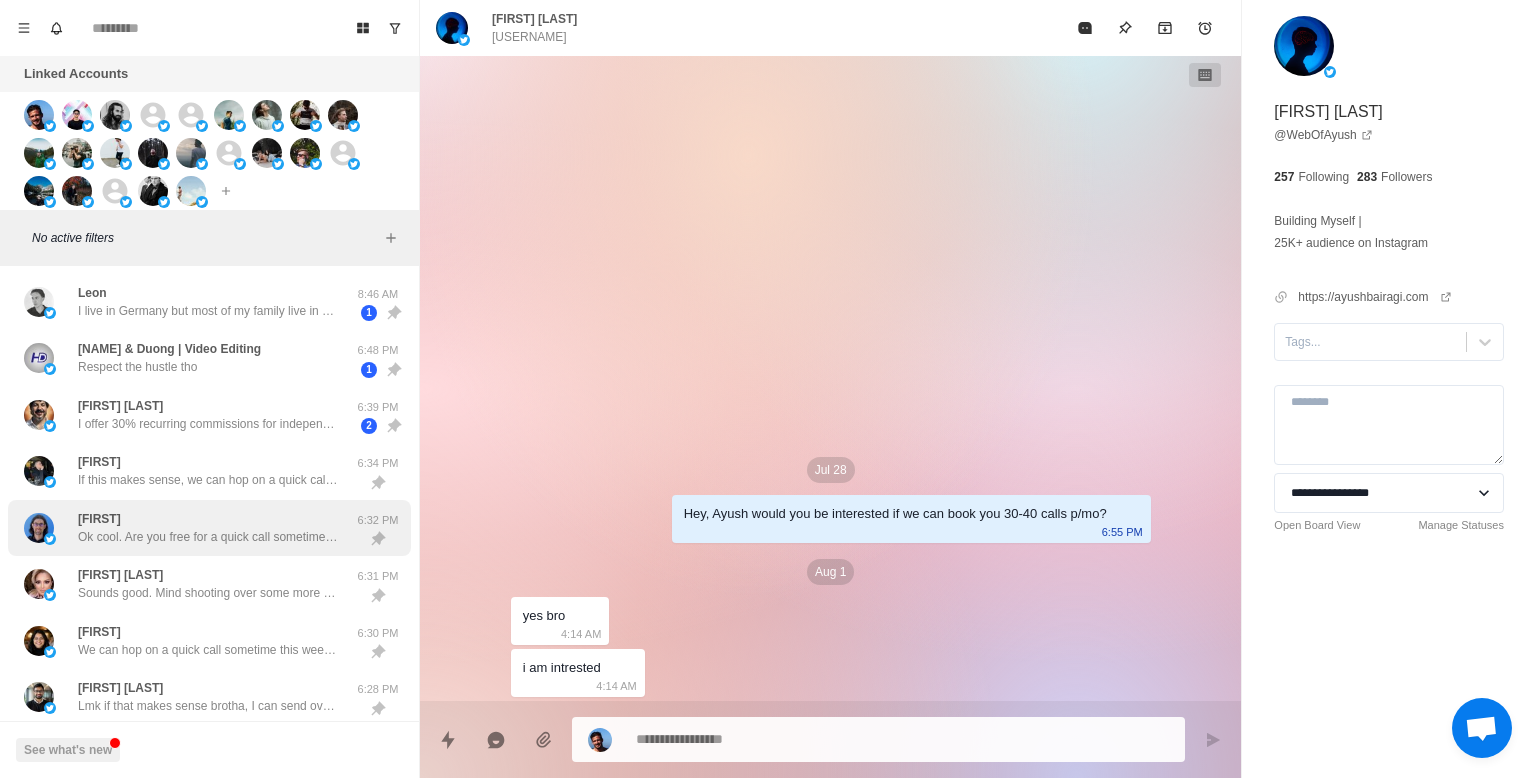 scroll, scrollTop: 164, scrollLeft: 0, axis: vertical 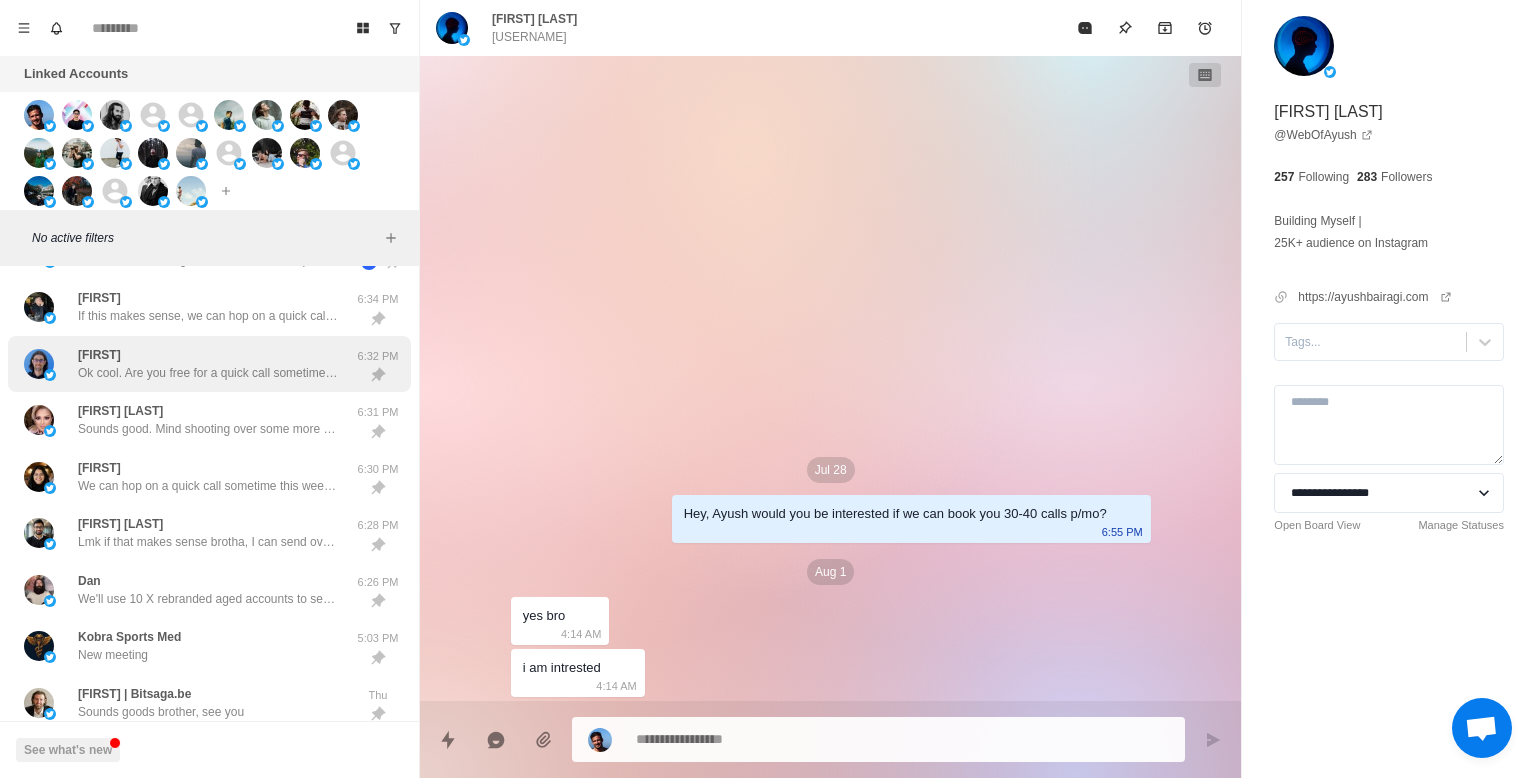 click on "Ok cool. Are you free for a quick call sometime this week to push things forward?" at bounding box center [208, 373] 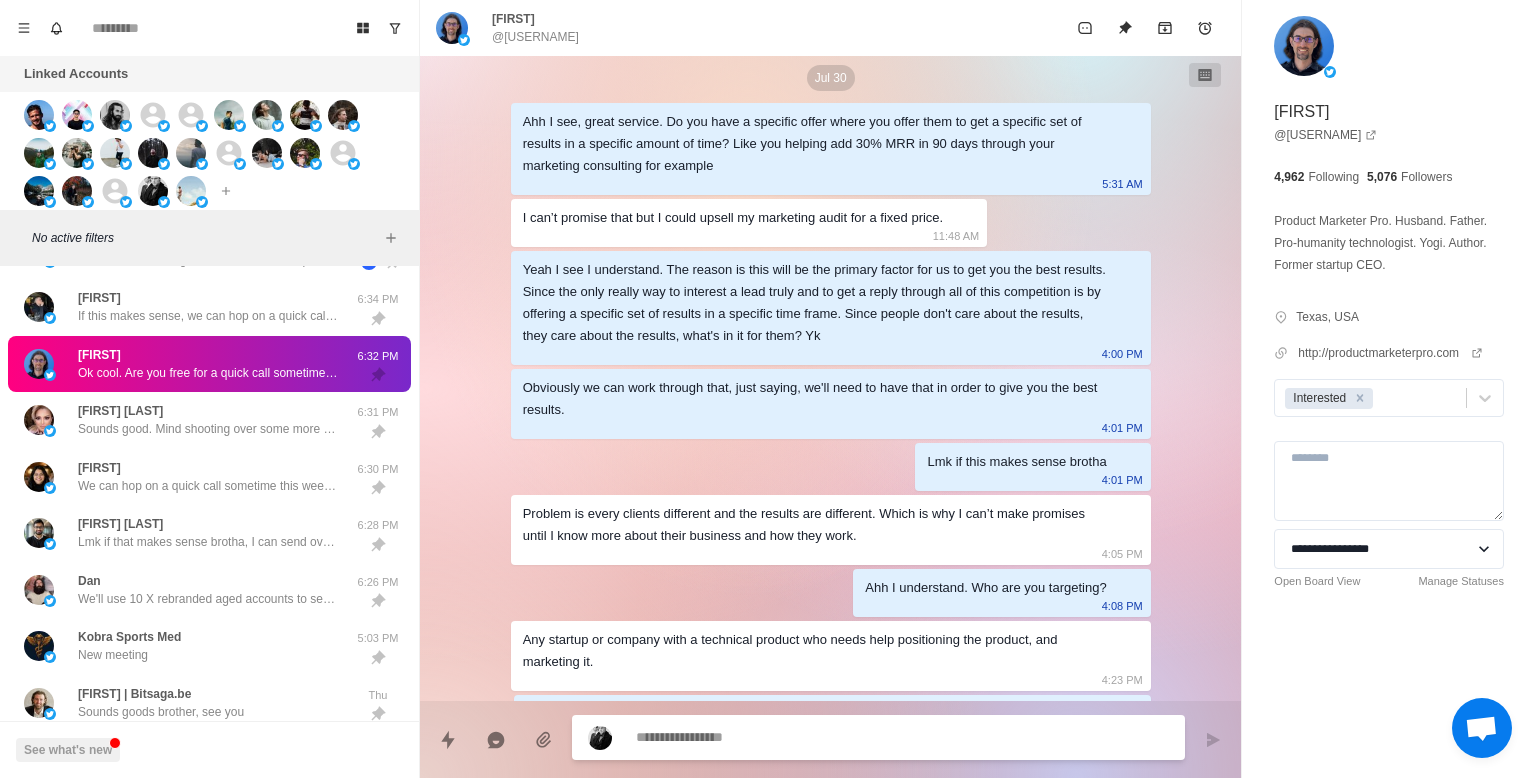 scroll, scrollTop: 0, scrollLeft: 0, axis: both 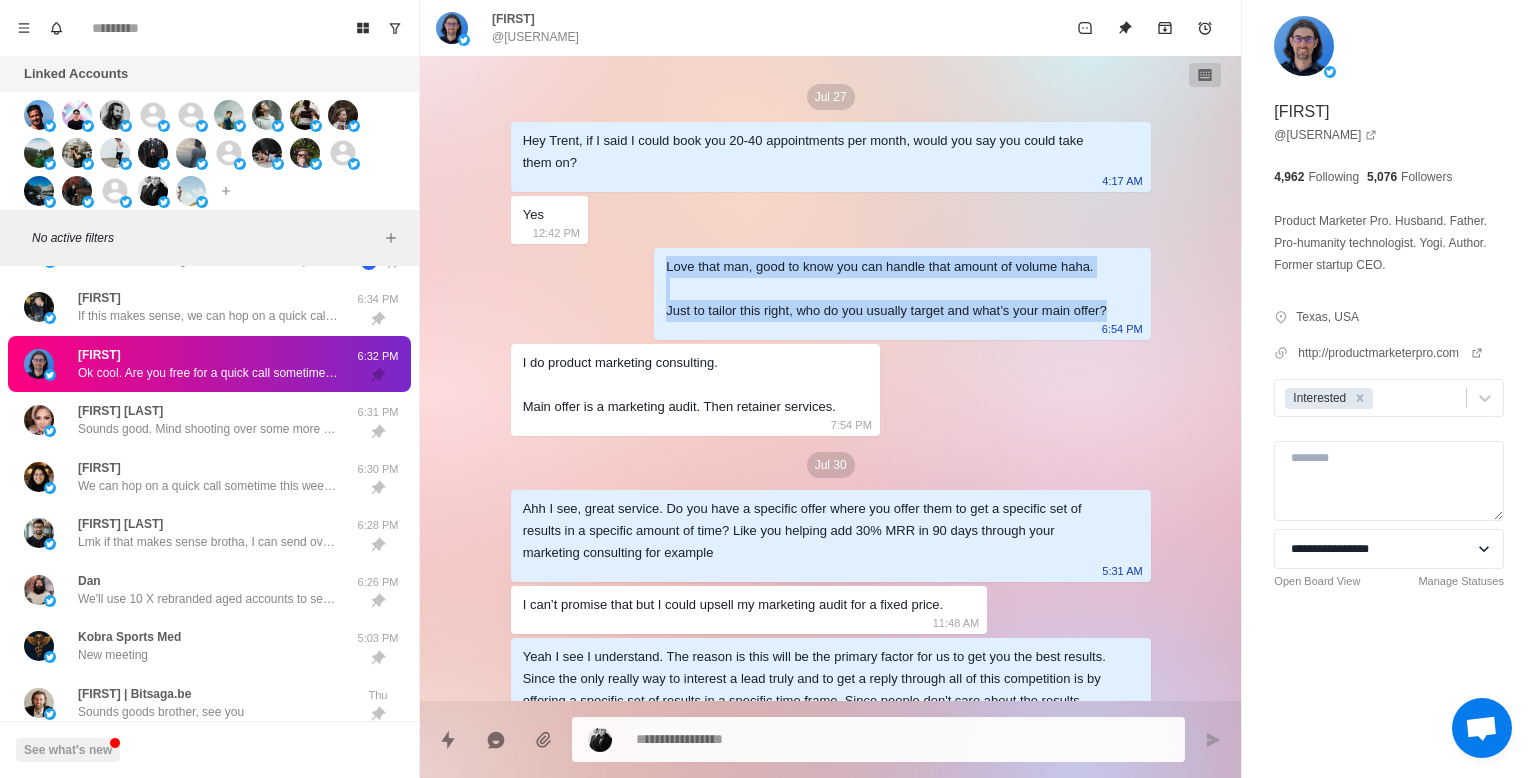 drag, startPoint x: 666, startPoint y: 264, endPoint x: 1111, endPoint y: 308, distance: 447.16998 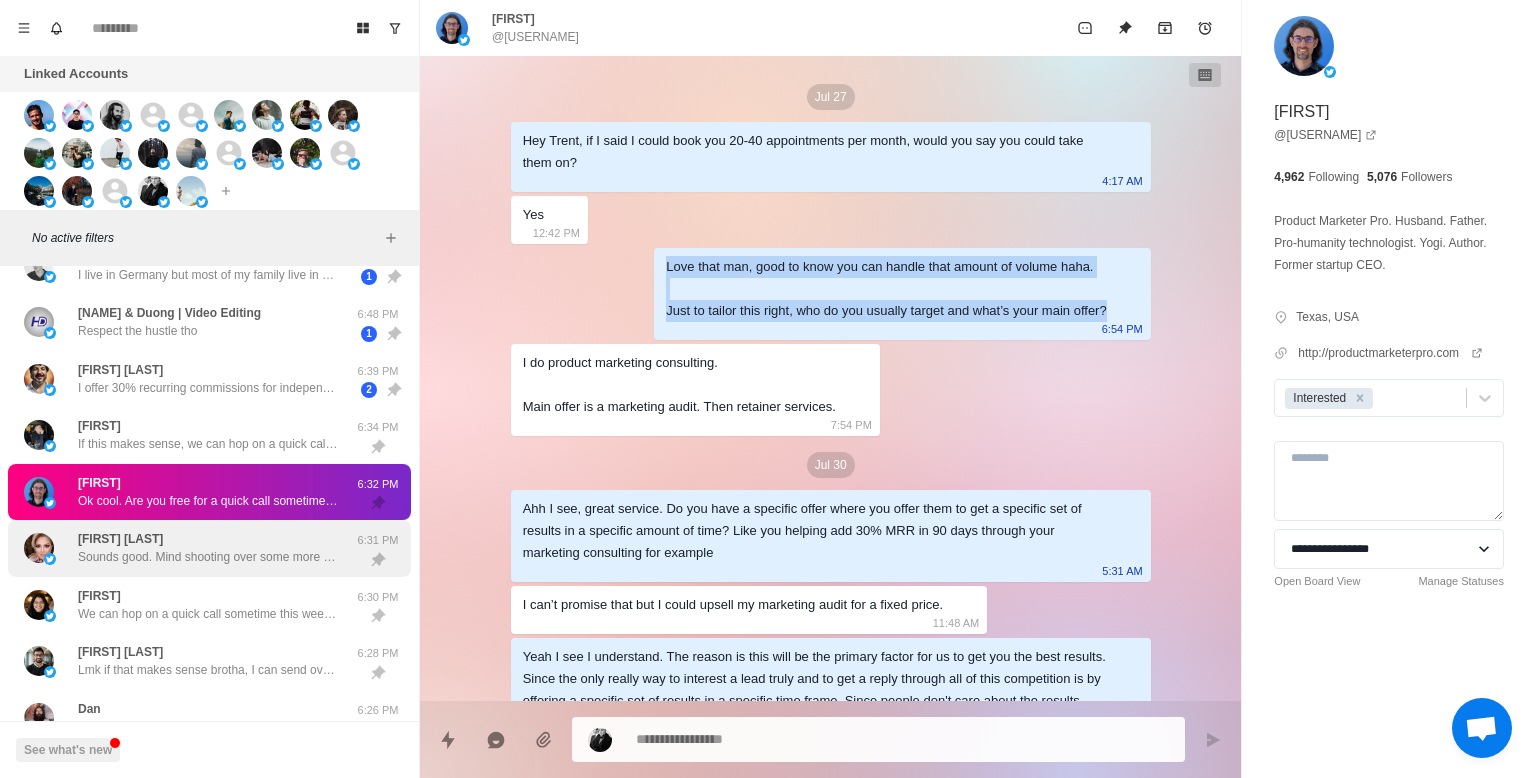 scroll, scrollTop: 0, scrollLeft: 0, axis: both 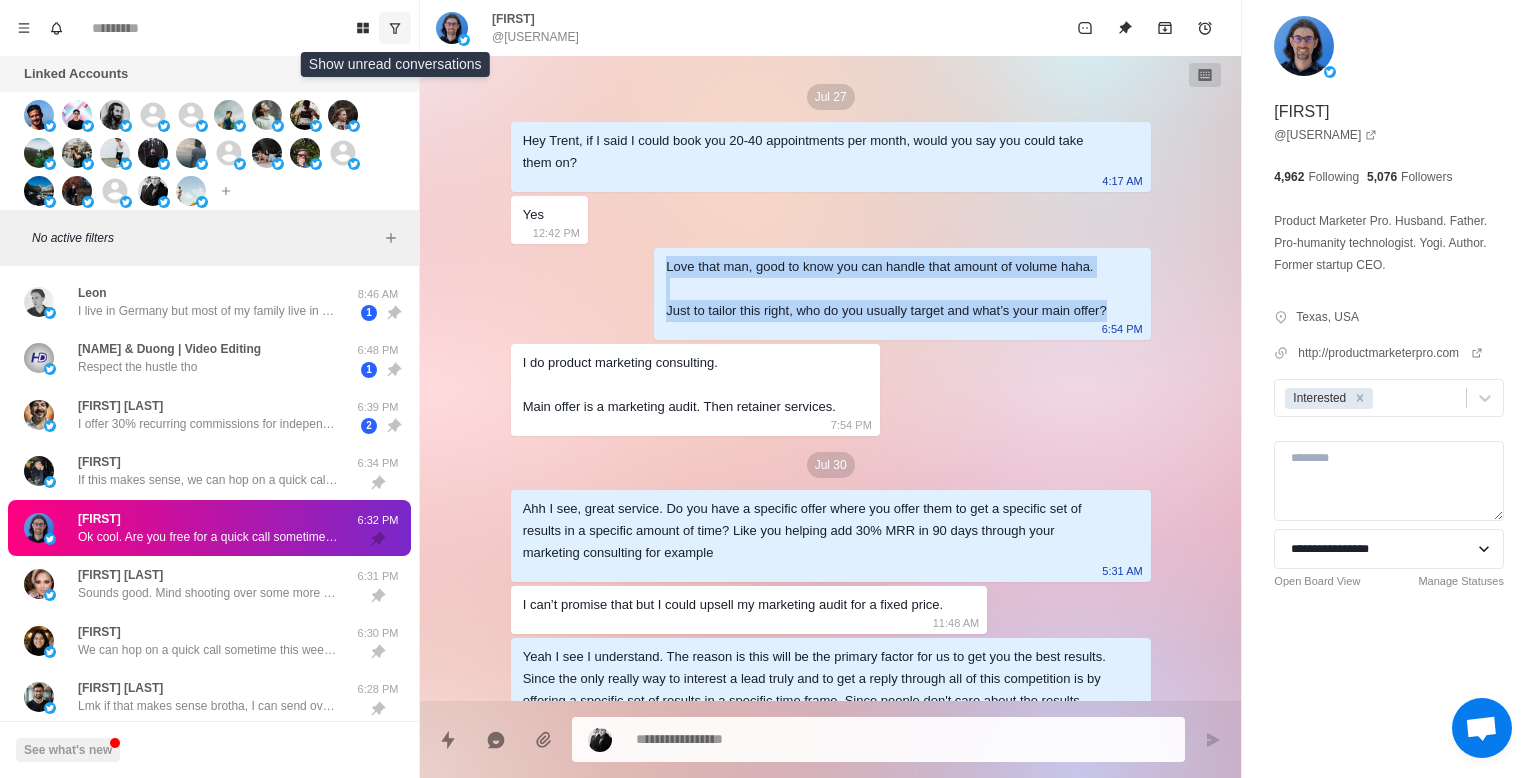 click 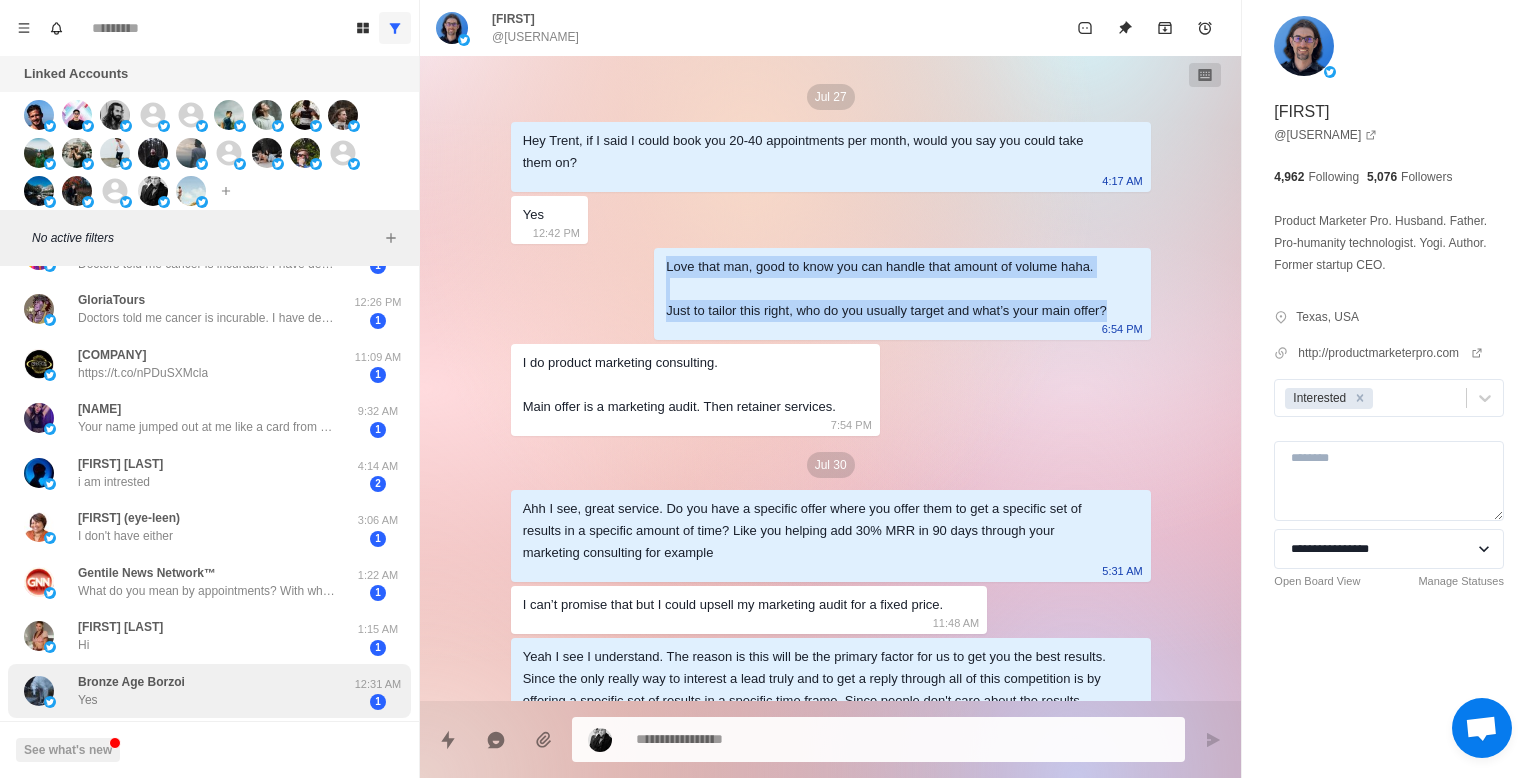 scroll, scrollTop: 849, scrollLeft: 0, axis: vertical 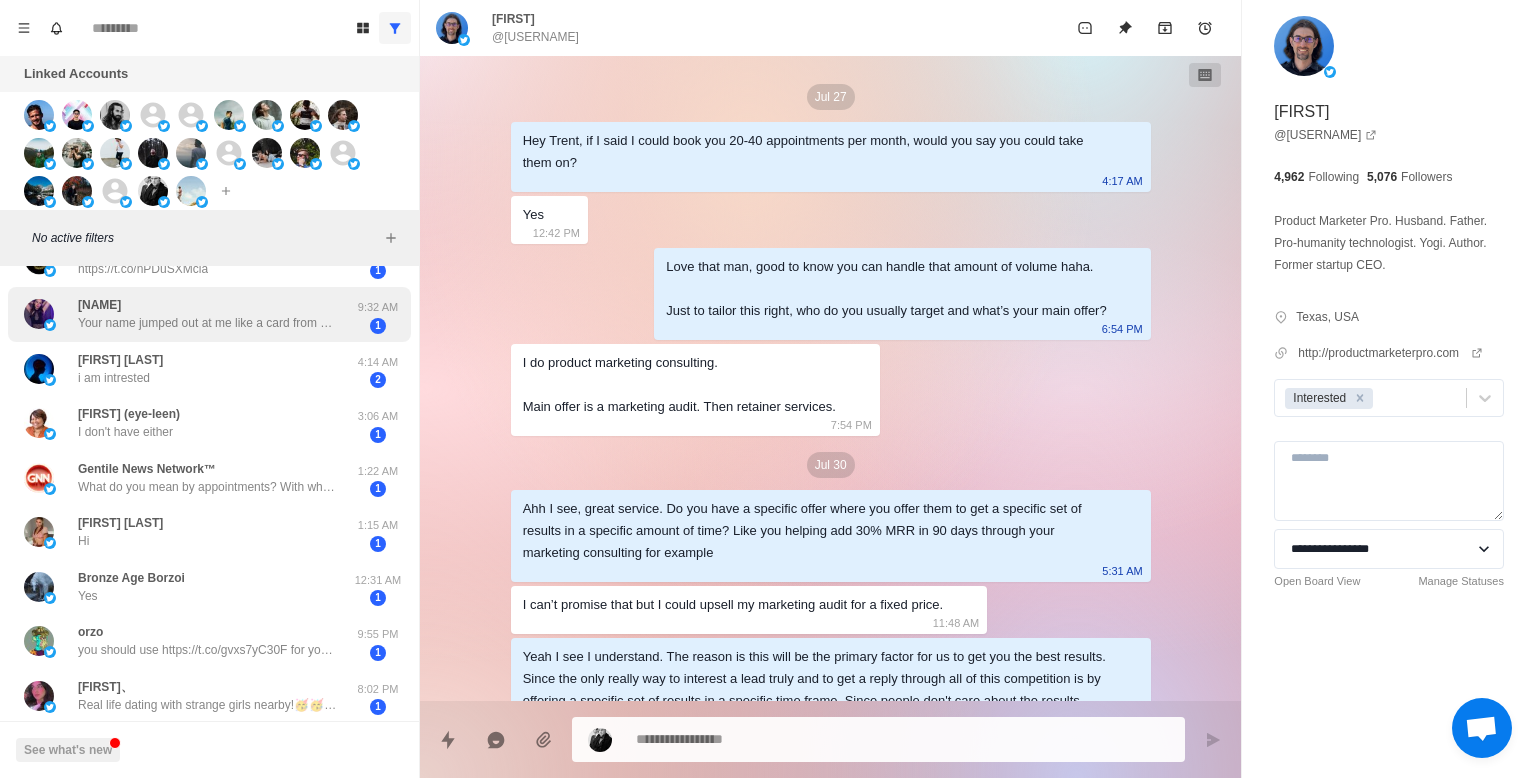click on "[NAME] Your name jumped out at me like a card from a shuffled deck — coincidence or cosmic message? 👁✨ I do tarot, so naturally… I have to investigate 😌🔮 9:32 AM 1" at bounding box center (209, 314) 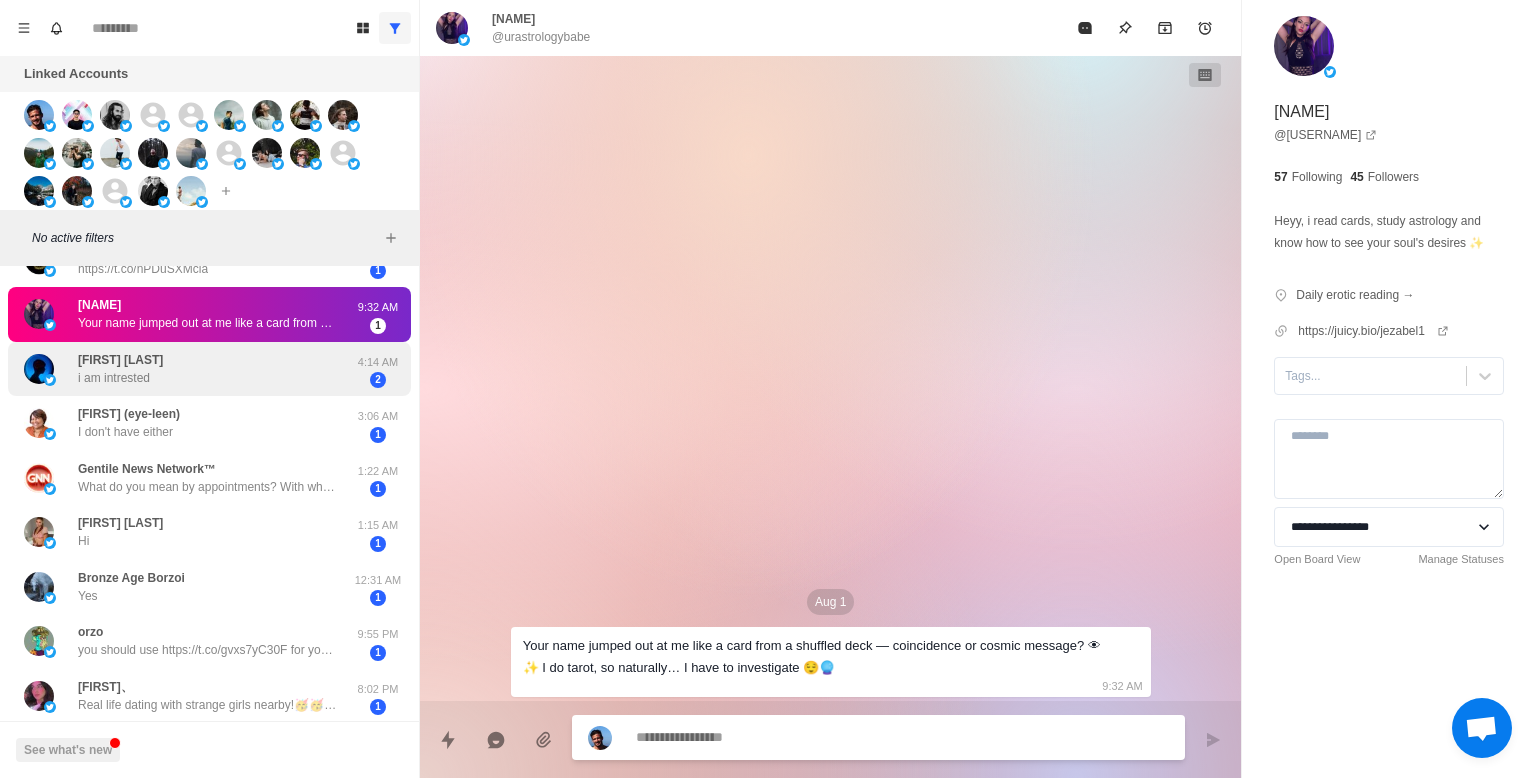 click on "[NAME] i am intrested" at bounding box center [188, 369] 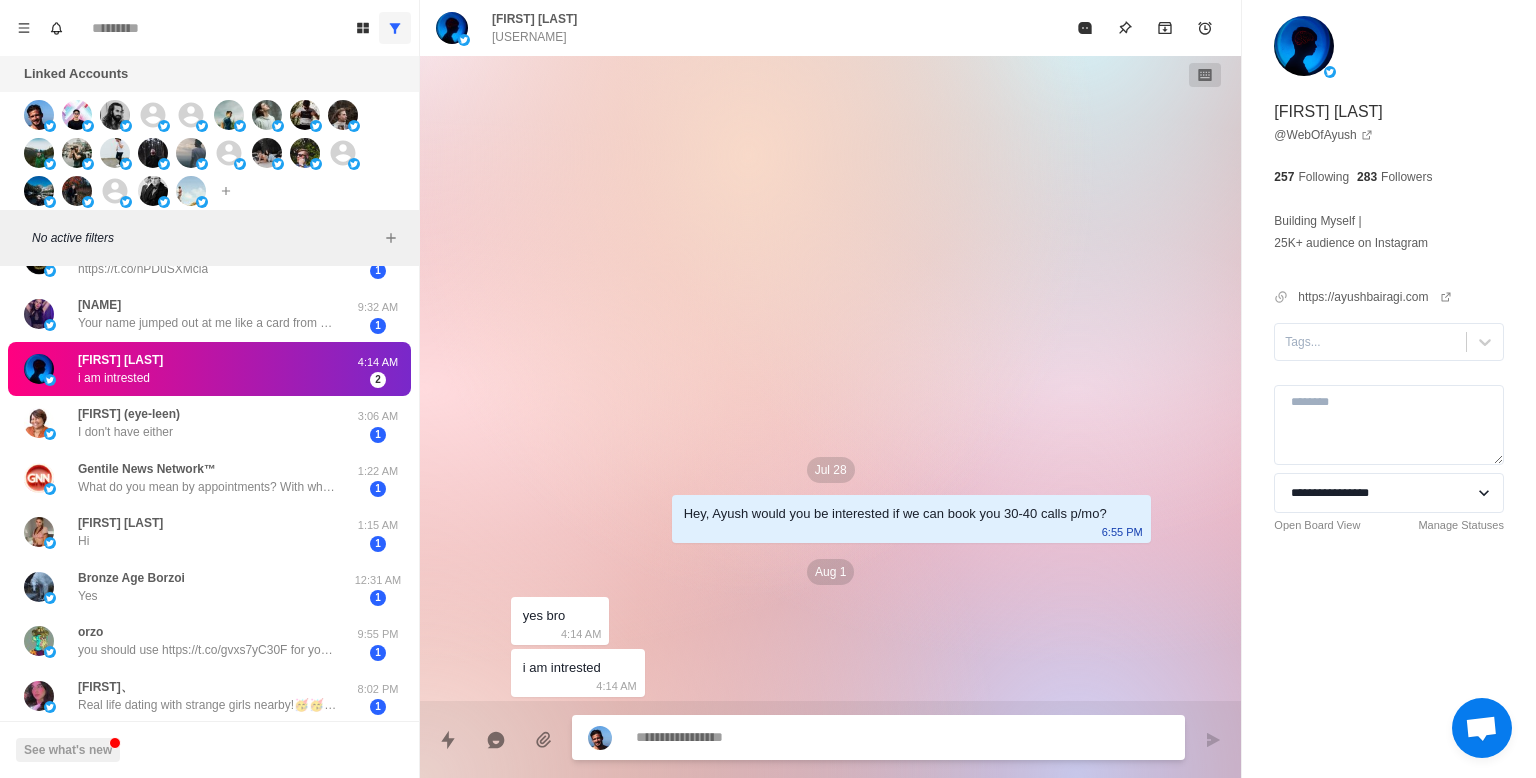 click at bounding box center [902, 737] 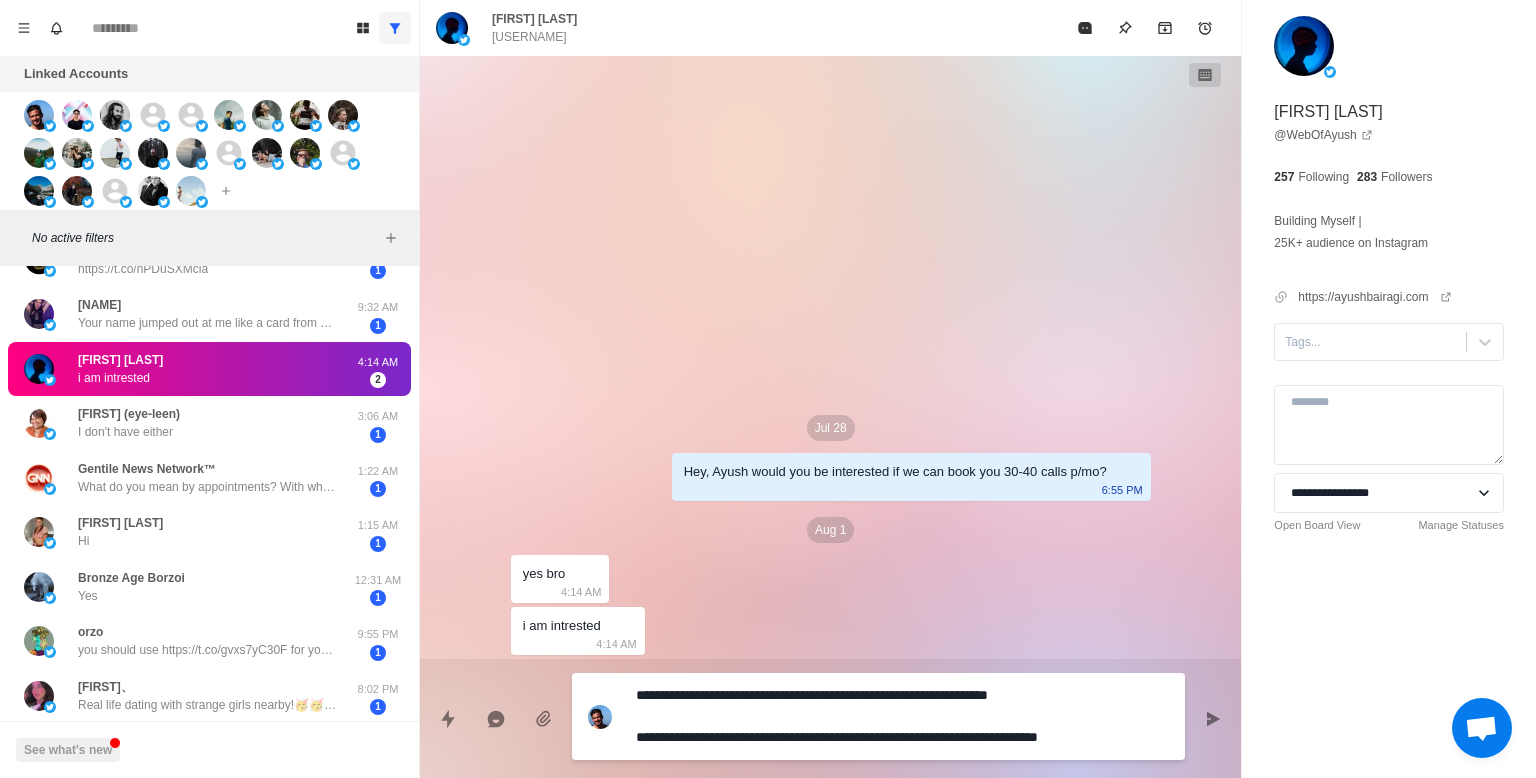 click on "**********" at bounding box center (902, 716) 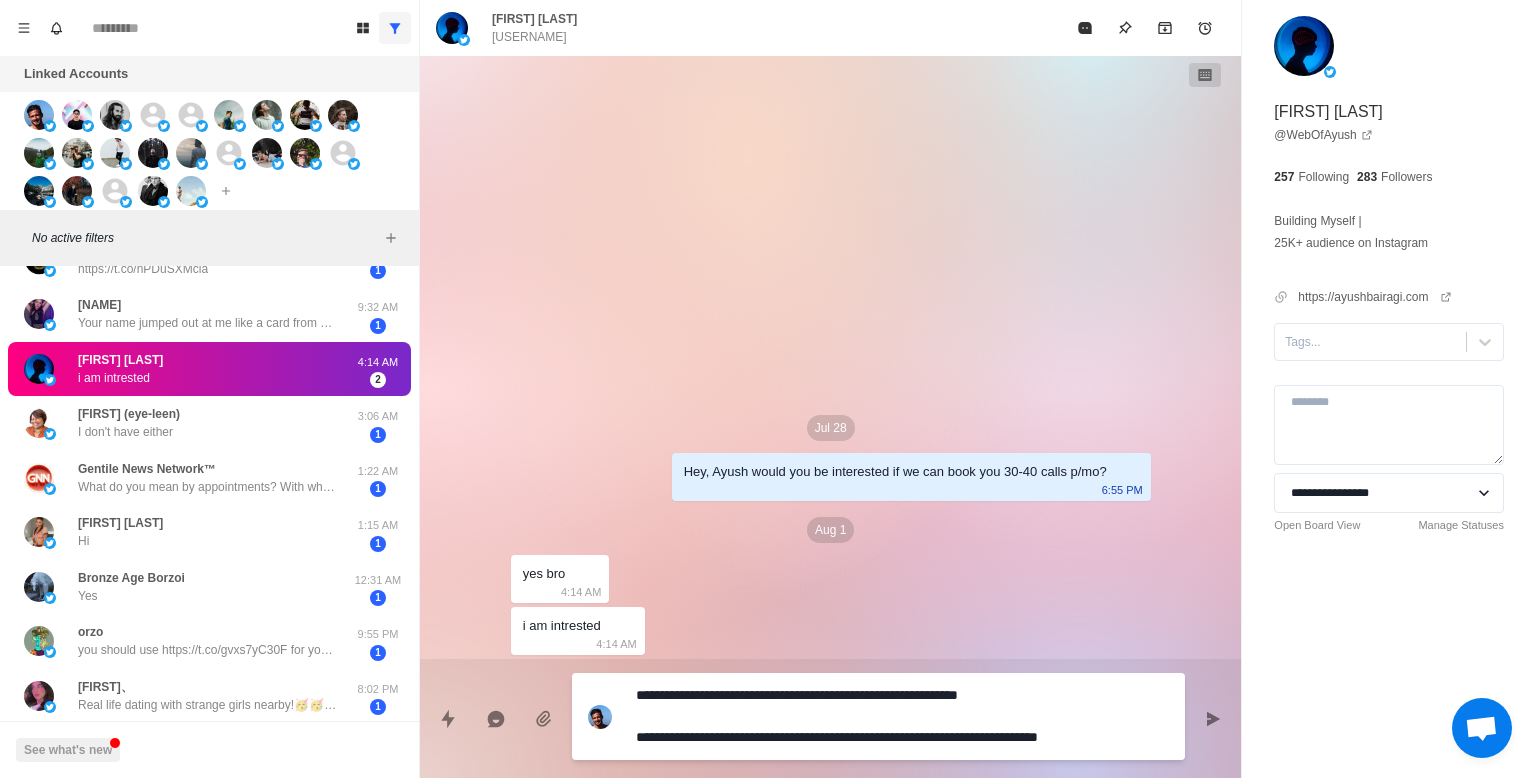 click on "**********" at bounding box center (902, 716) 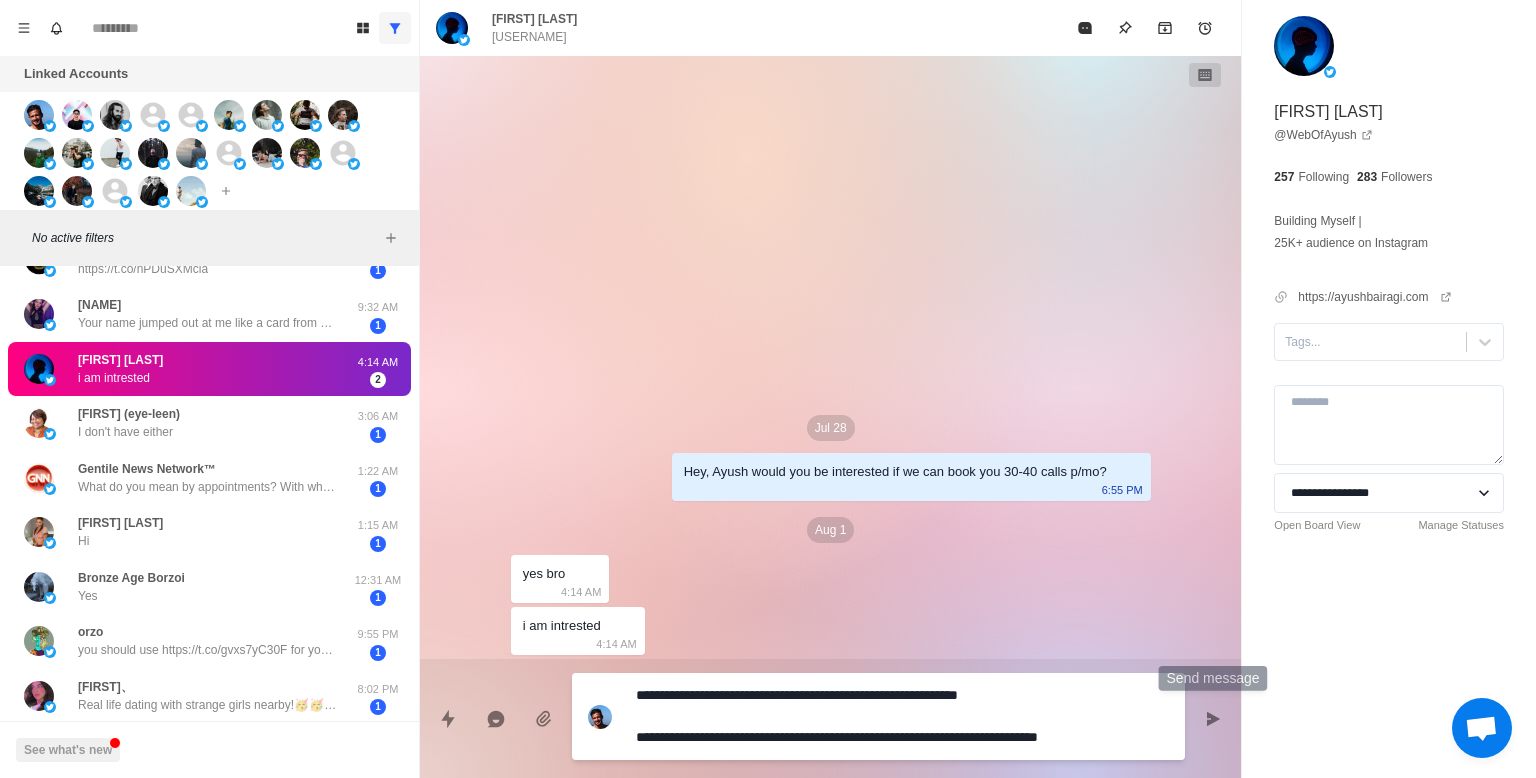 click 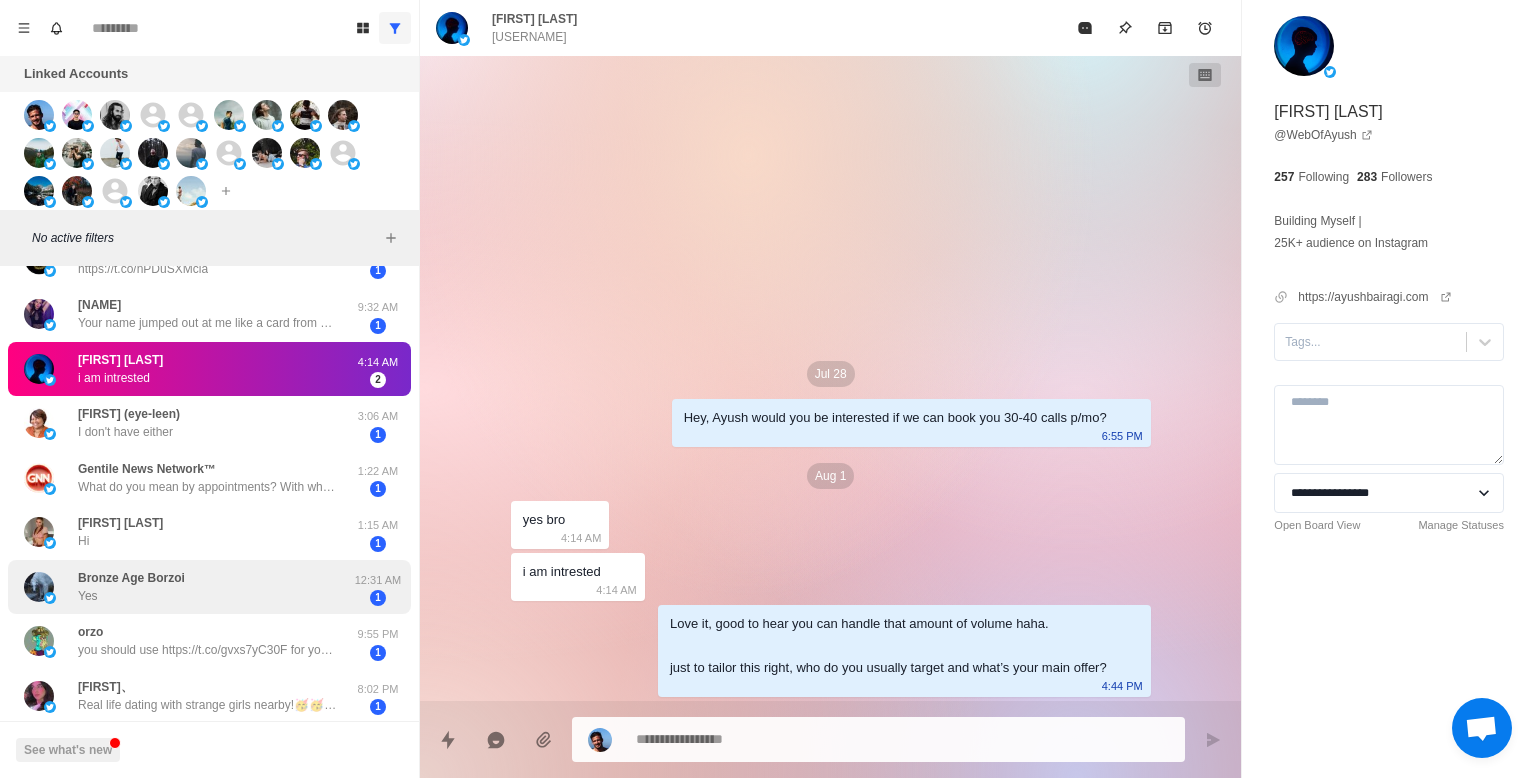 click on "Bronze Age Borzoi Yes" at bounding box center [188, 587] 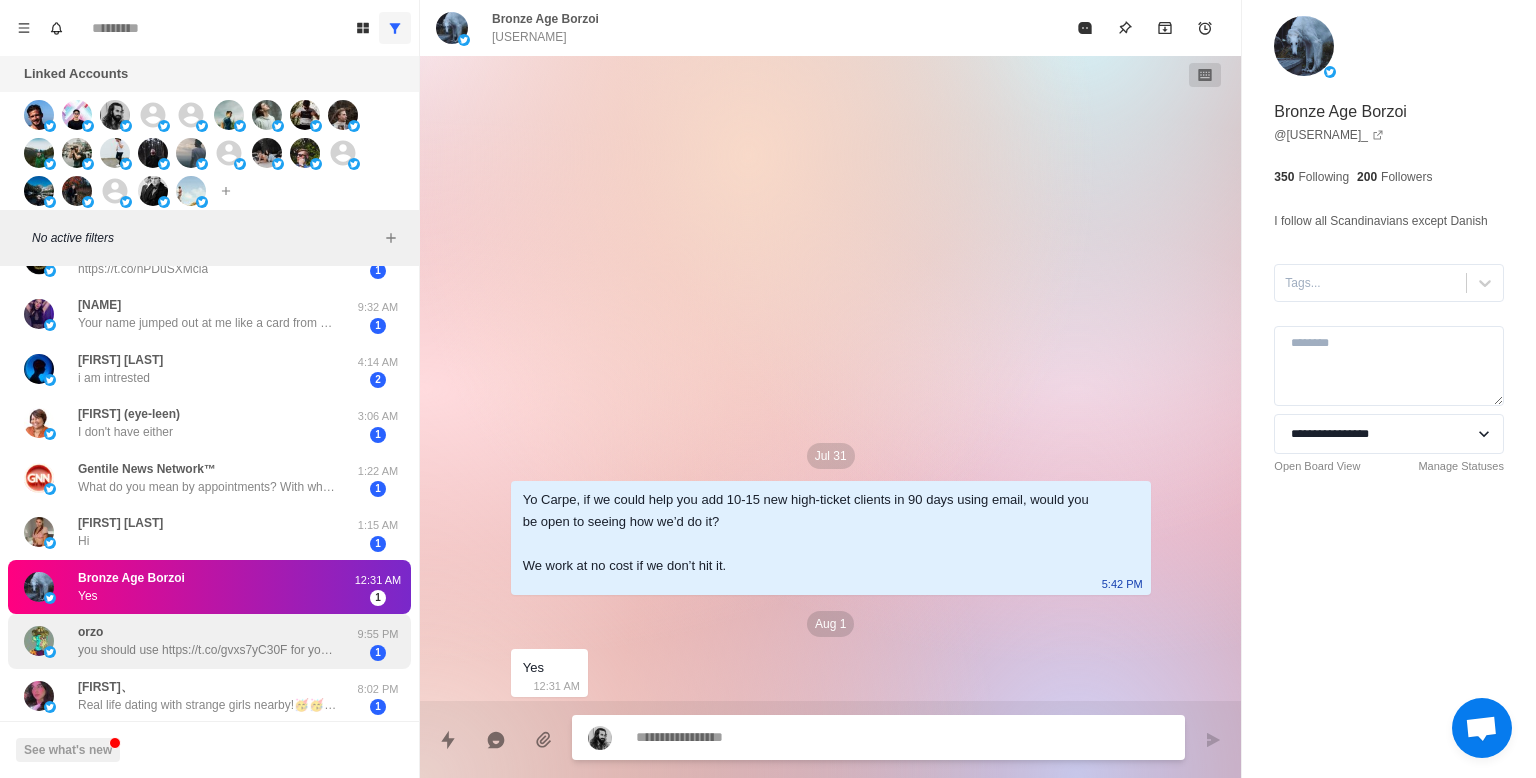scroll, scrollTop: 0, scrollLeft: 0, axis: both 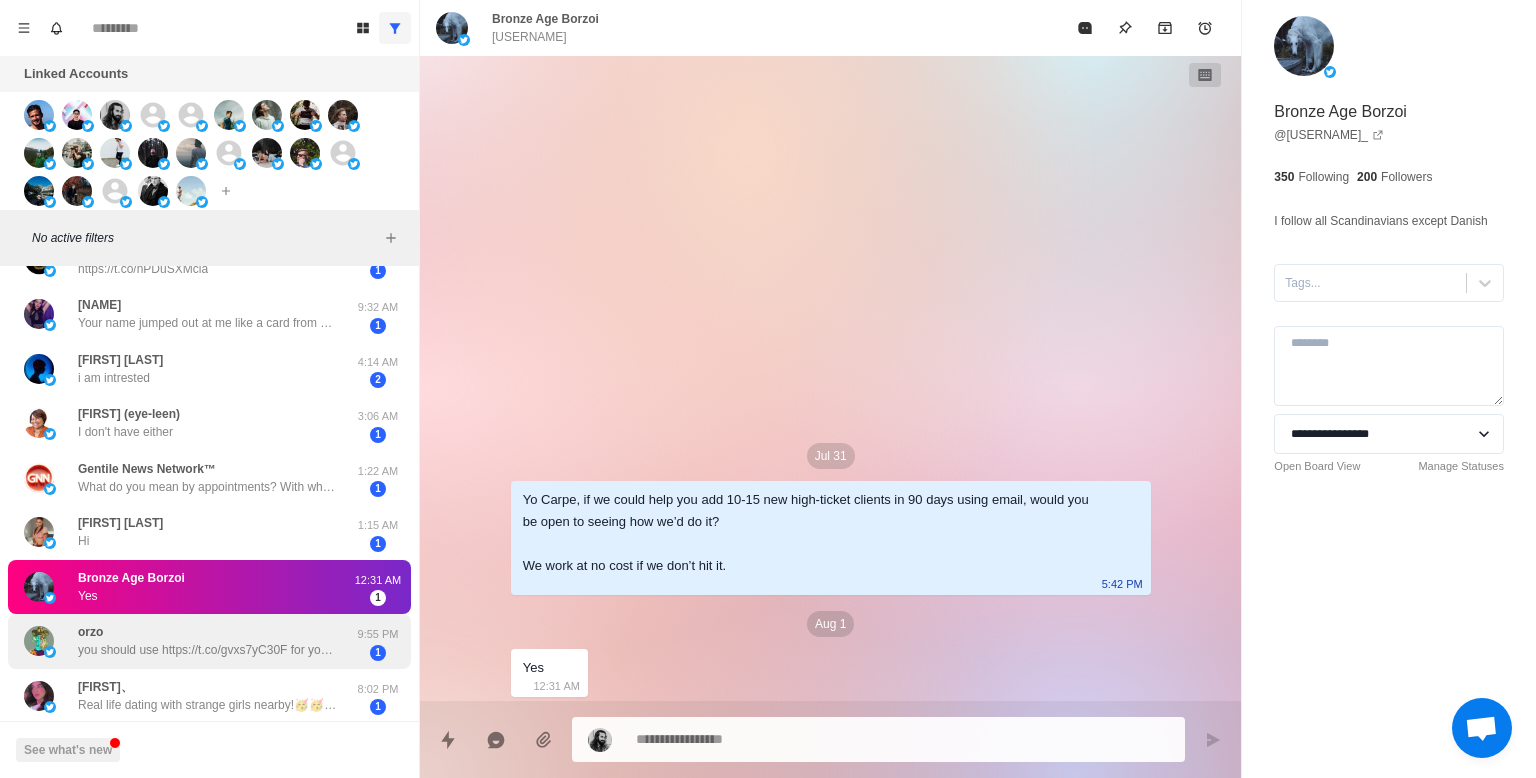 click on "orzo you should use https://t.co/gvxs7yC30F for your cold dms" at bounding box center [208, 641] 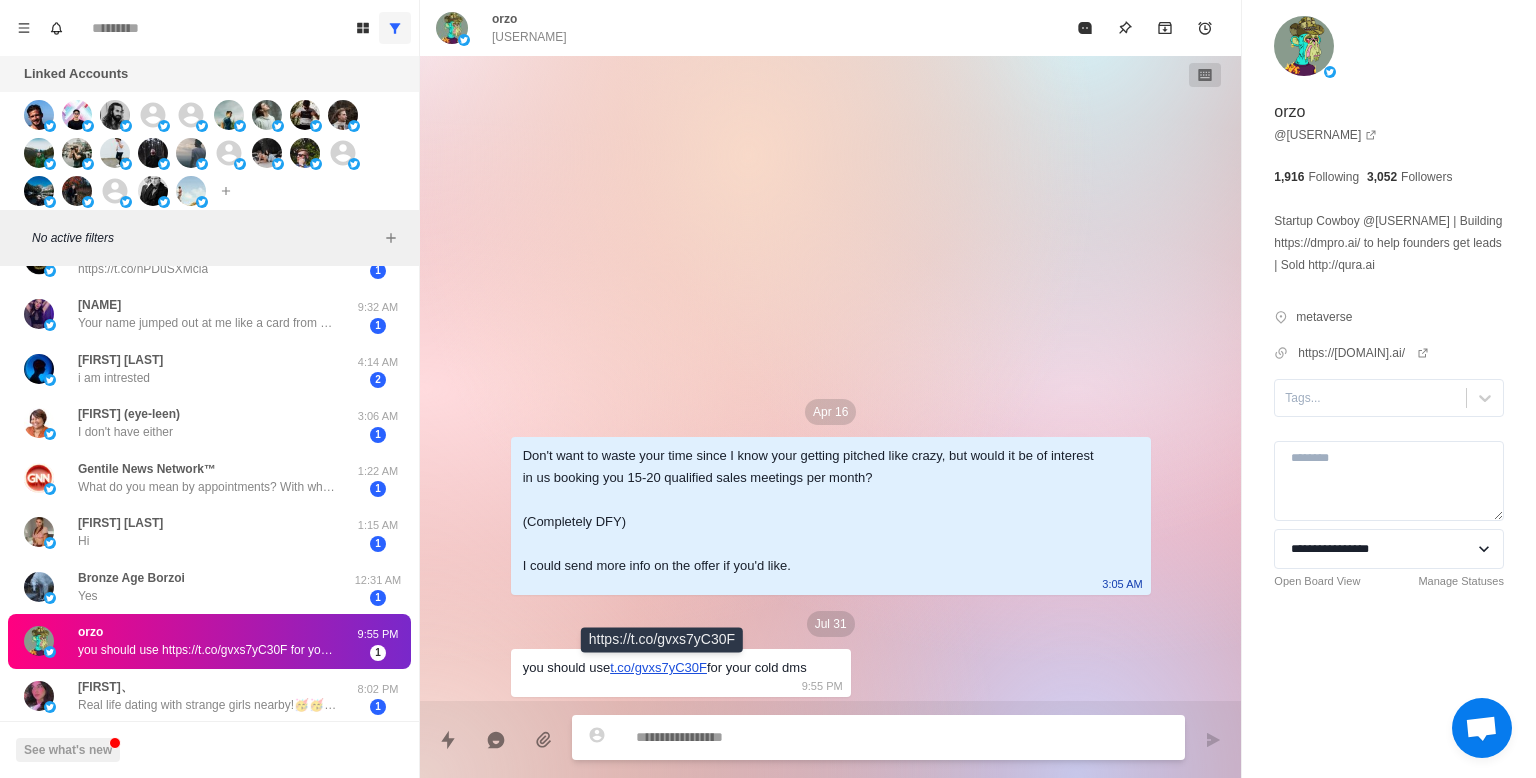 scroll, scrollTop: 795, scrollLeft: 0, axis: vertical 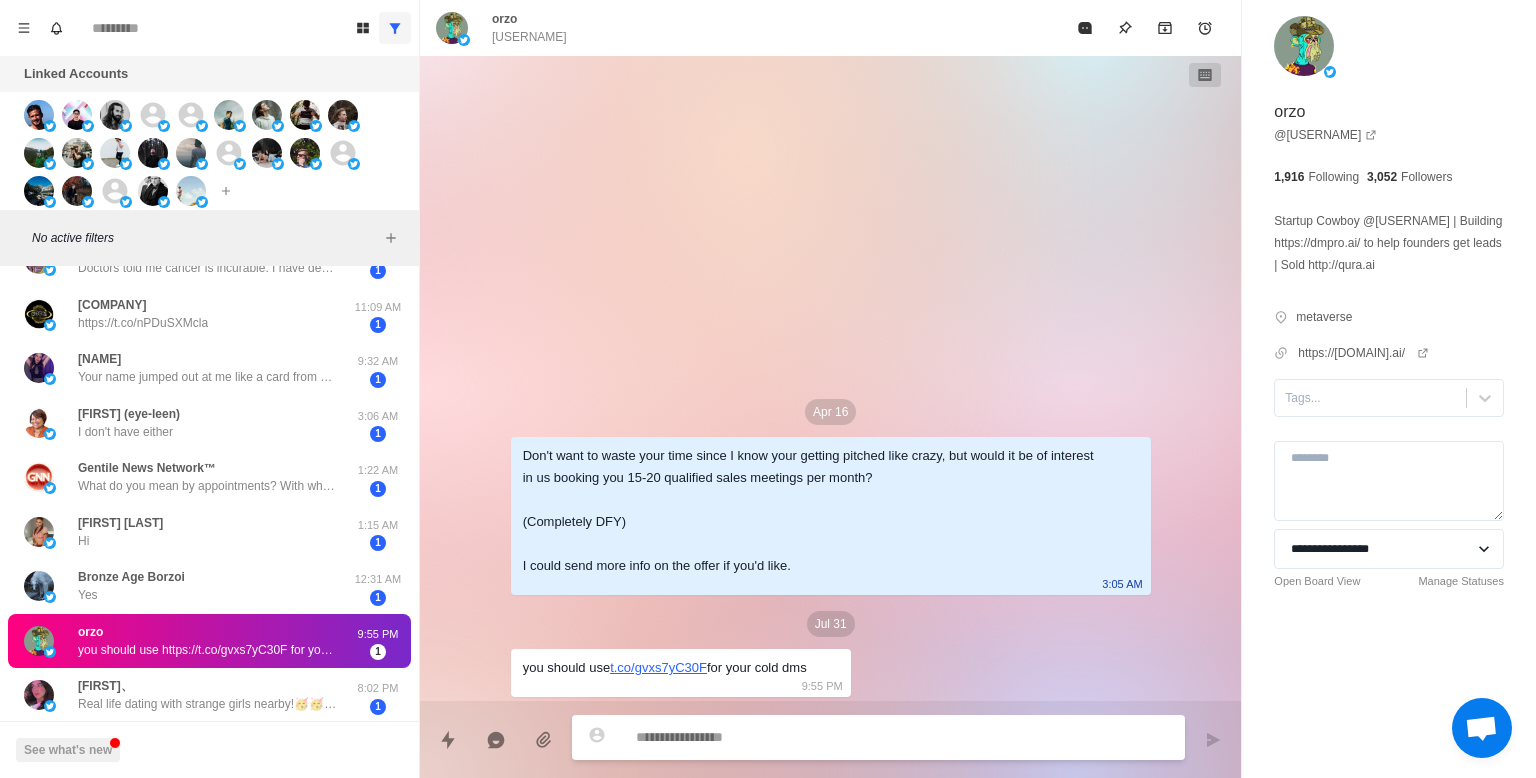 click at bounding box center (902, 737) 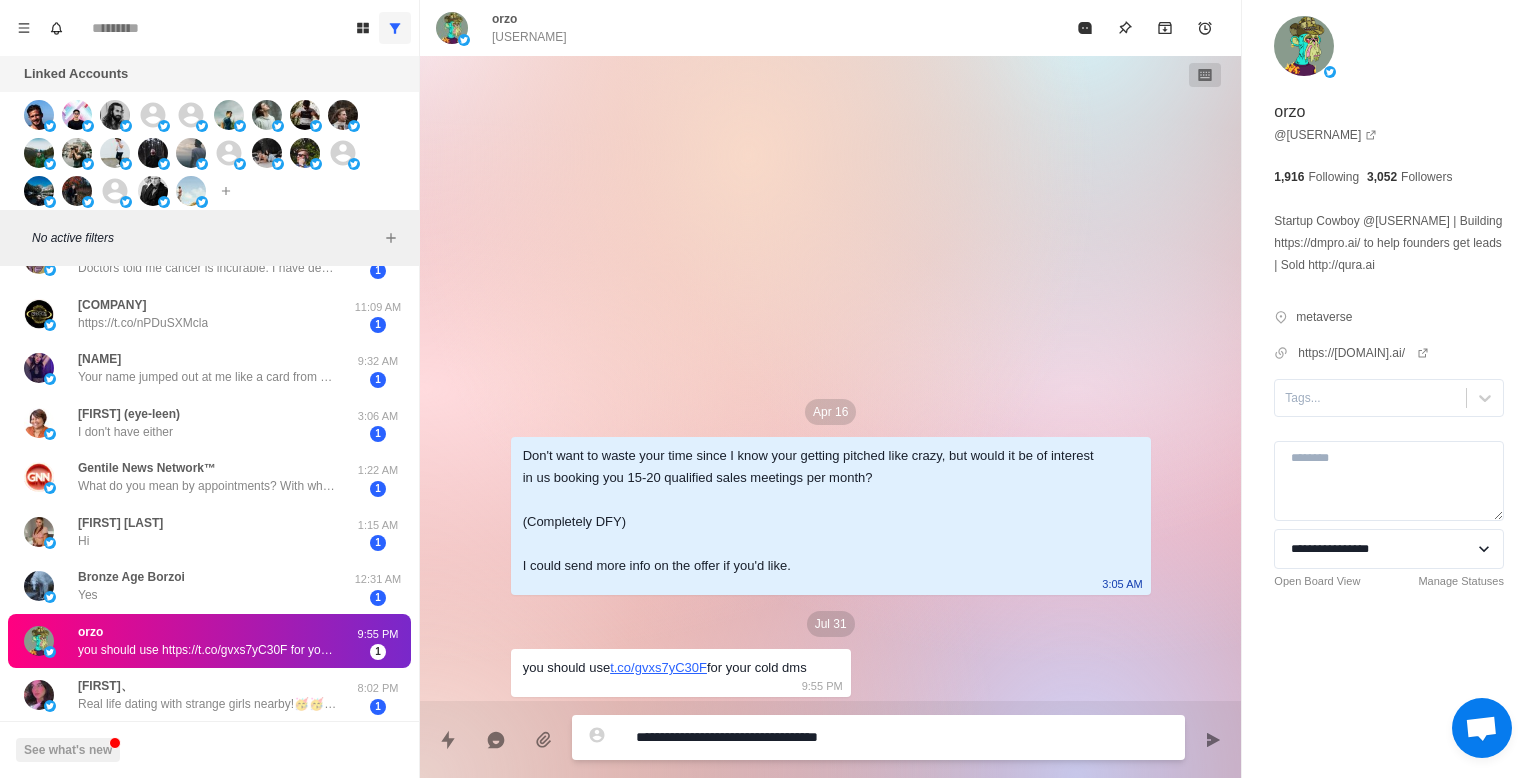 click on "**********" at bounding box center (902, 737) 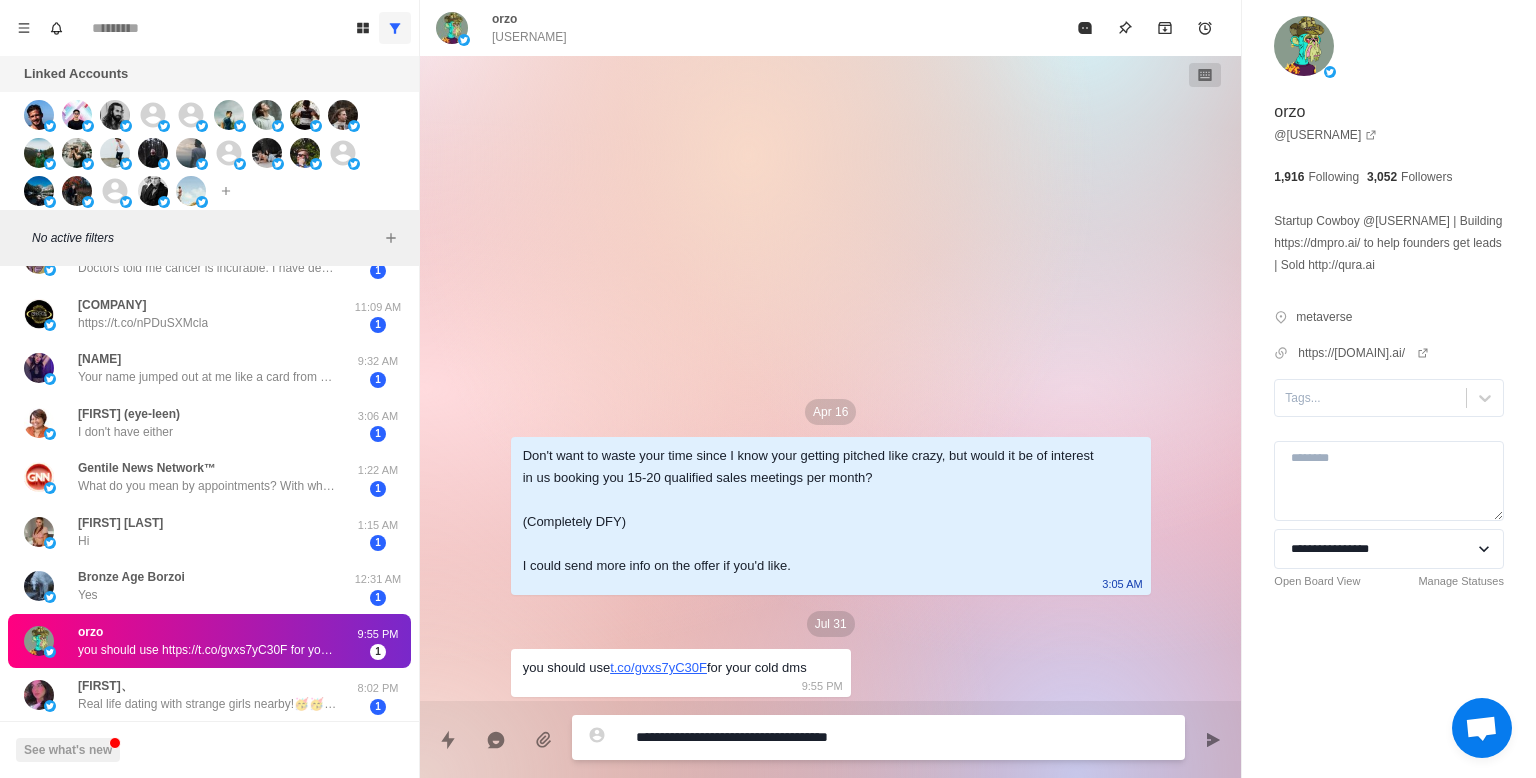 click on "**********" at bounding box center [902, 737] 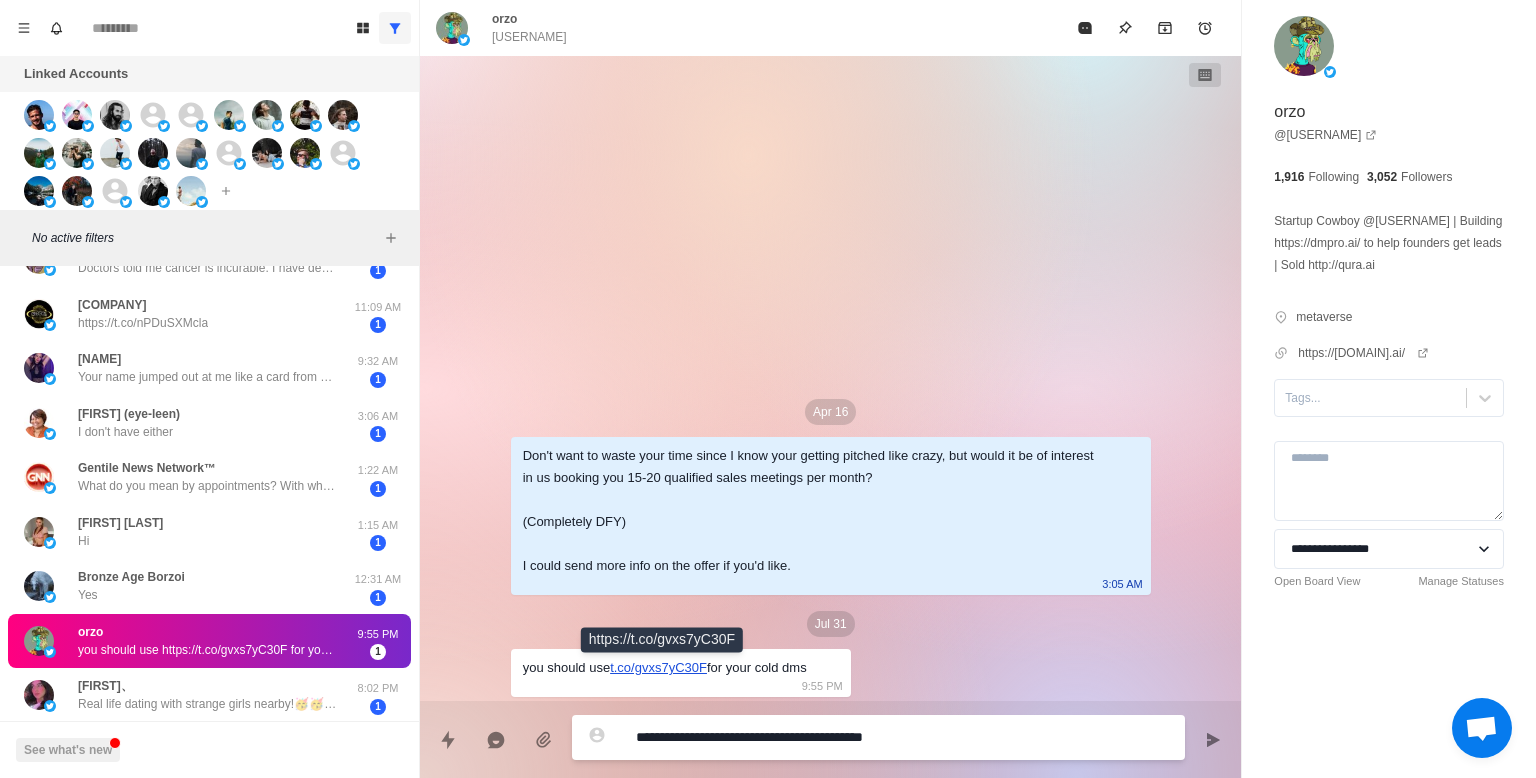 click on "t.co/gvxs7yC30F" at bounding box center (658, 667) 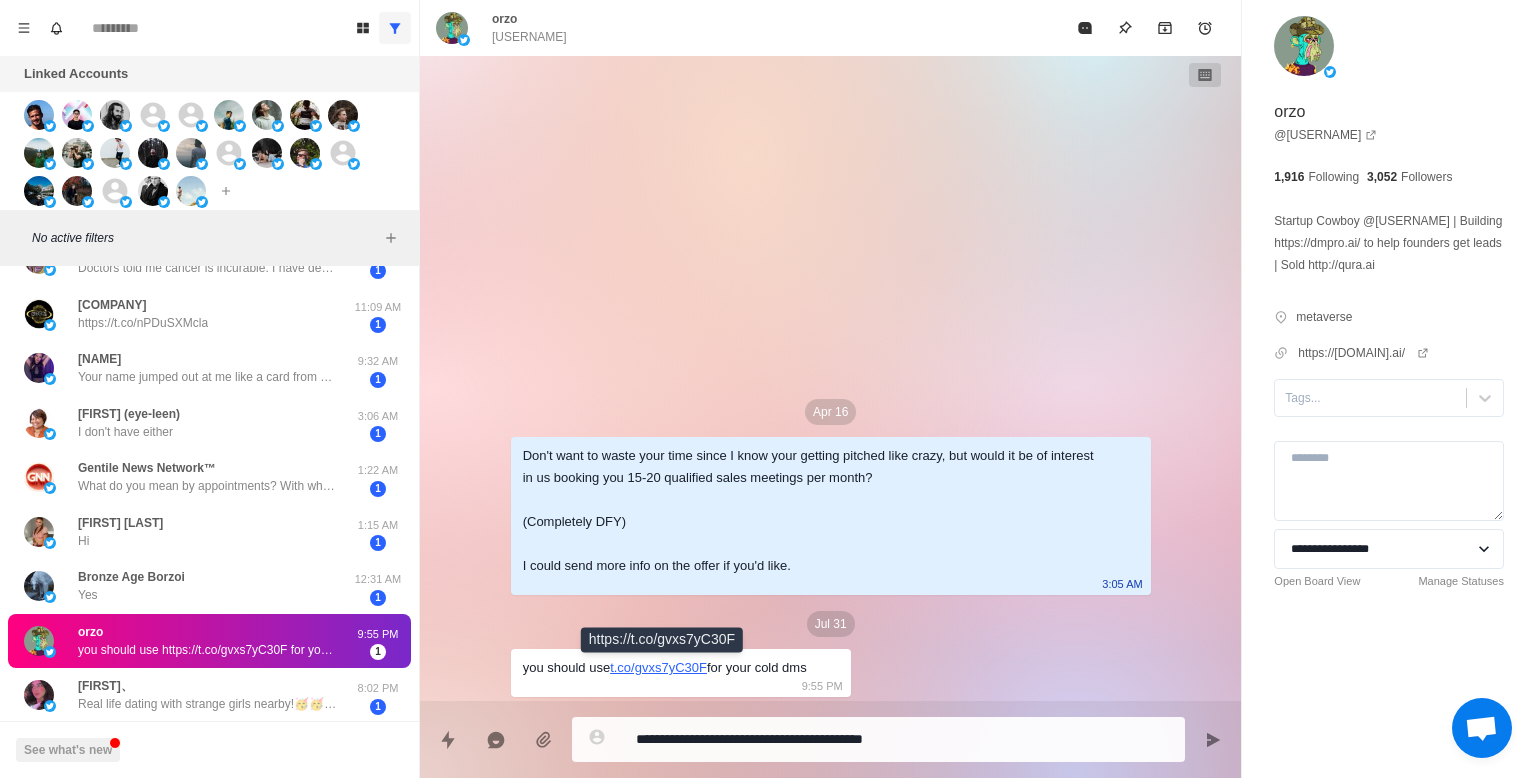 click on "**********" at bounding box center [902, 739] 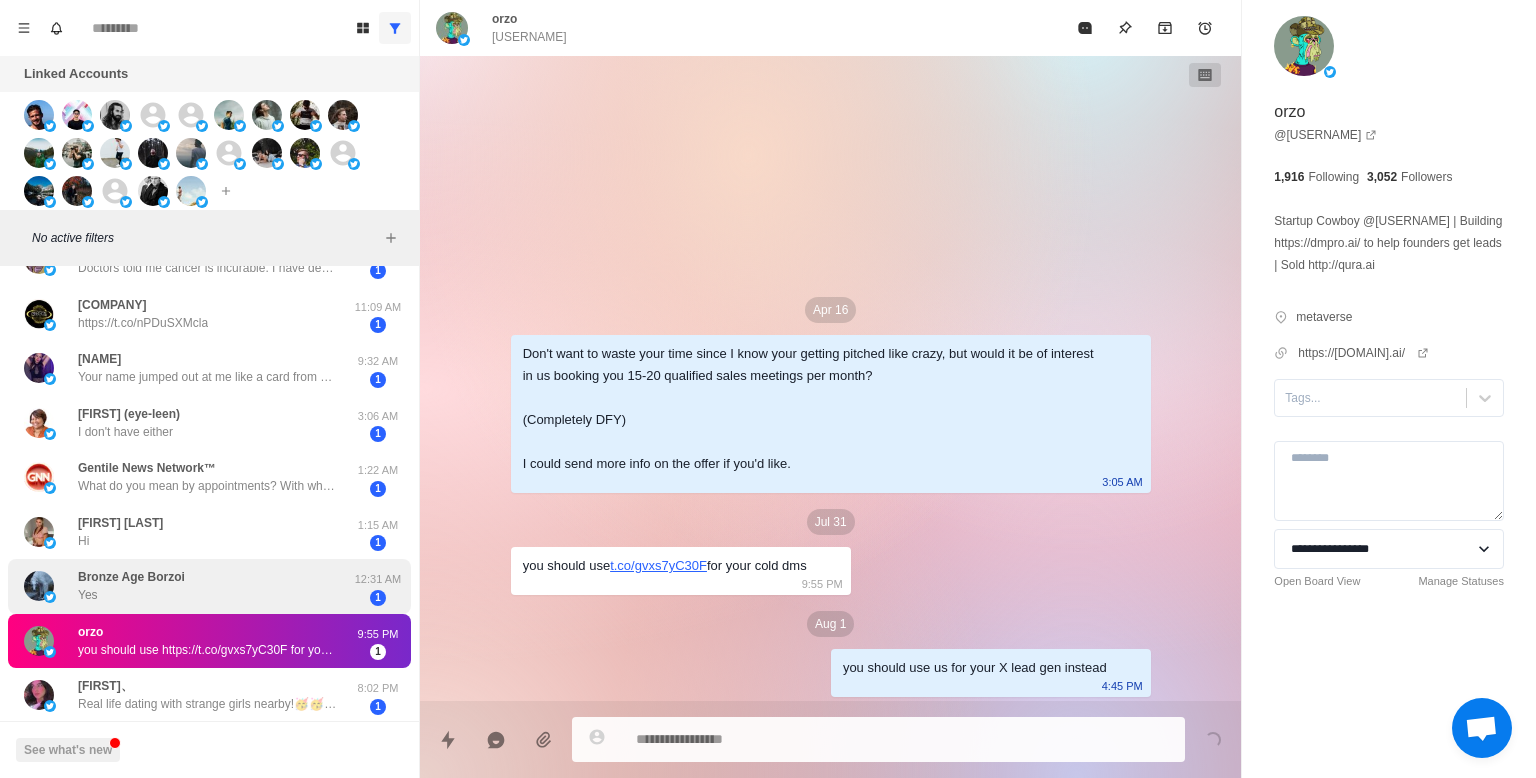 click on "Bronze Age Borzoi Yes" at bounding box center [188, 586] 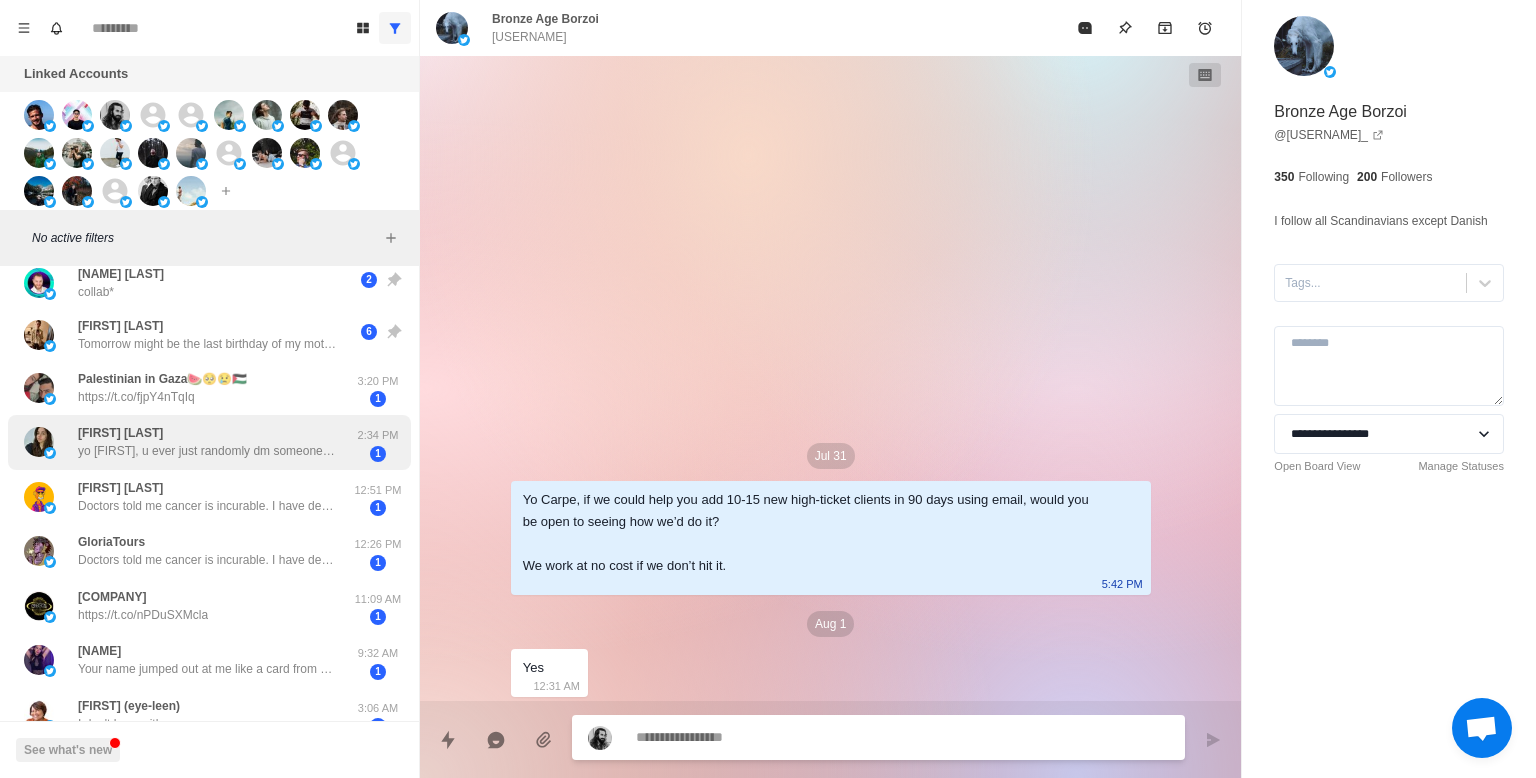 scroll, scrollTop: 467, scrollLeft: 0, axis: vertical 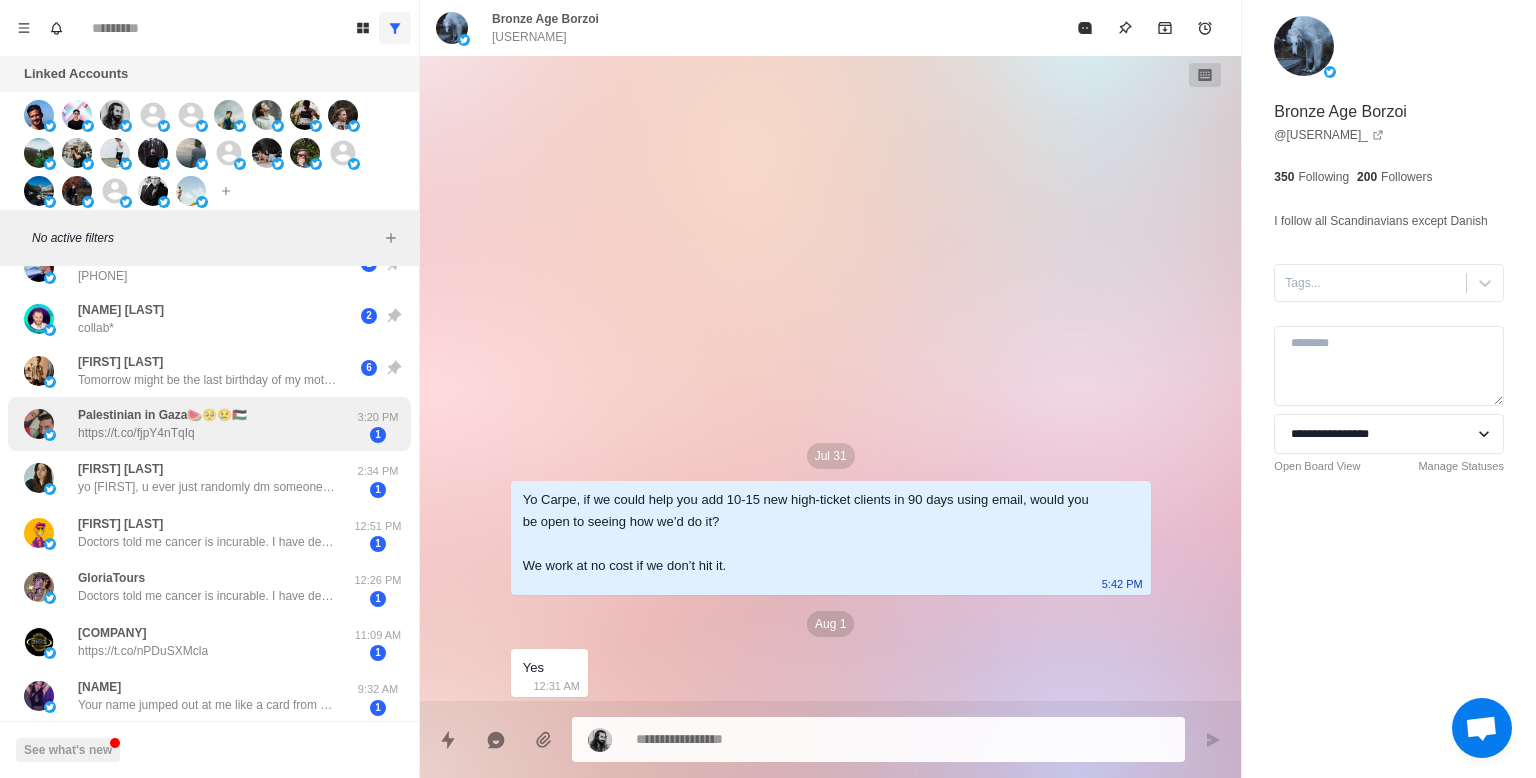 click on "Palestinian in Gaza🍉🥺😢🇵🇸" at bounding box center [162, 415] 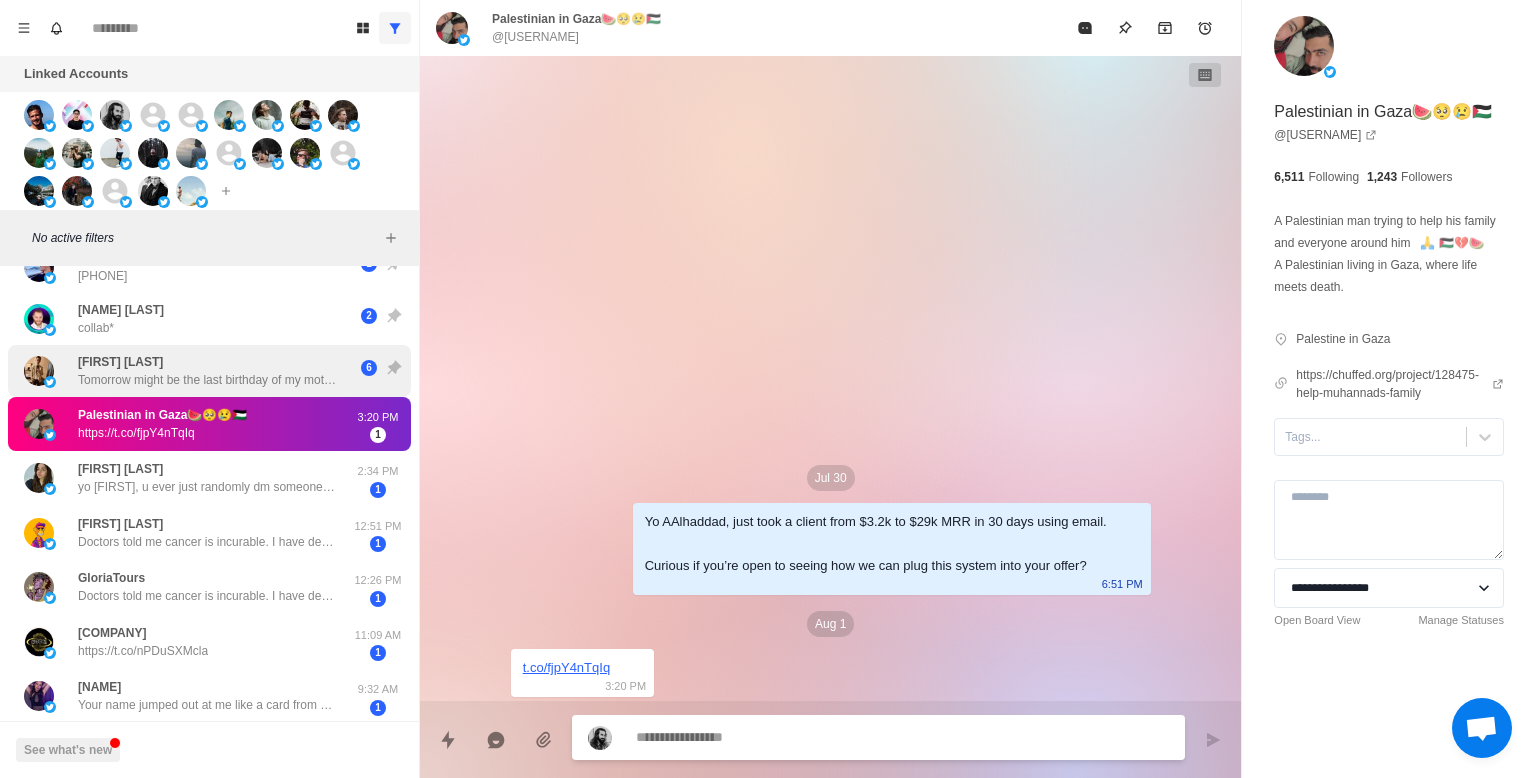 scroll, scrollTop: 303, scrollLeft: 0, axis: vertical 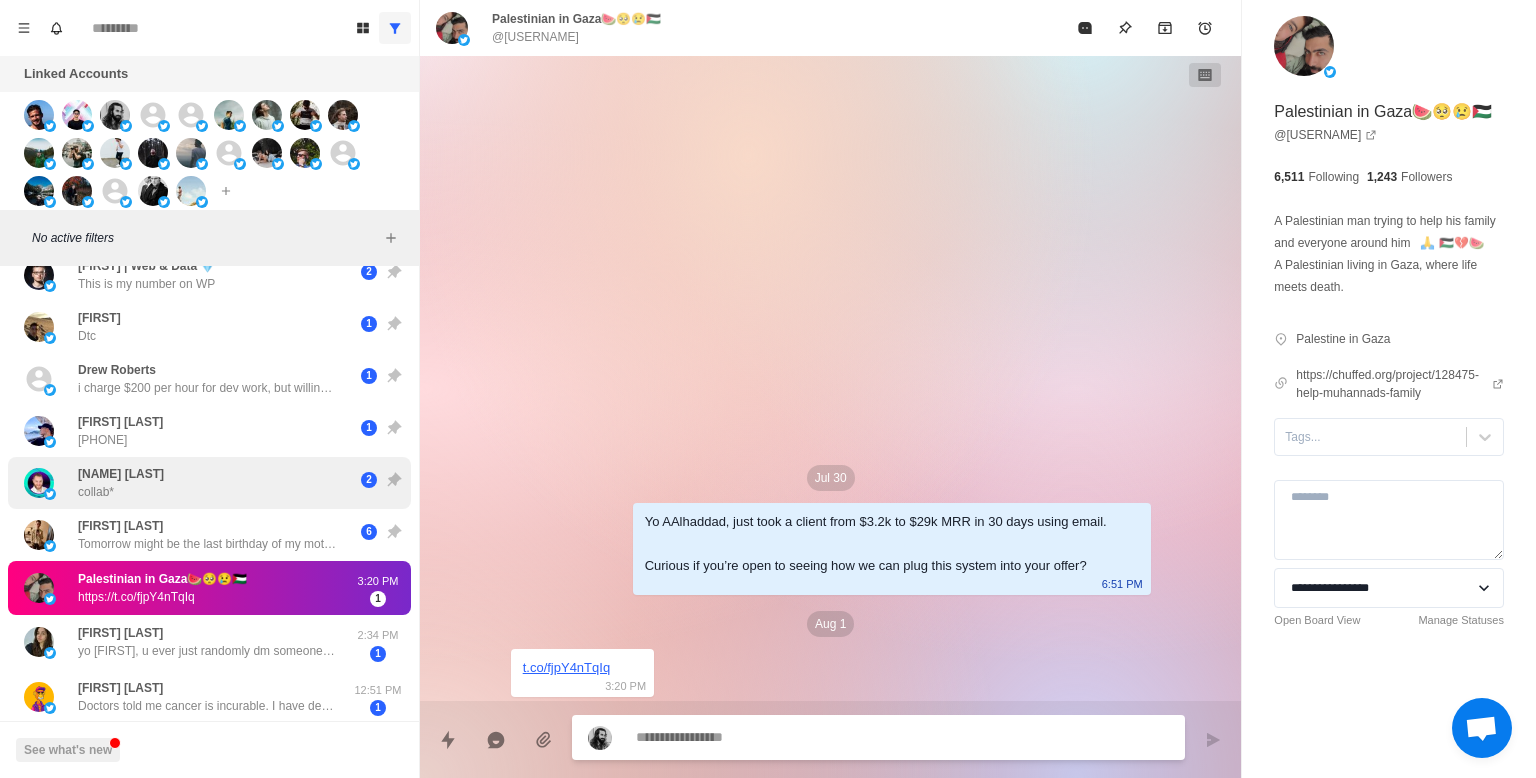 click on "[FIRST] collab*" at bounding box center [188, 483] 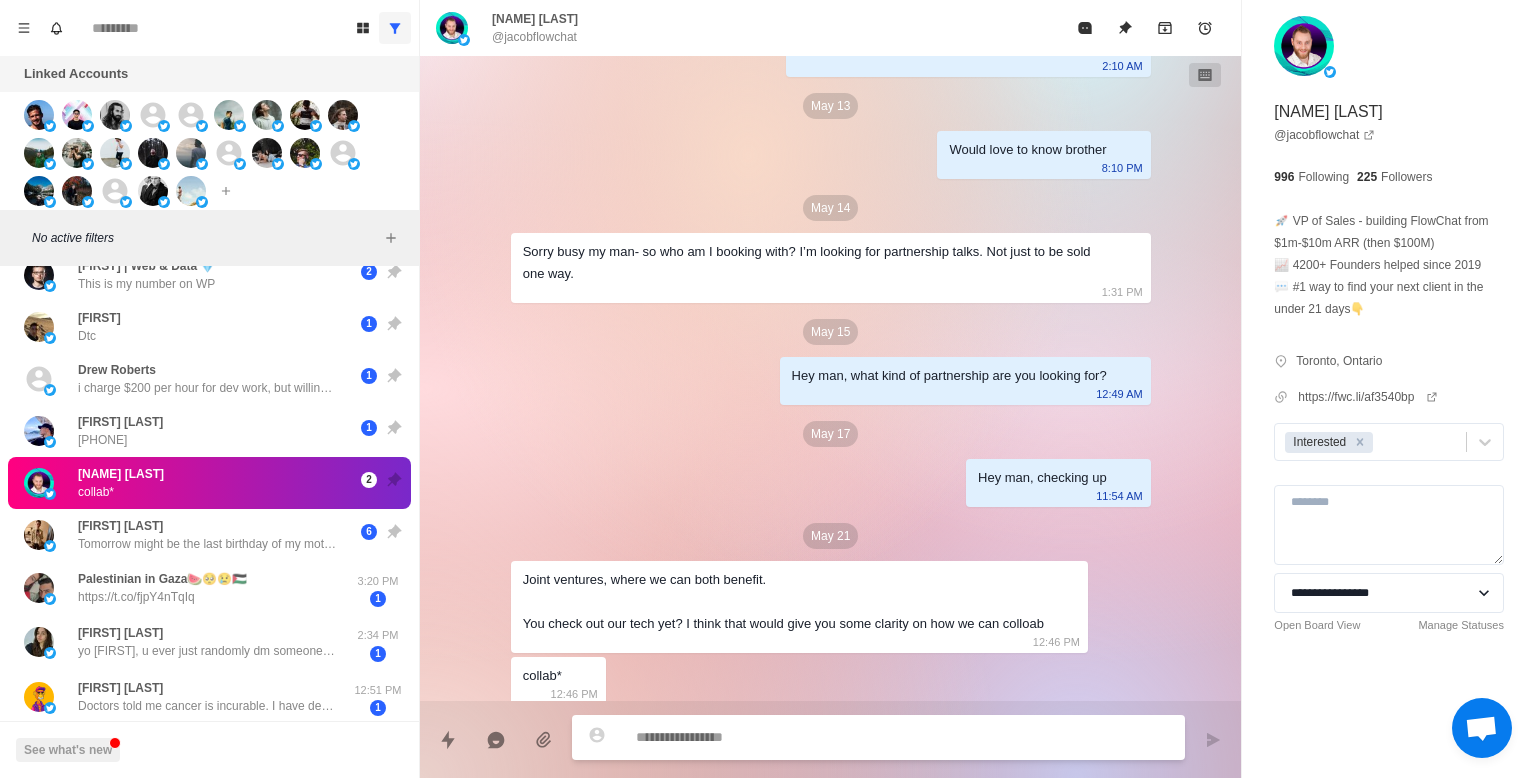 scroll, scrollTop: 1693, scrollLeft: 0, axis: vertical 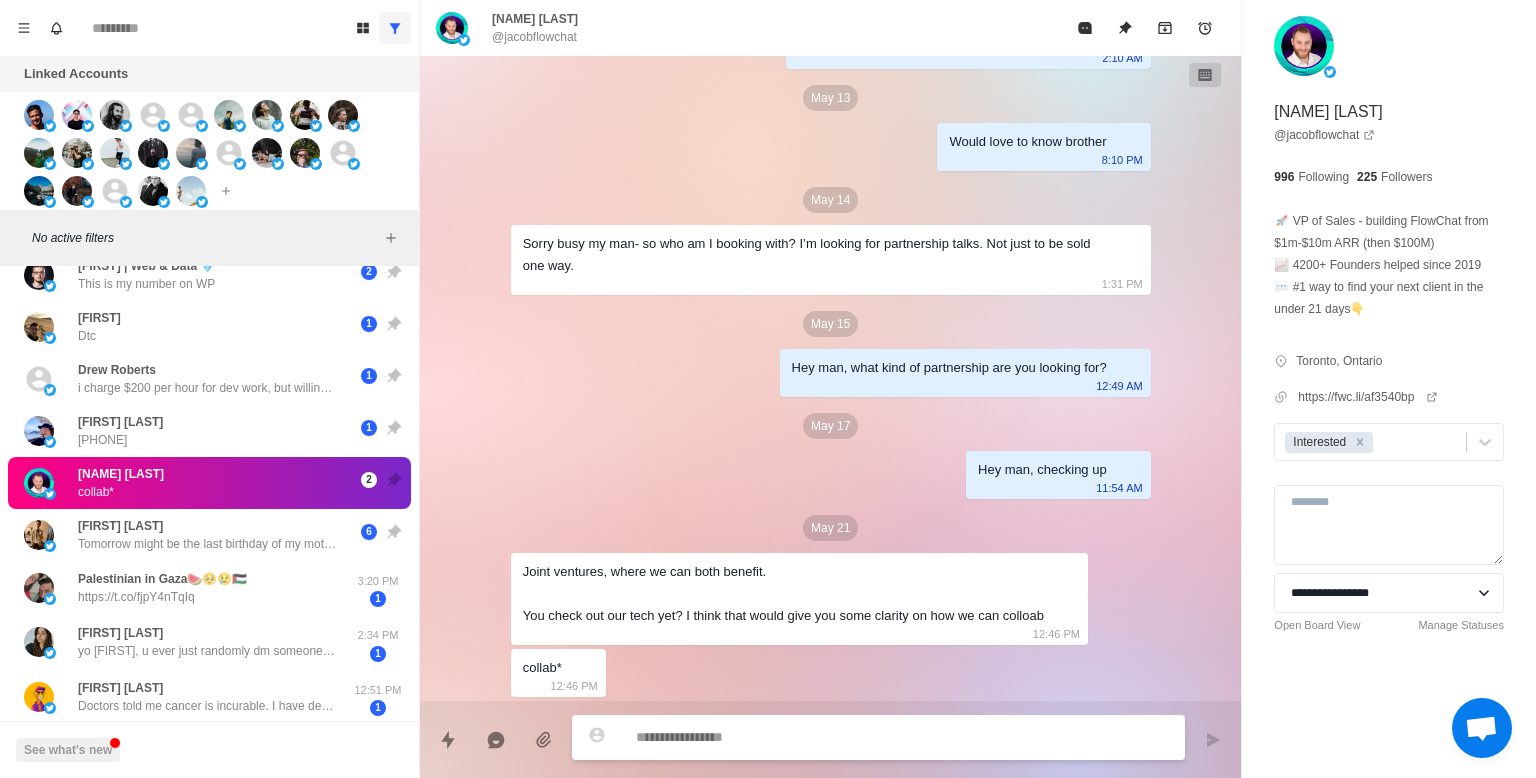 click at bounding box center [902, 737] 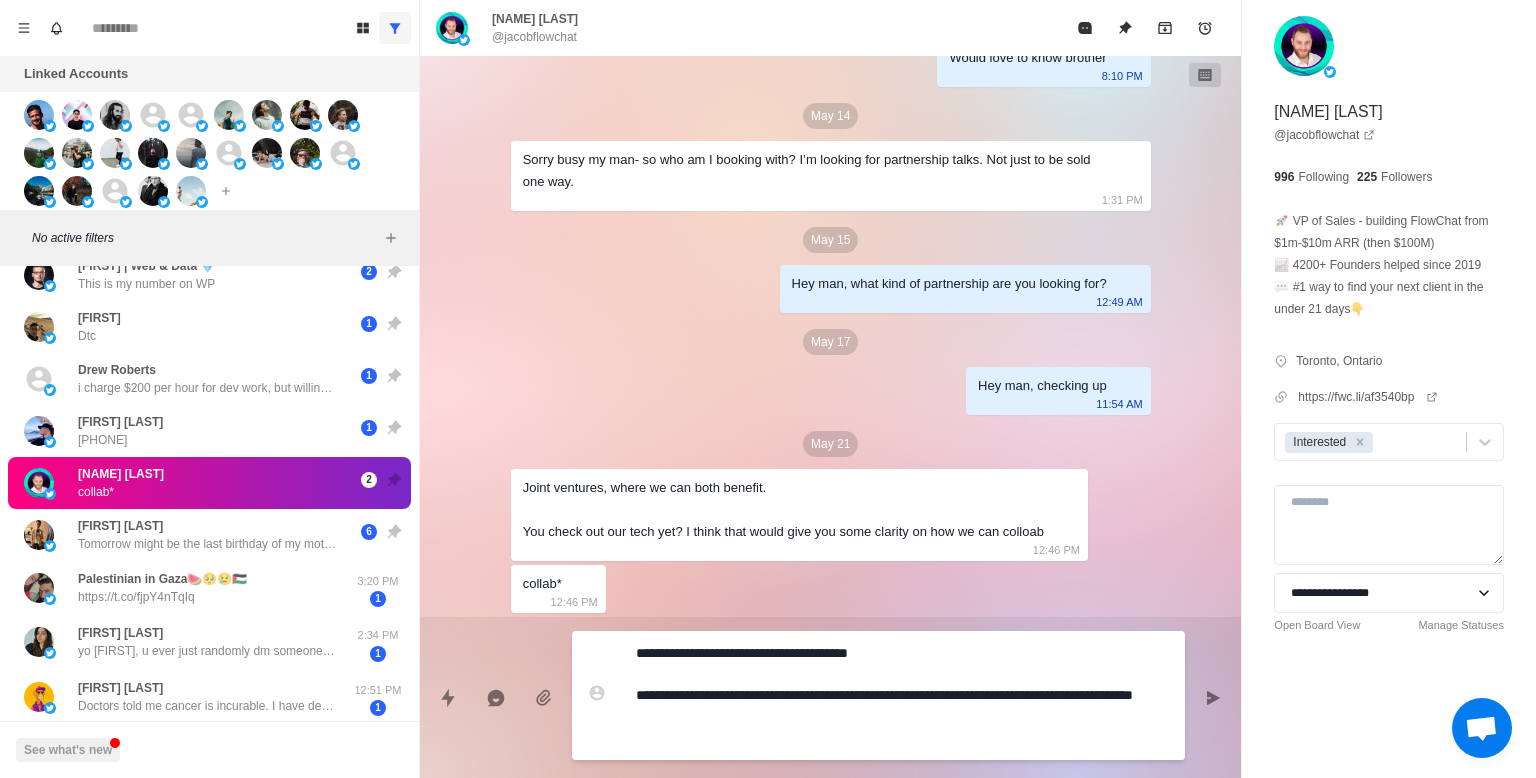 scroll, scrollTop: 1756, scrollLeft: 0, axis: vertical 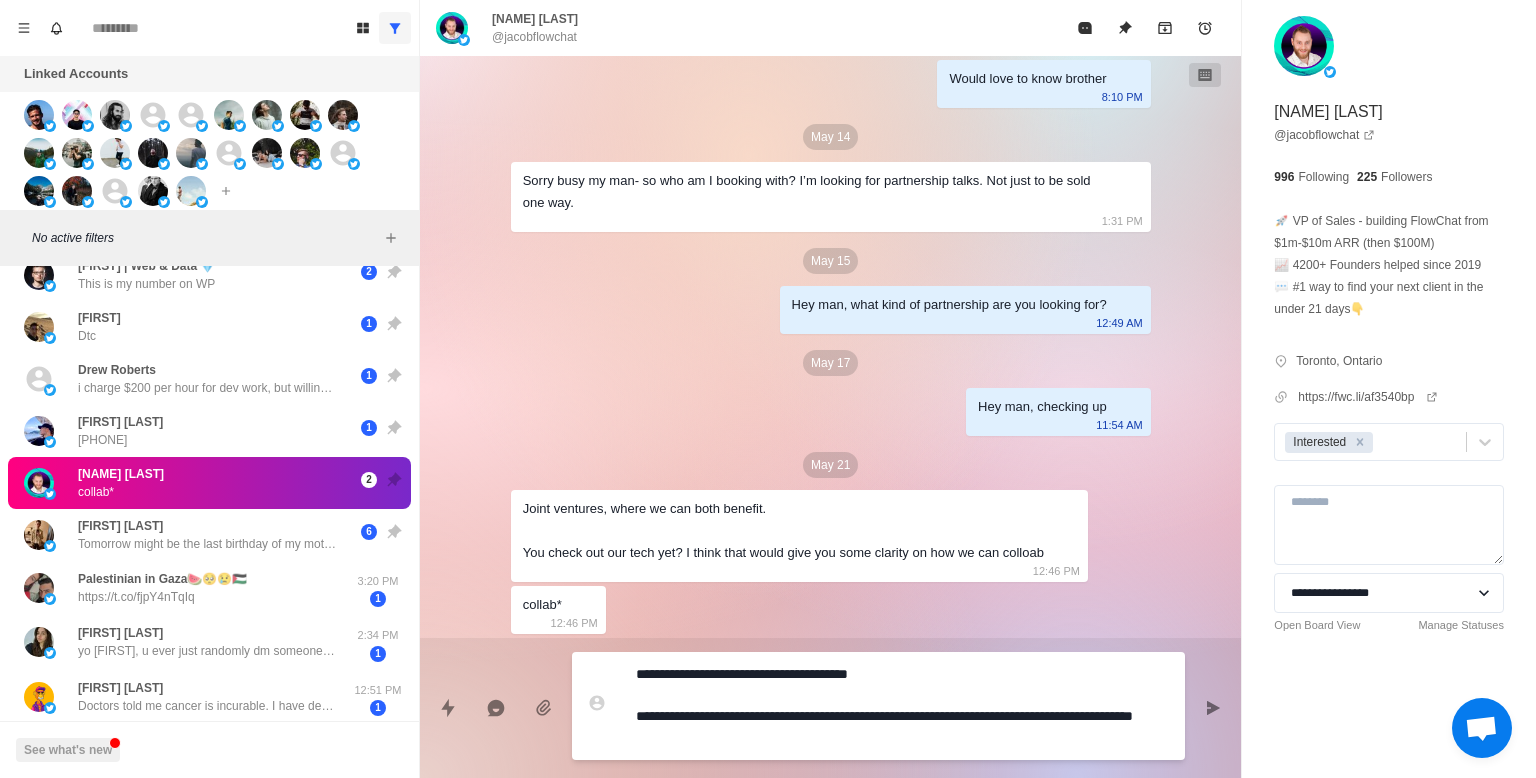 click on "**********" at bounding box center [902, 706] 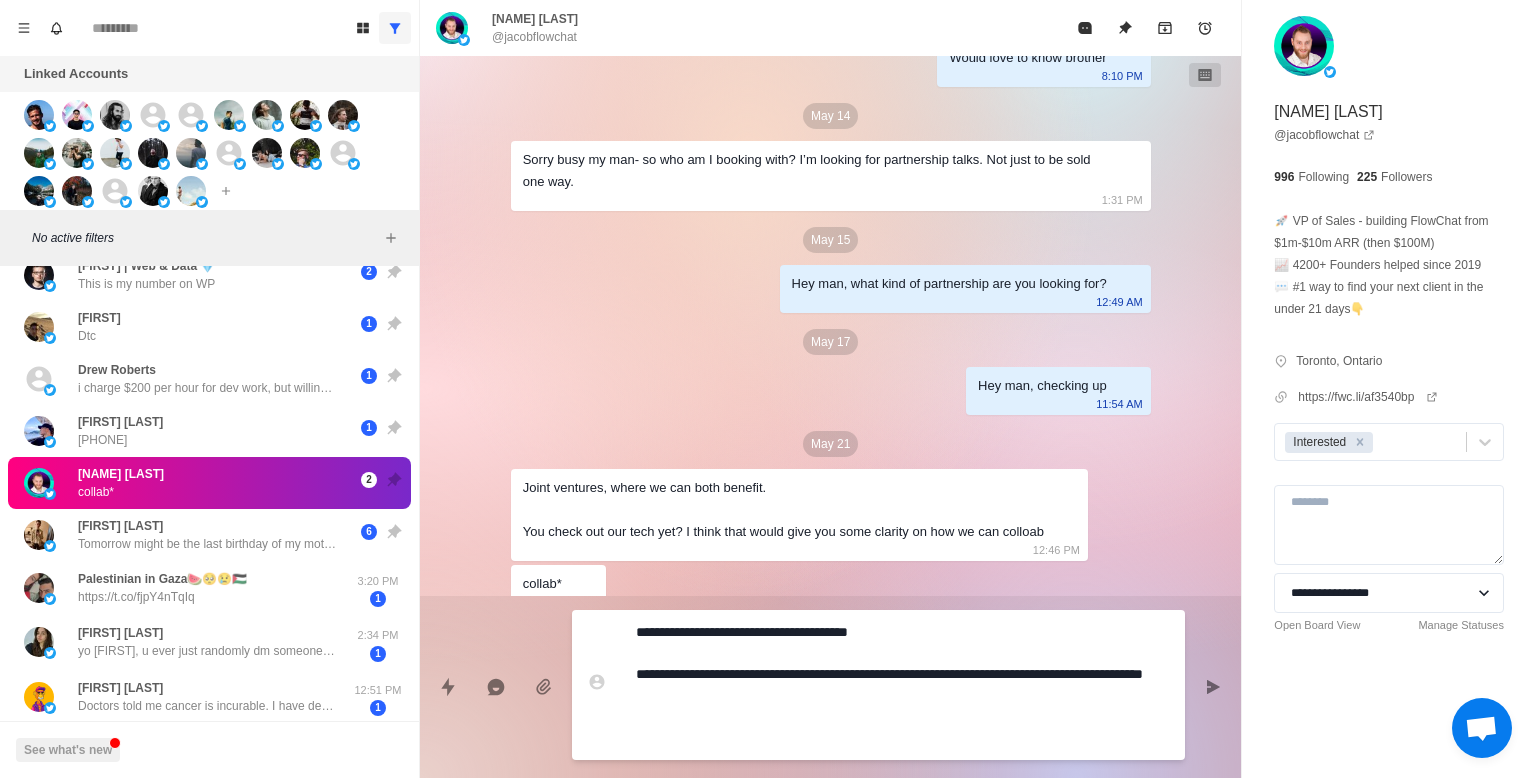scroll, scrollTop: 1798, scrollLeft: 0, axis: vertical 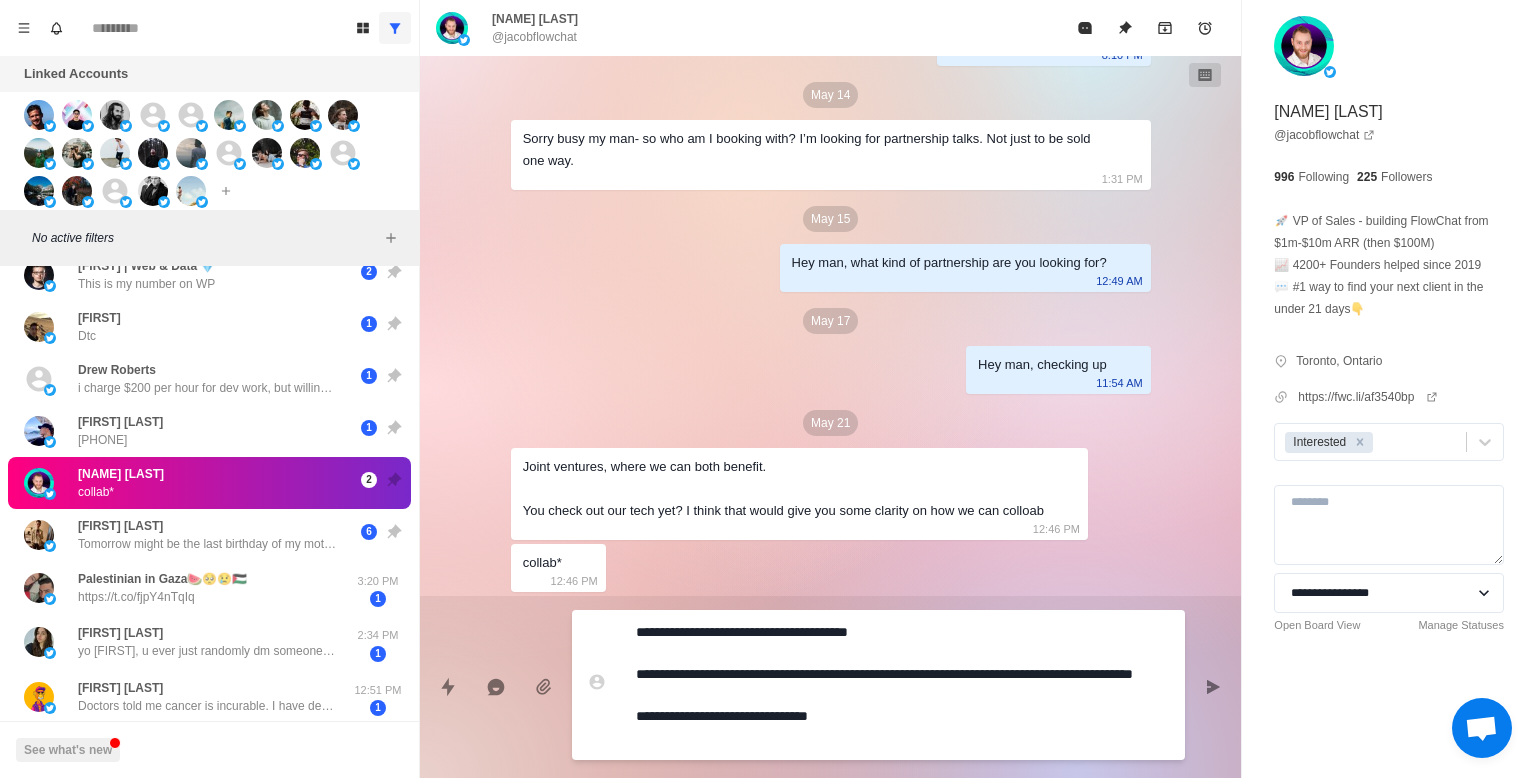 click on "**********" at bounding box center (902, 685) 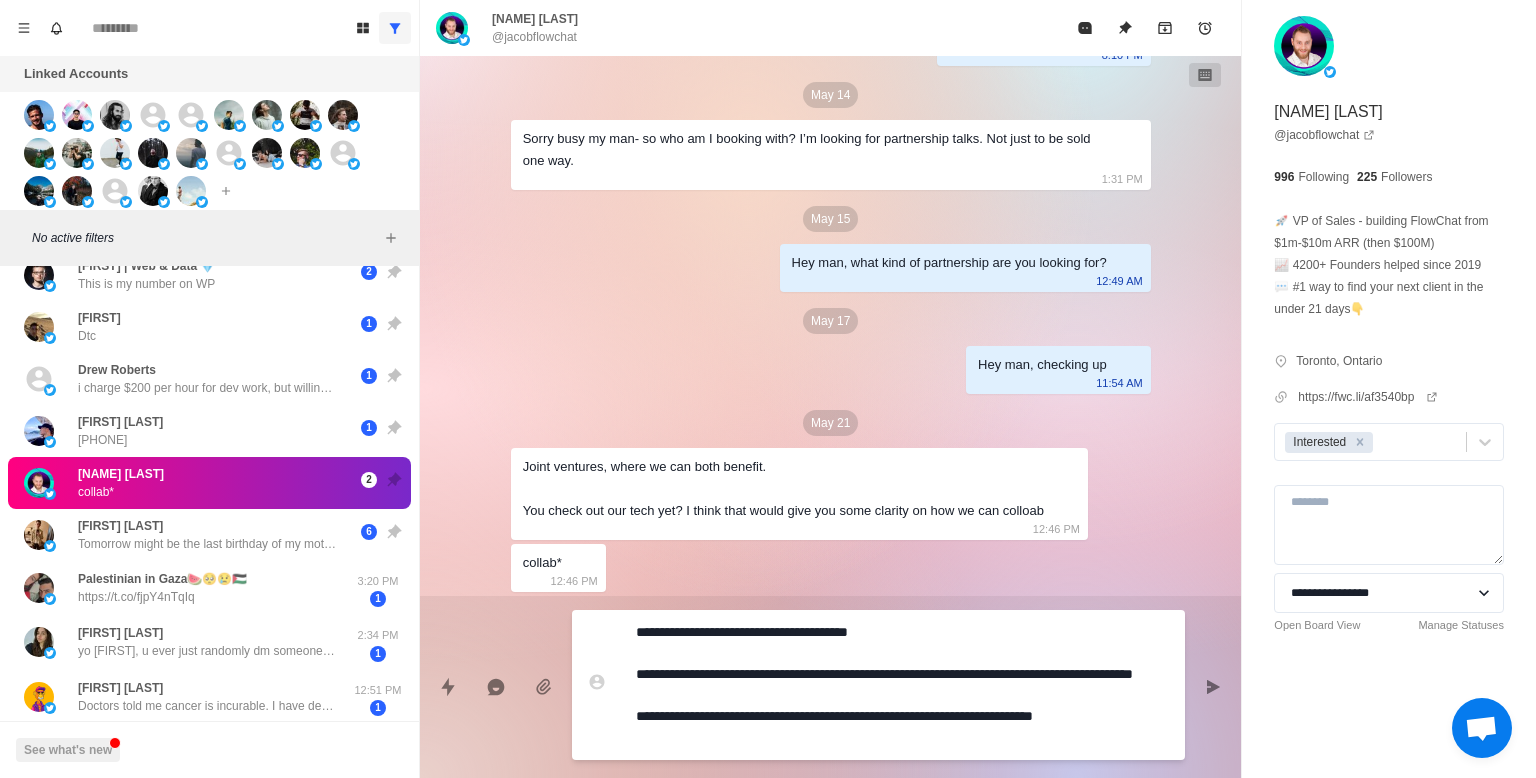 click on "**********" at bounding box center [902, 685] 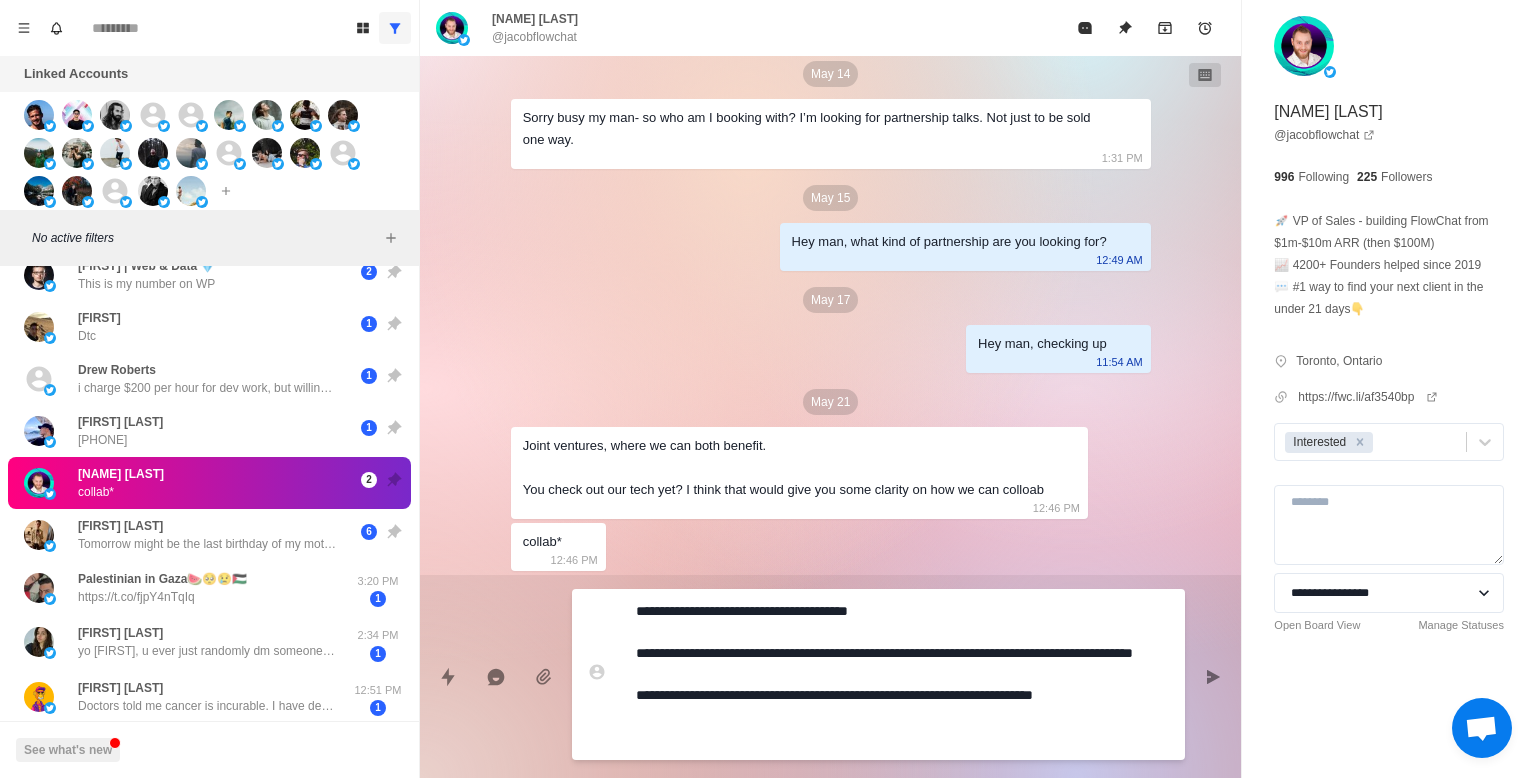 scroll, scrollTop: 1798, scrollLeft: 0, axis: vertical 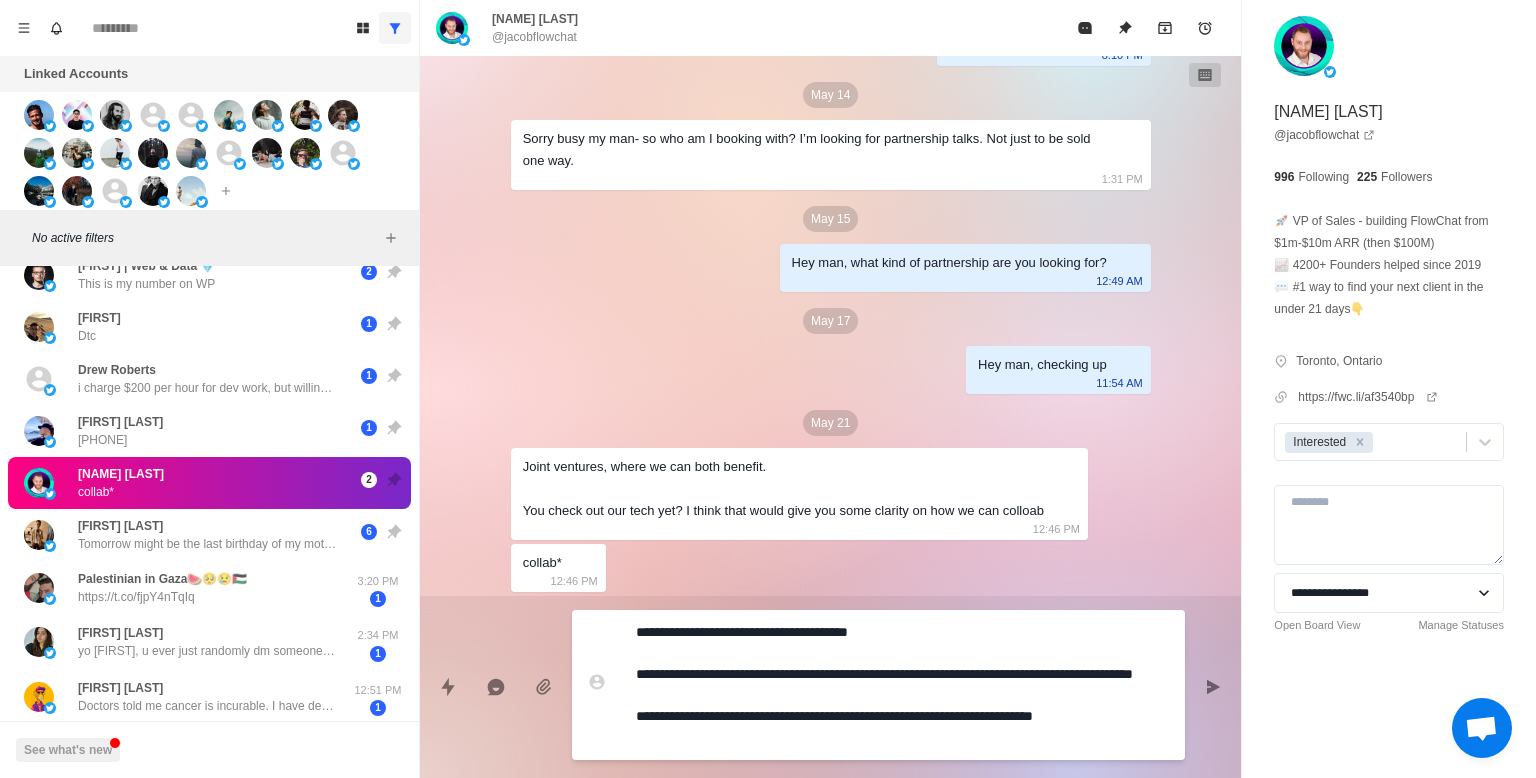 click on "**********" at bounding box center [902, 685] 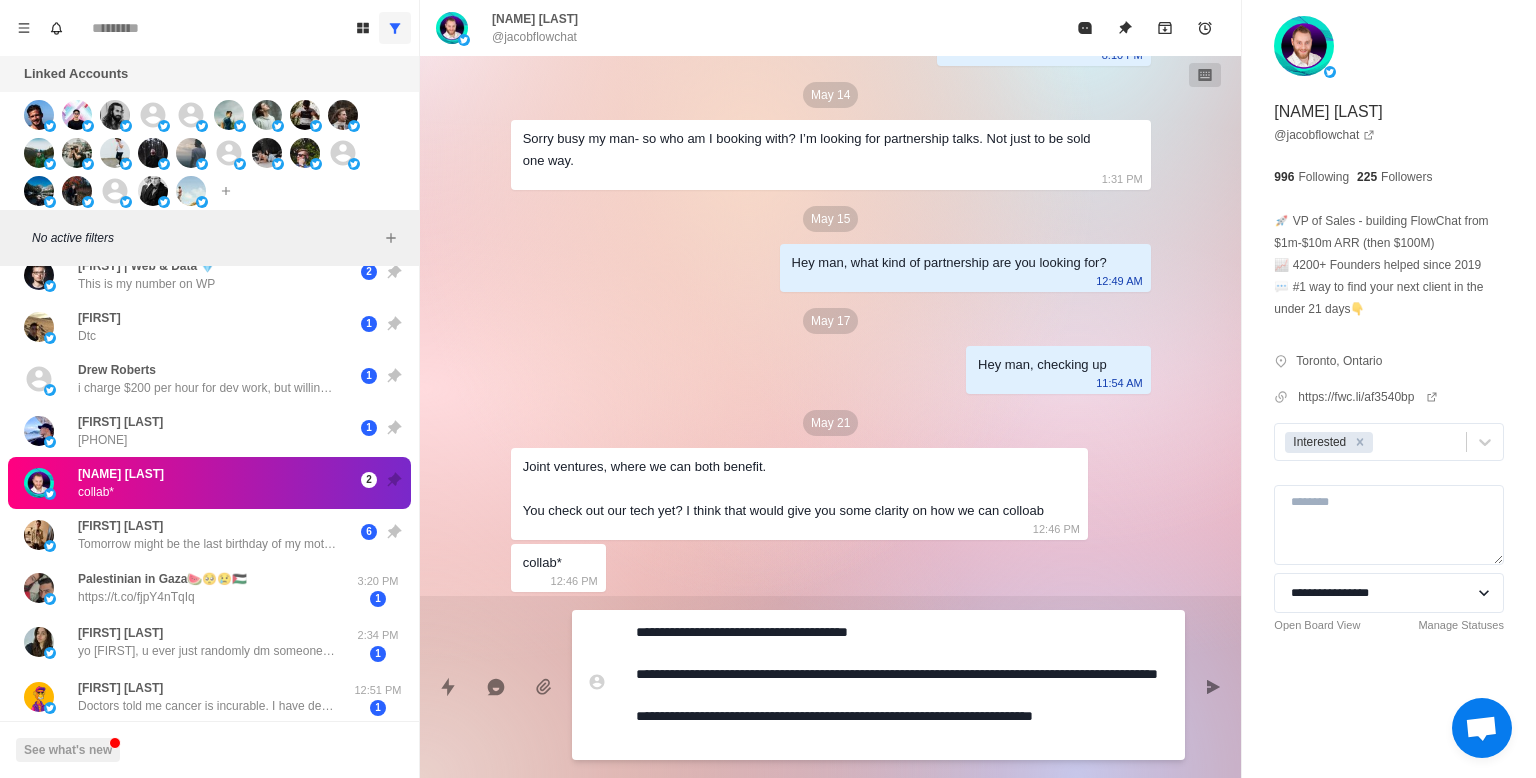click on "**********" at bounding box center [902, 685] 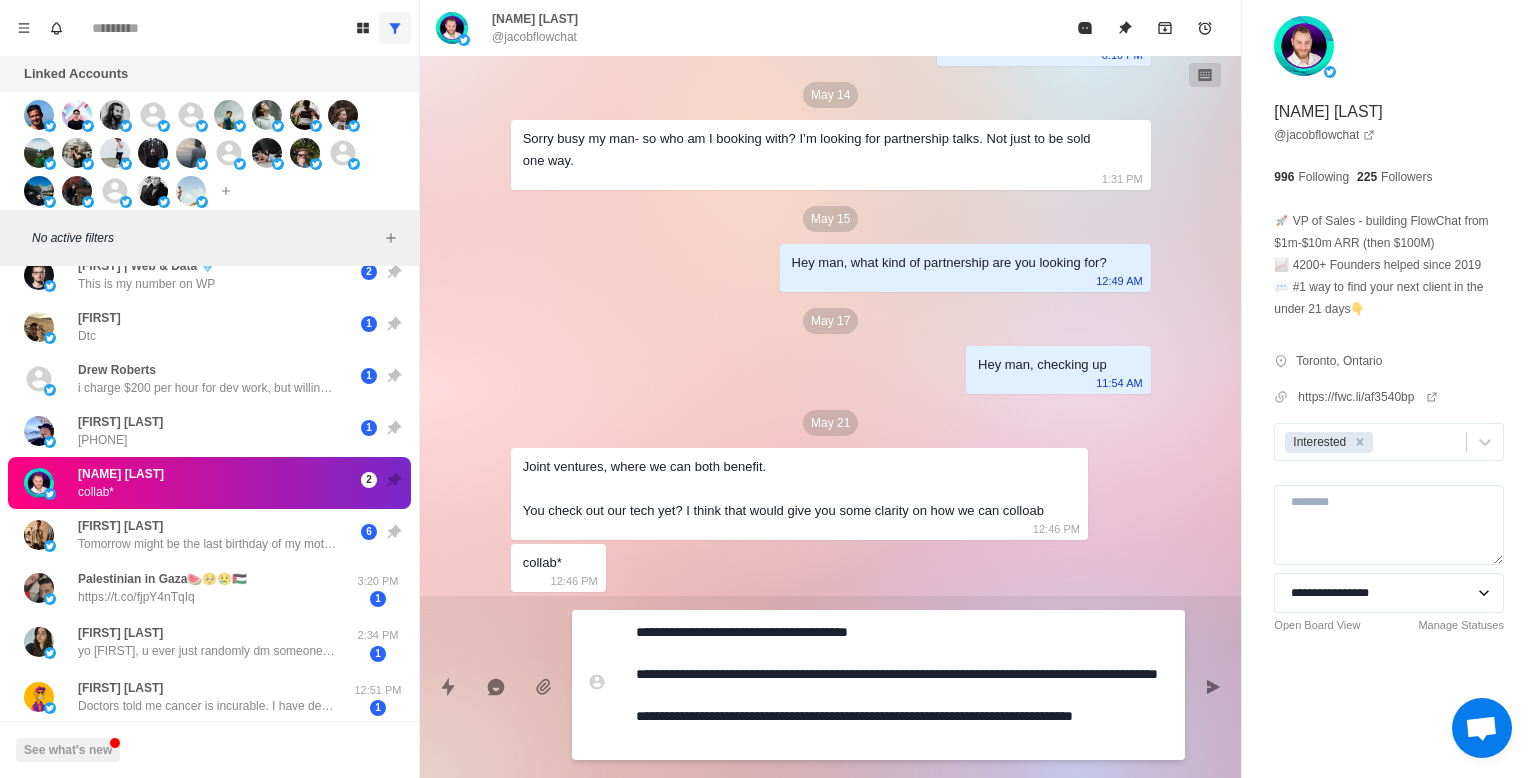 click on "**********" at bounding box center [902, 685] 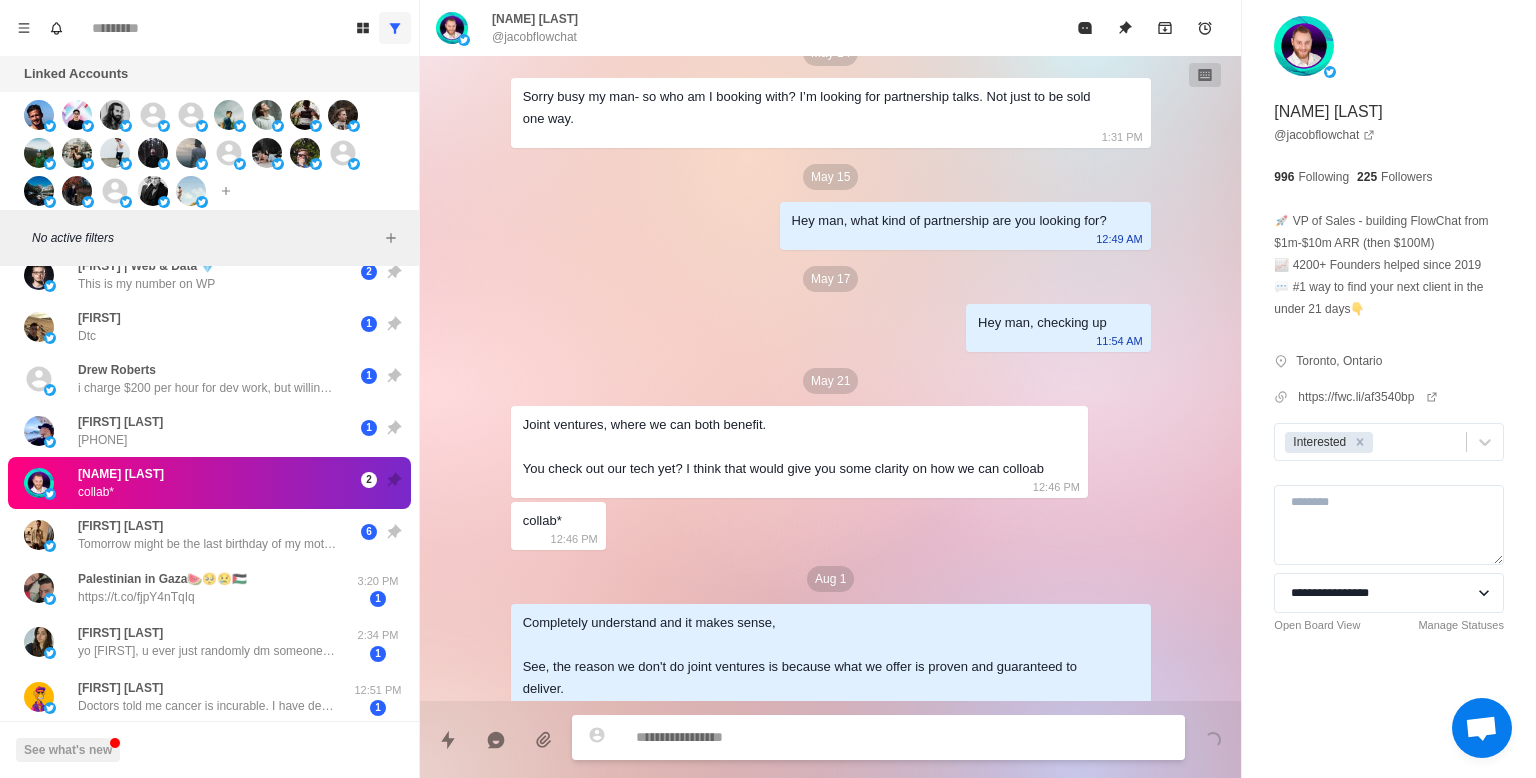 scroll, scrollTop: 1949, scrollLeft: 0, axis: vertical 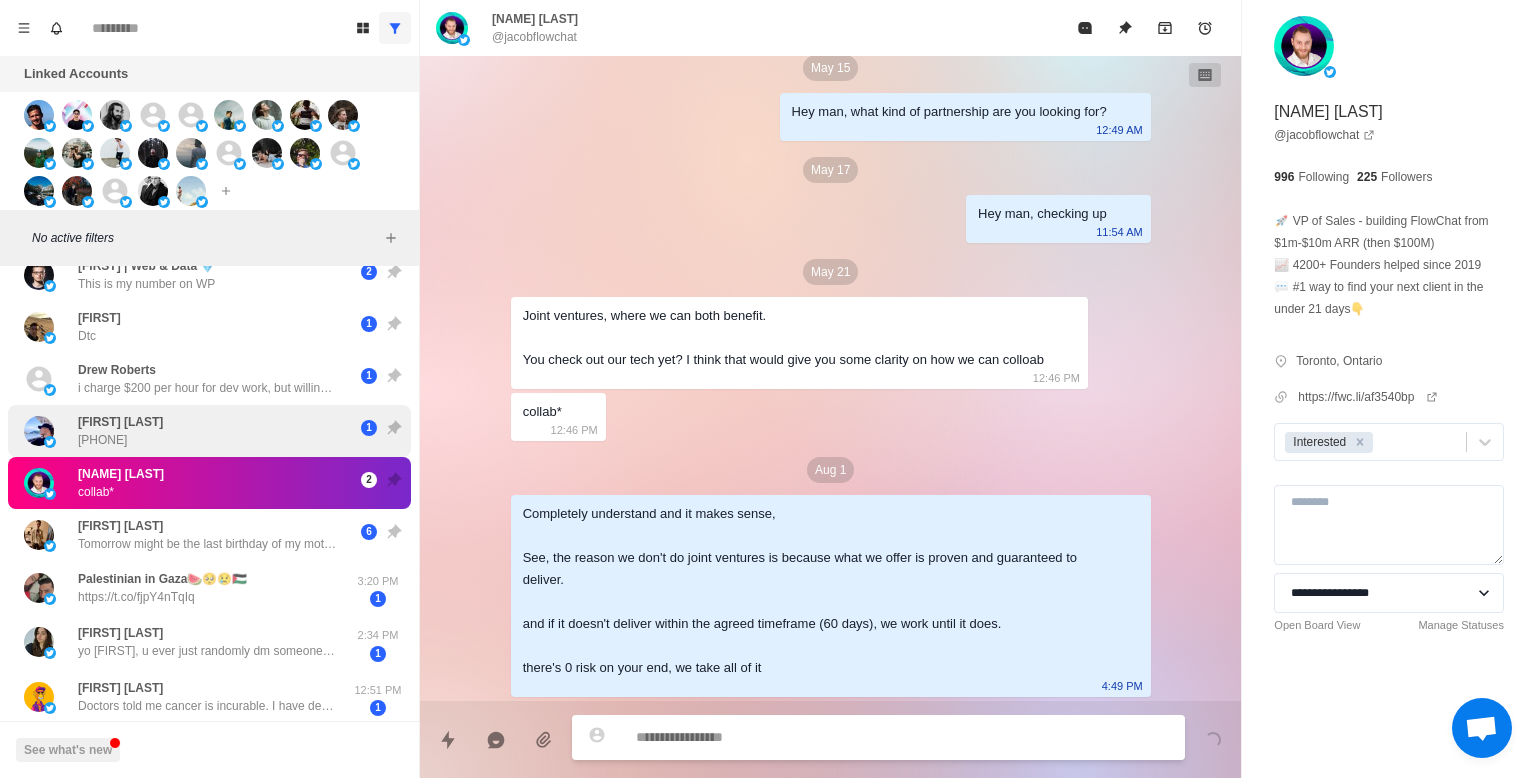 click on "[NAME] [LAST] [PHONE]" at bounding box center [188, 431] 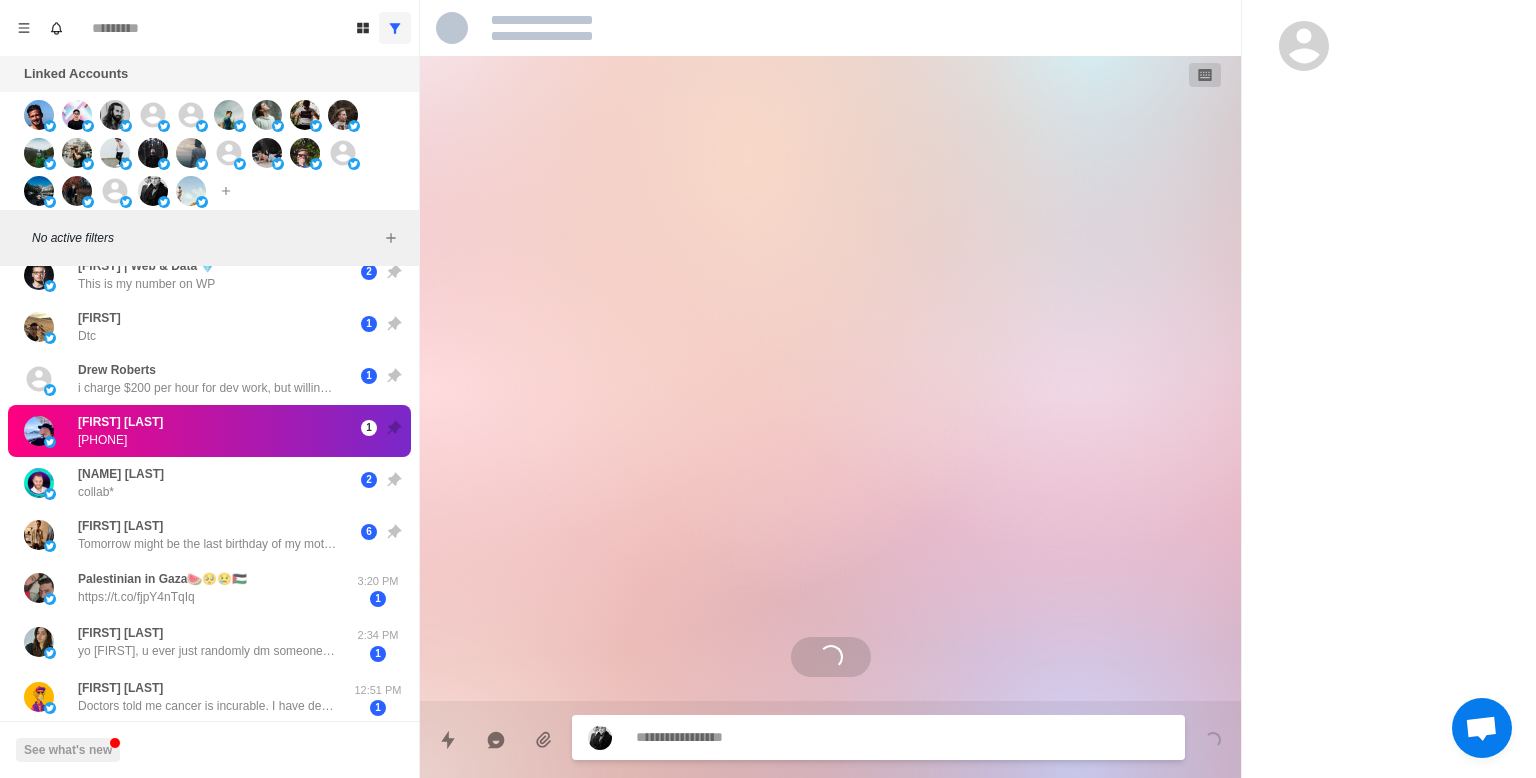 scroll, scrollTop: 1031, scrollLeft: 0, axis: vertical 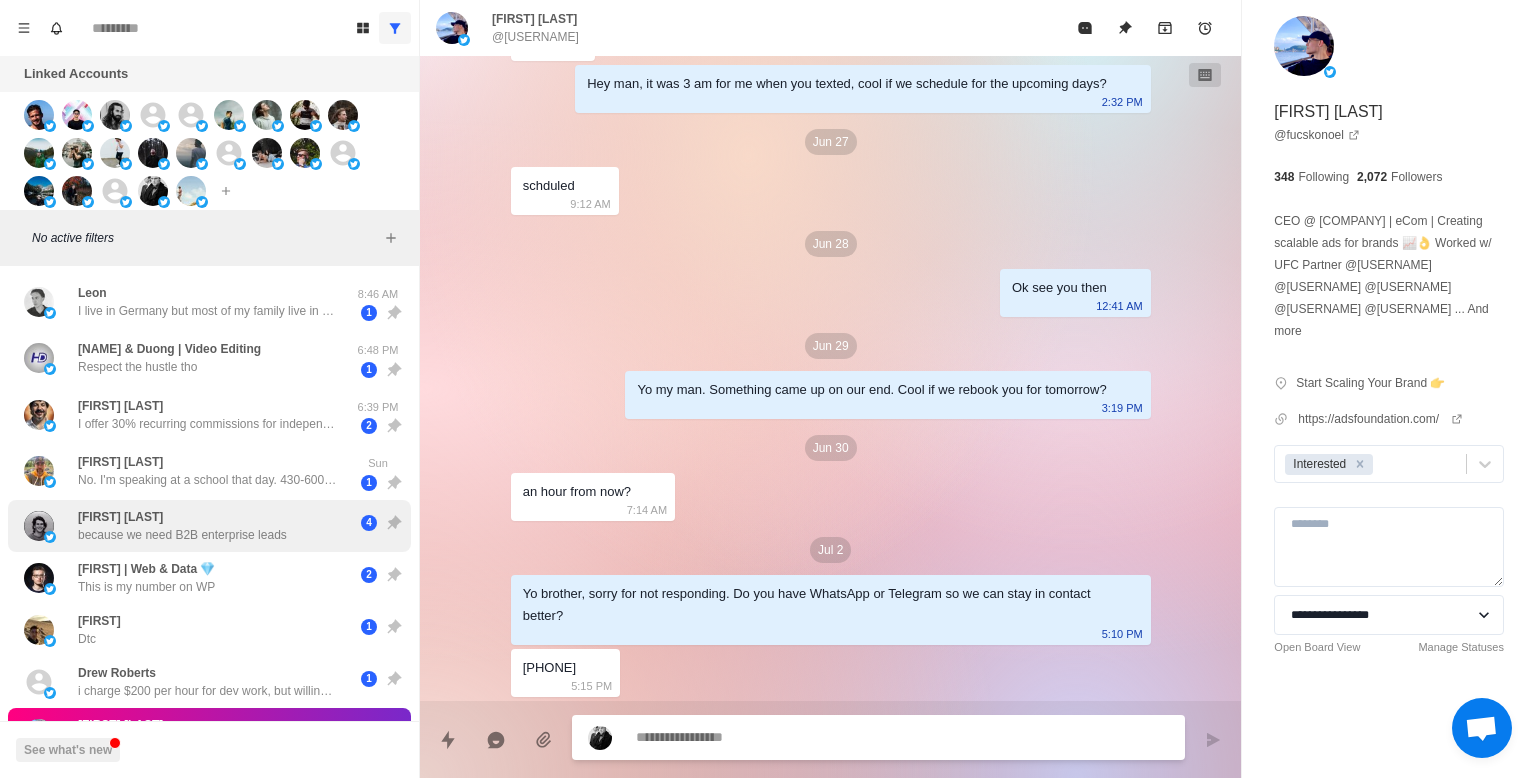 click on "because we need B2B enterprise leads" at bounding box center [182, 535] 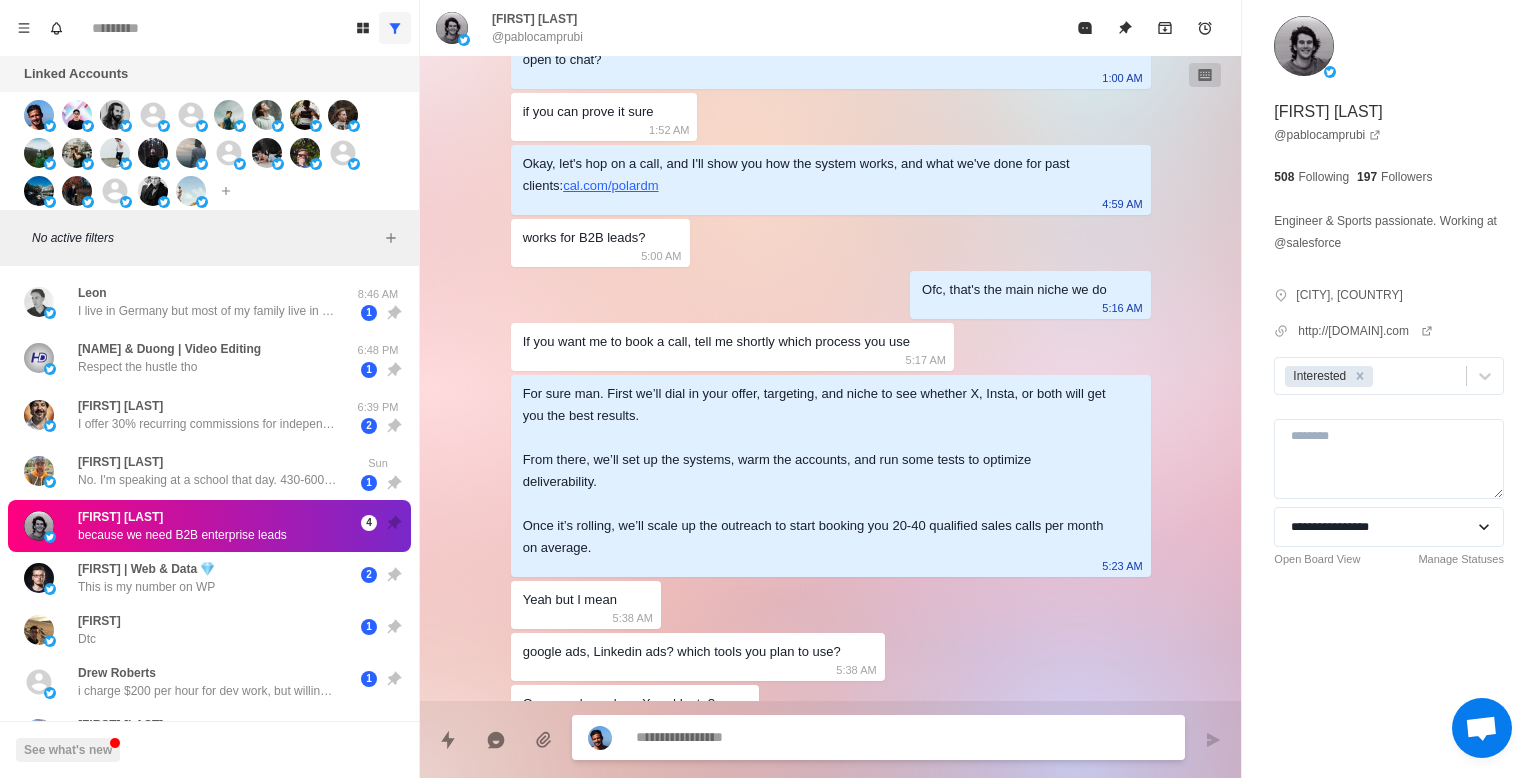 scroll, scrollTop: 191, scrollLeft: 0, axis: vertical 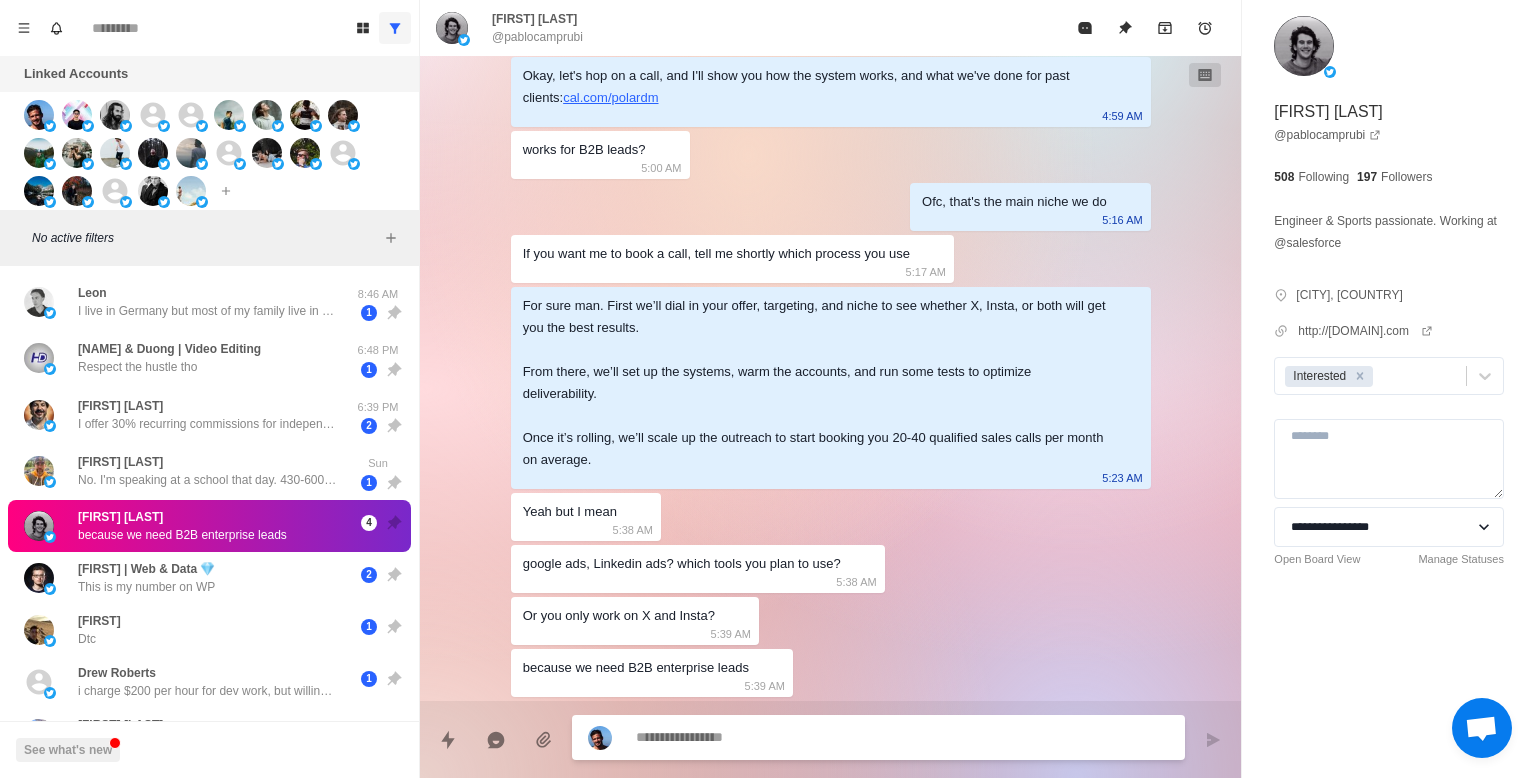click at bounding box center [902, 737] 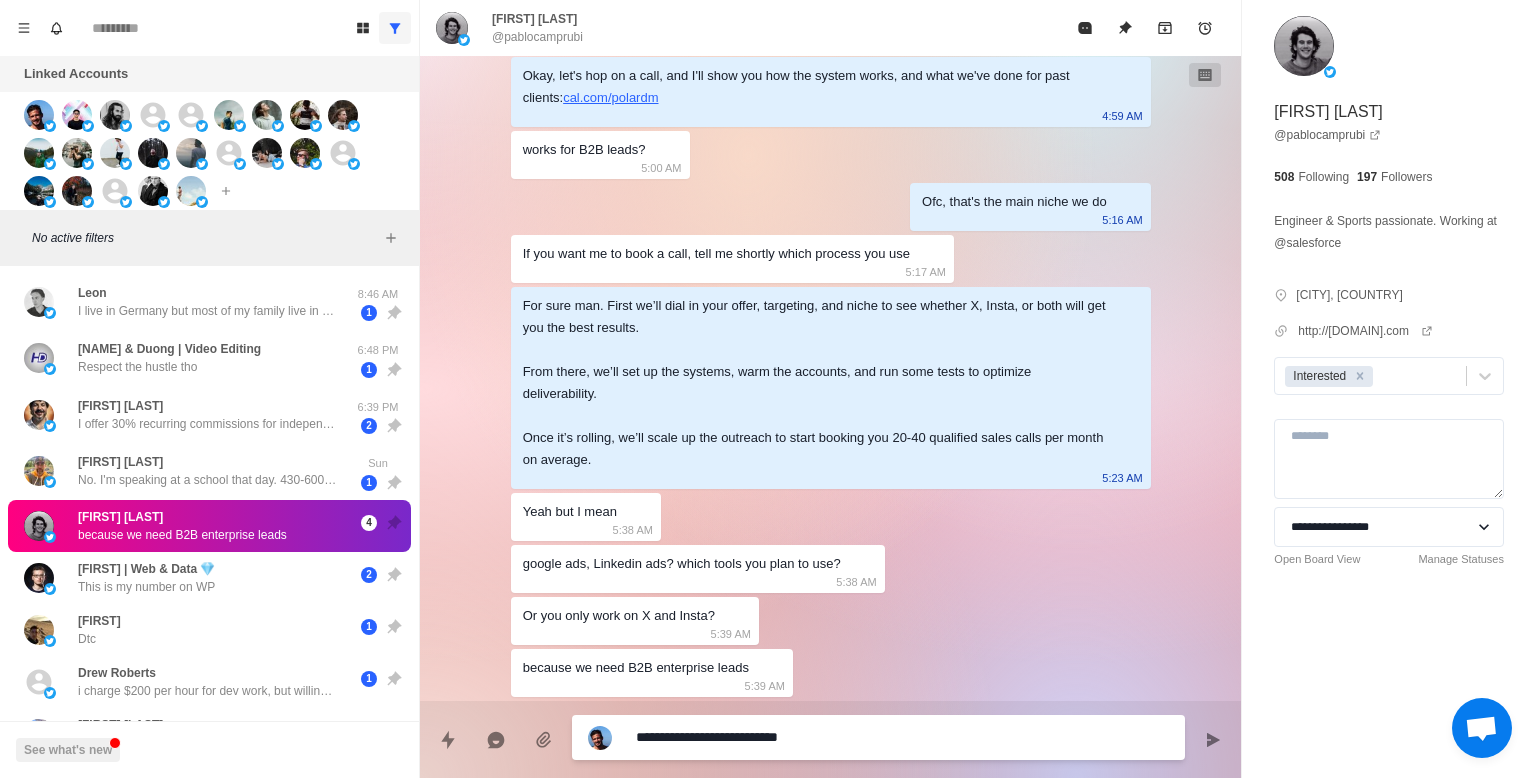 click on "**********" at bounding box center (902, 737) 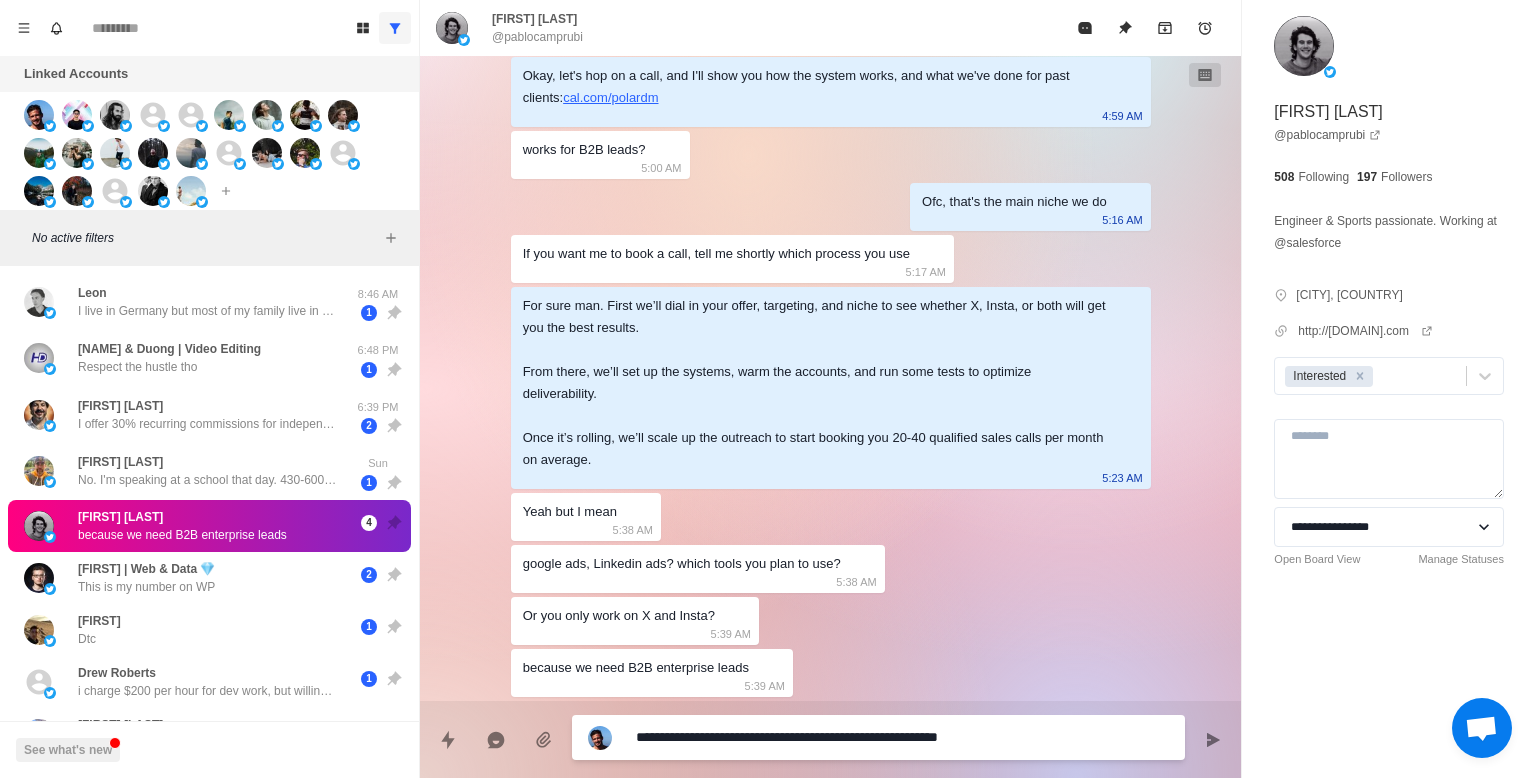 click on "**********" at bounding box center (902, 737) 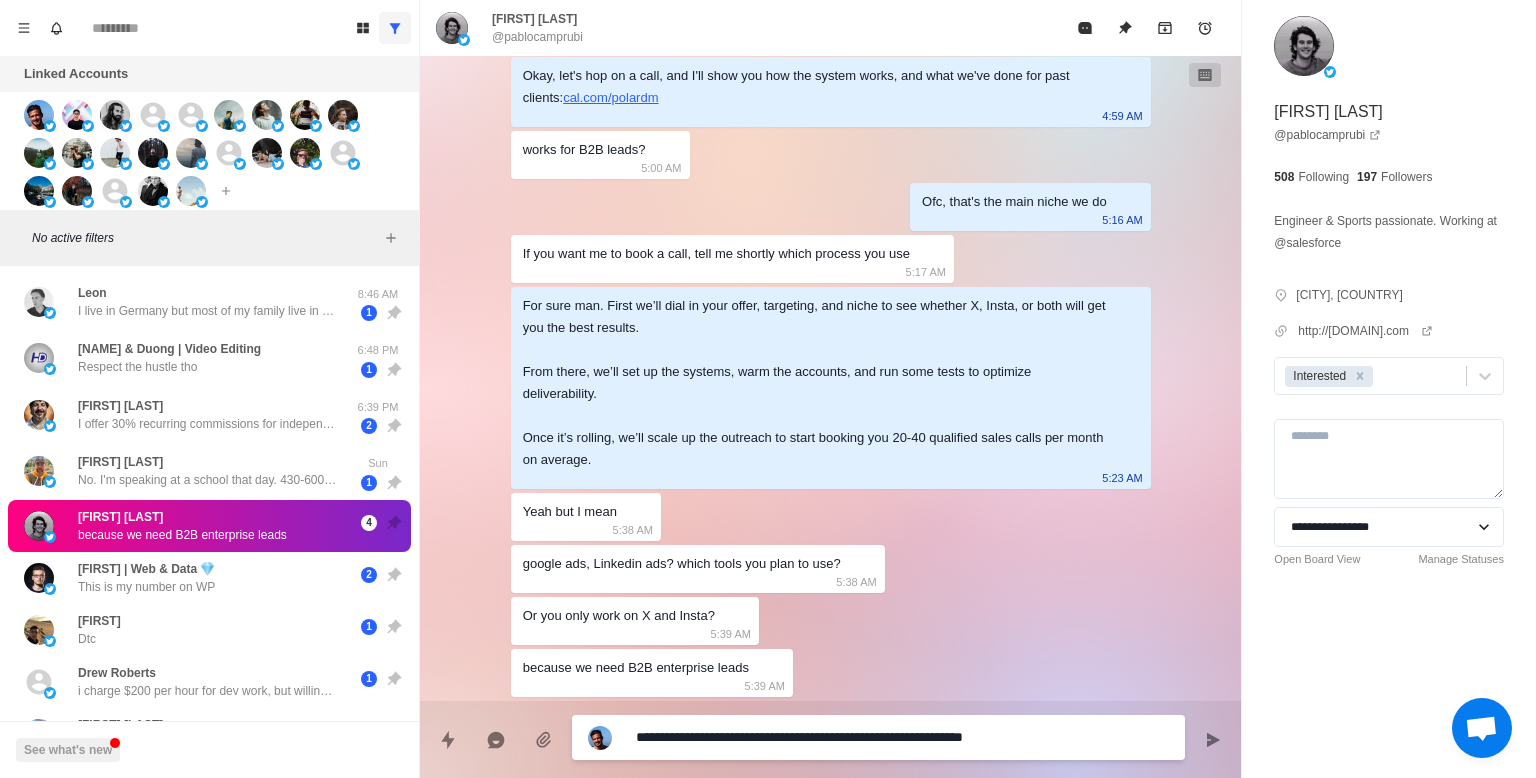 click on "**********" at bounding box center [902, 737] 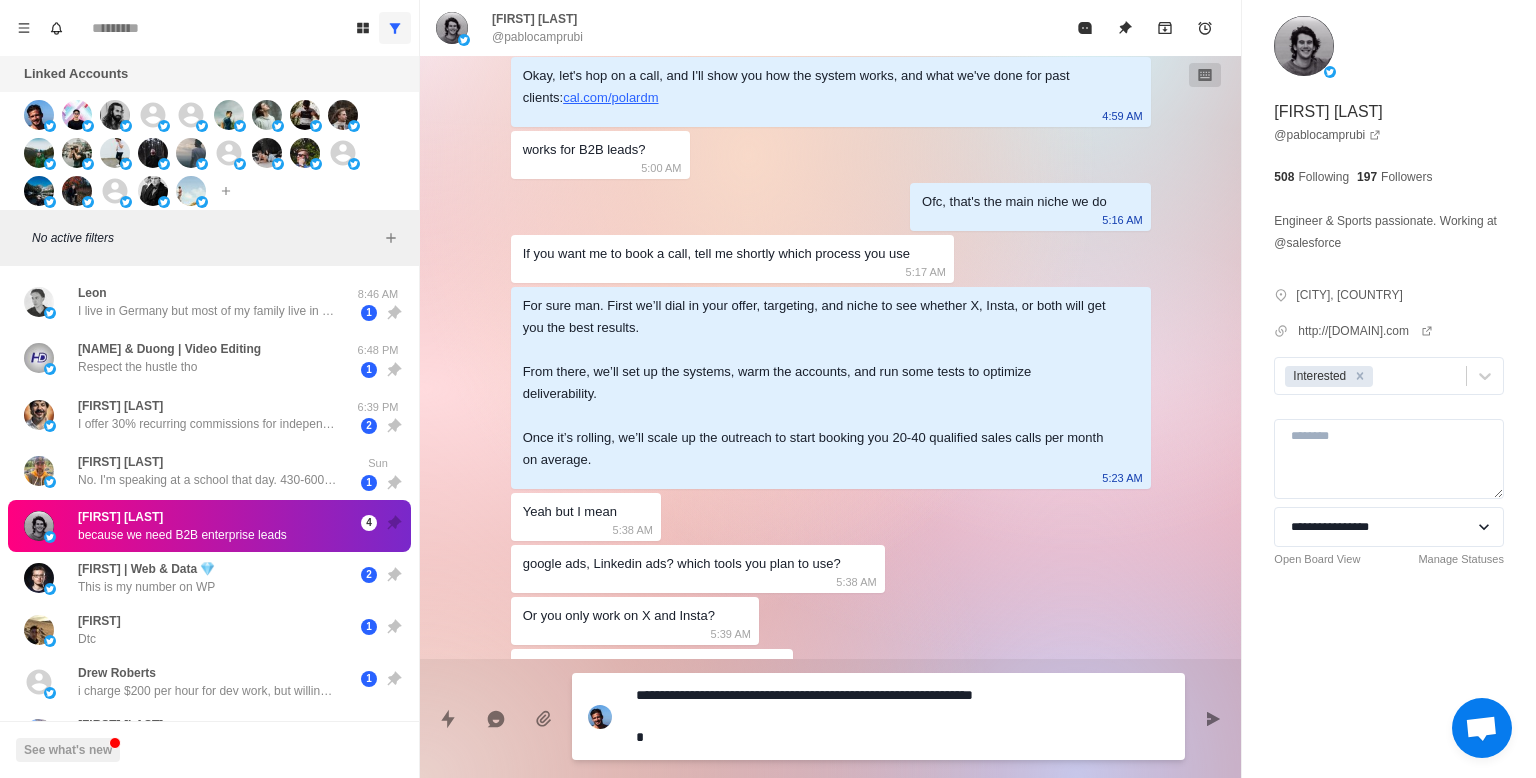 click on "**********" at bounding box center [902, 716] 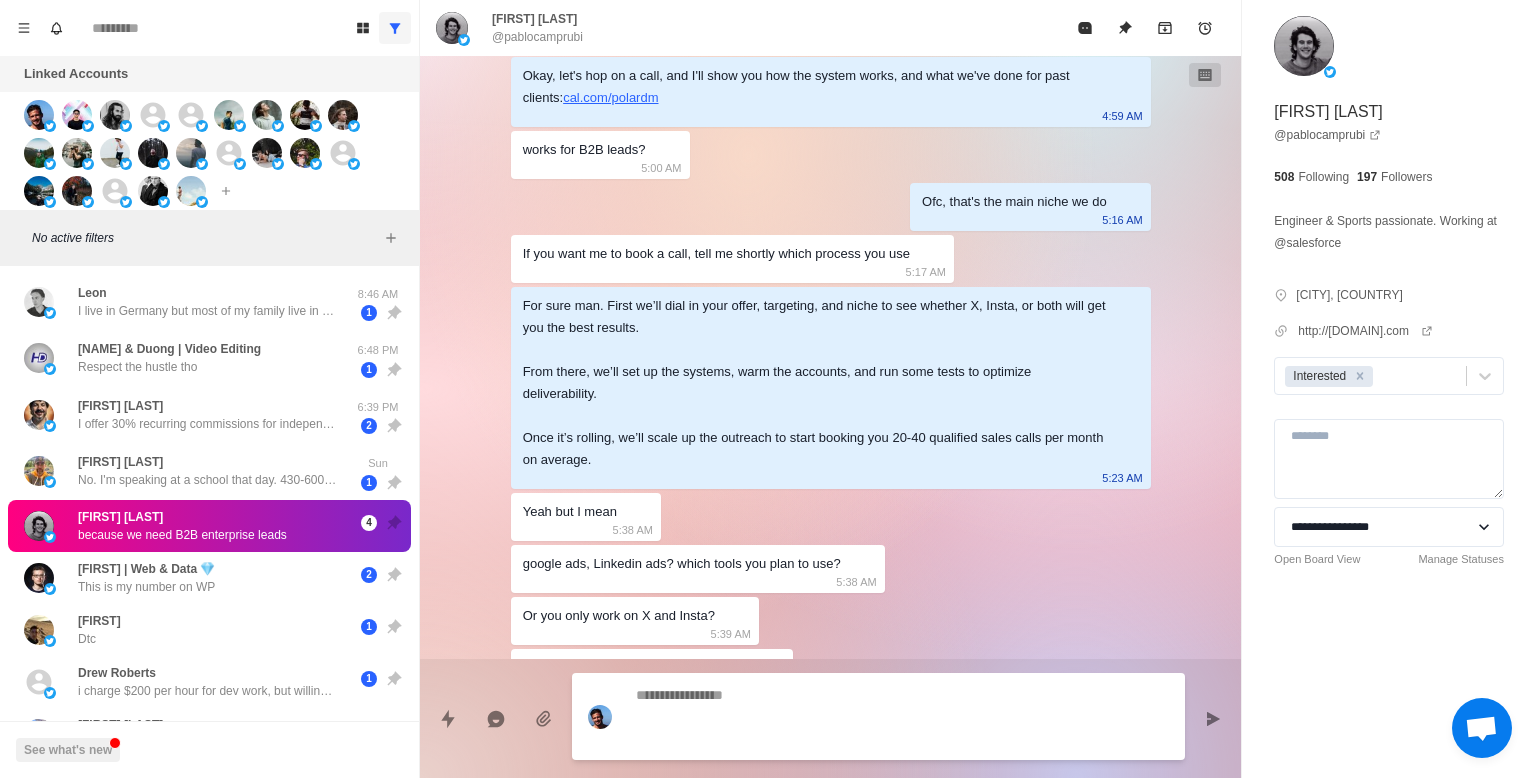 scroll, scrollTop: 337, scrollLeft: 0, axis: vertical 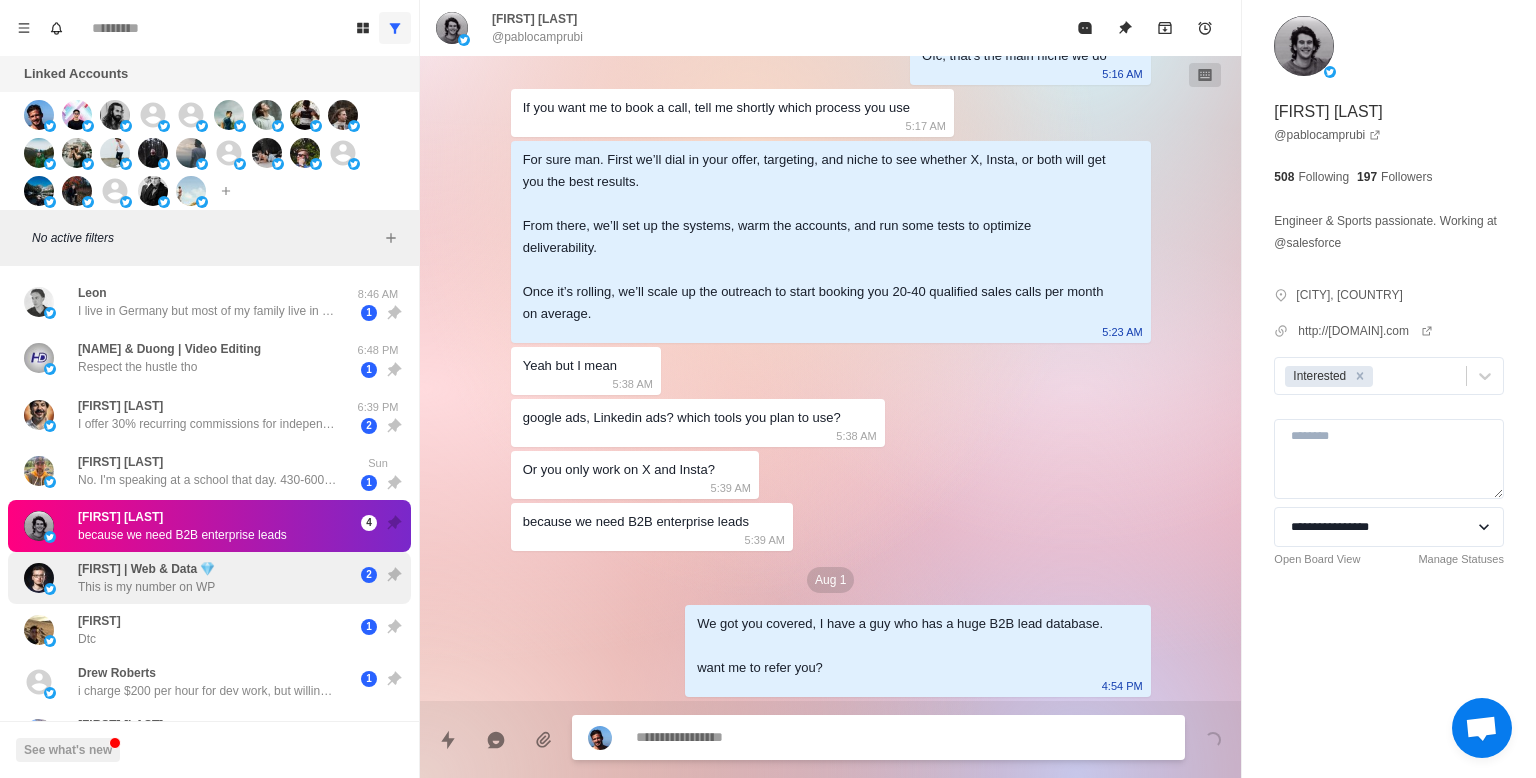 click on "[FIRST] | Web & Data 💎 This is my number on WP" at bounding box center (188, 578) 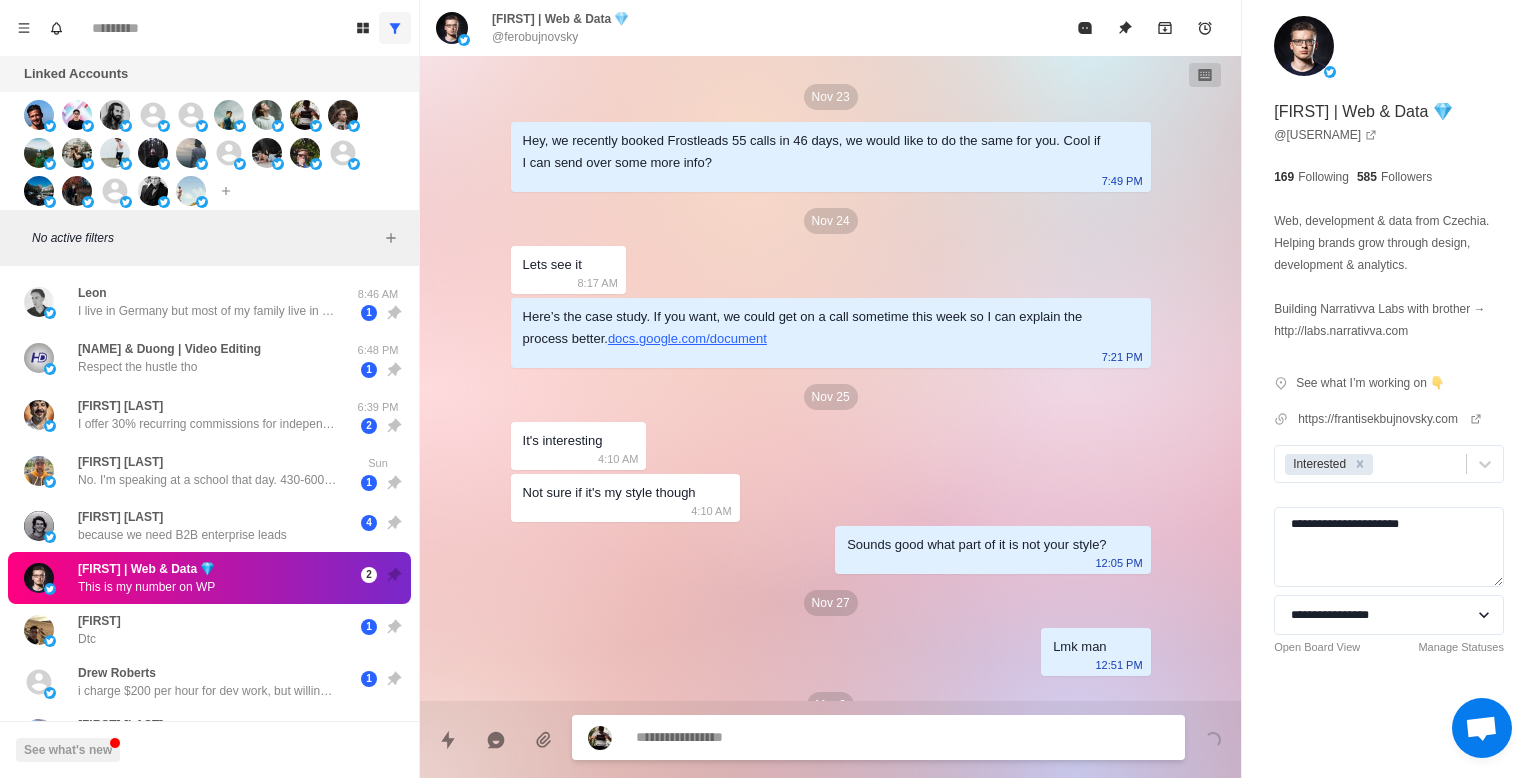 scroll, scrollTop: 2645, scrollLeft: 0, axis: vertical 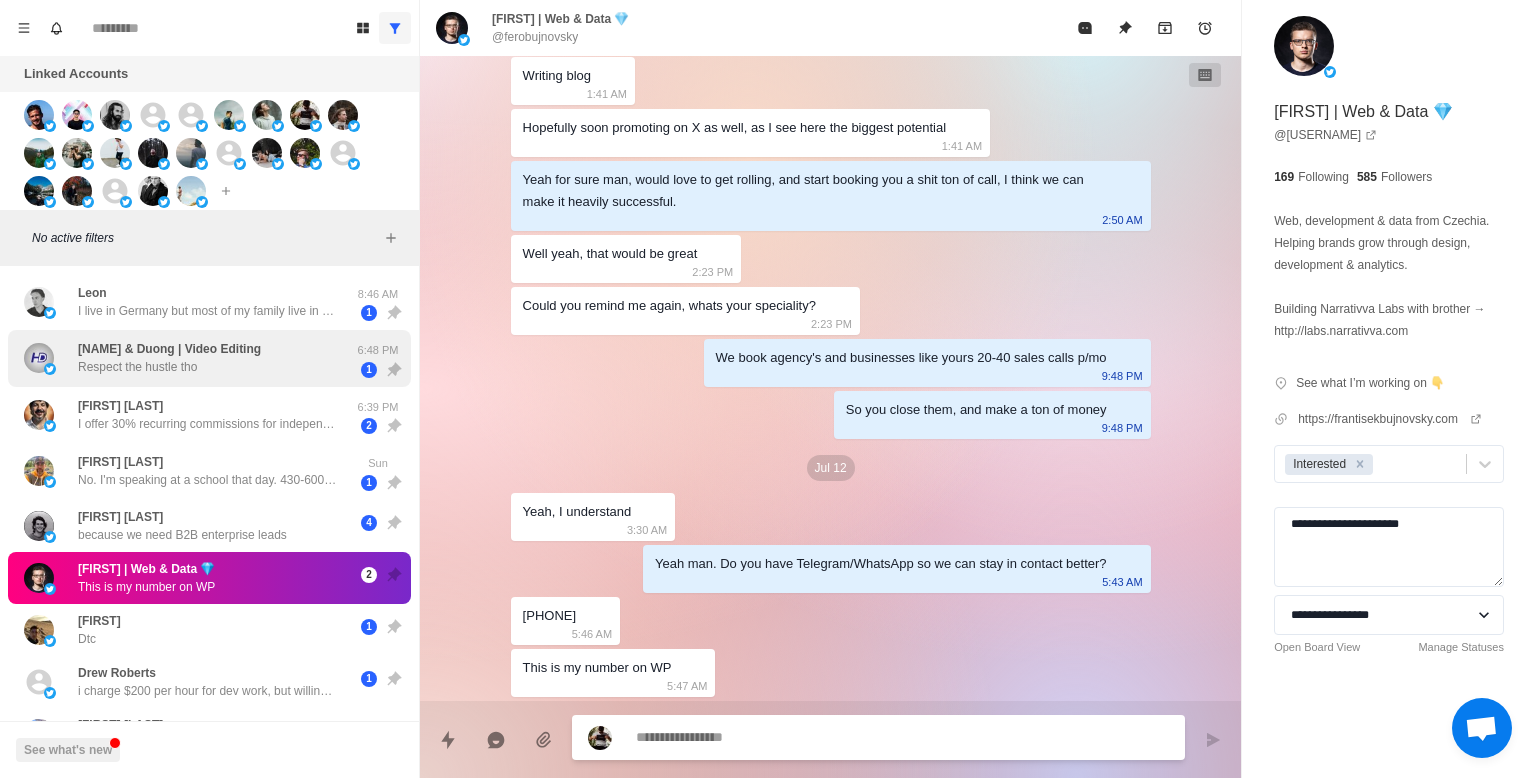 click on "[FIRST] & [LAST] | Video Editing Respect the hustle tho" at bounding box center [188, 358] 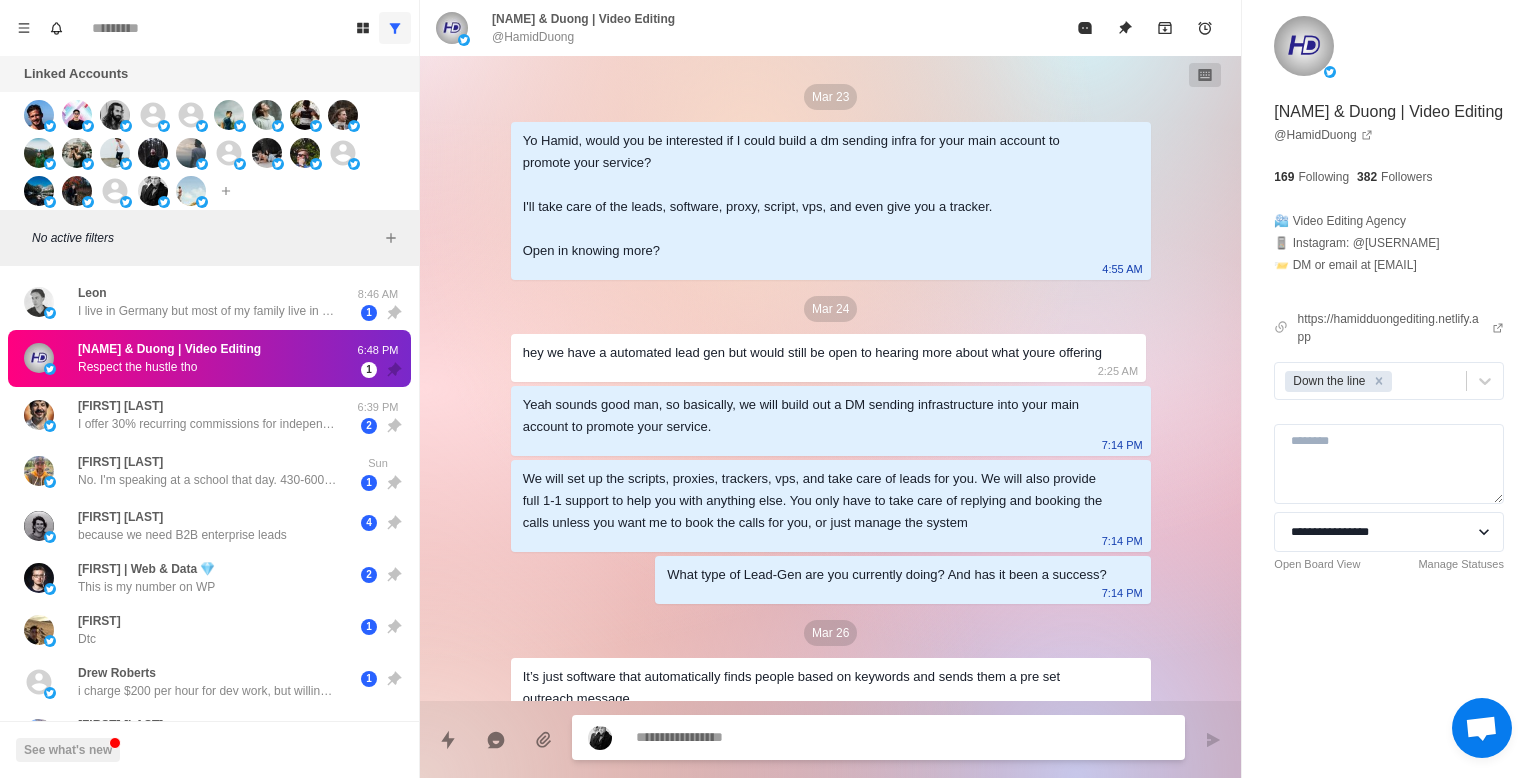 scroll, scrollTop: 1689, scrollLeft: 0, axis: vertical 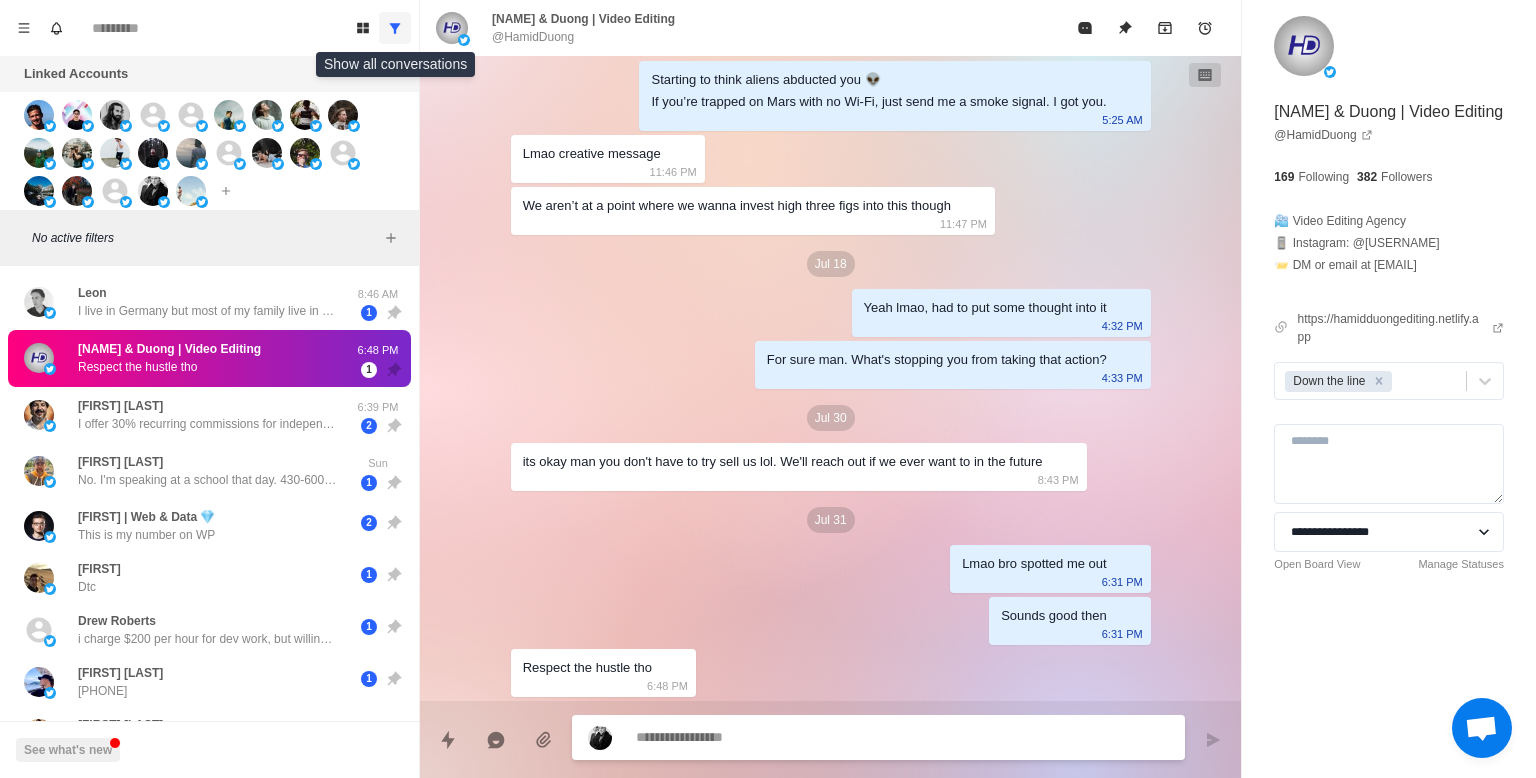 click at bounding box center (395, 28) 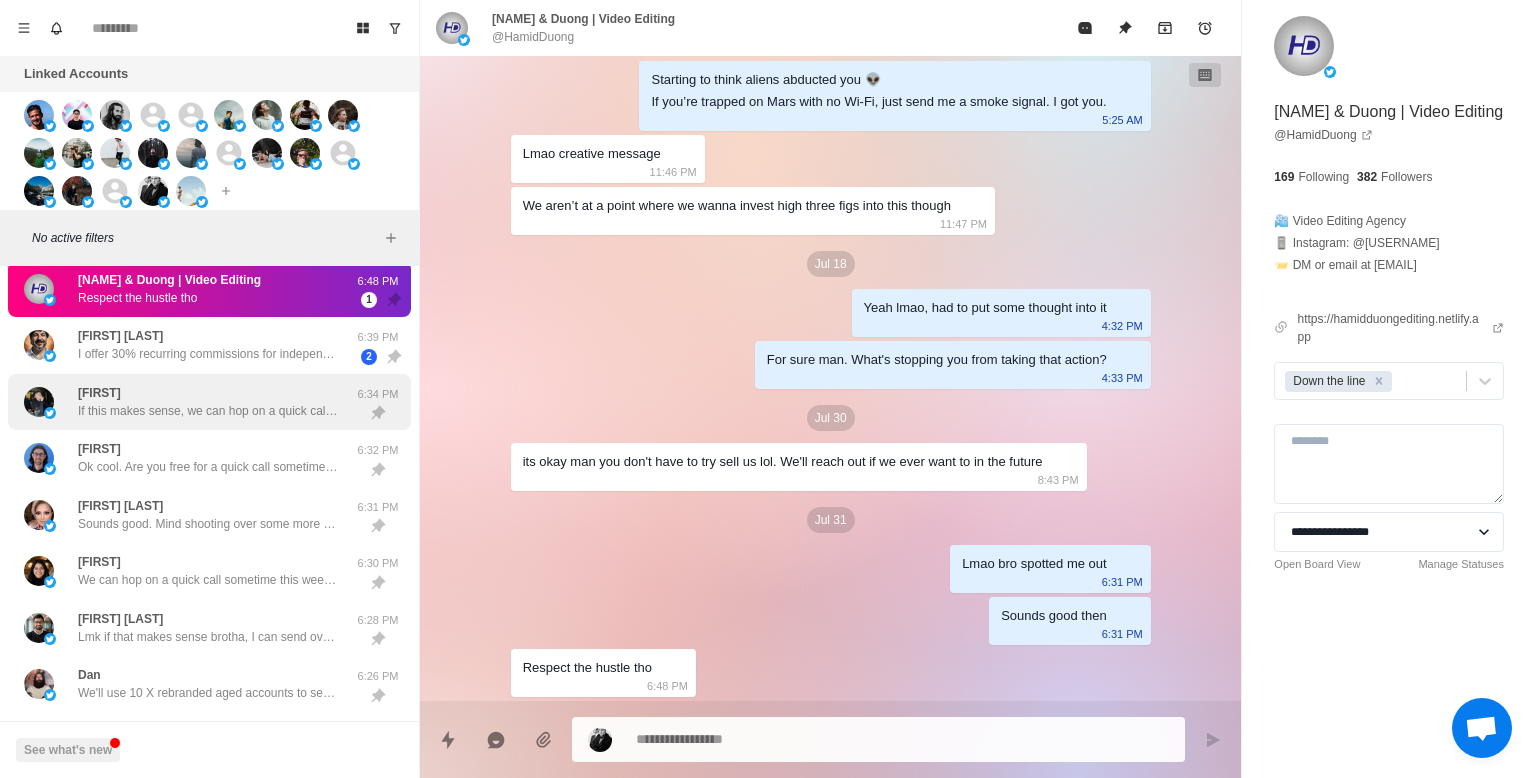 scroll, scrollTop: 164, scrollLeft: 0, axis: vertical 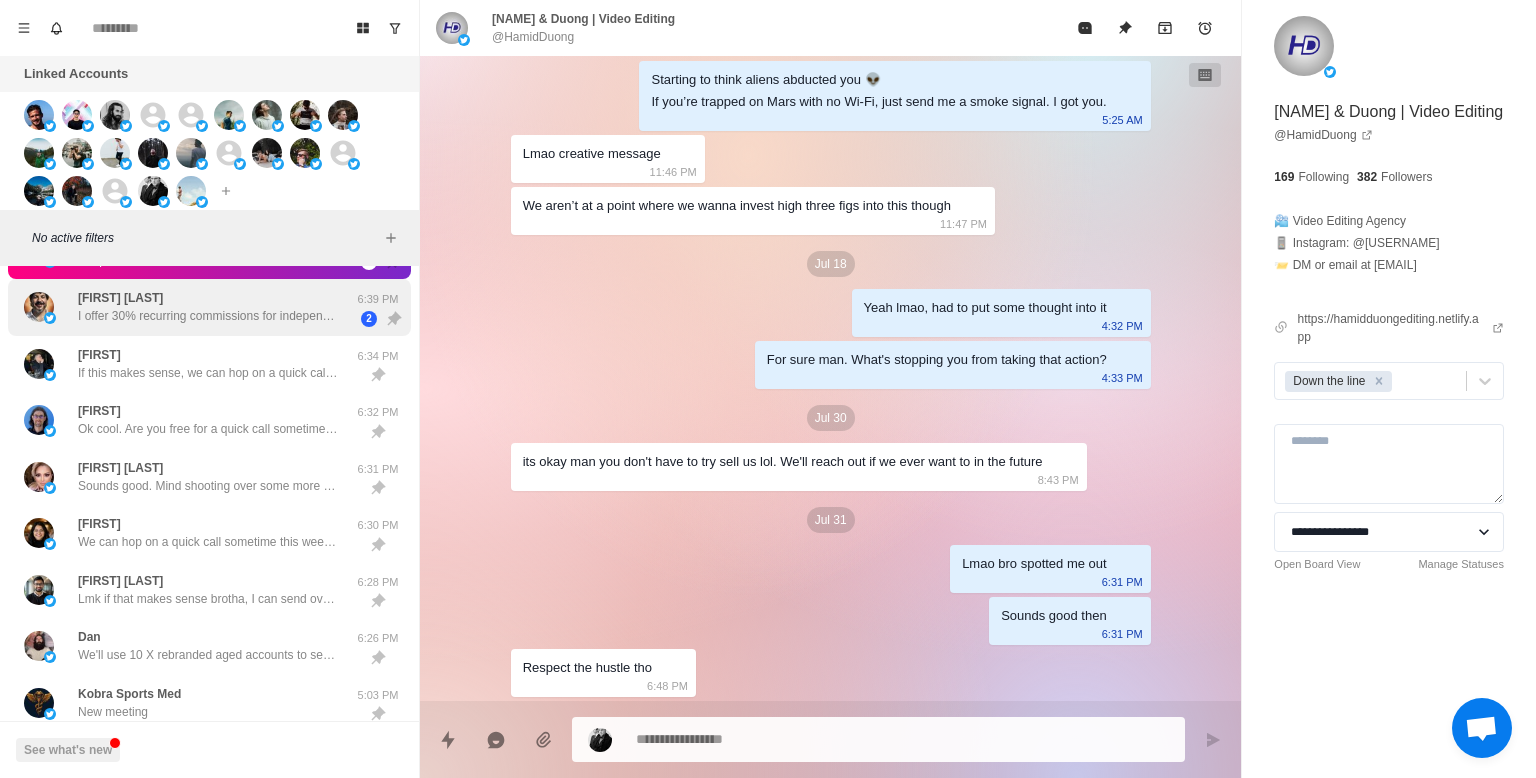click on "I offer 30% recurring commissions for independent sales reps" at bounding box center [208, 316] 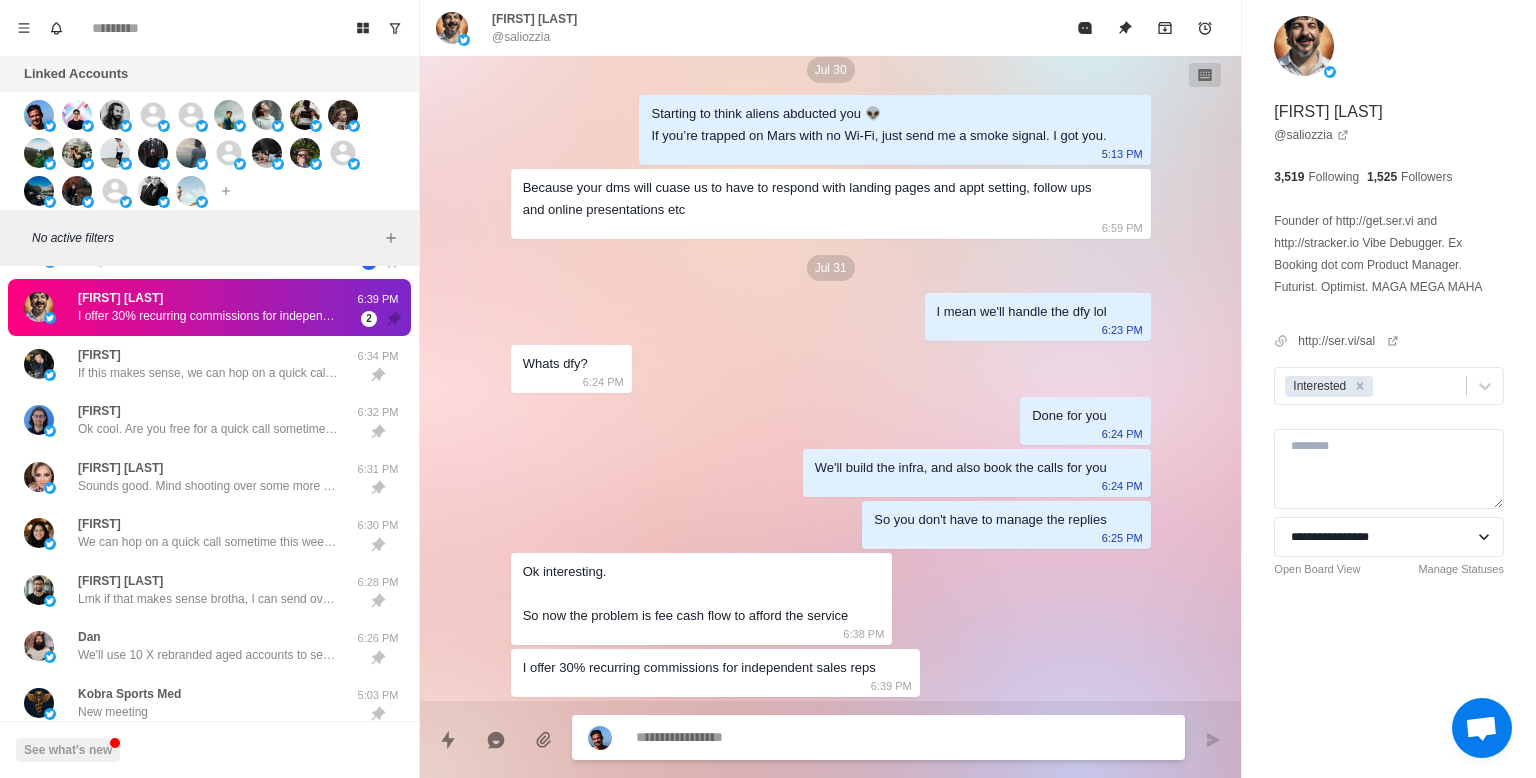 scroll, scrollTop: 2040, scrollLeft: 0, axis: vertical 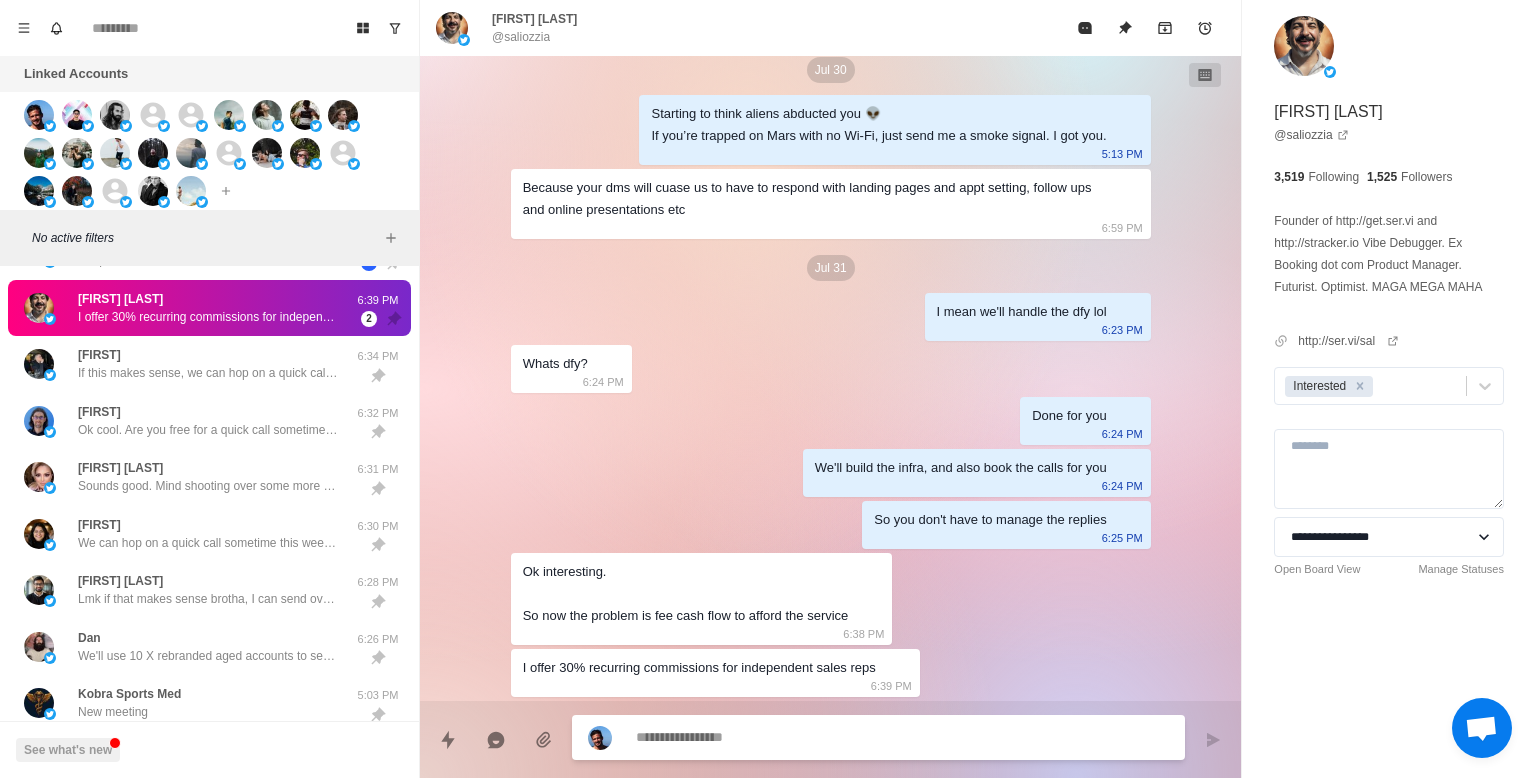 click at bounding box center (902, 737) 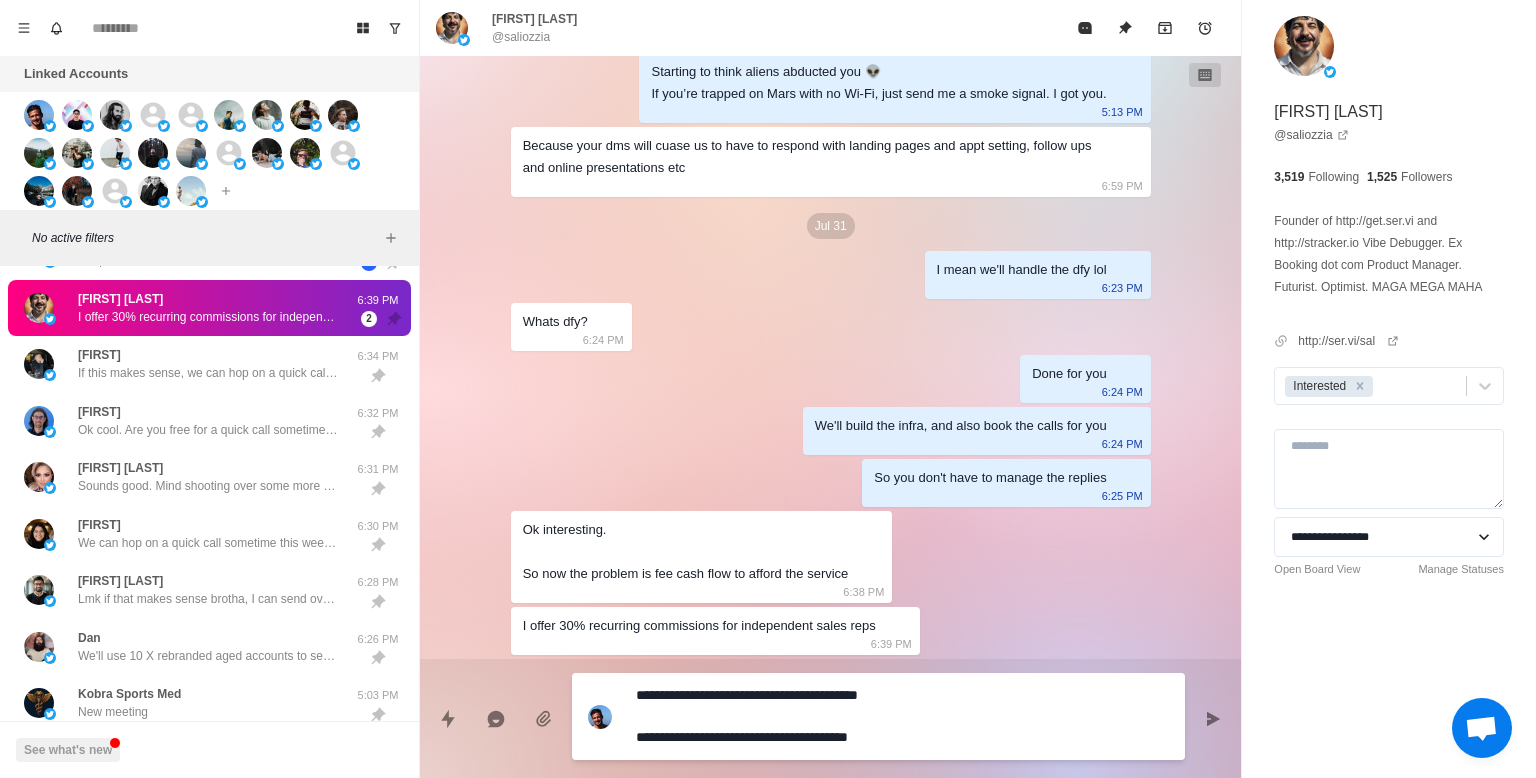 click on "**********" at bounding box center (902, 716) 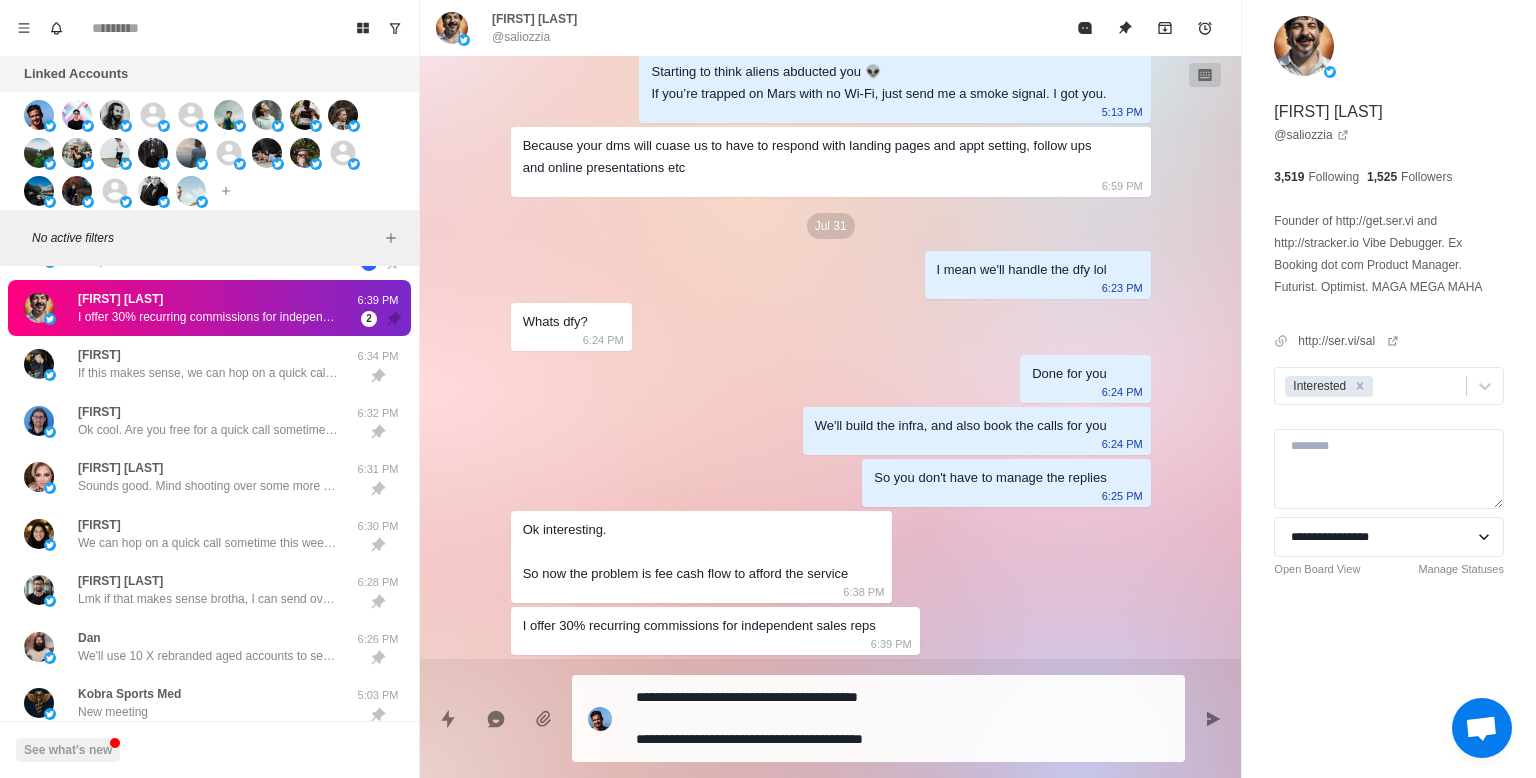 click on "**********" at bounding box center (878, 718) 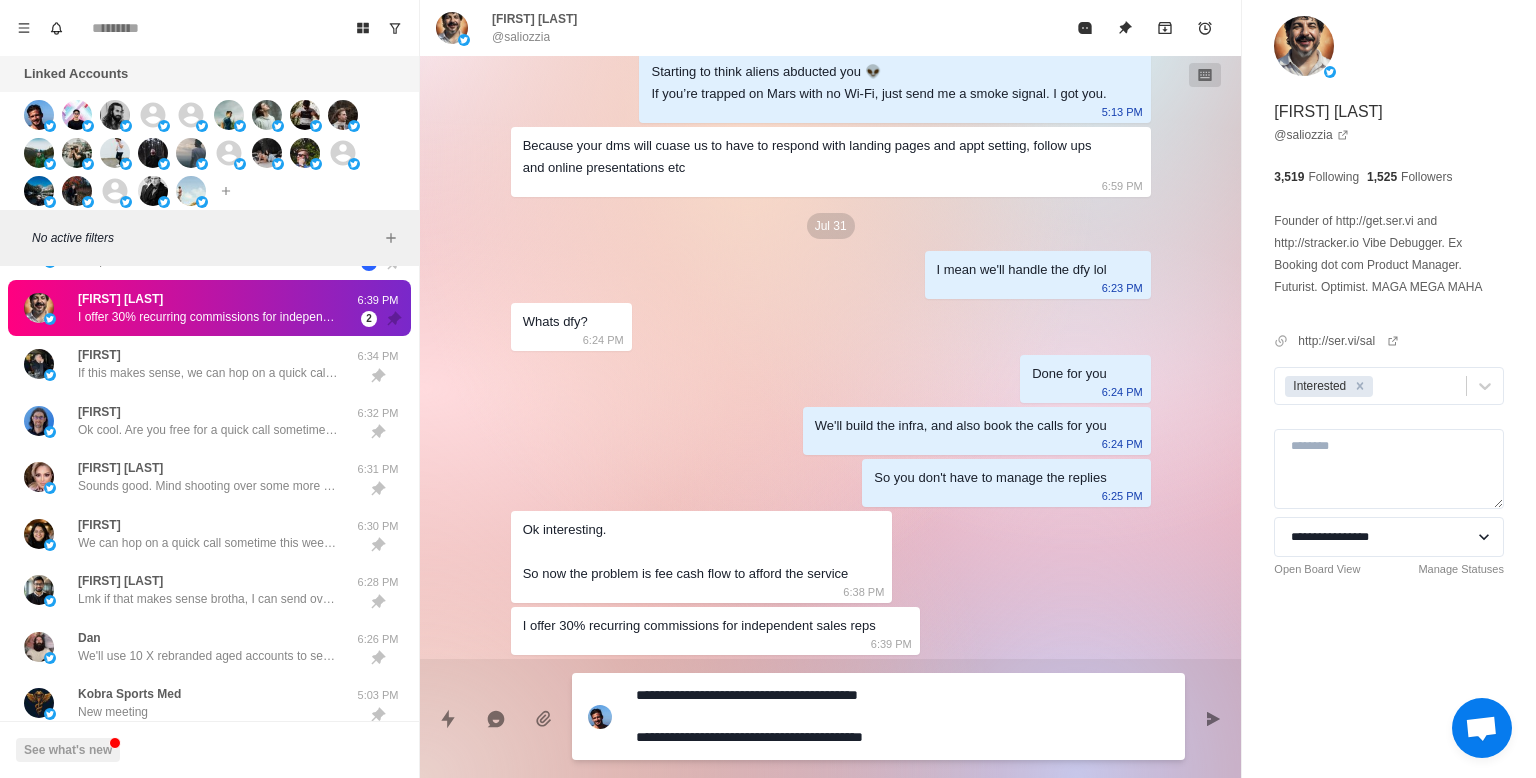 click on "**********" at bounding box center (902, 716) 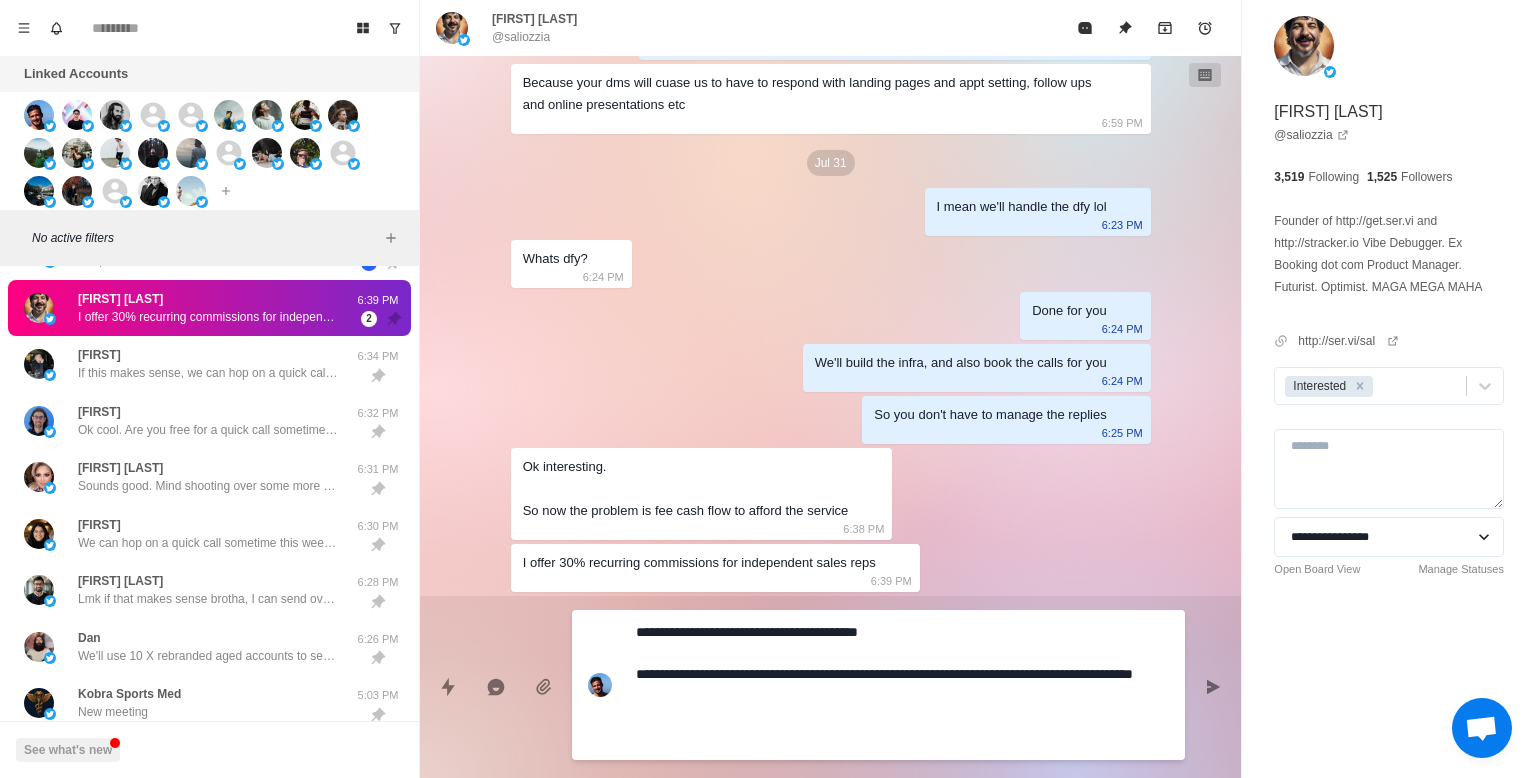scroll, scrollTop: 2144, scrollLeft: 0, axis: vertical 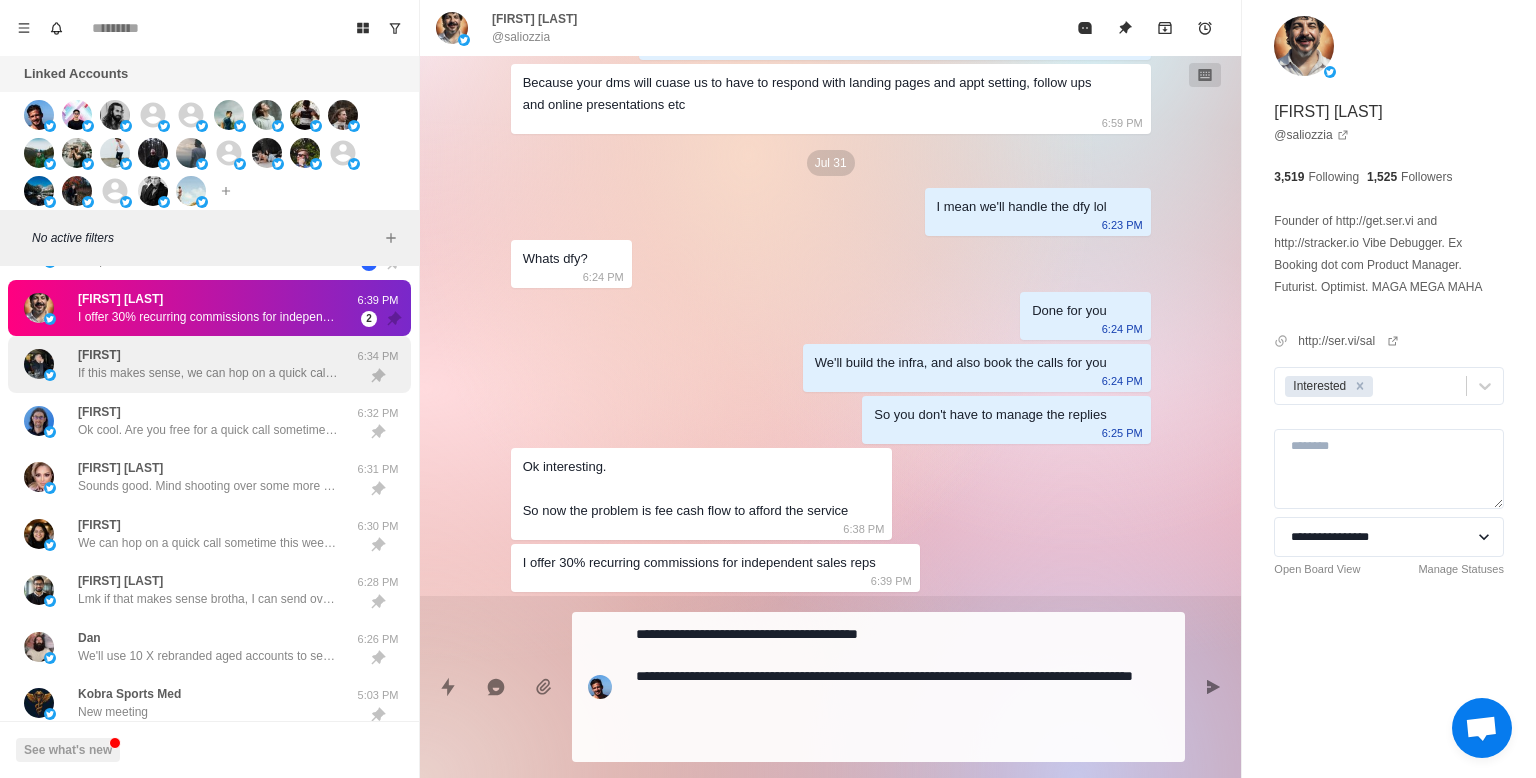 click on "If this makes sense, we can hop on a quick call sometime this week, and I can show you how we’ll book you the calls for your specific offer." at bounding box center (208, 373) 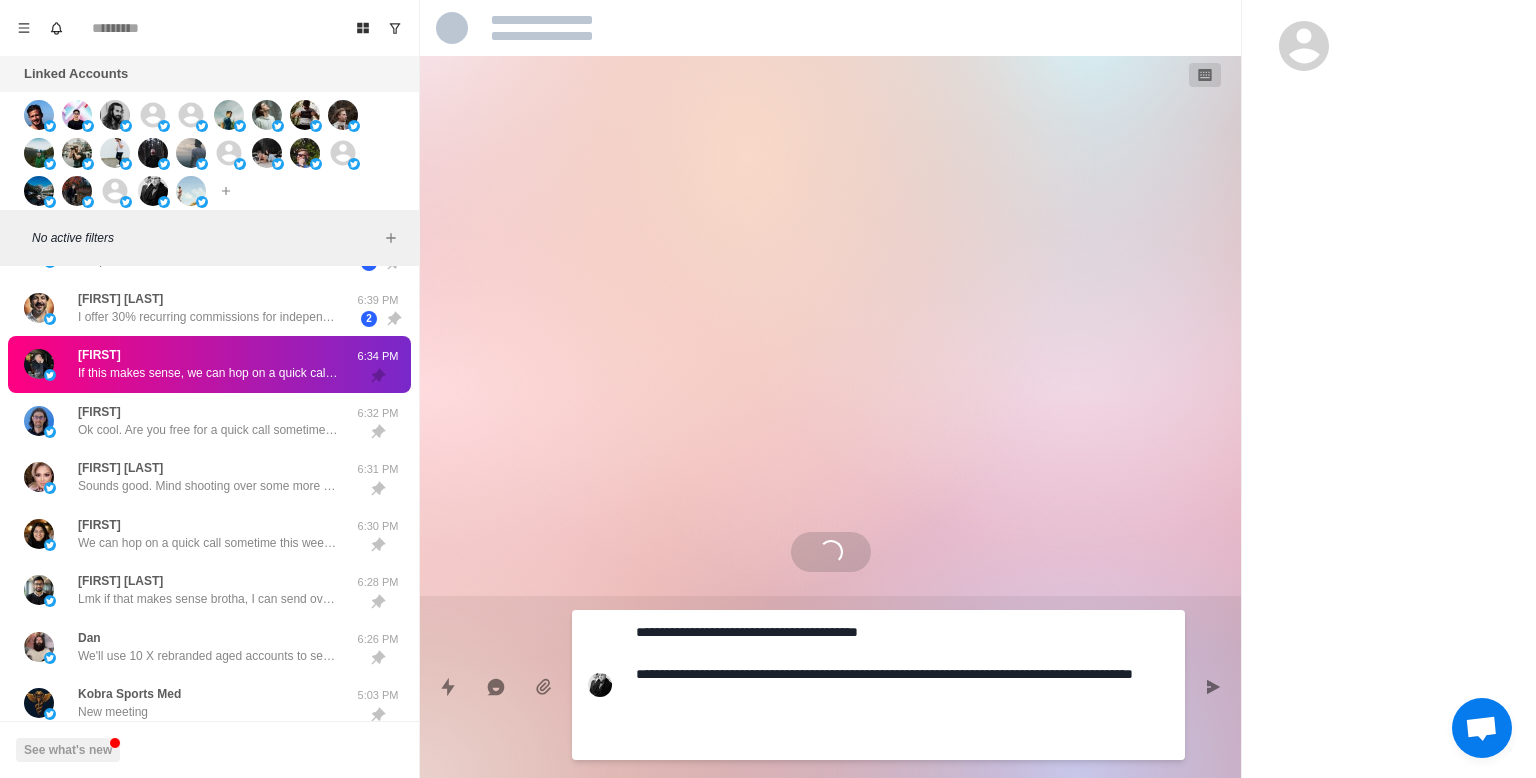 scroll, scrollTop: 4, scrollLeft: 0, axis: vertical 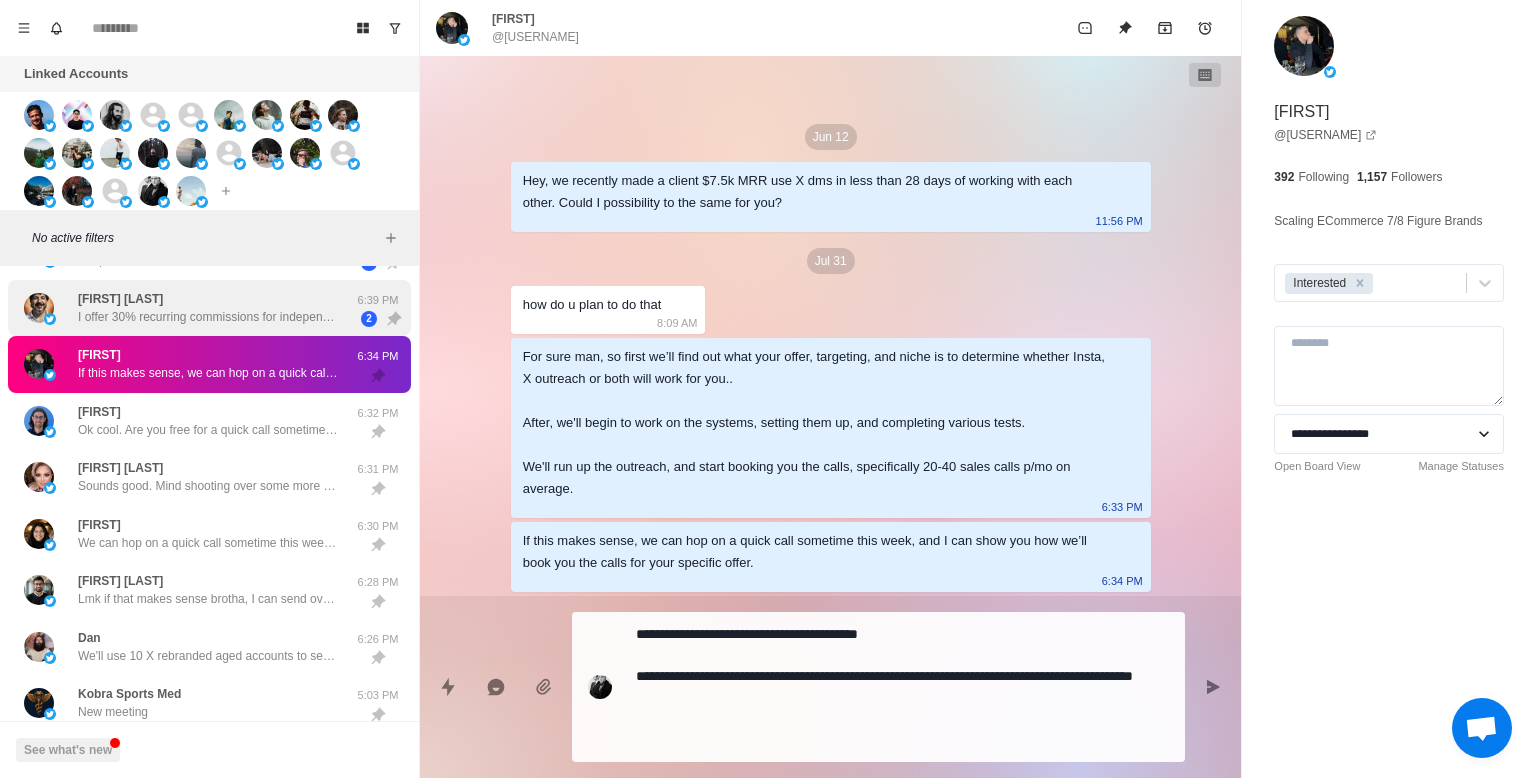 click on "[NAME] I offer 30% recurring commissions for independent sales reps" at bounding box center (188, 308) 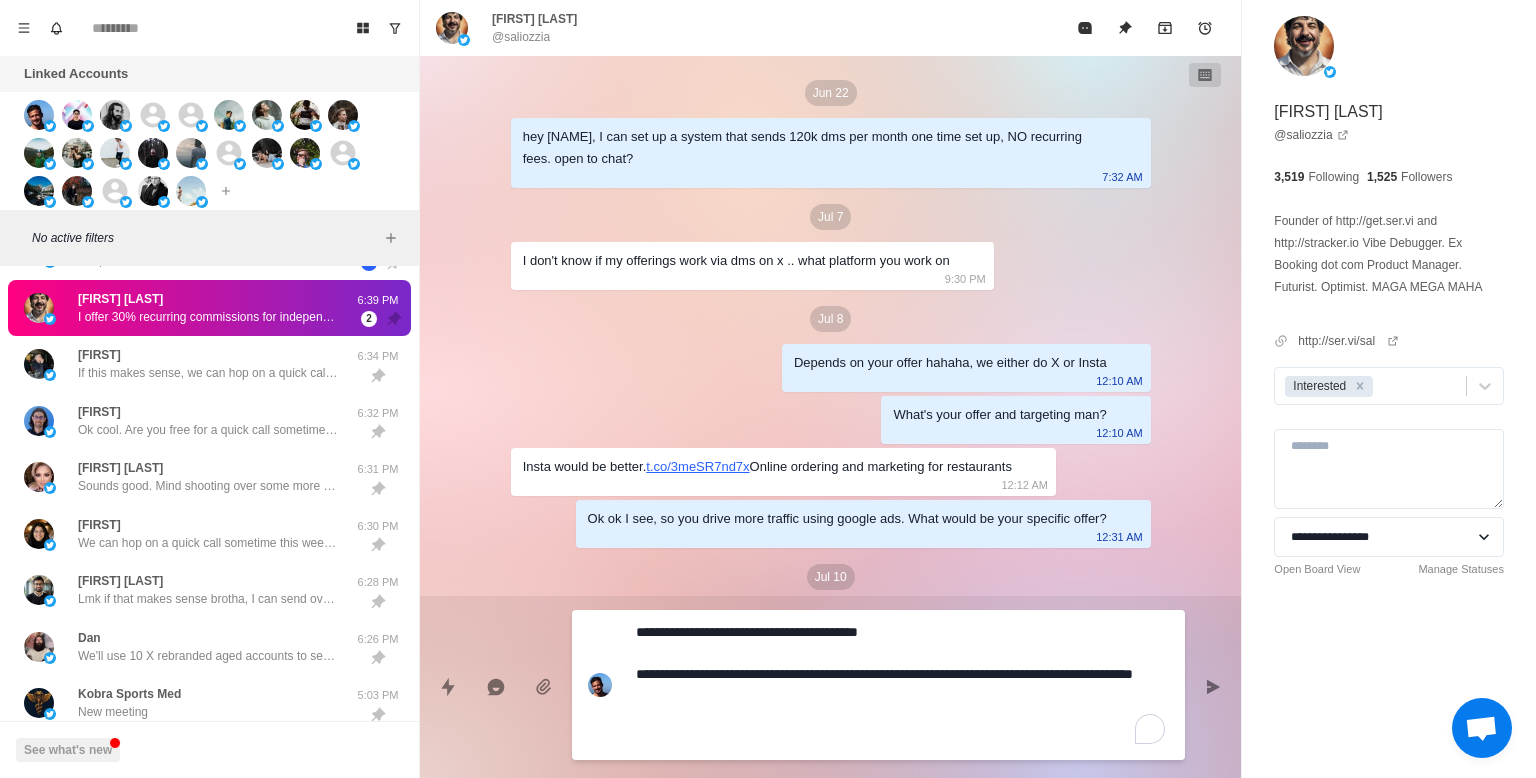 scroll, scrollTop: 2144, scrollLeft: 0, axis: vertical 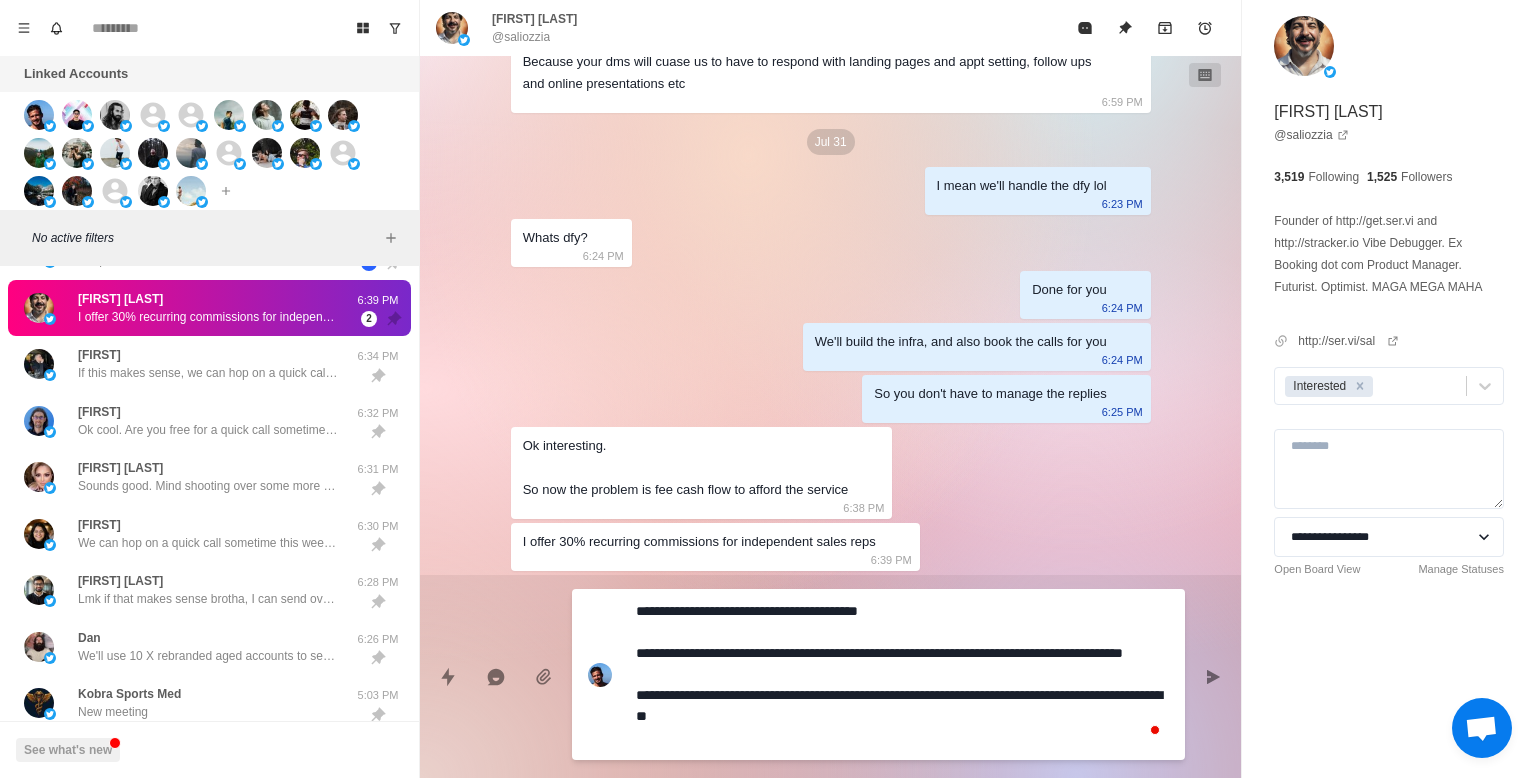 click on "**********" at bounding box center [902, 674] 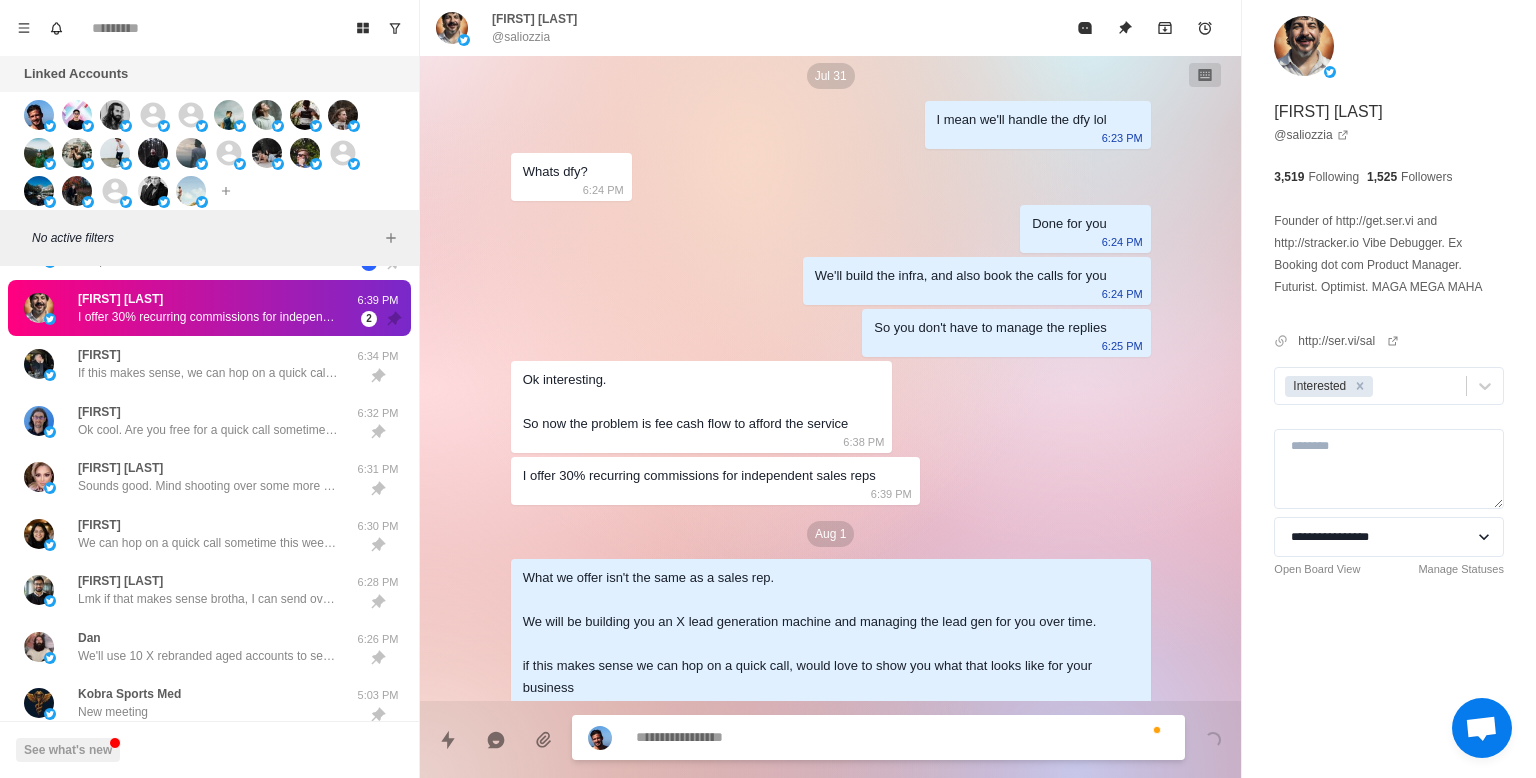 scroll, scrollTop: 2252, scrollLeft: 0, axis: vertical 